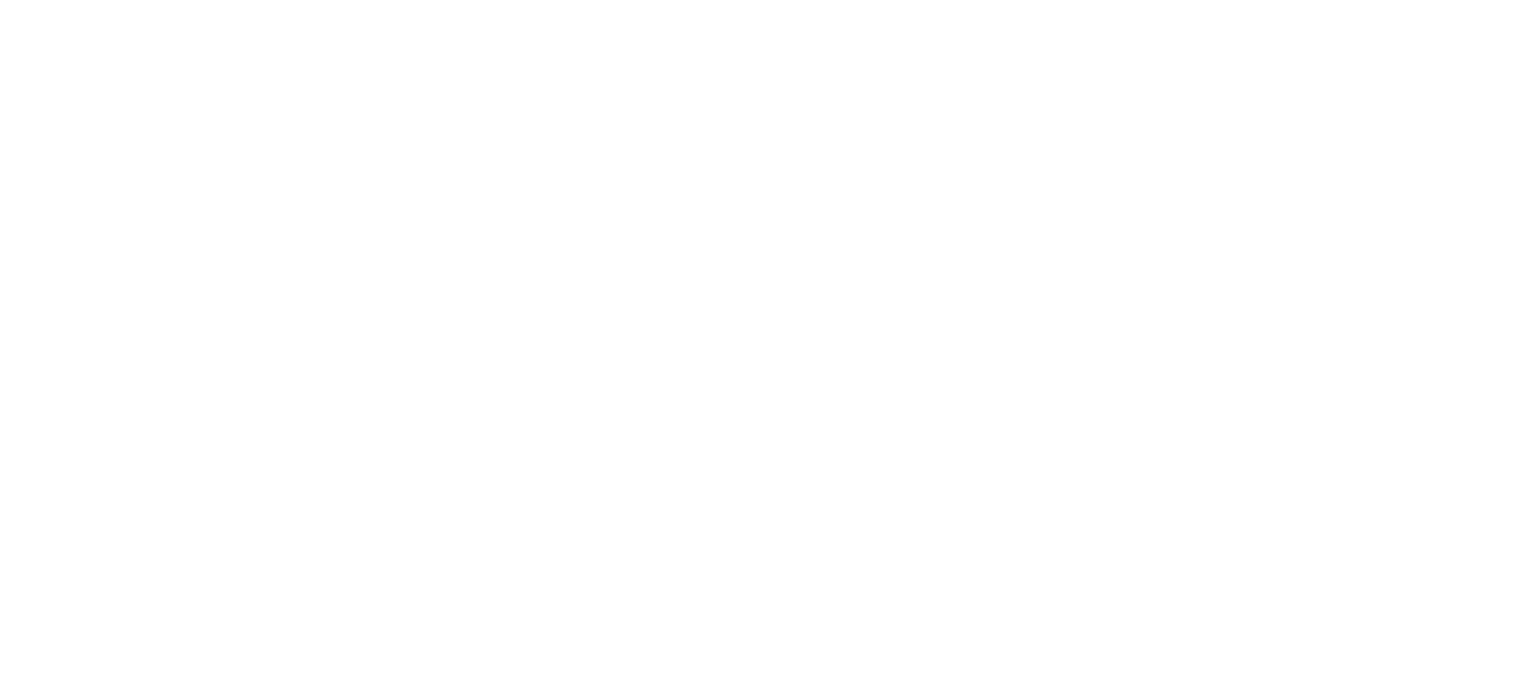 scroll, scrollTop: 0, scrollLeft: 0, axis: both 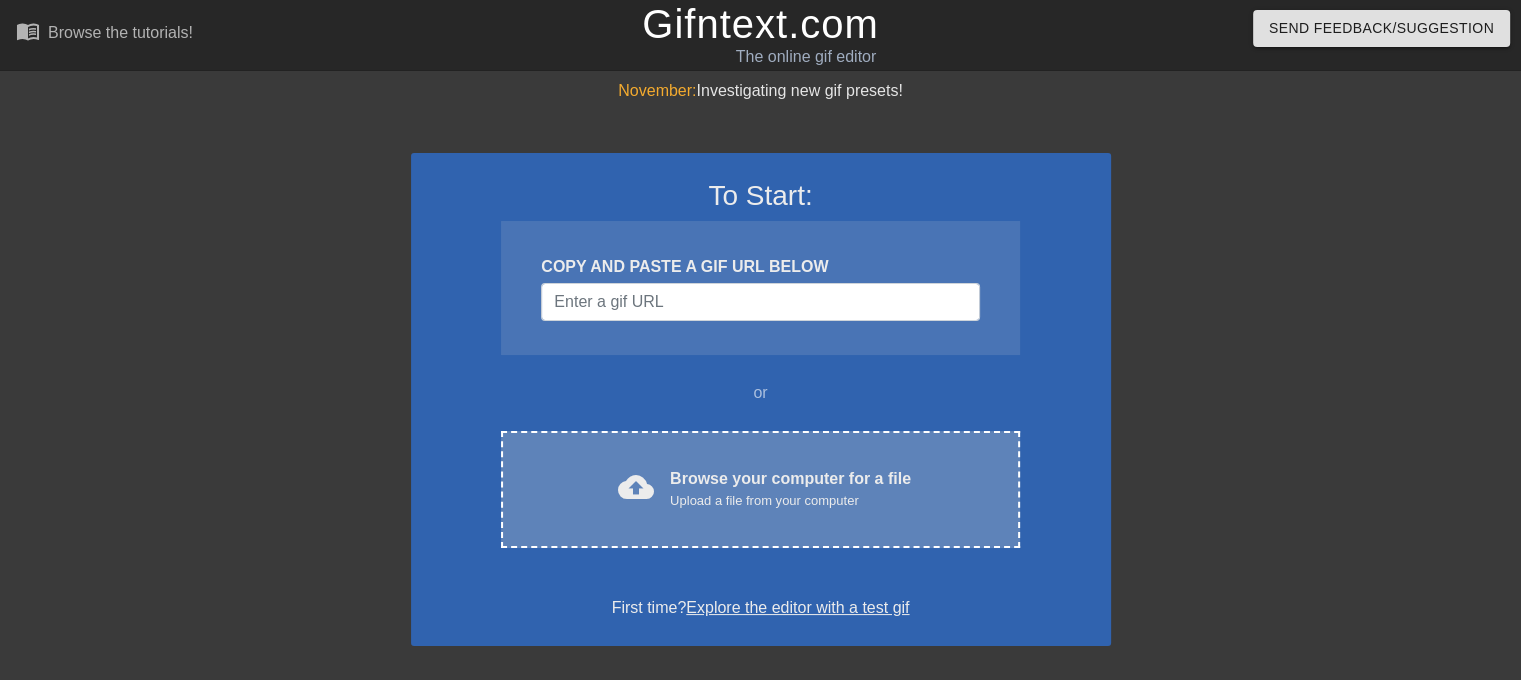 click on "Browse your computer for a file Upload a file from your computer" at bounding box center [790, 489] 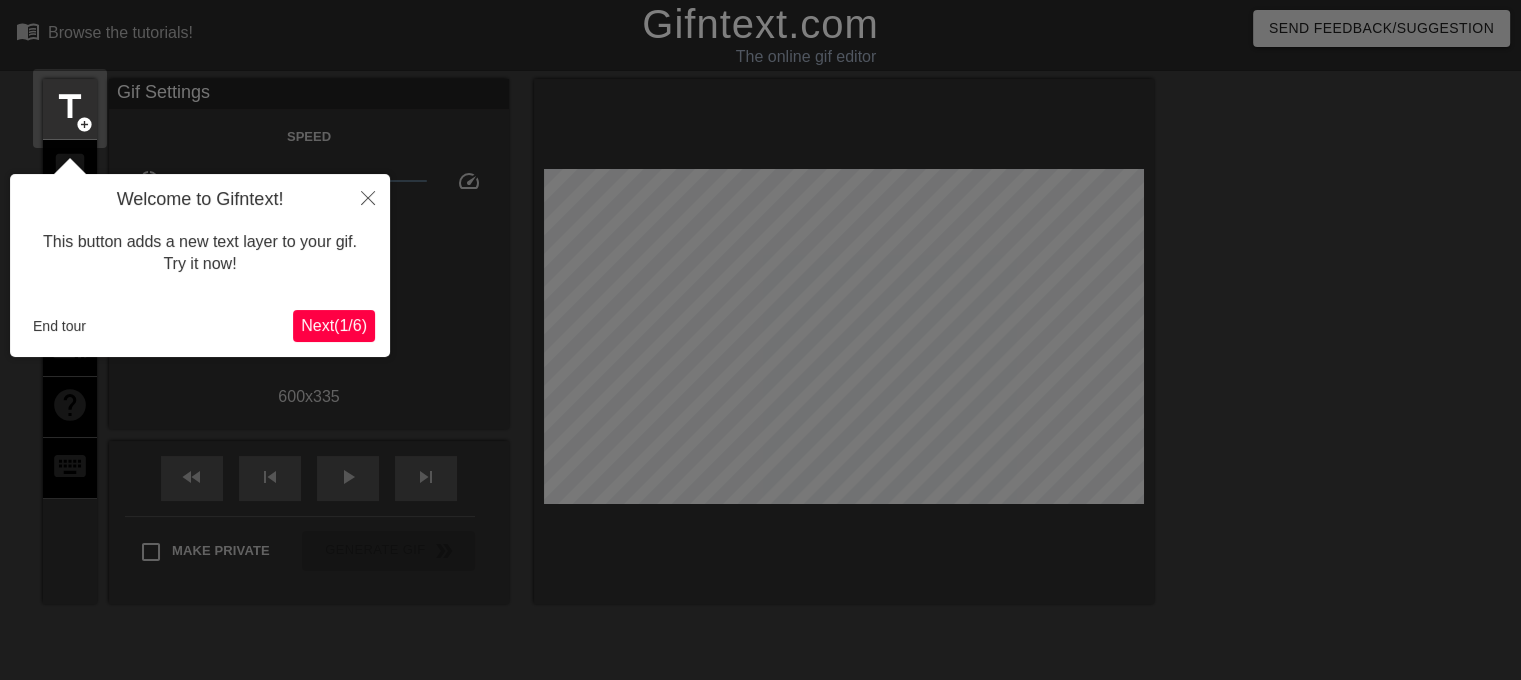 scroll, scrollTop: 48, scrollLeft: 0, axis: vertical 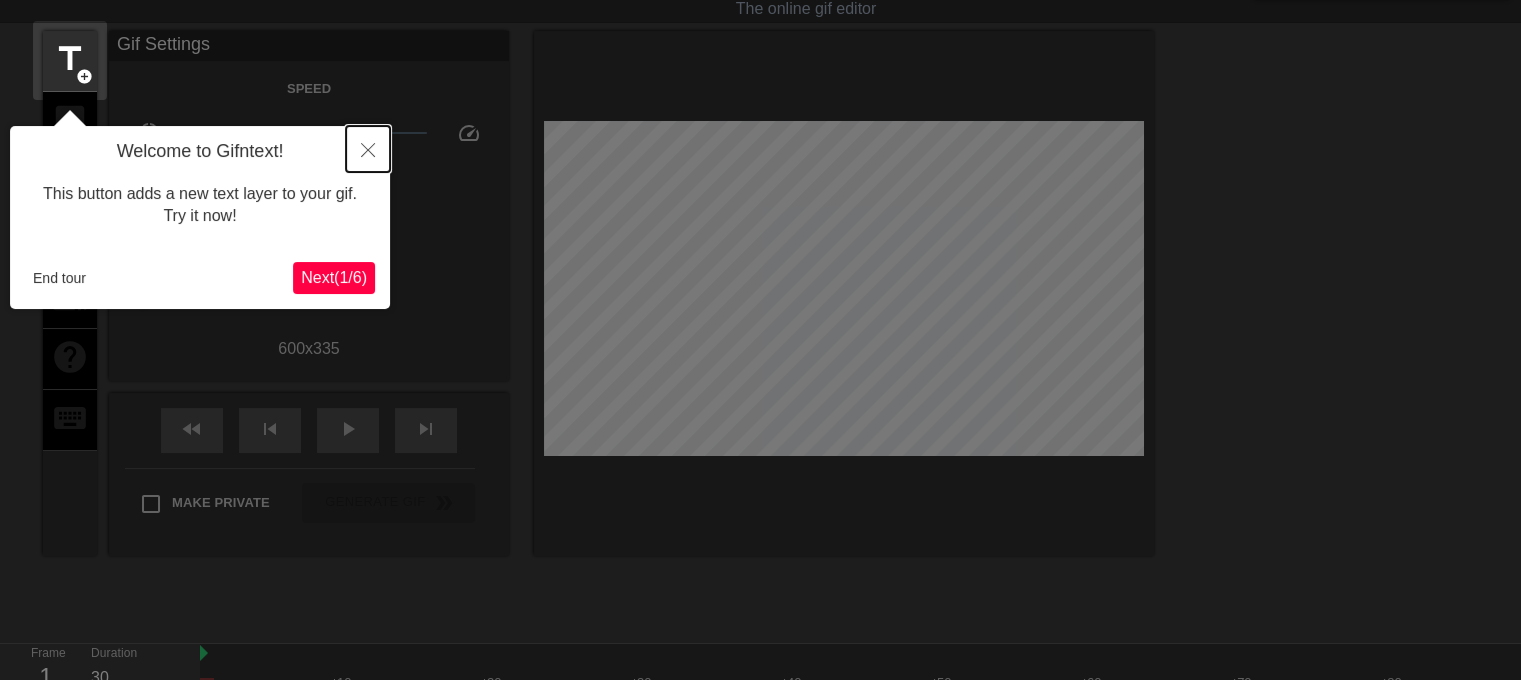 click 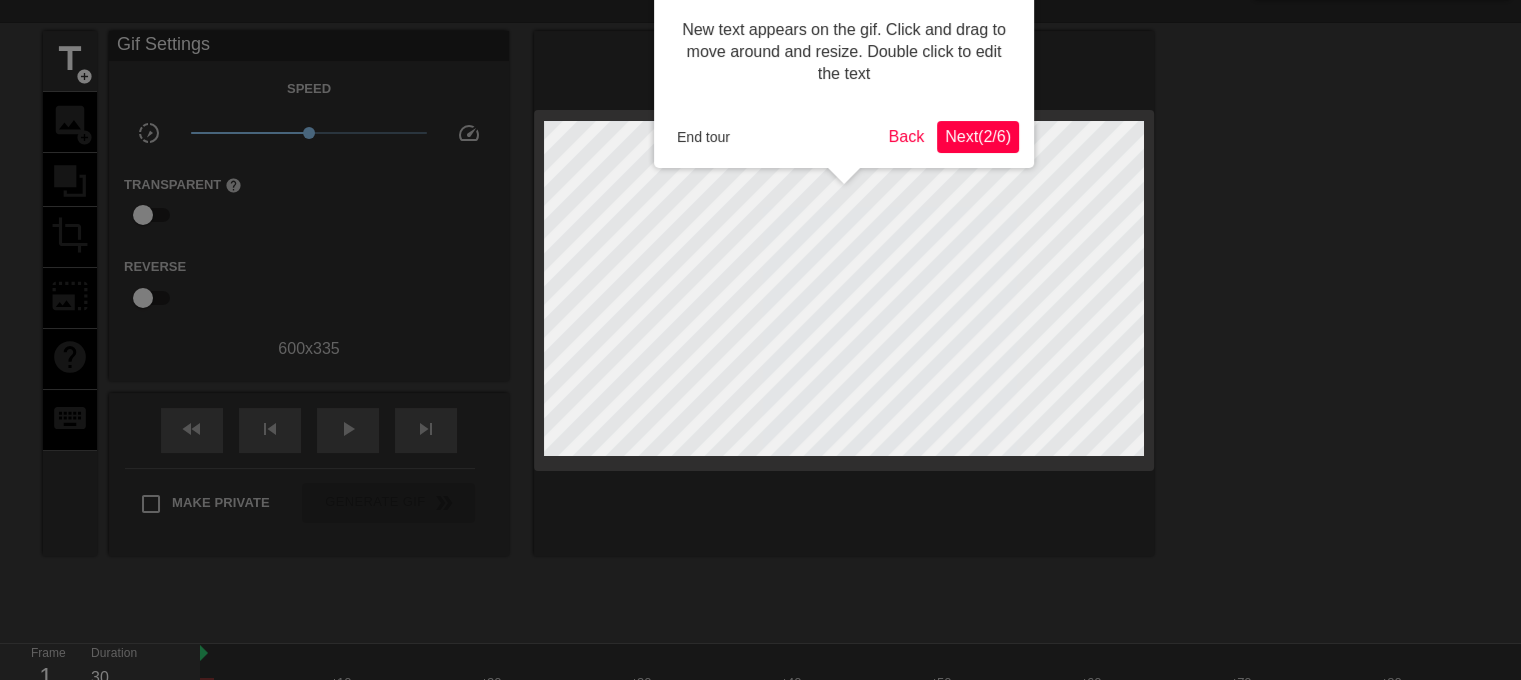 scroll, scrollTop: 0, scrollLeft: 0, axis: both 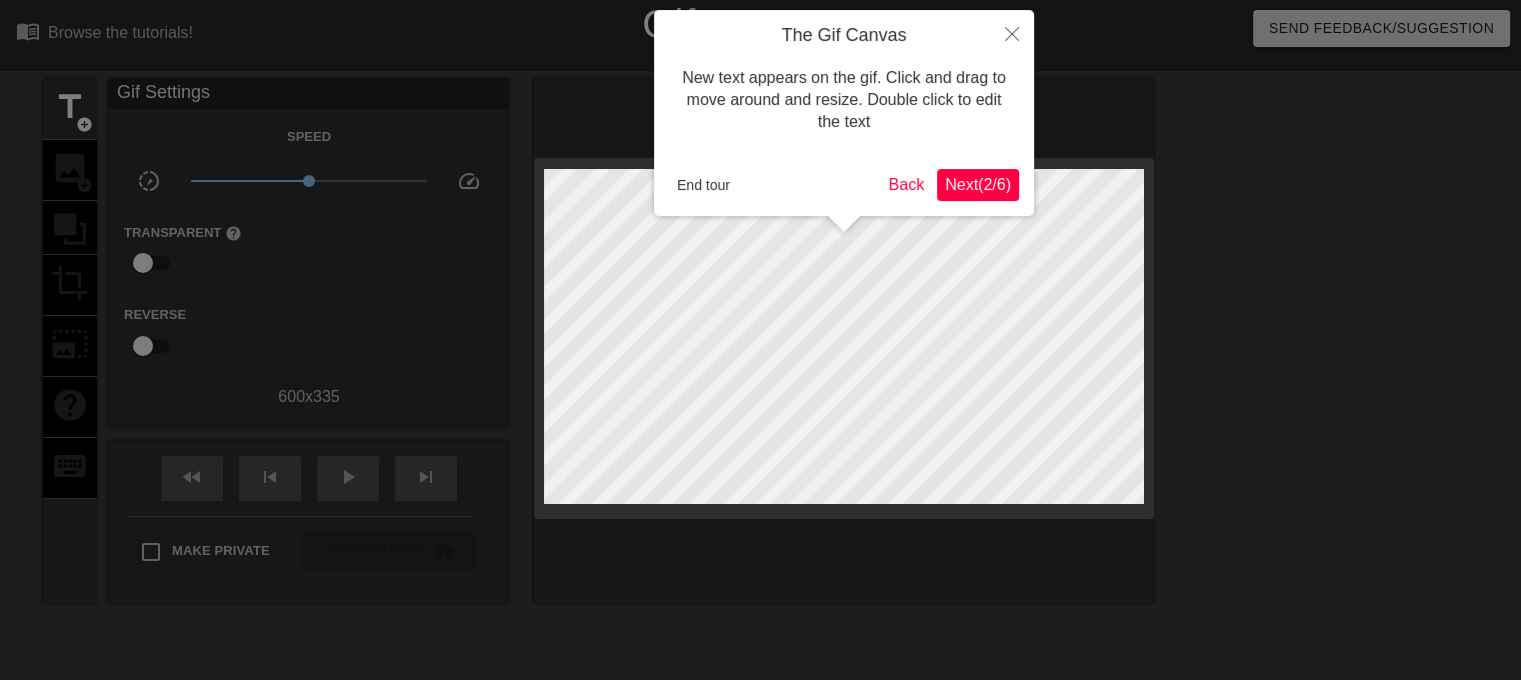 click on "Next  ( 2 / 6 )" at bounding box center [978, 185] 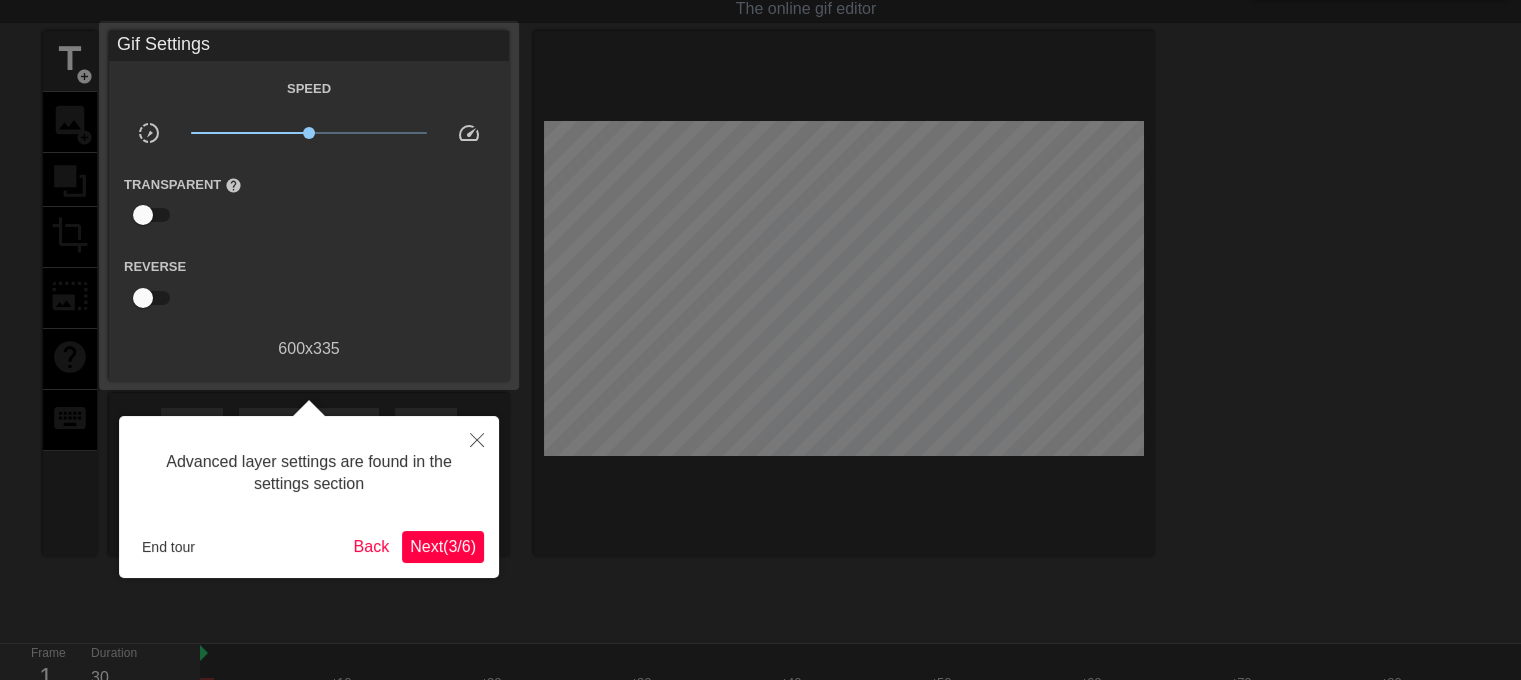 click on "Next  ( 3 / 6 )" at bounding box center (443, 546) 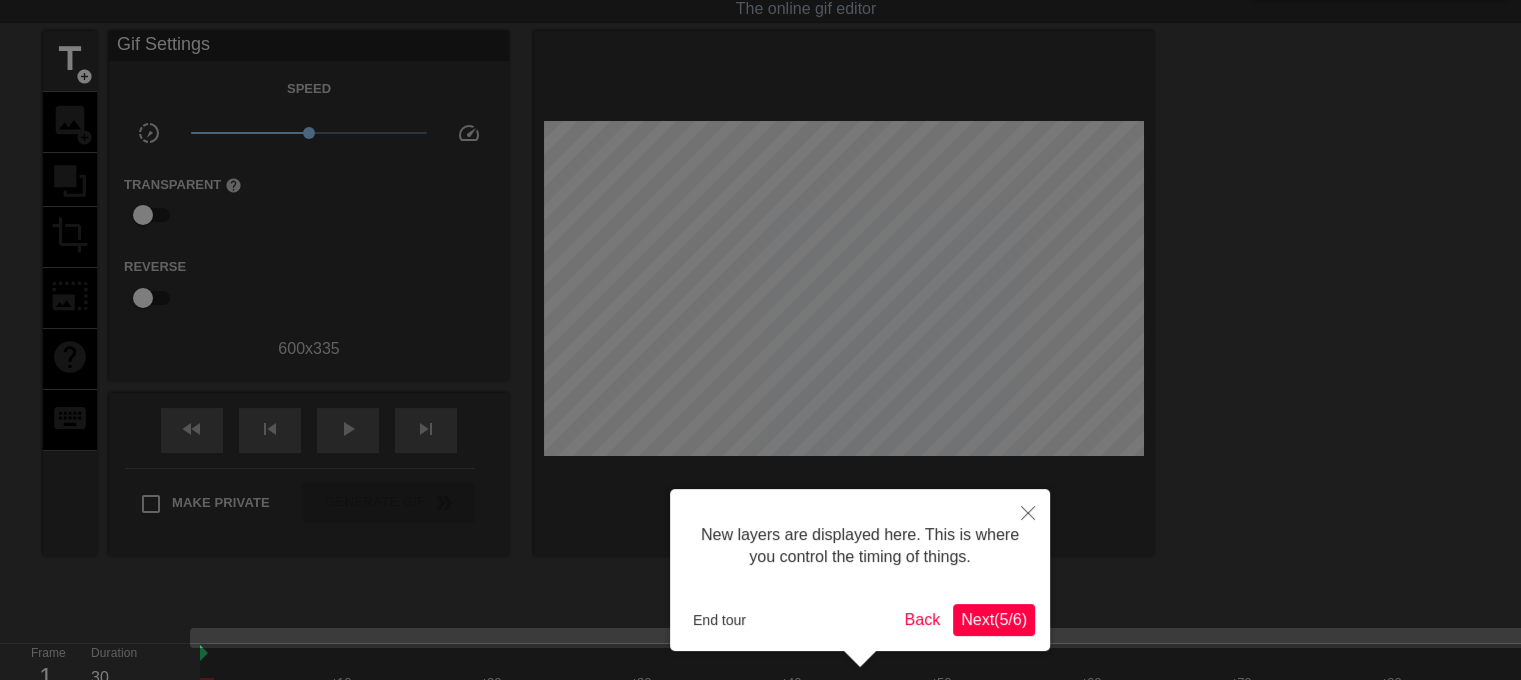 click on "Next  ( 5 / 6 )" at bounding box center (994, 619) 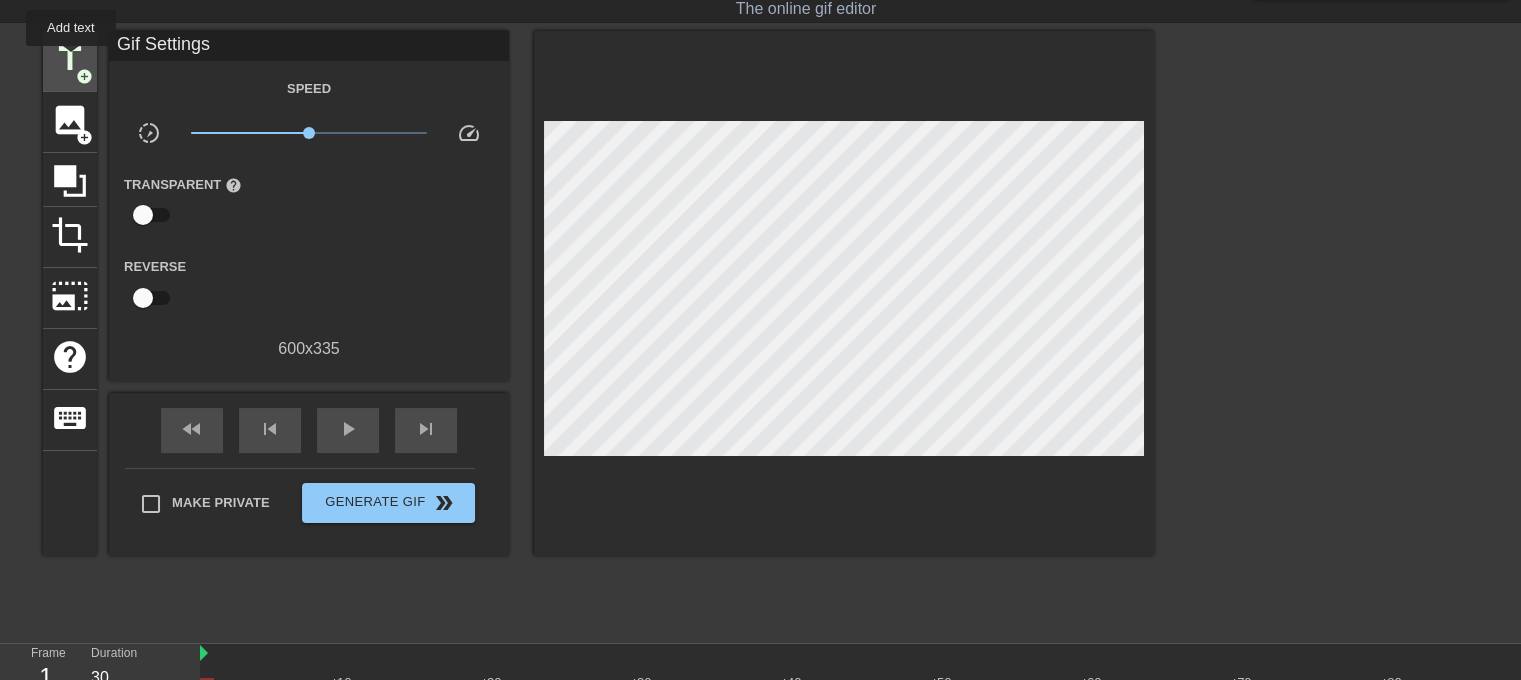 click on "title" at bounding box center (70, 59) 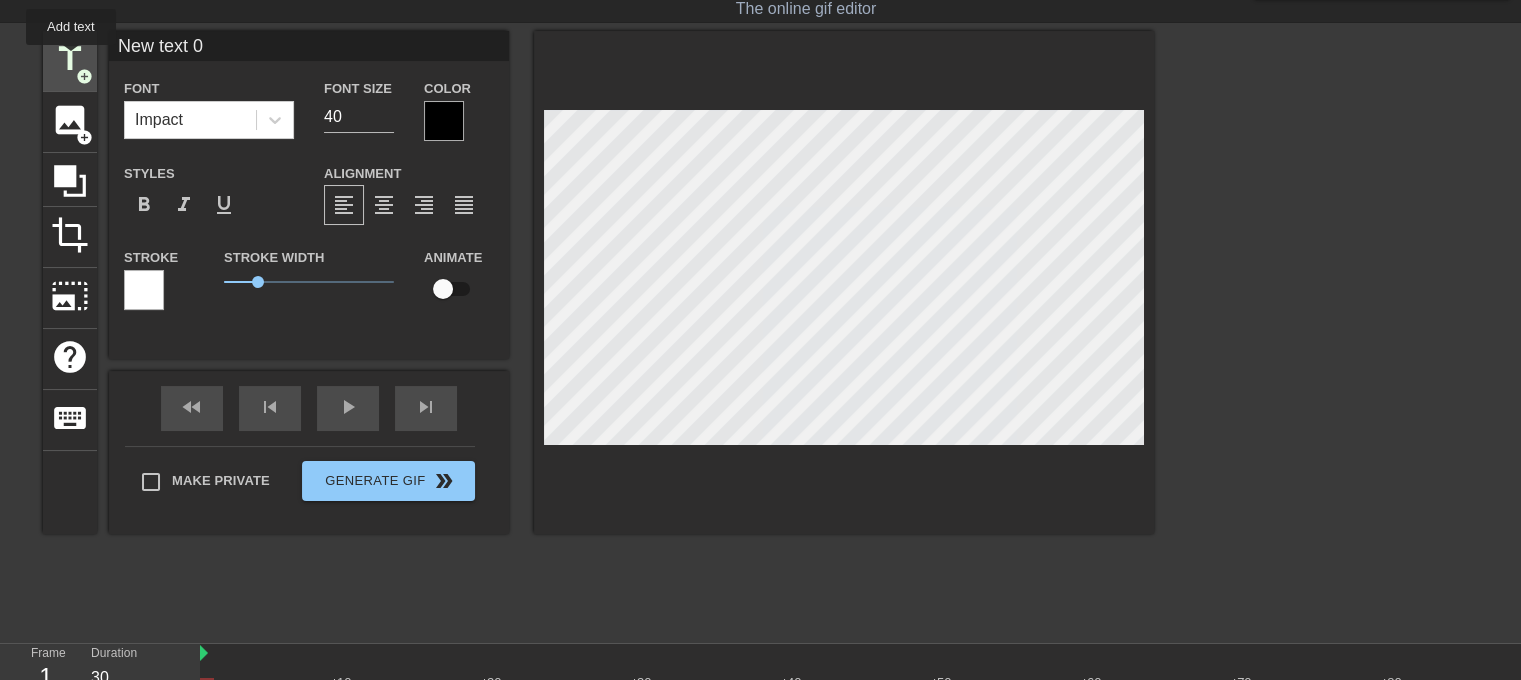 scroll, scrollTop: 0, scrollLeft: 0, axis: both 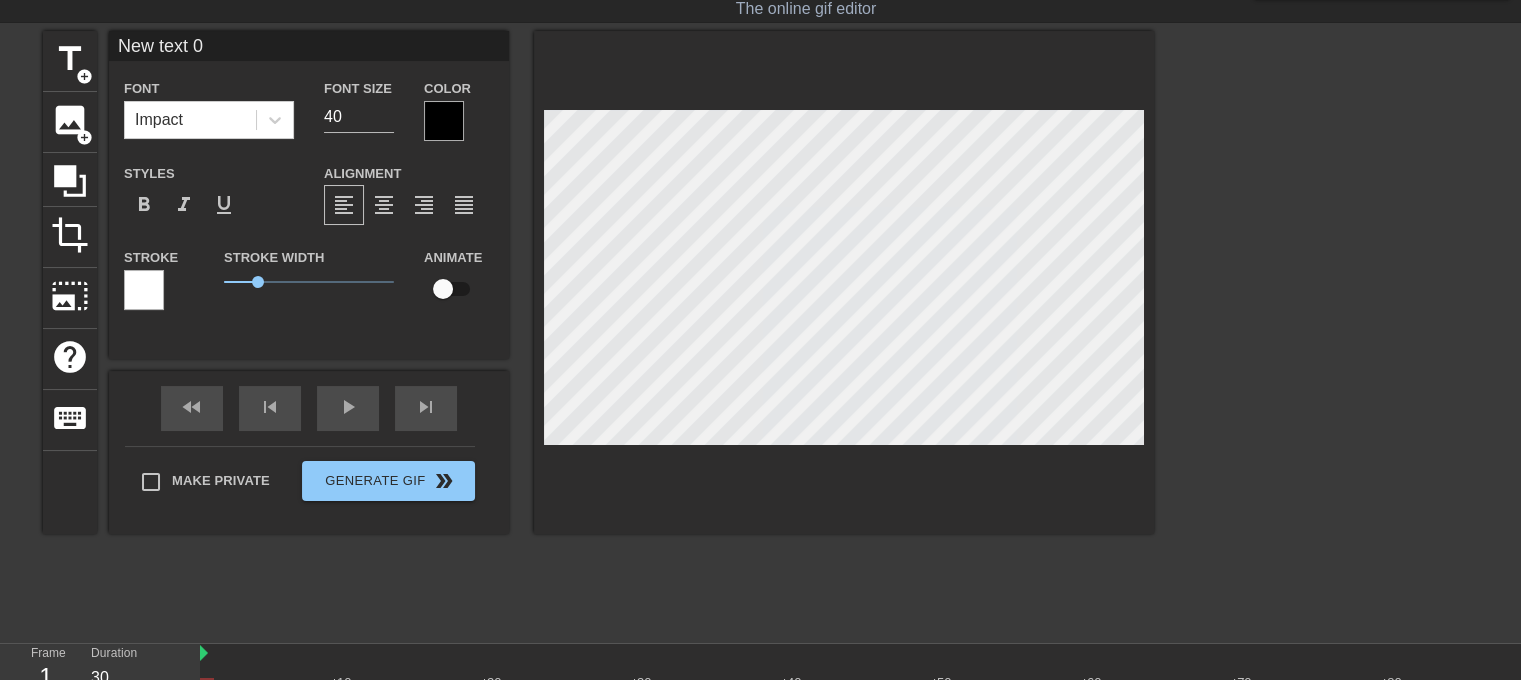 type on "S" 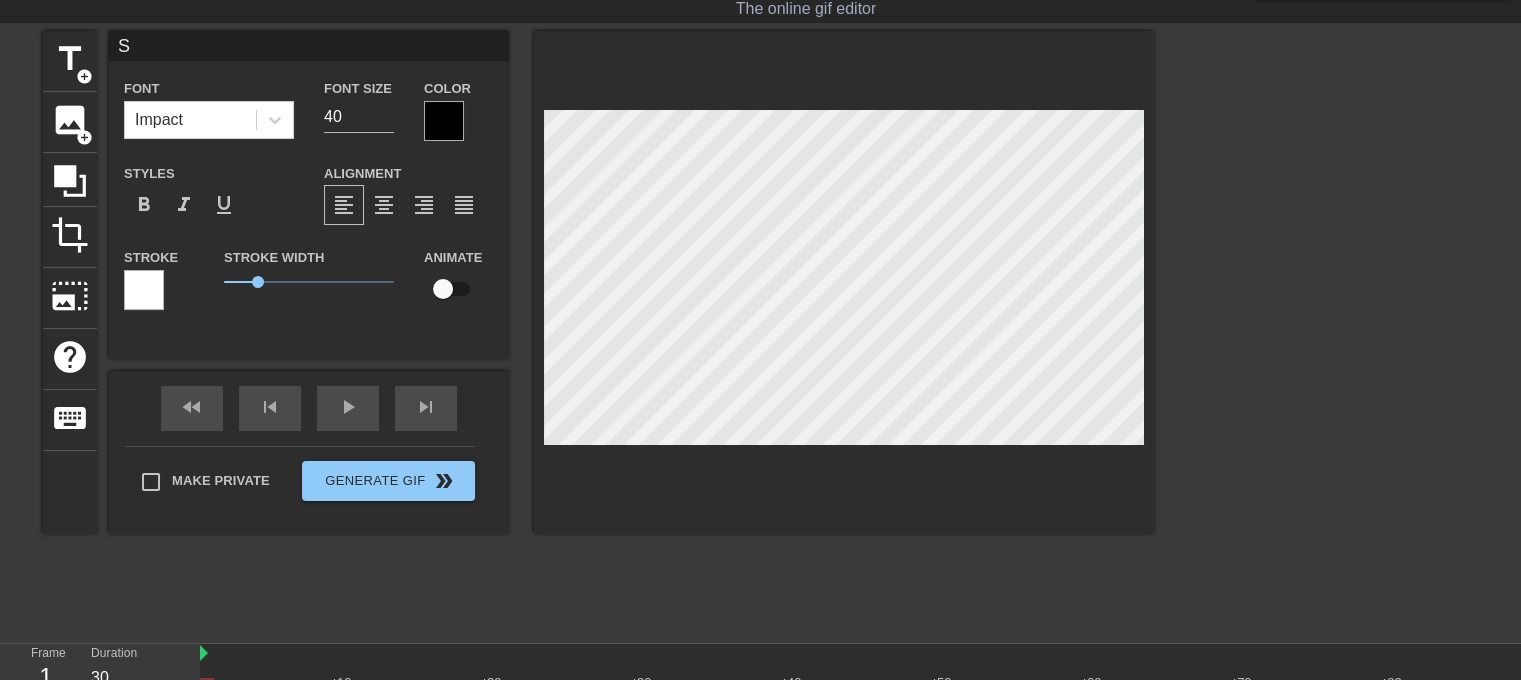type on "S" 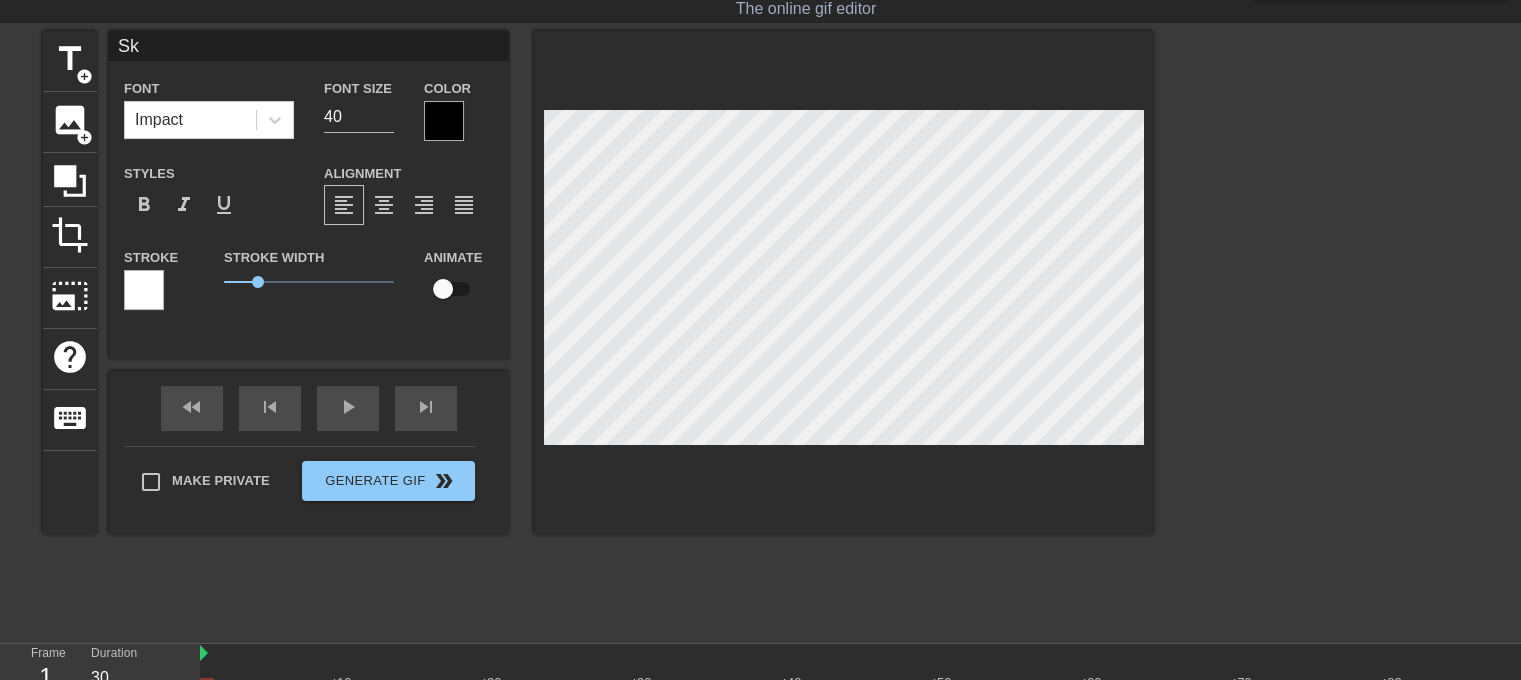 type on "Skr" 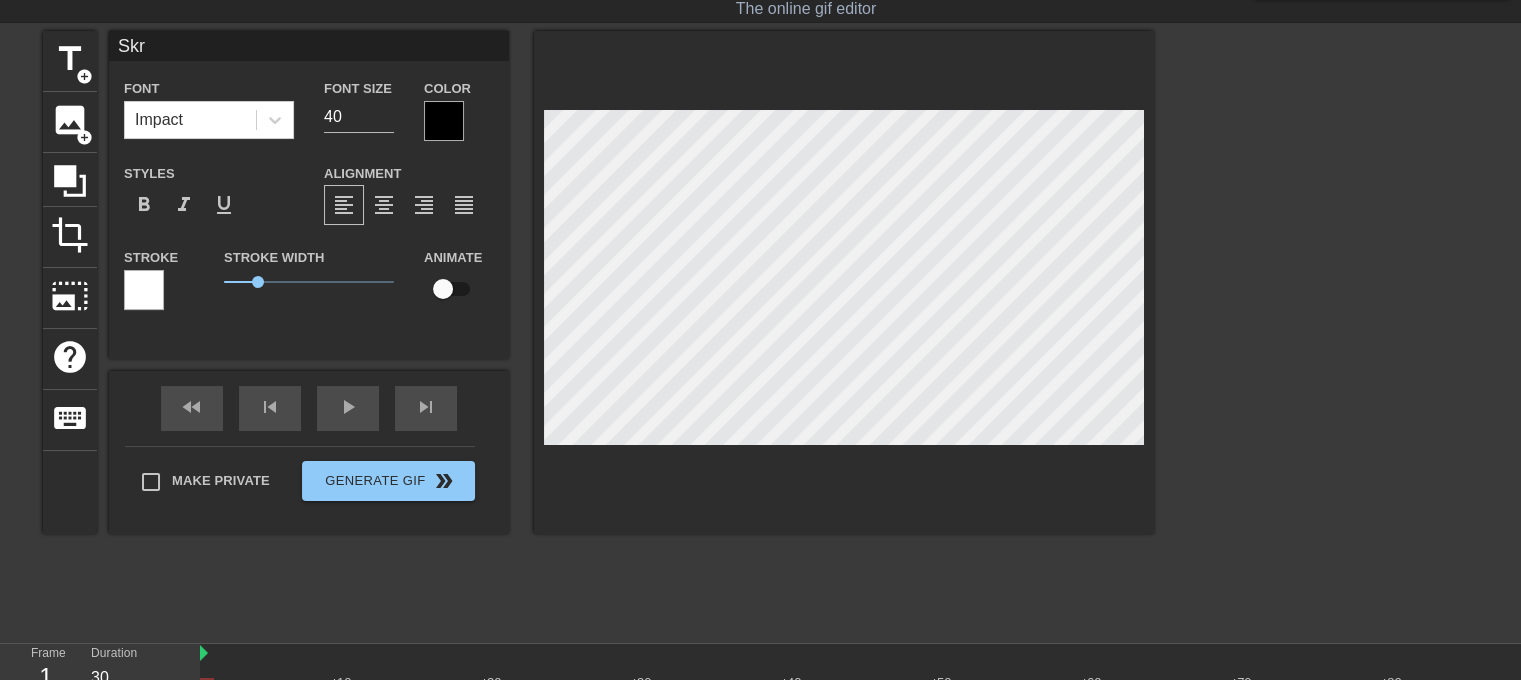 type on "Skró" 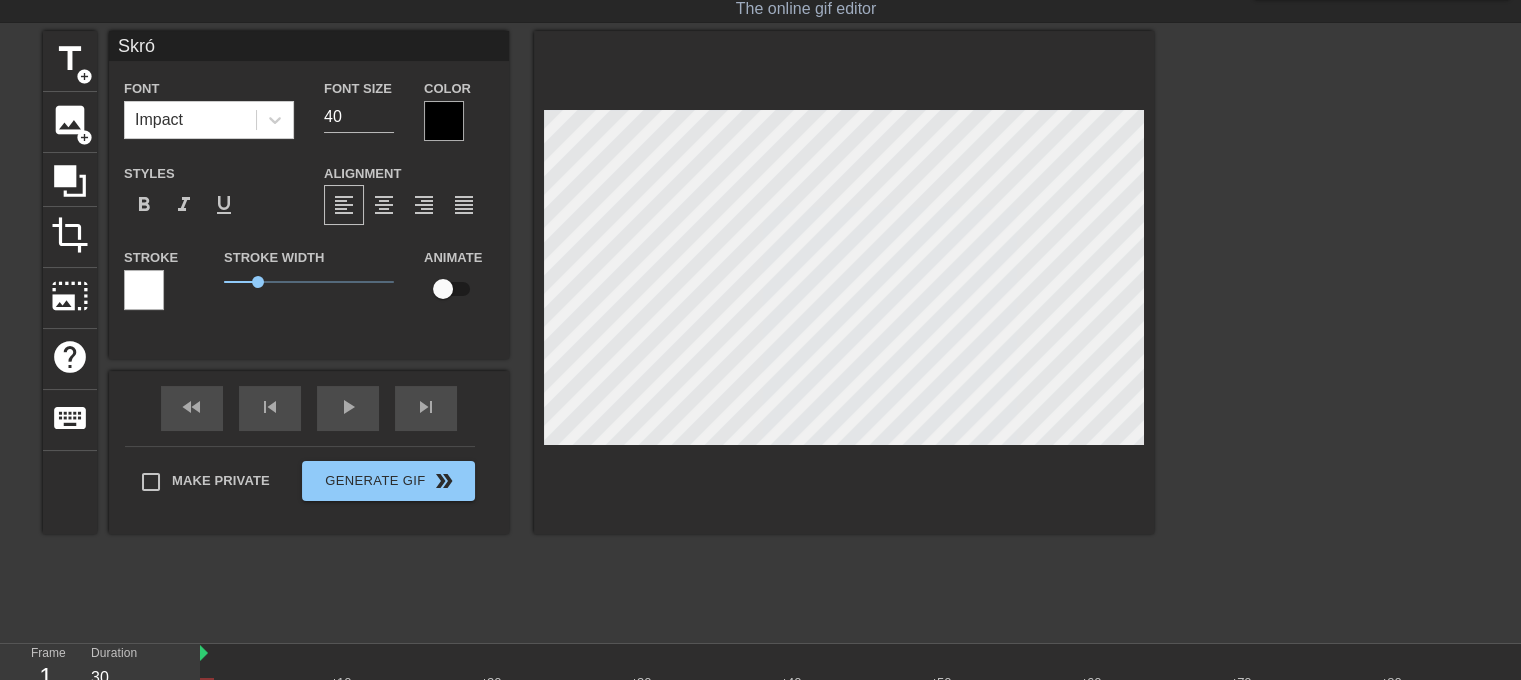 type on "Skró" 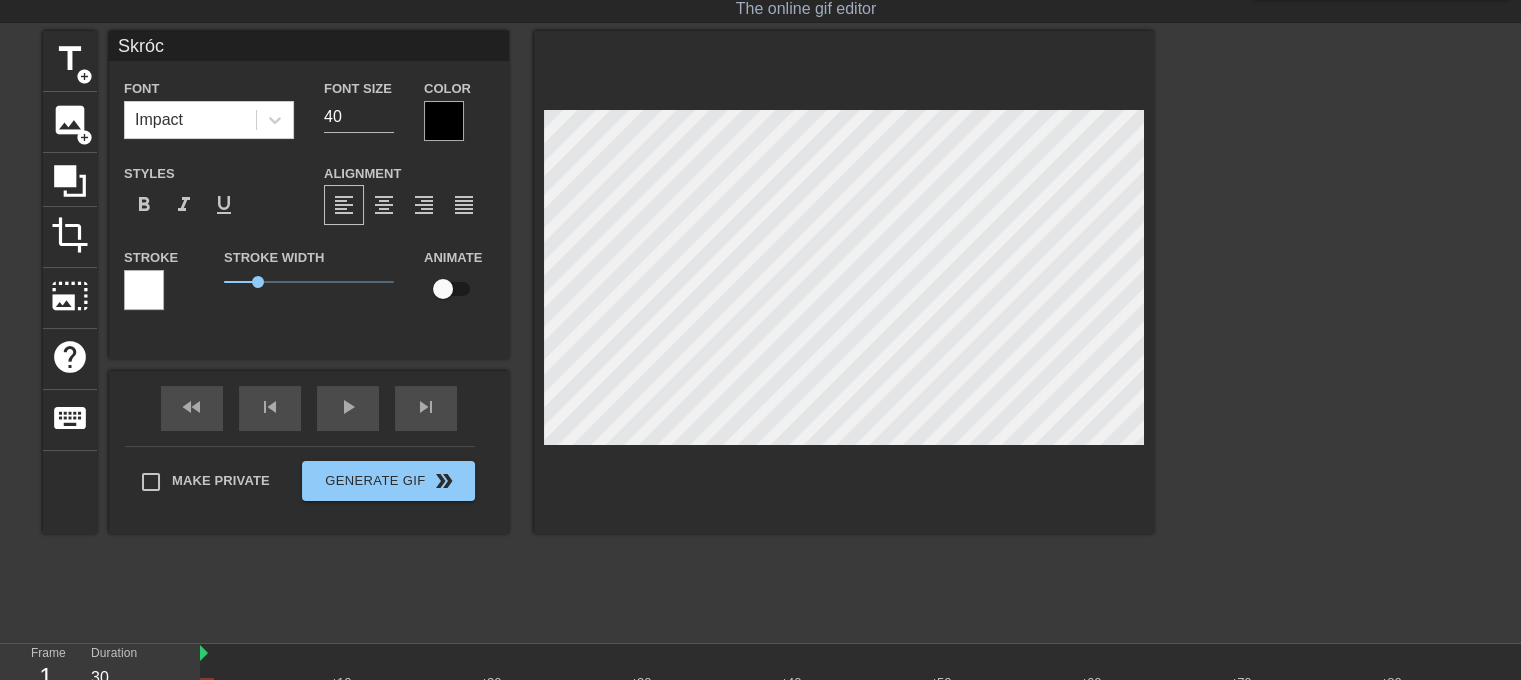 type on "Skróco" 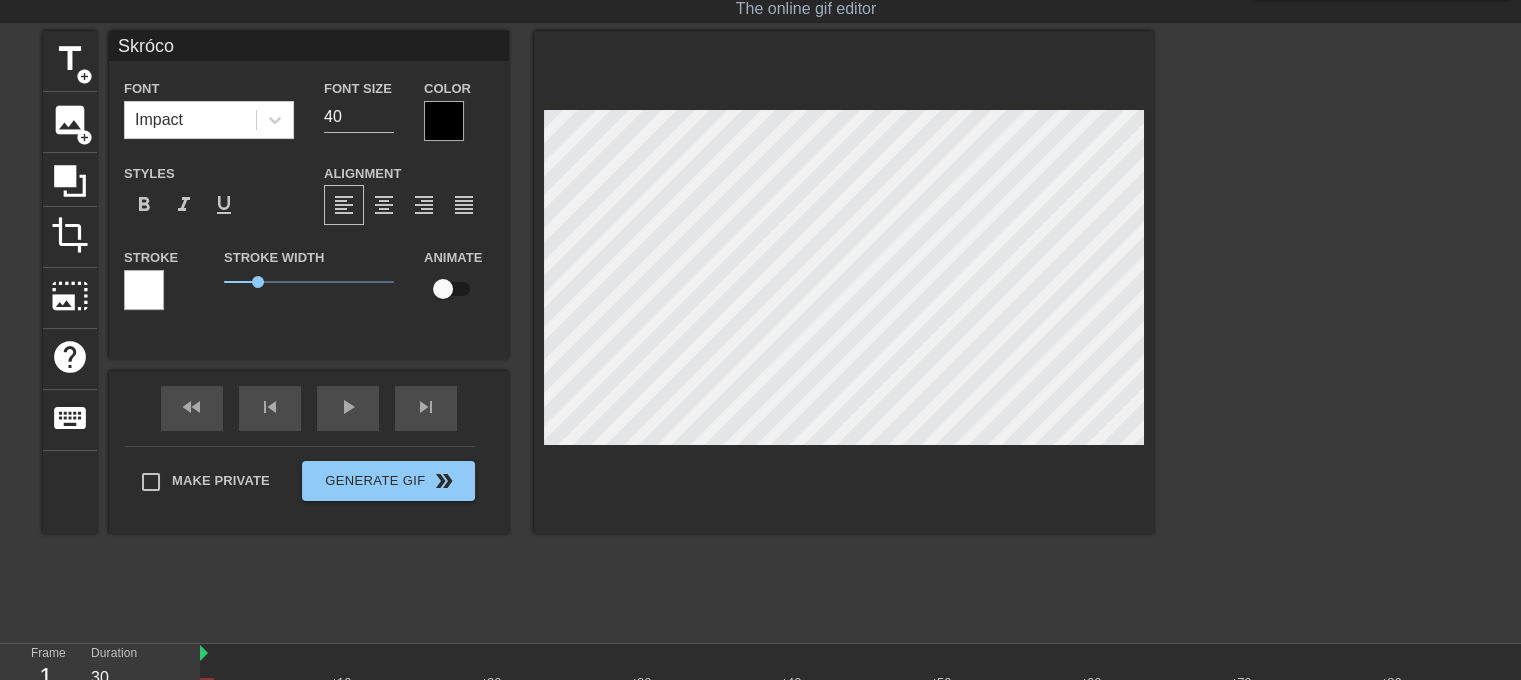 type on "Skrócon" 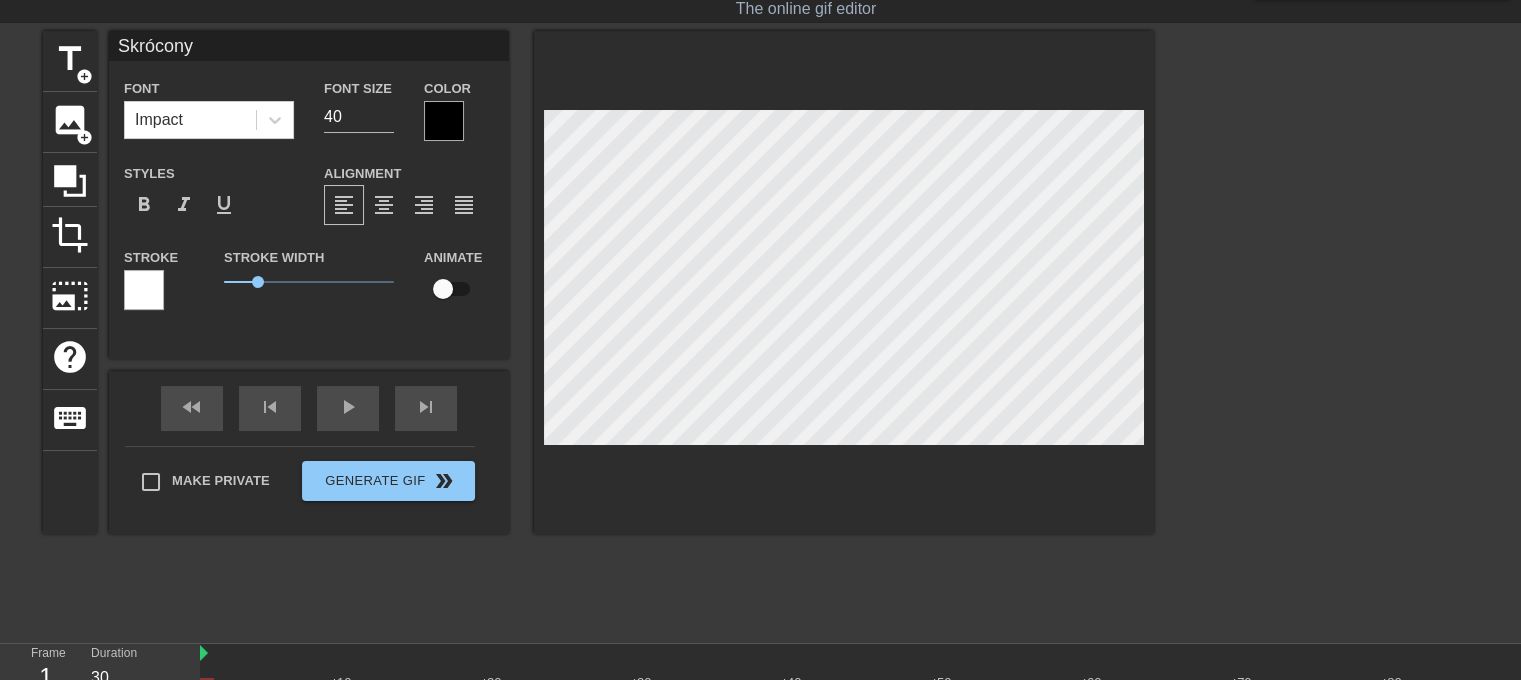 type on "Skrócon" 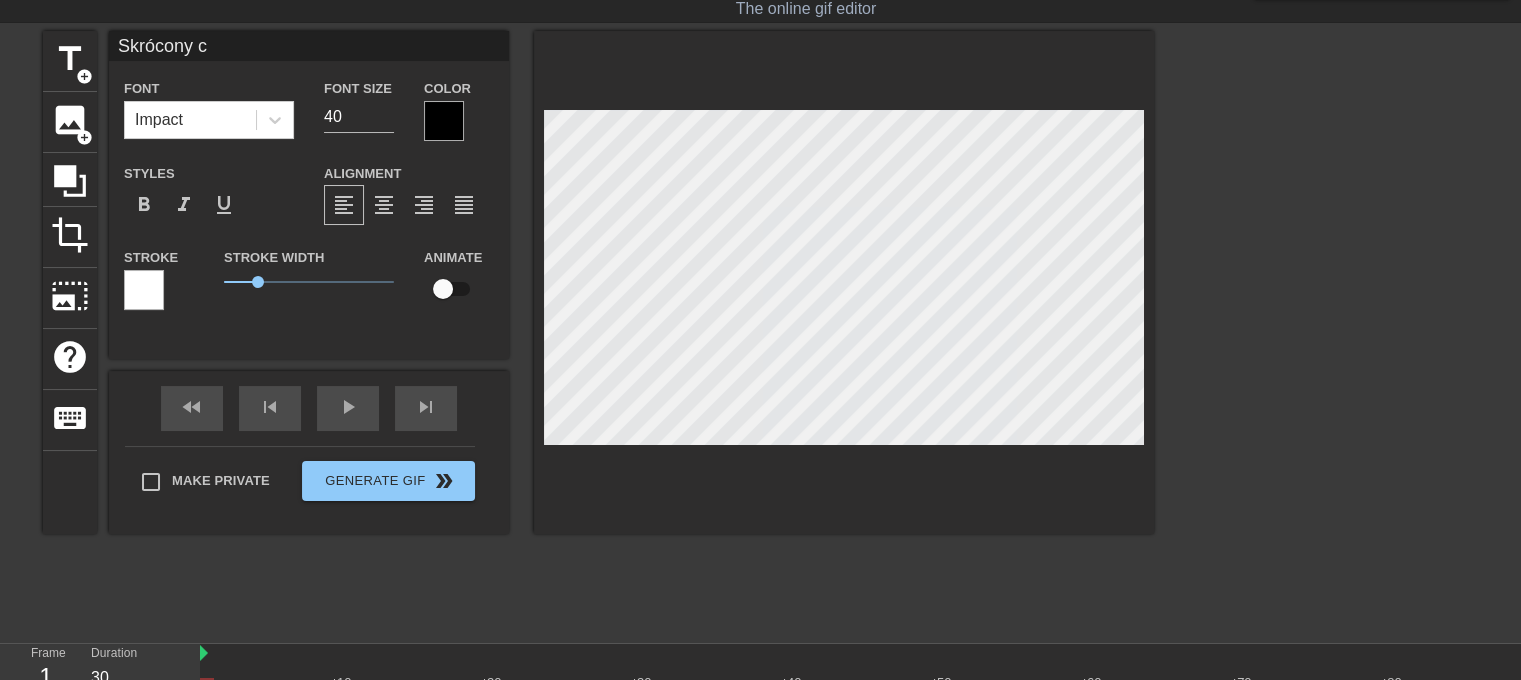 type on "Skrócony cz" 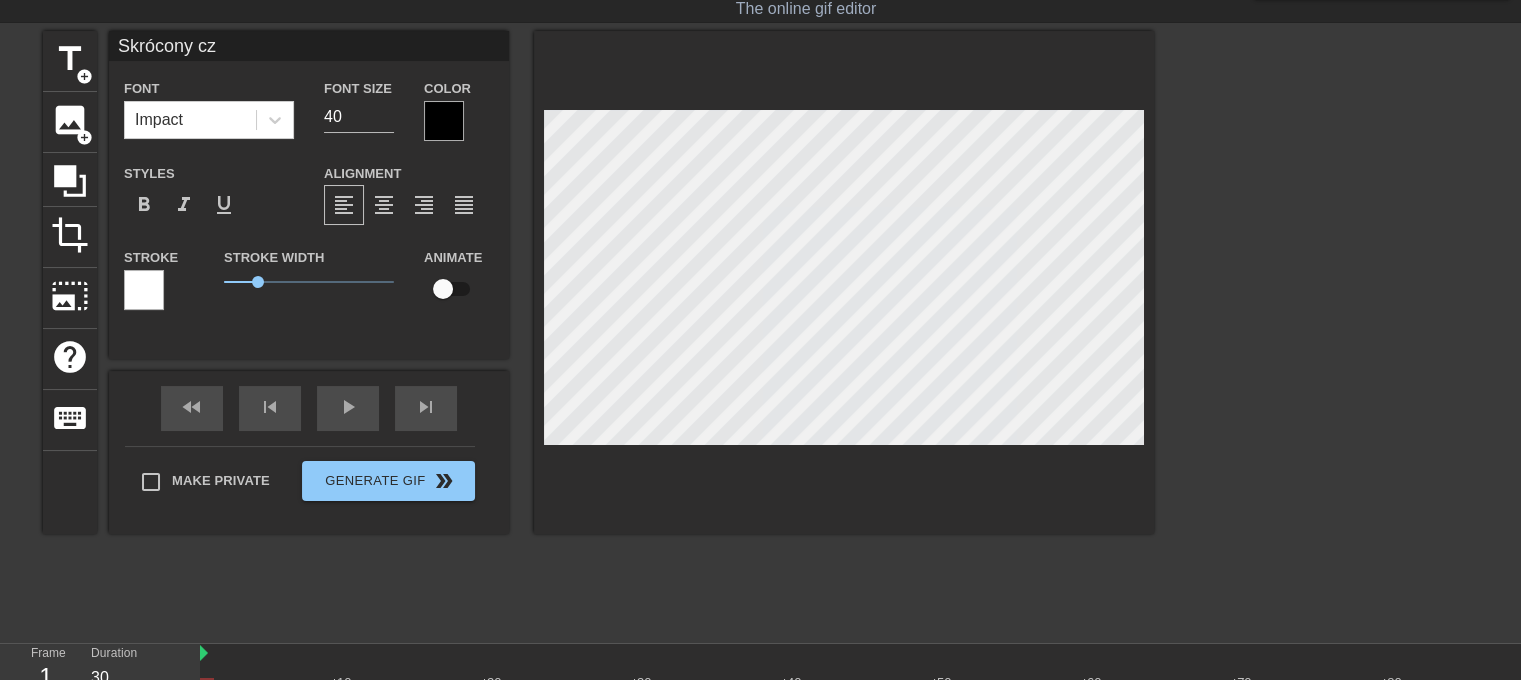 type on "Skrócony cz" 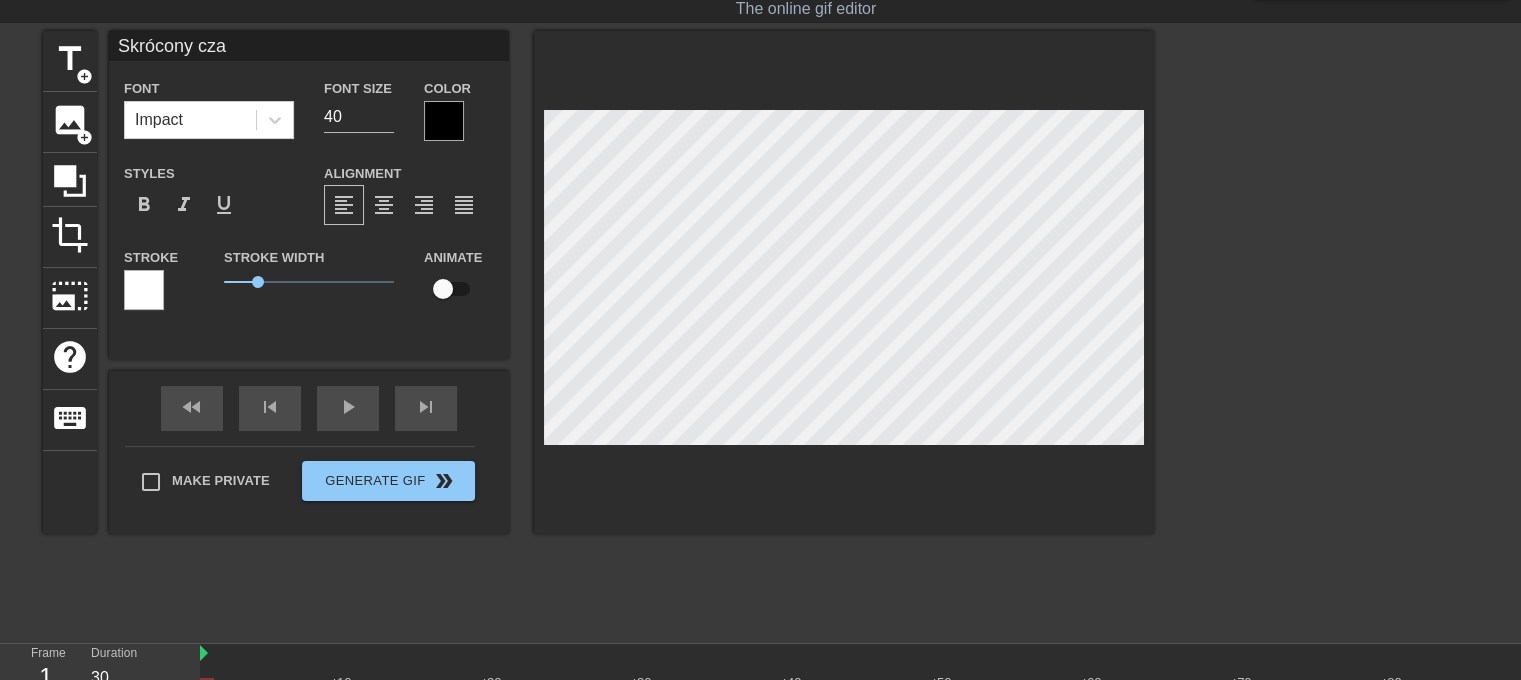 type on "Skrócony cza" 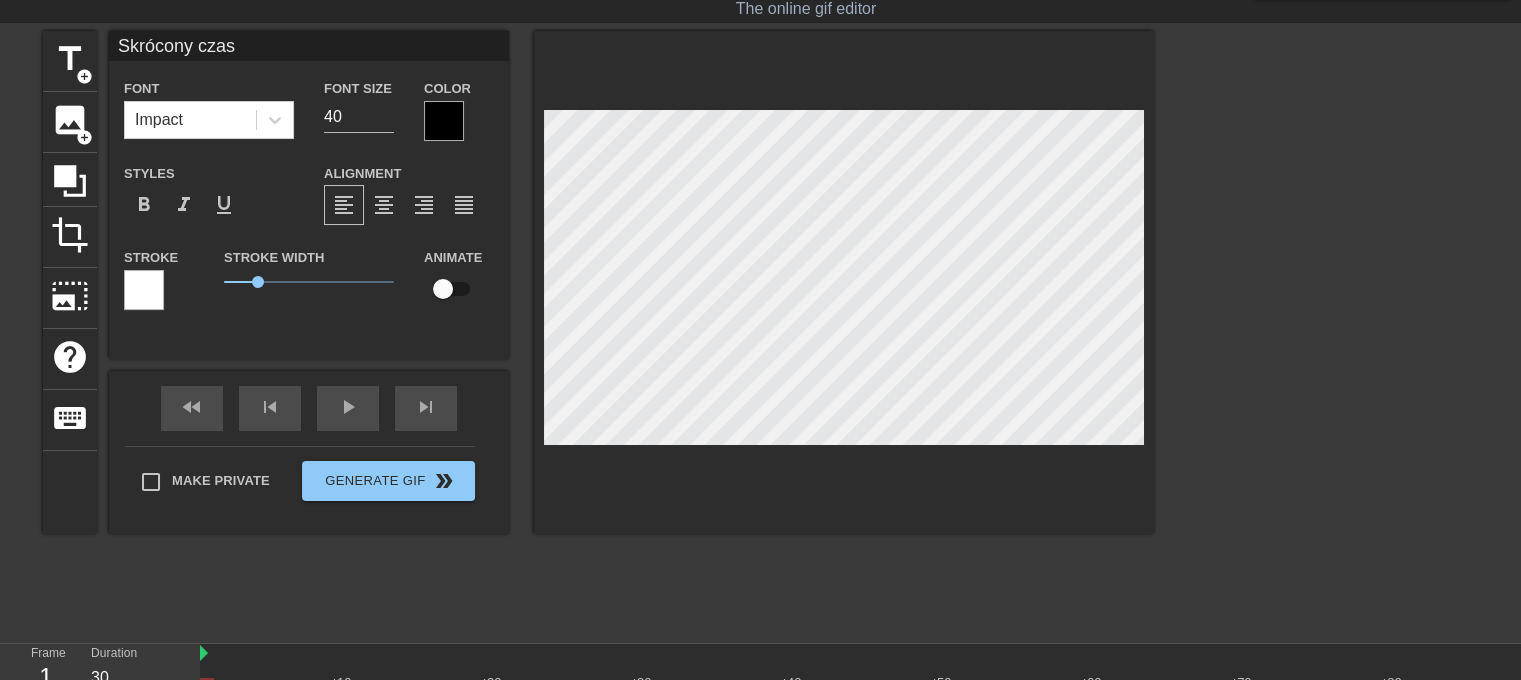 type on "Skrócony czas" 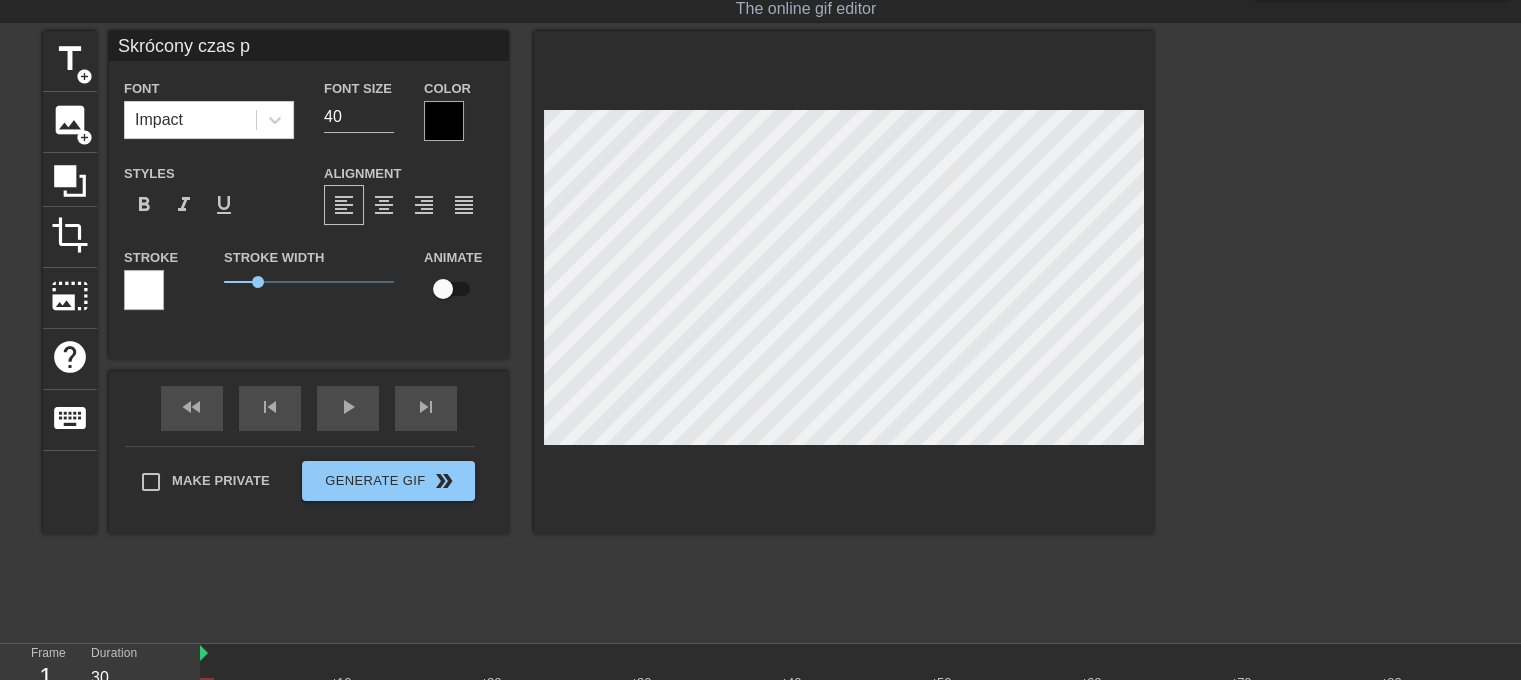 type on "Skrócony czas p" 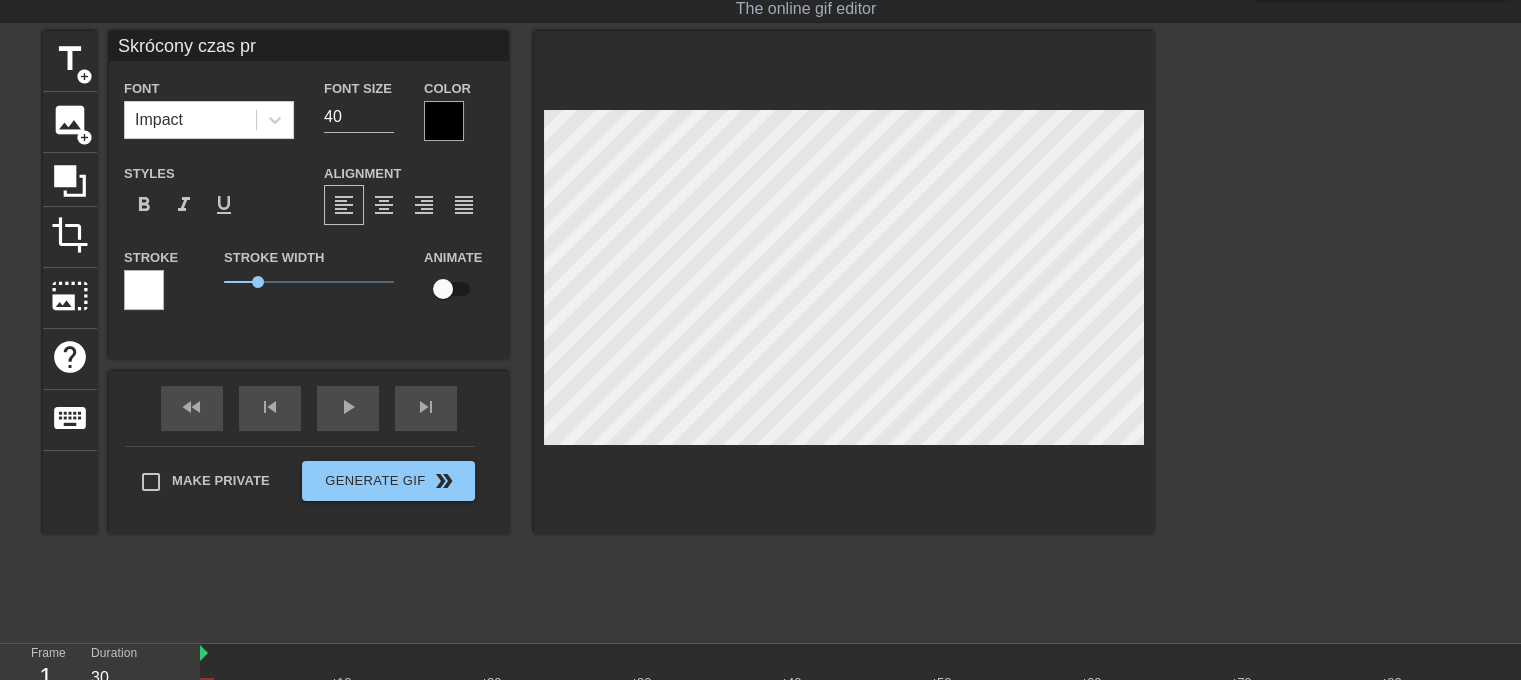 type on "Skrócony czas pra" 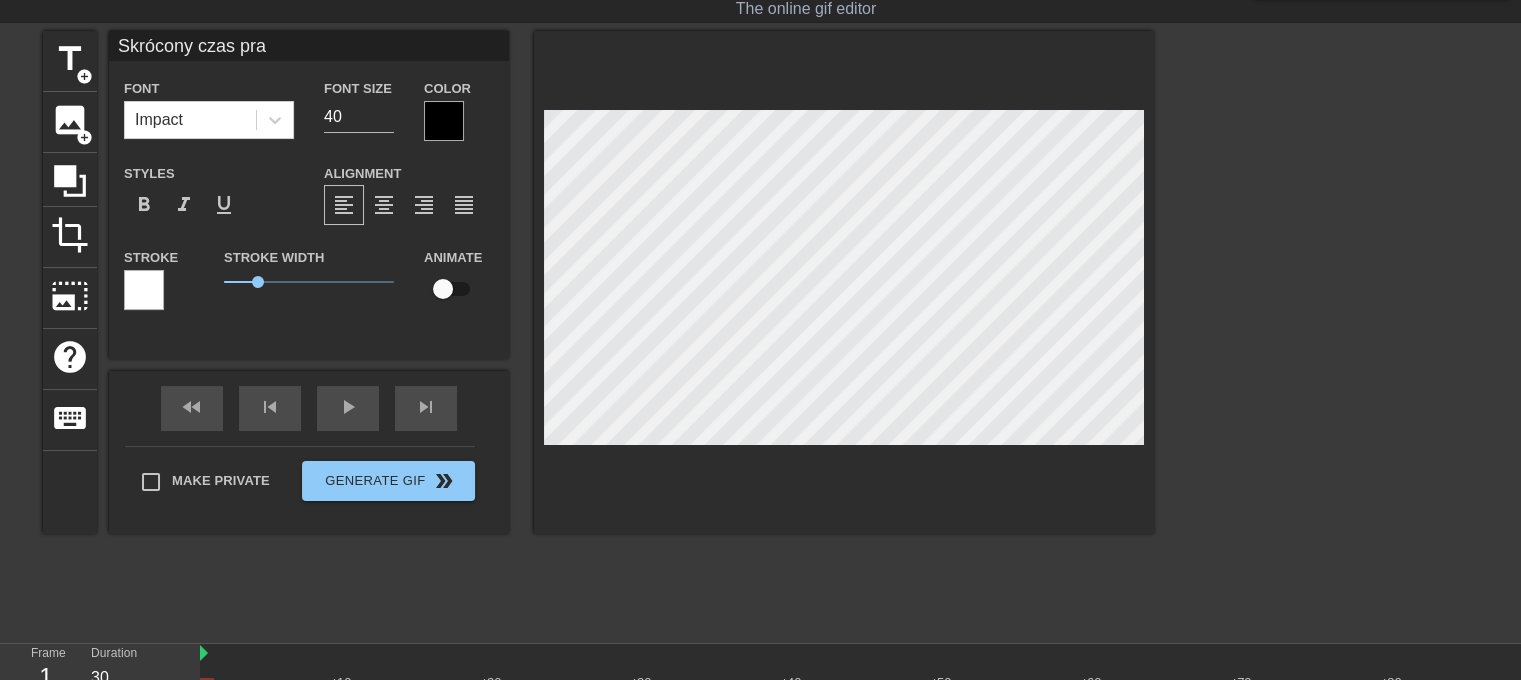 type on "Skrócony czas prac" 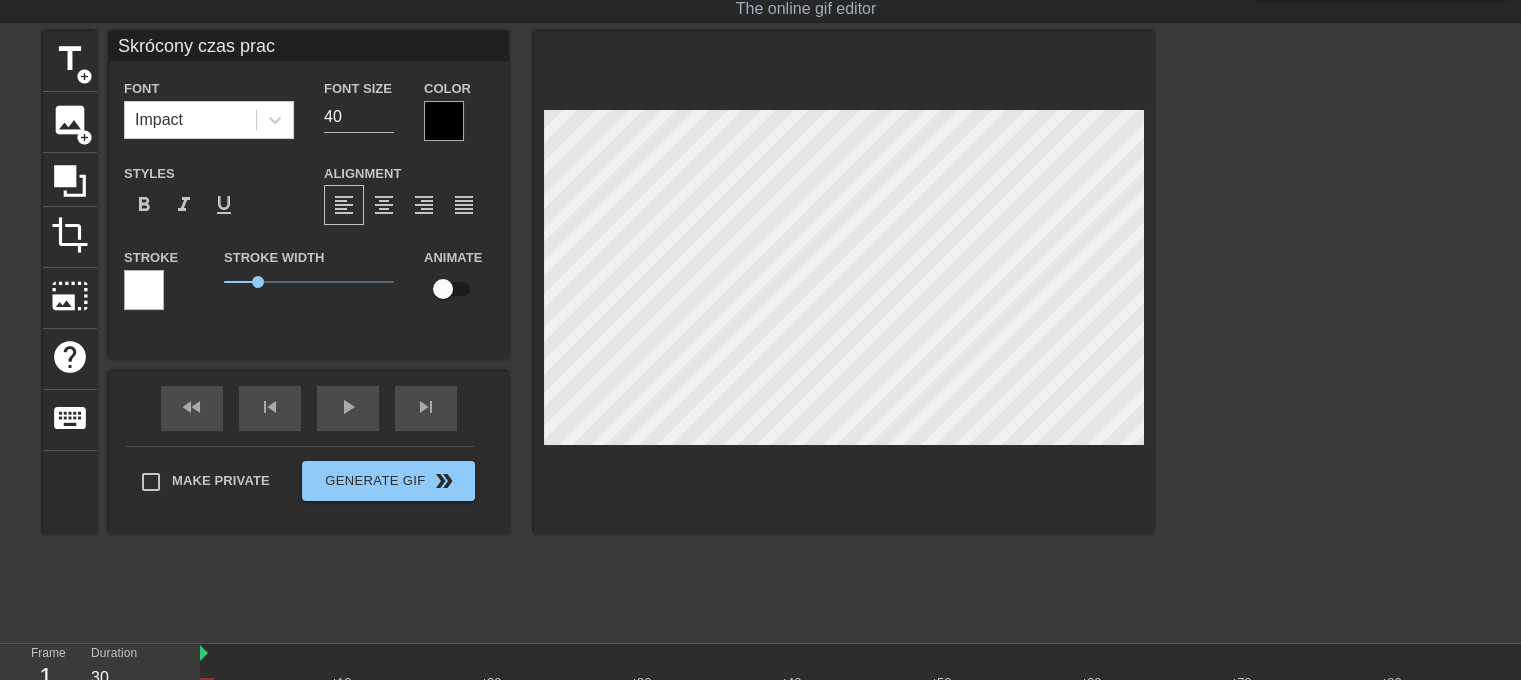 scroll, scrollTop: 2, scrollLeft: 8, axis: both 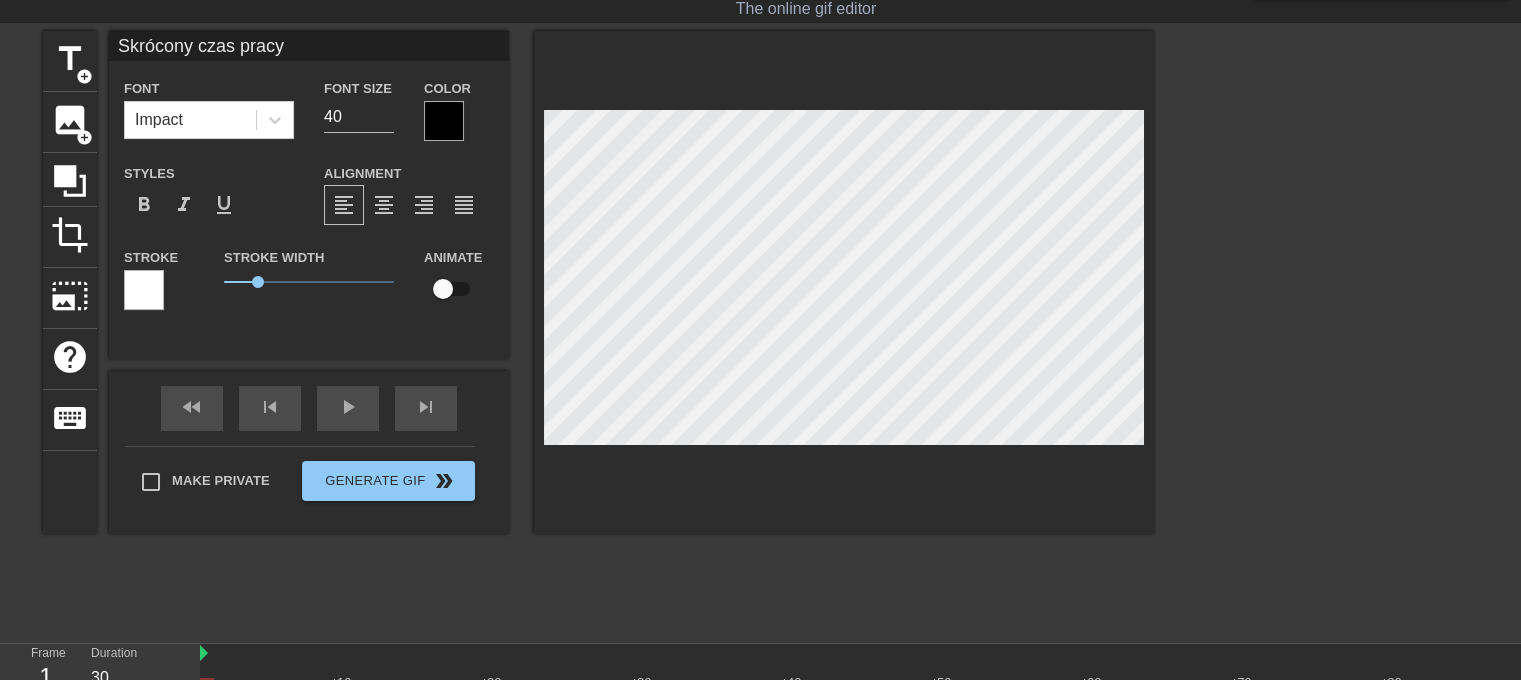 type on "Skrócony czas pracy" 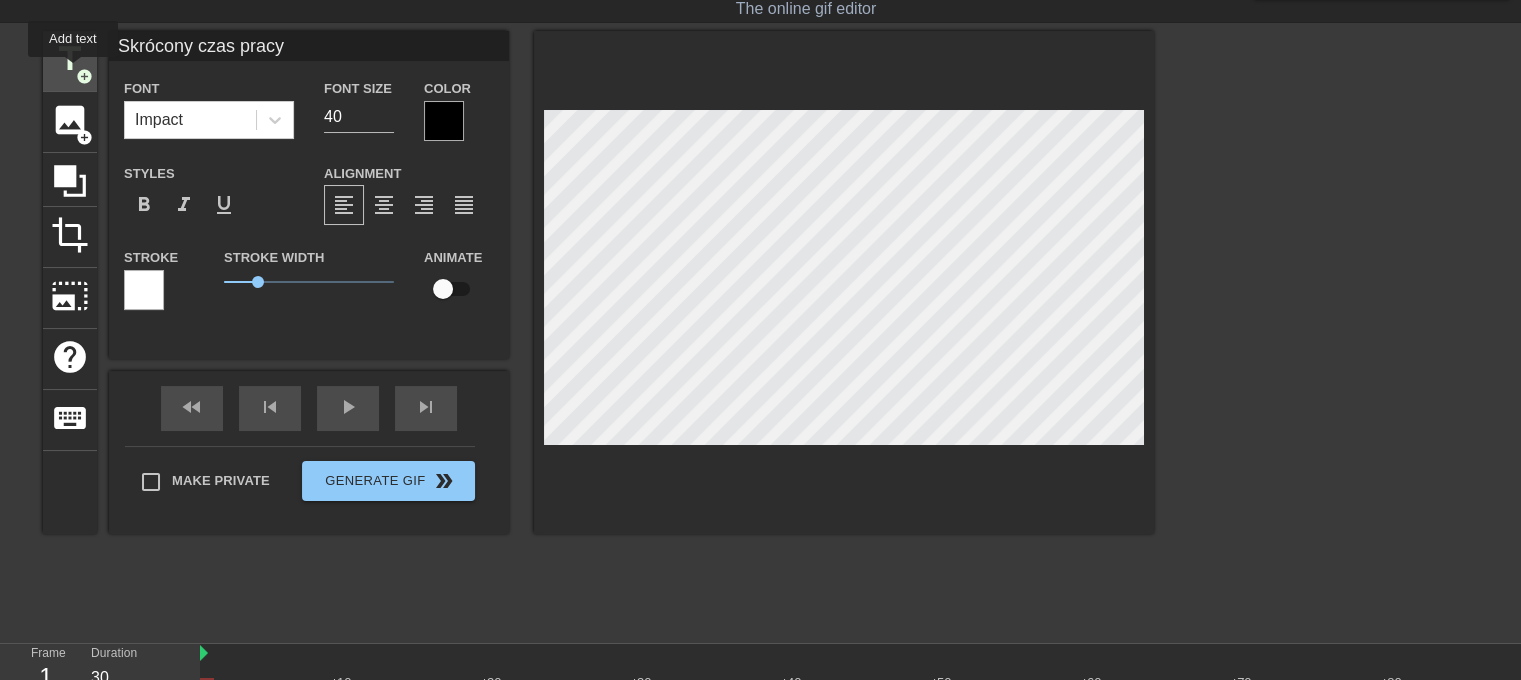 type on "Skrócony
czas pracy" 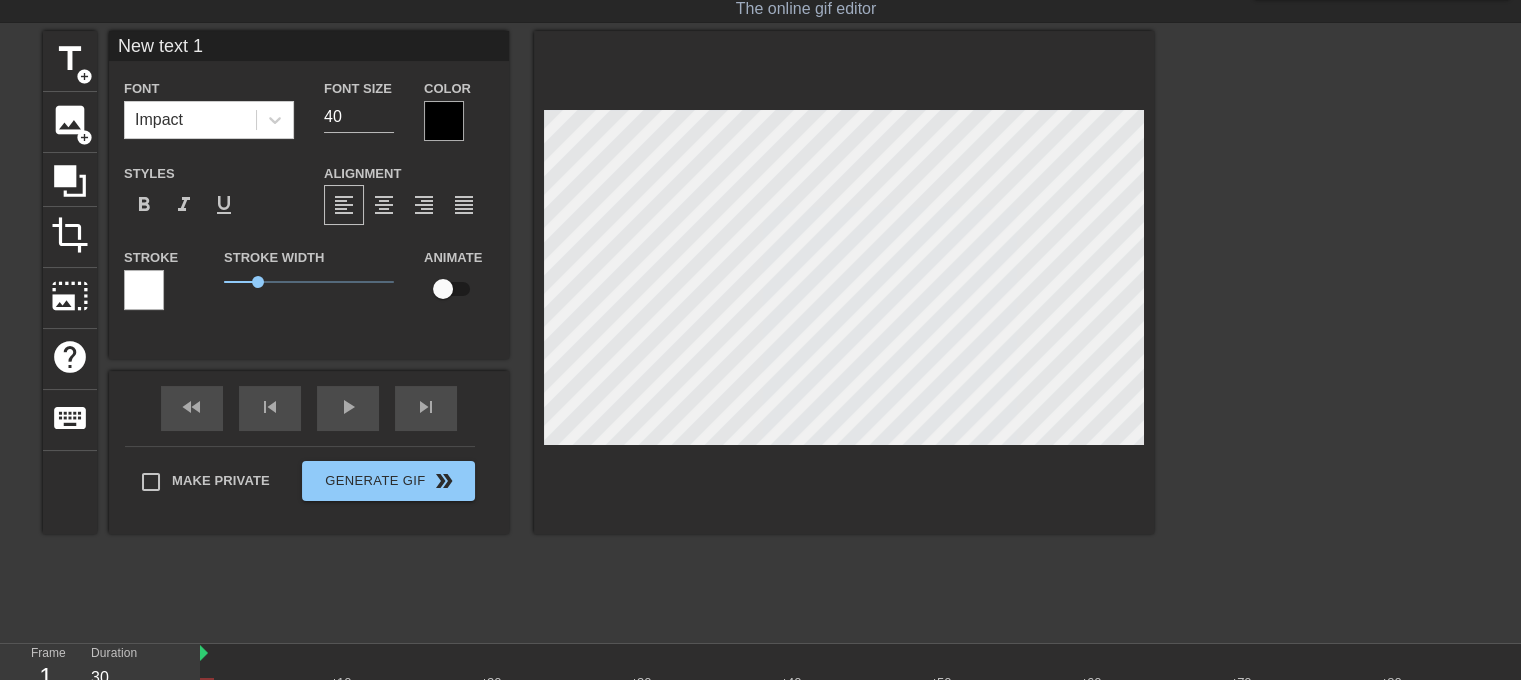 scroll, scrollTop: 2, scrollLeft: 4, axis: both 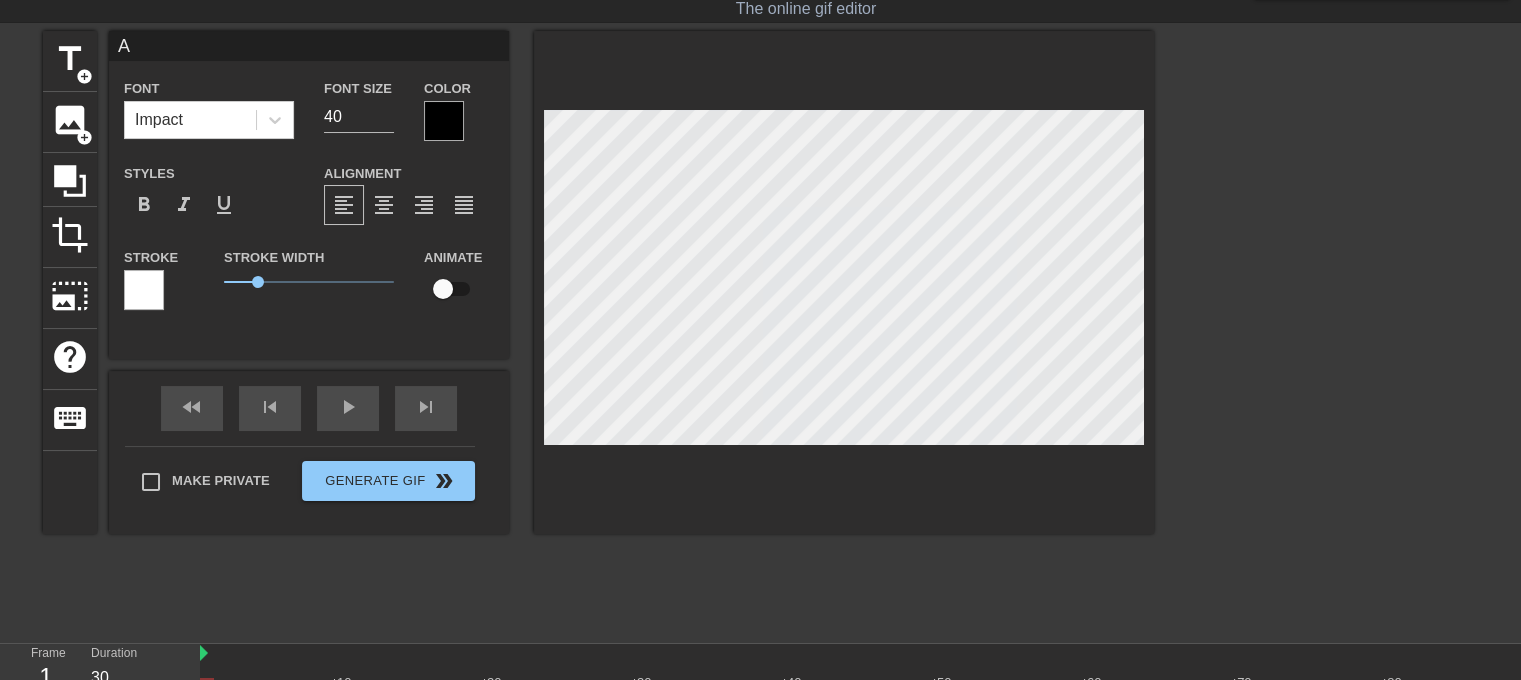 type on "Am" 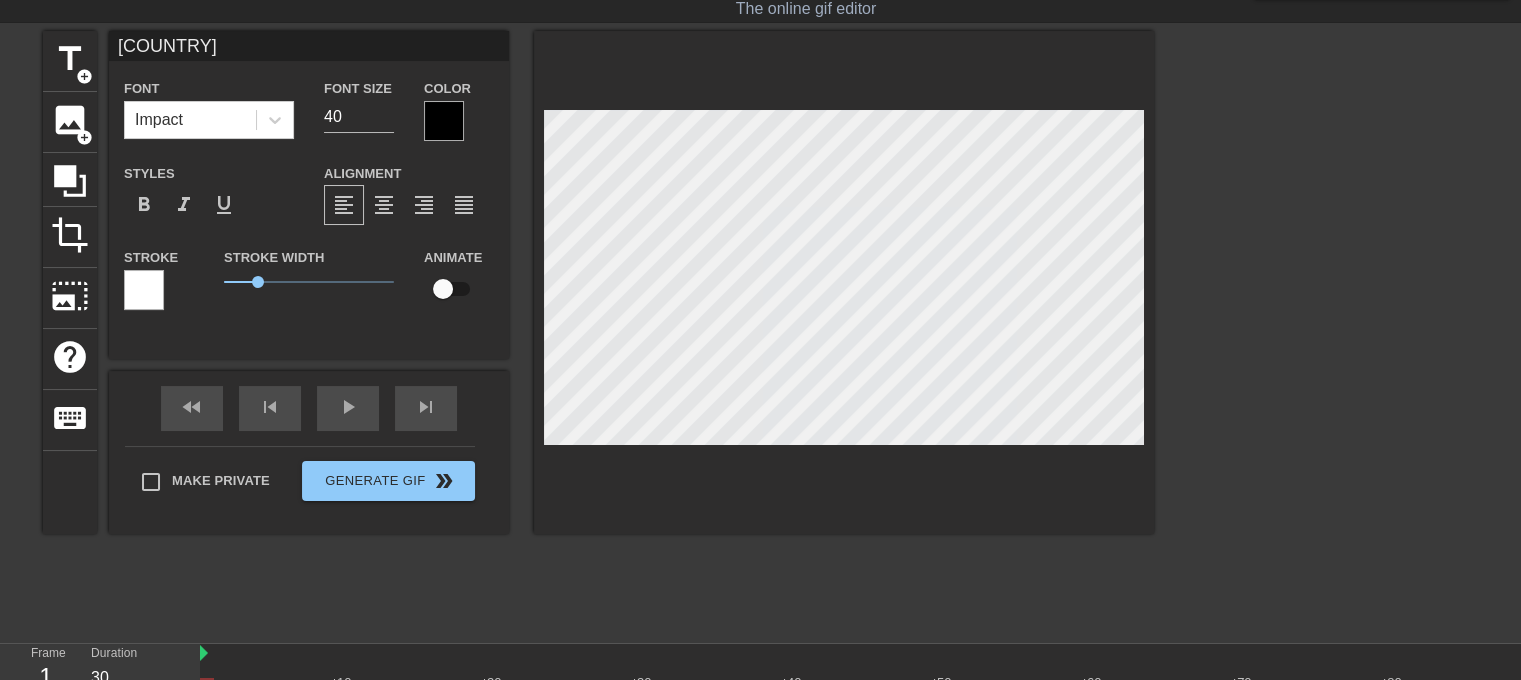 type on "[COUNTRY]" 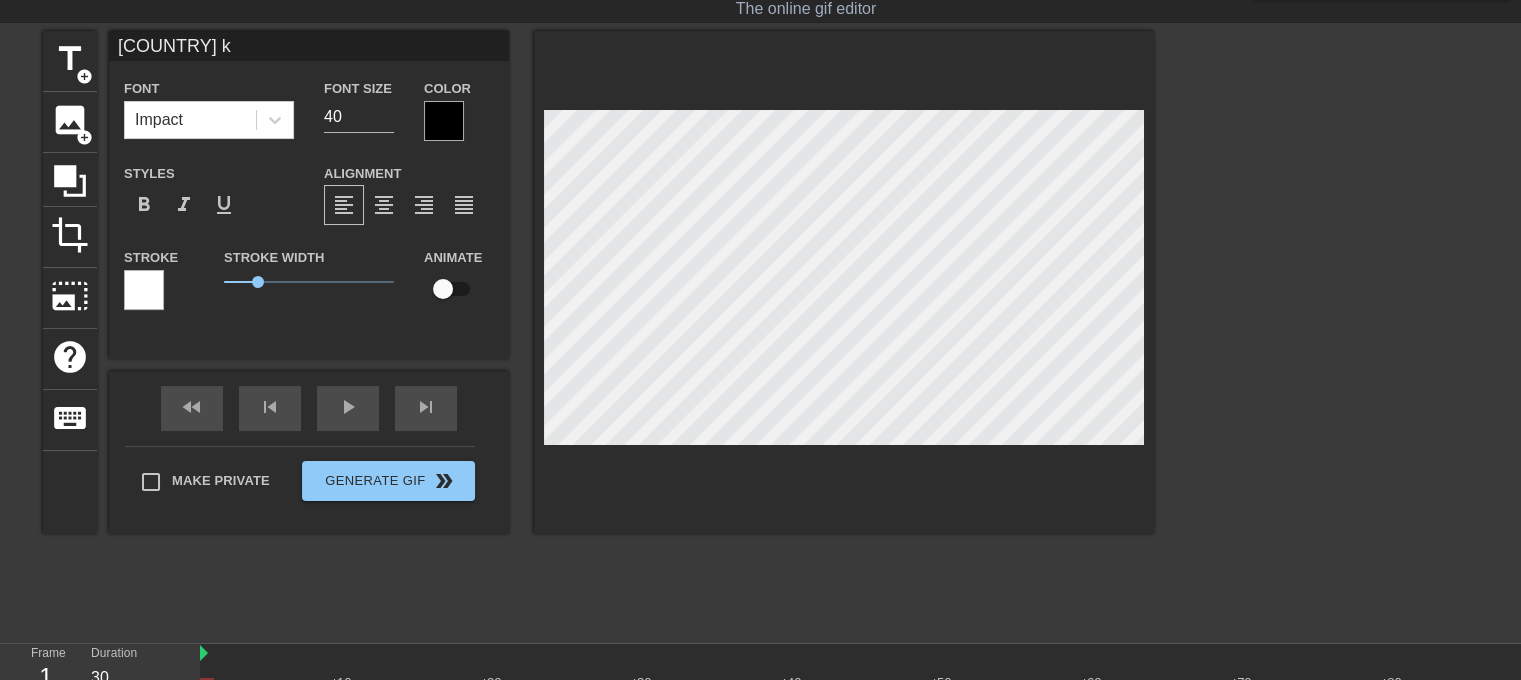 type on "Amerykańskie ko" 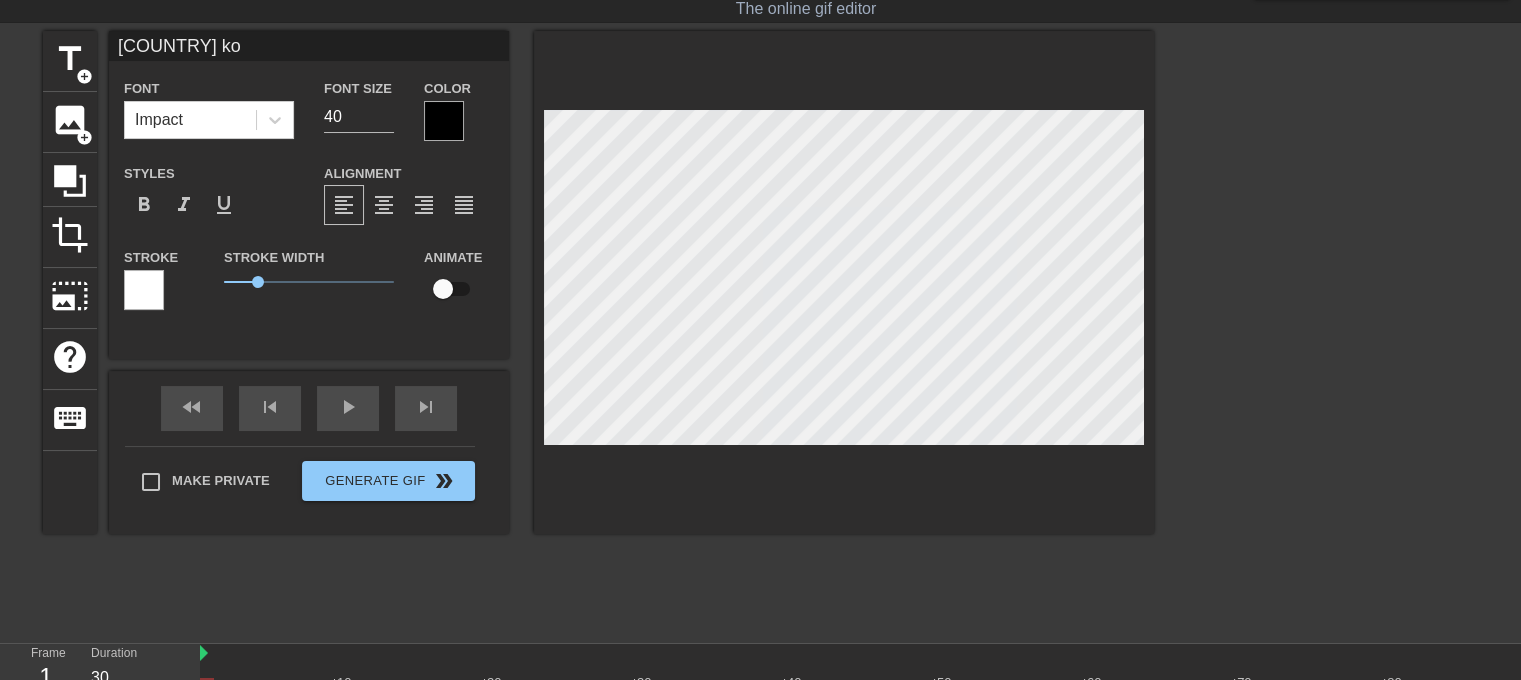 type on "Amerykańskie kor" 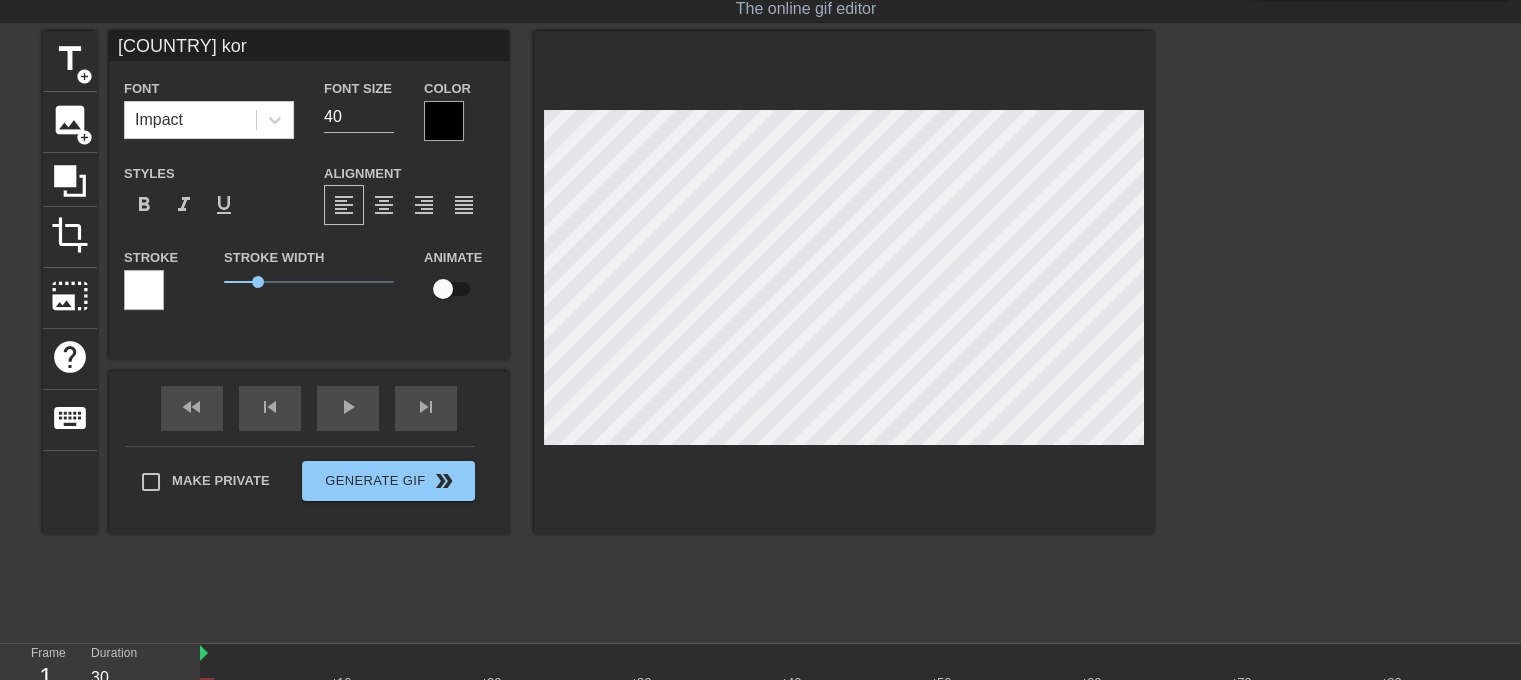 type on "Amerykańskie korp" 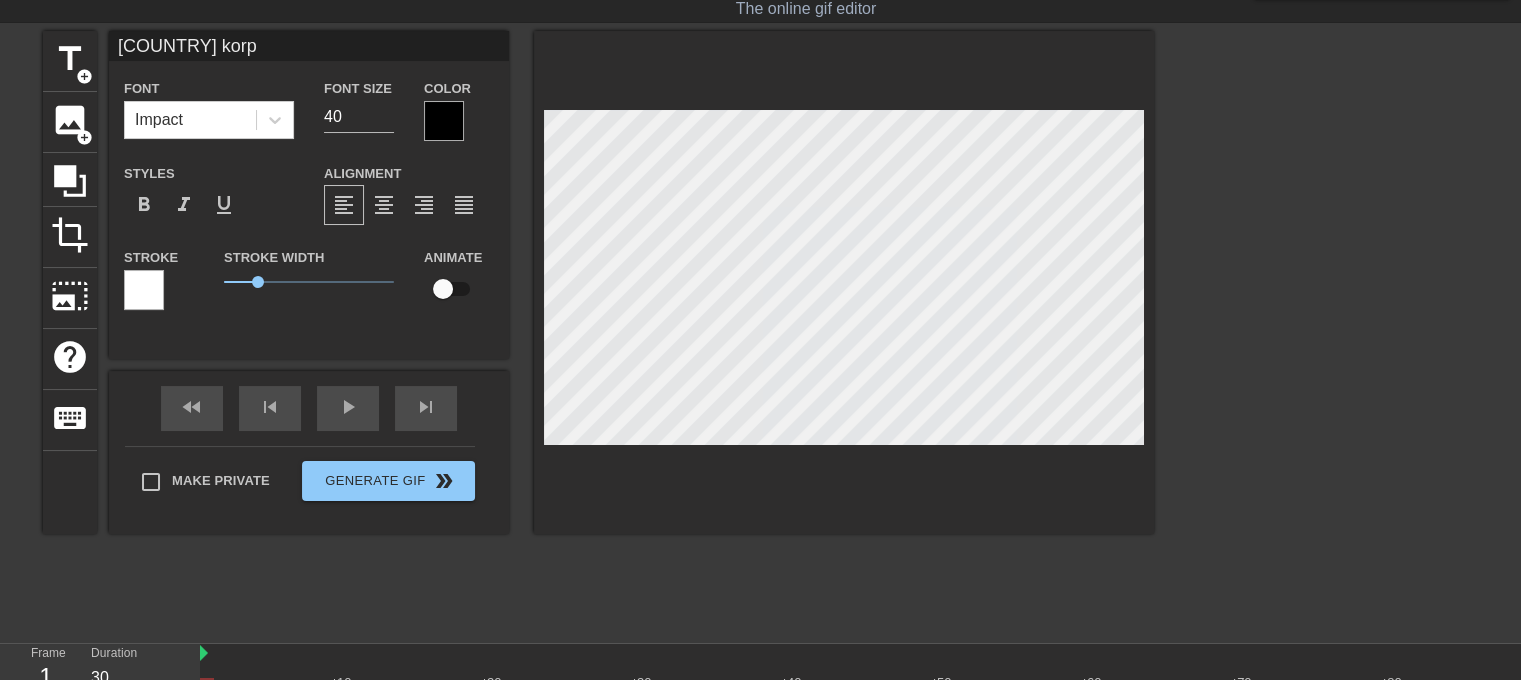 type on "Amerykańskie korpo" 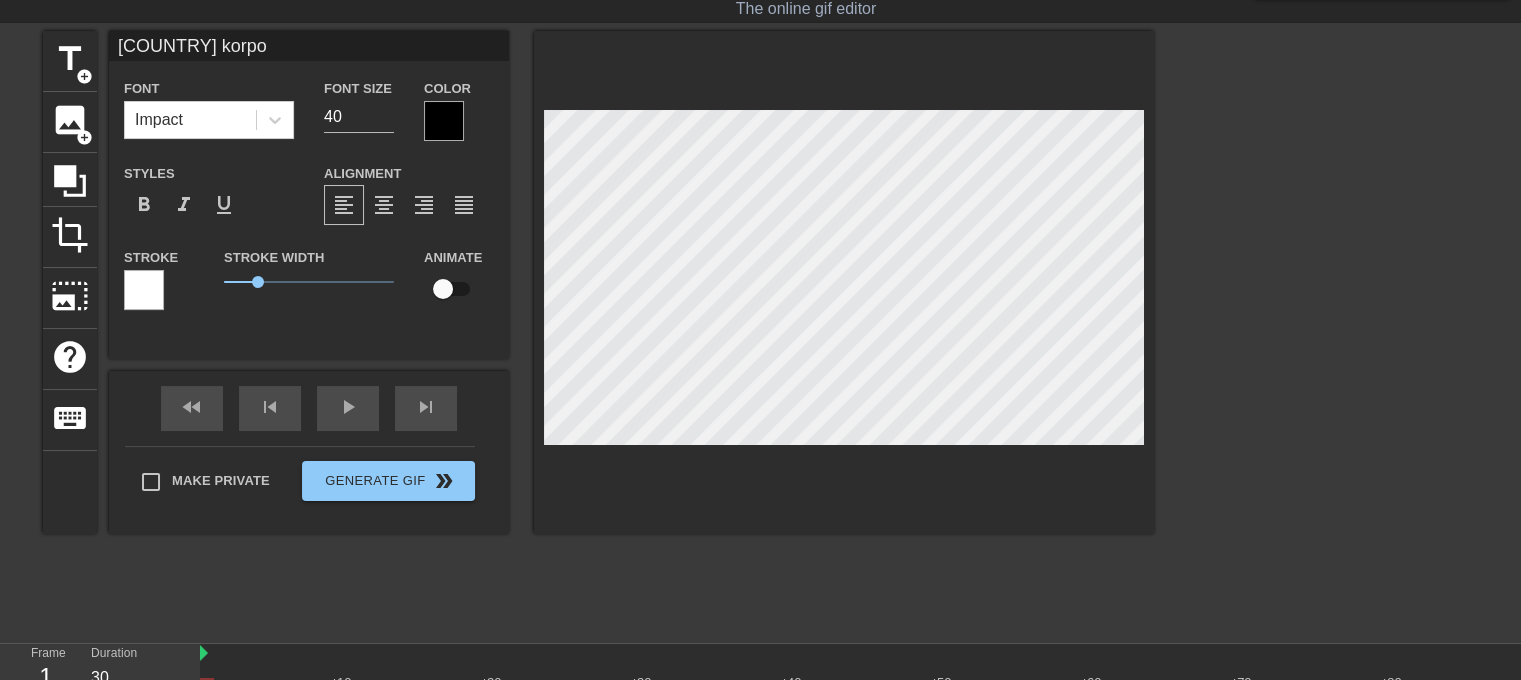 scroll, scrollTop: 2, scrollLeft: 9, axis: both 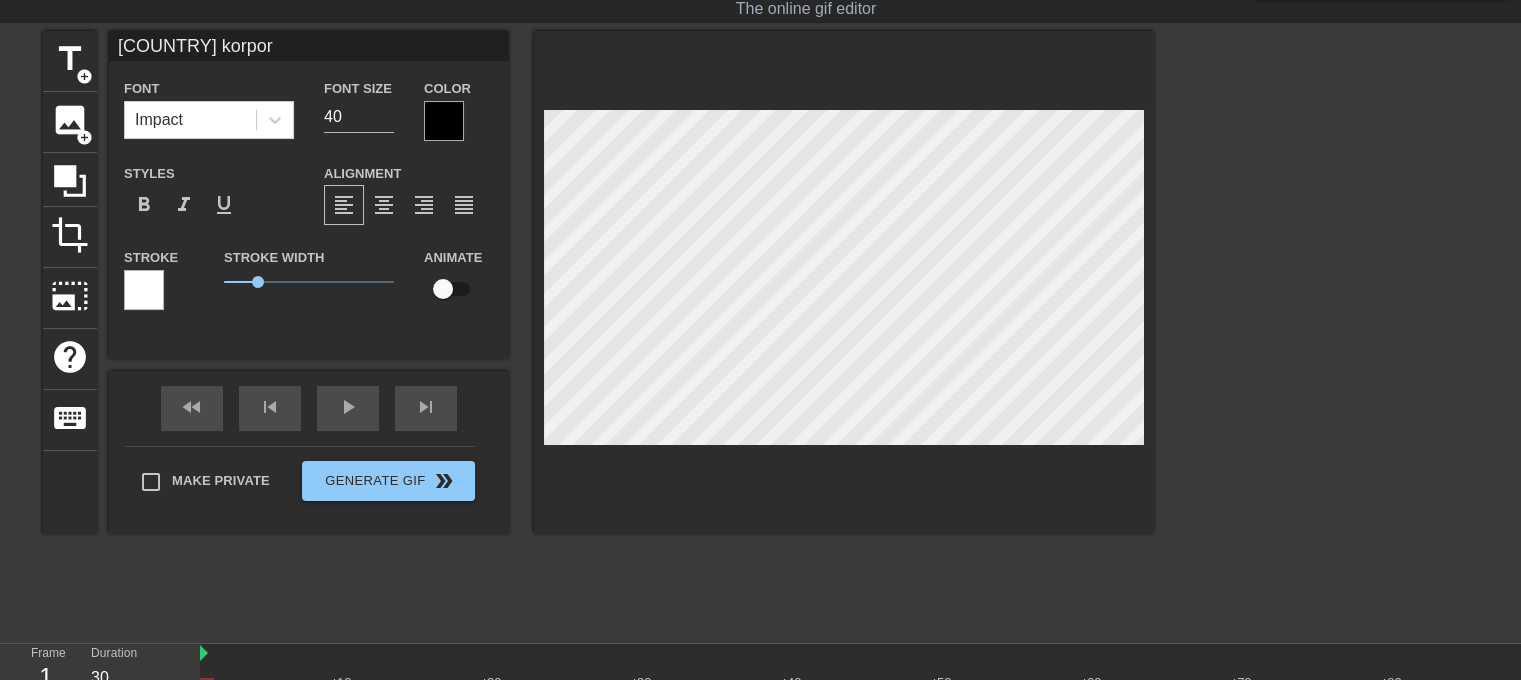 type on "Amerykańskie korpora" 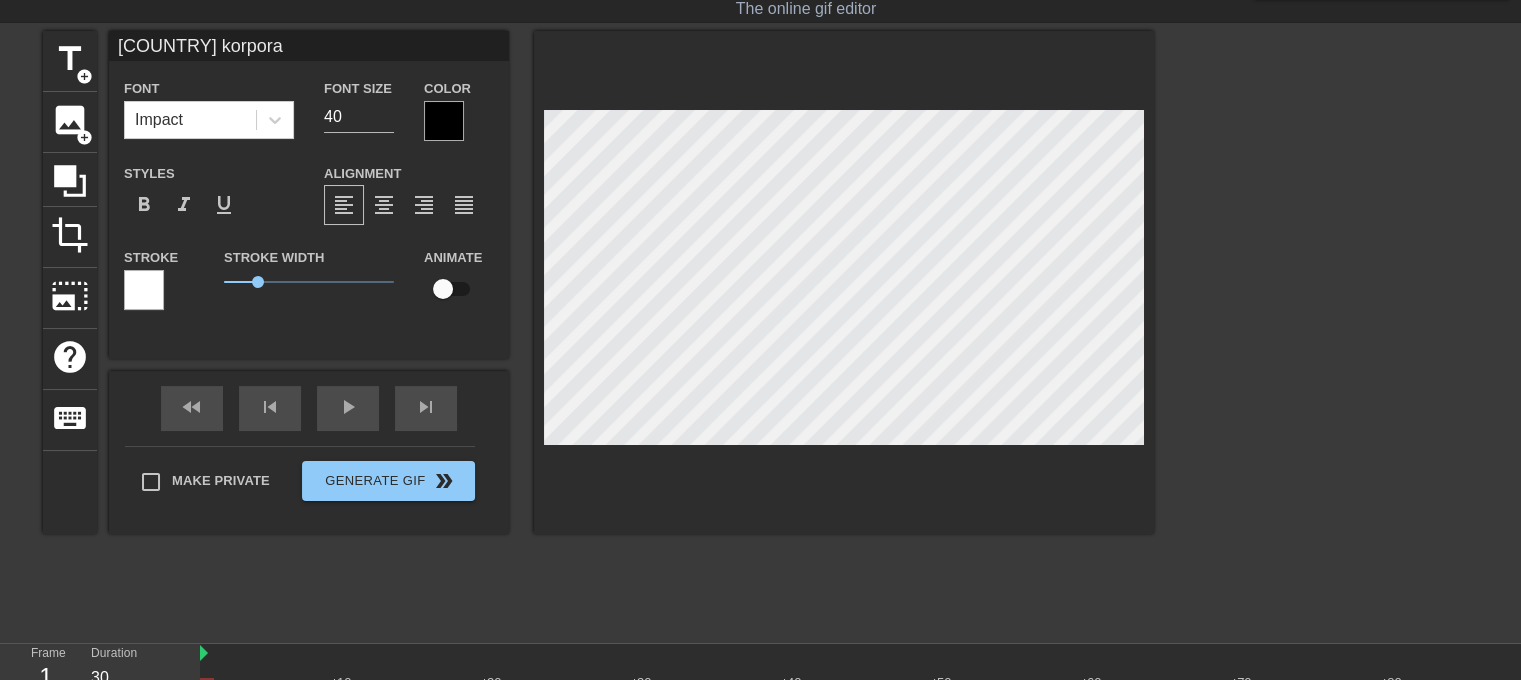 type on "Amerykańskie korporac" 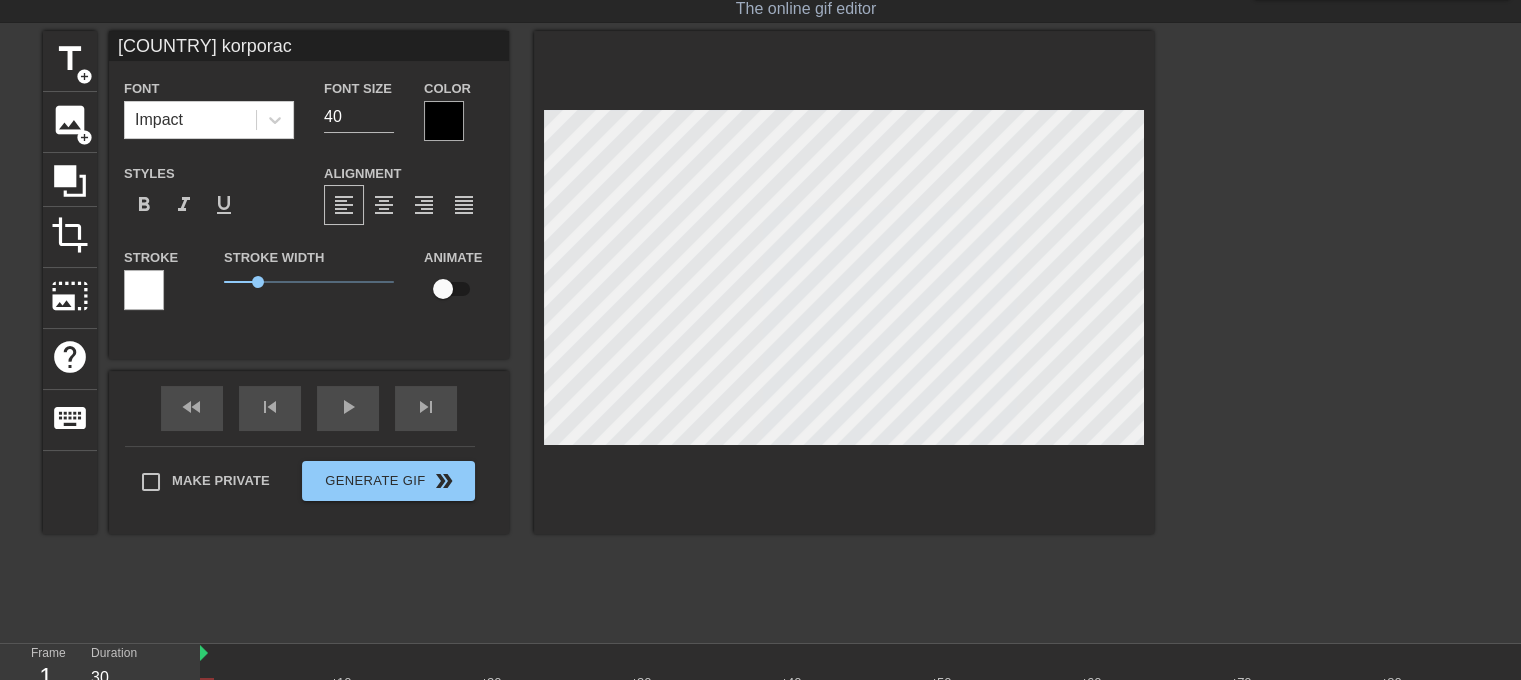 type on "Amerykańskie korporacj" 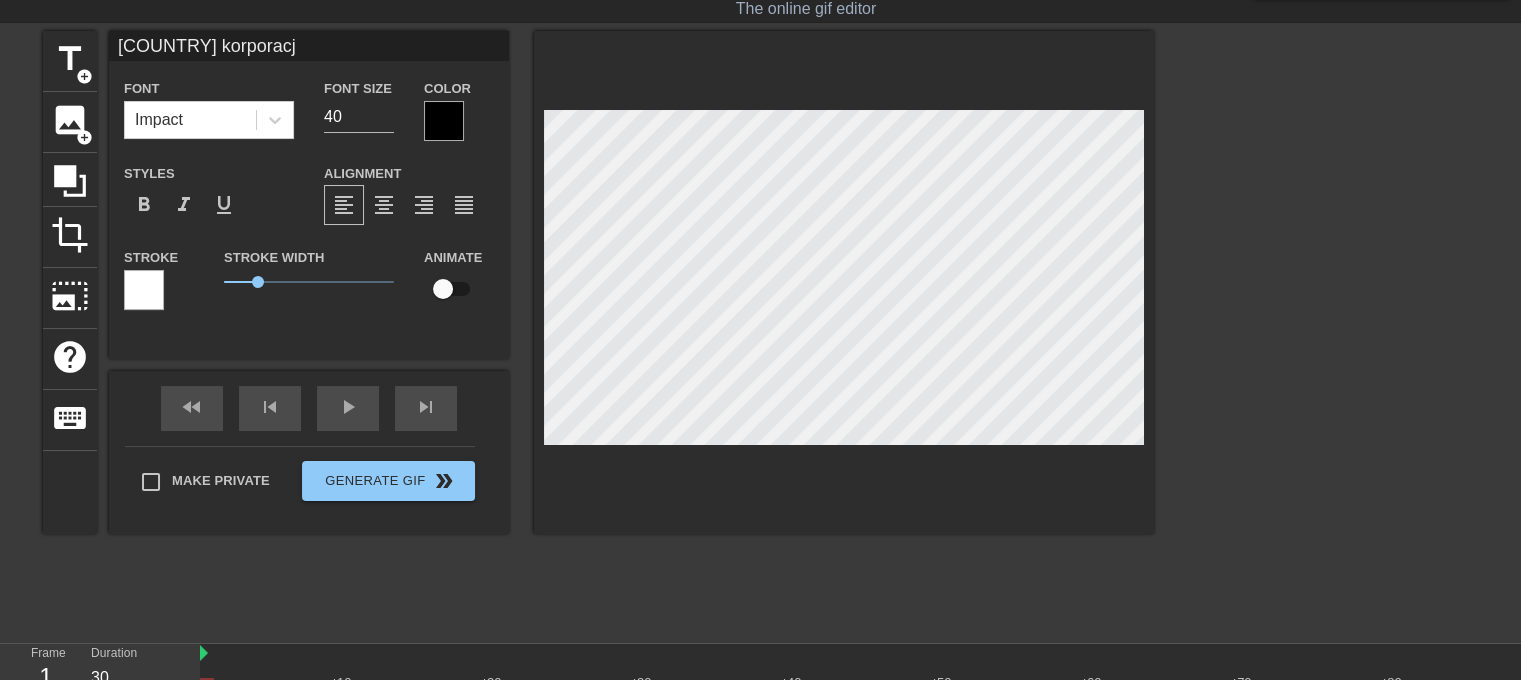 type on "Amerykańskie korporacje" 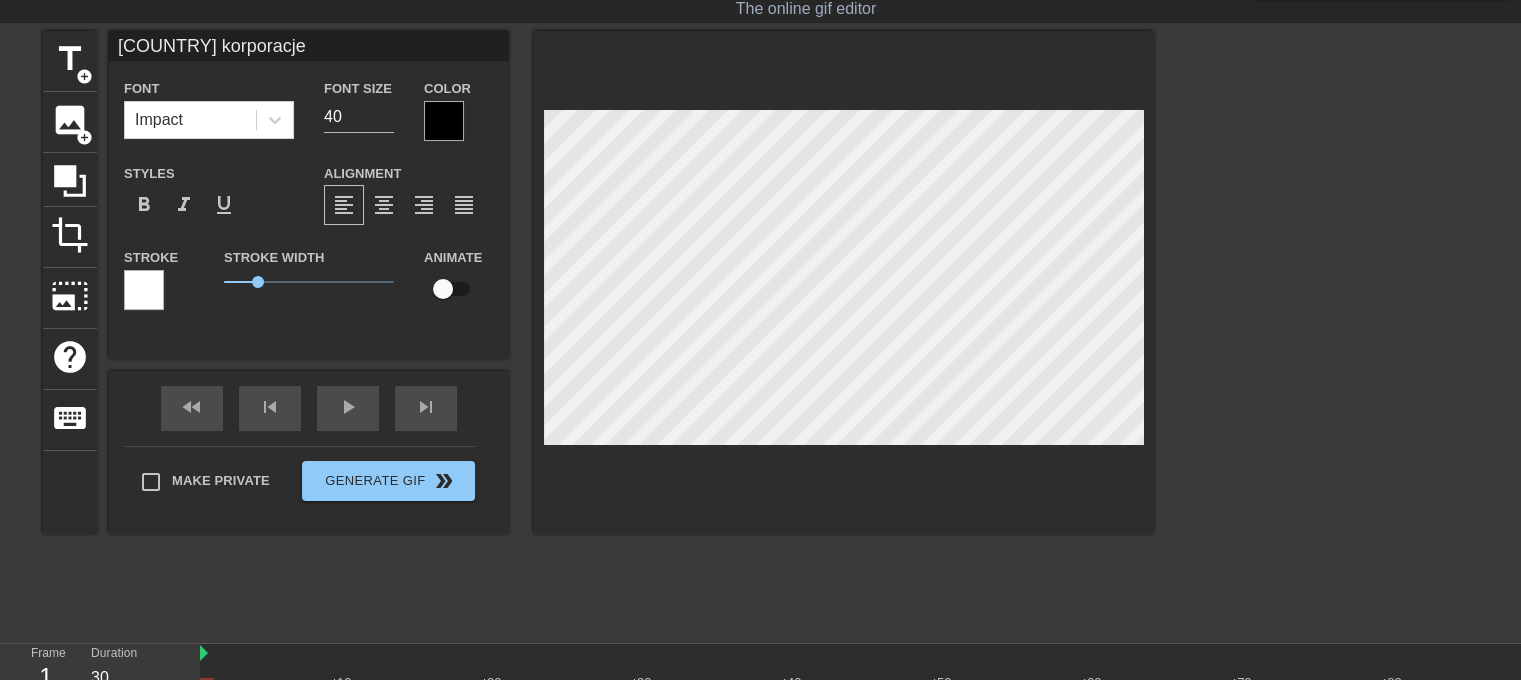 scroll, scrollTop: 2, scrollLeft: 11, axis: both 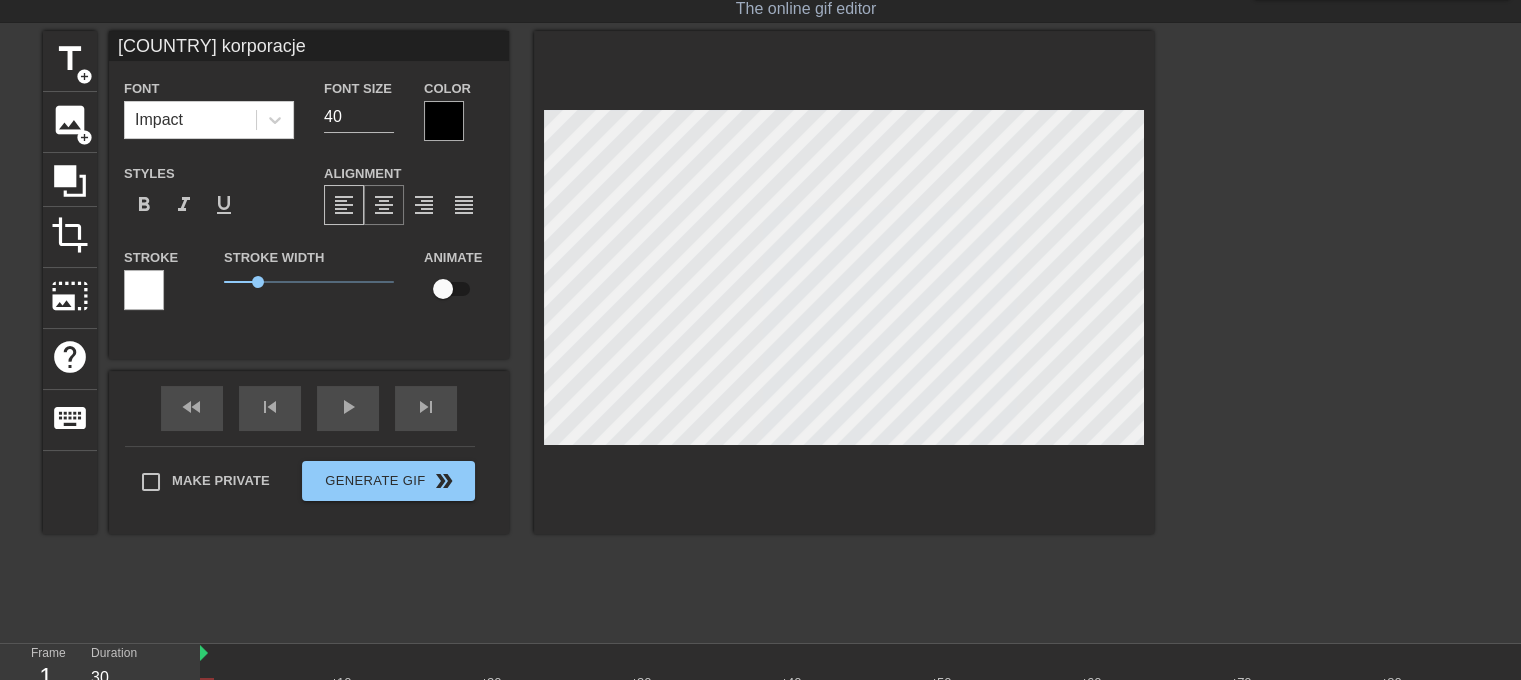 click on "format_align_center" at bounding box center (384, 205) 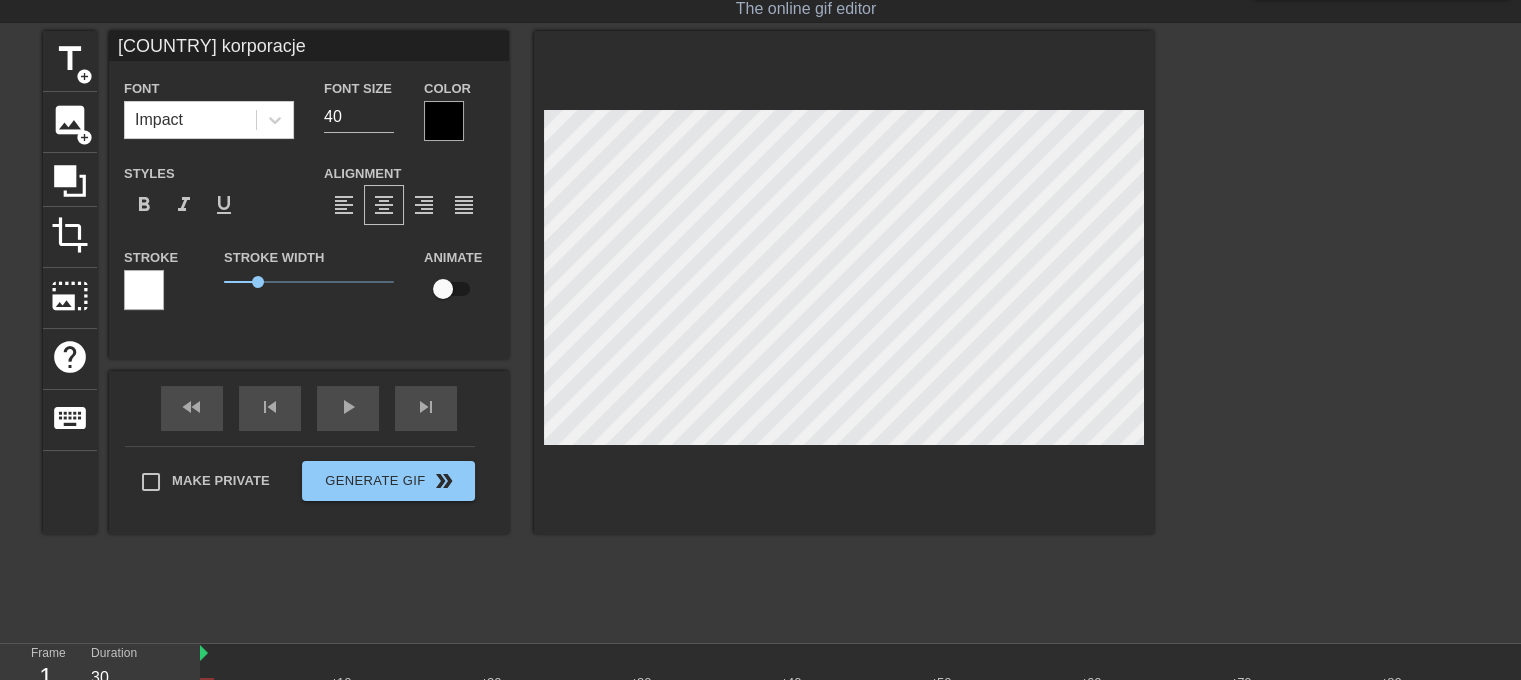 type on "Skrócony czas pracy" 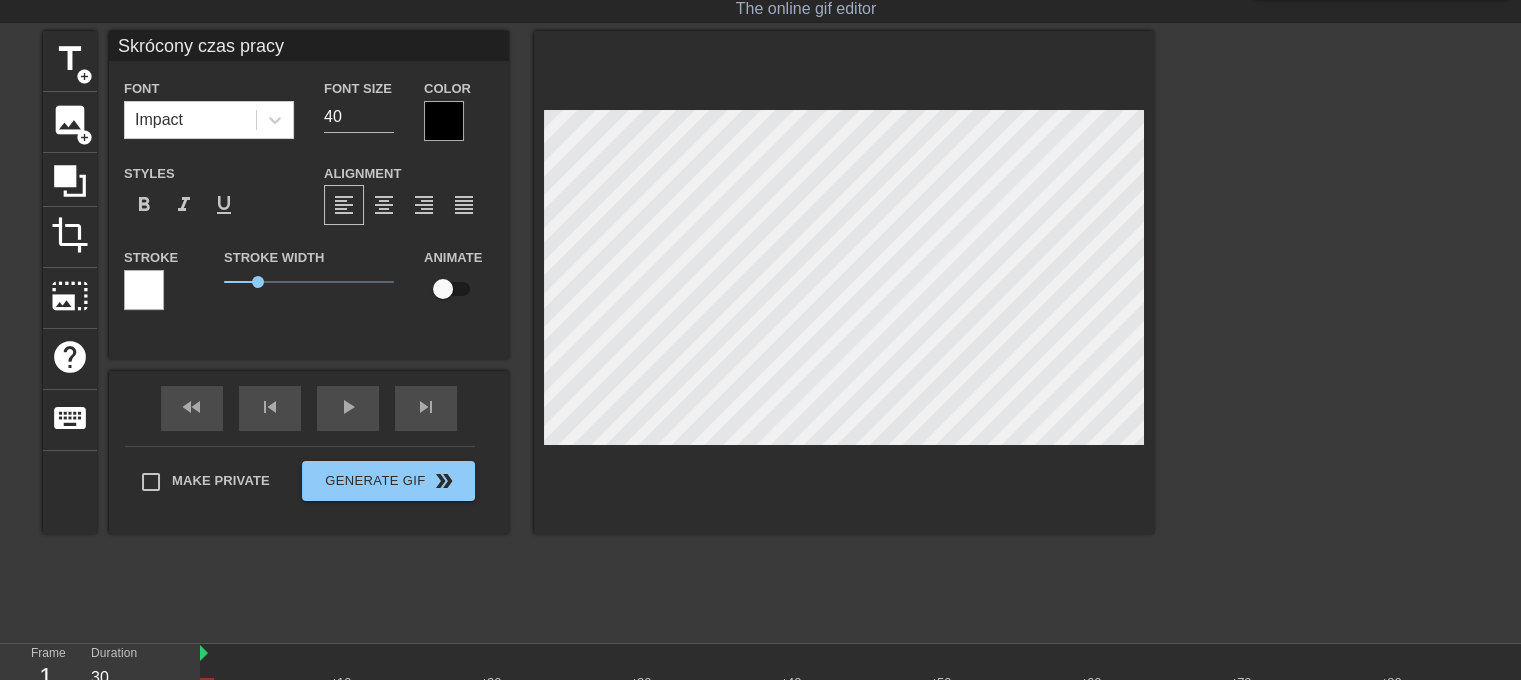 scroll, scrollTop: 2, scrollLeft: 4, axis: both 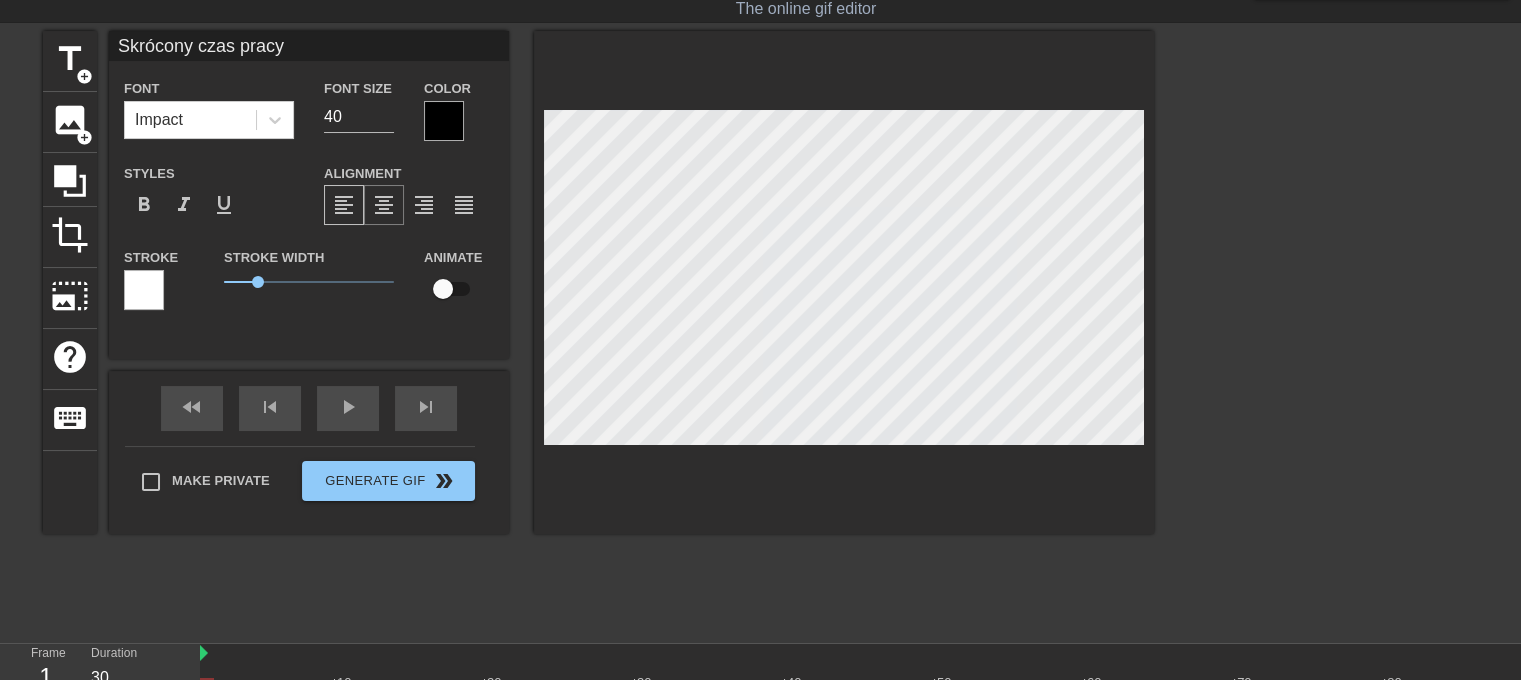 click on "format_align_center" at bounding box center [384, 205] 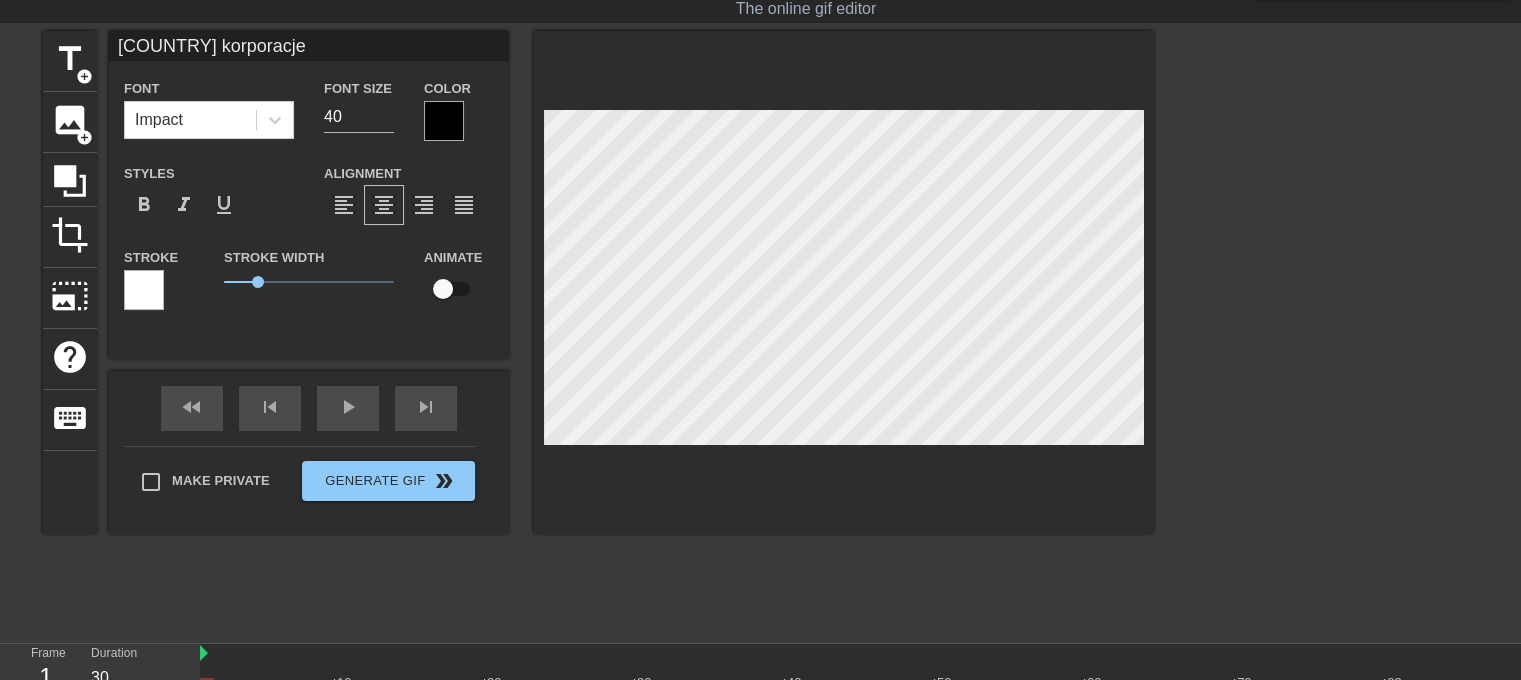 scroll, scrollTop: 2, scrollLeft: 4, axis: both 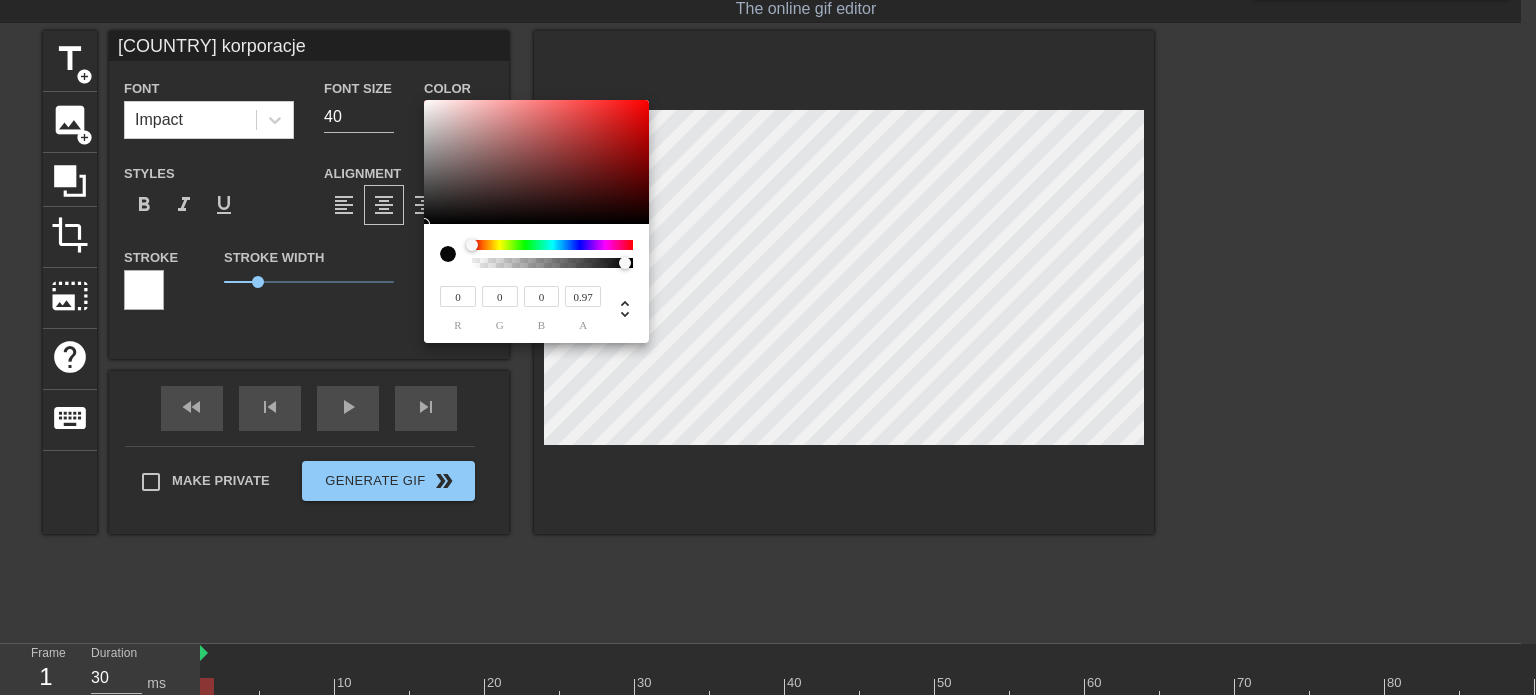 type on "Amerykańskie korporacje" 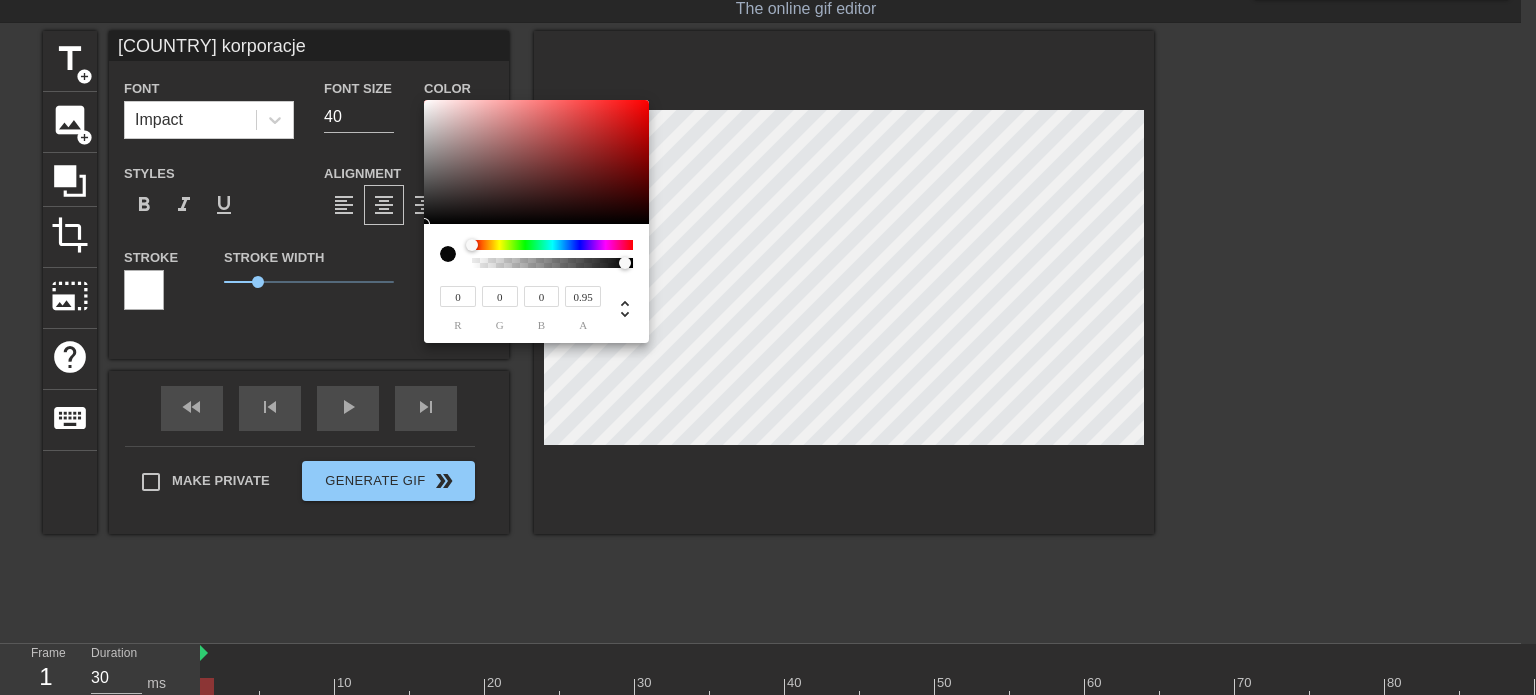 type on "Amerykańskie korporacje" 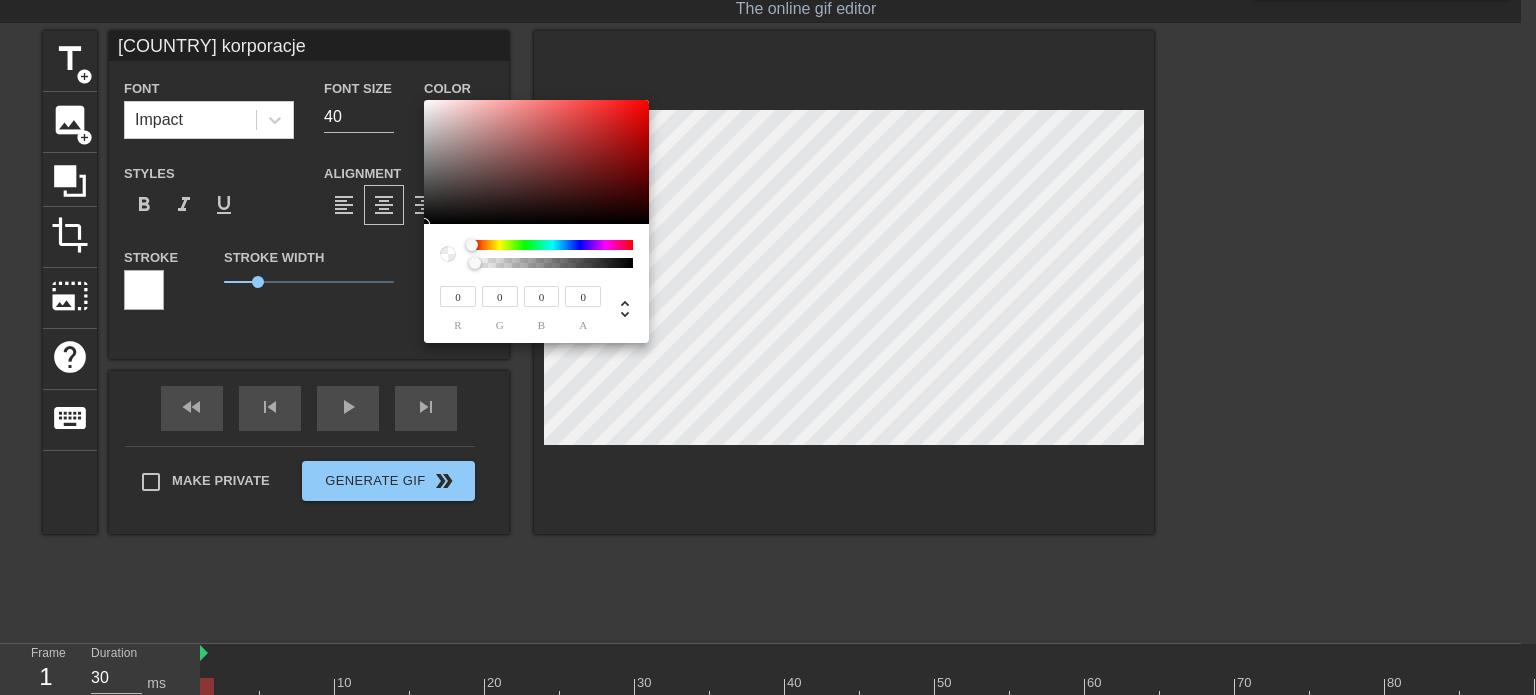 drag, startPoint x: 626, startPoint y: 263, endPoint x: 424, endPoint y: 274, distance: 202.29929 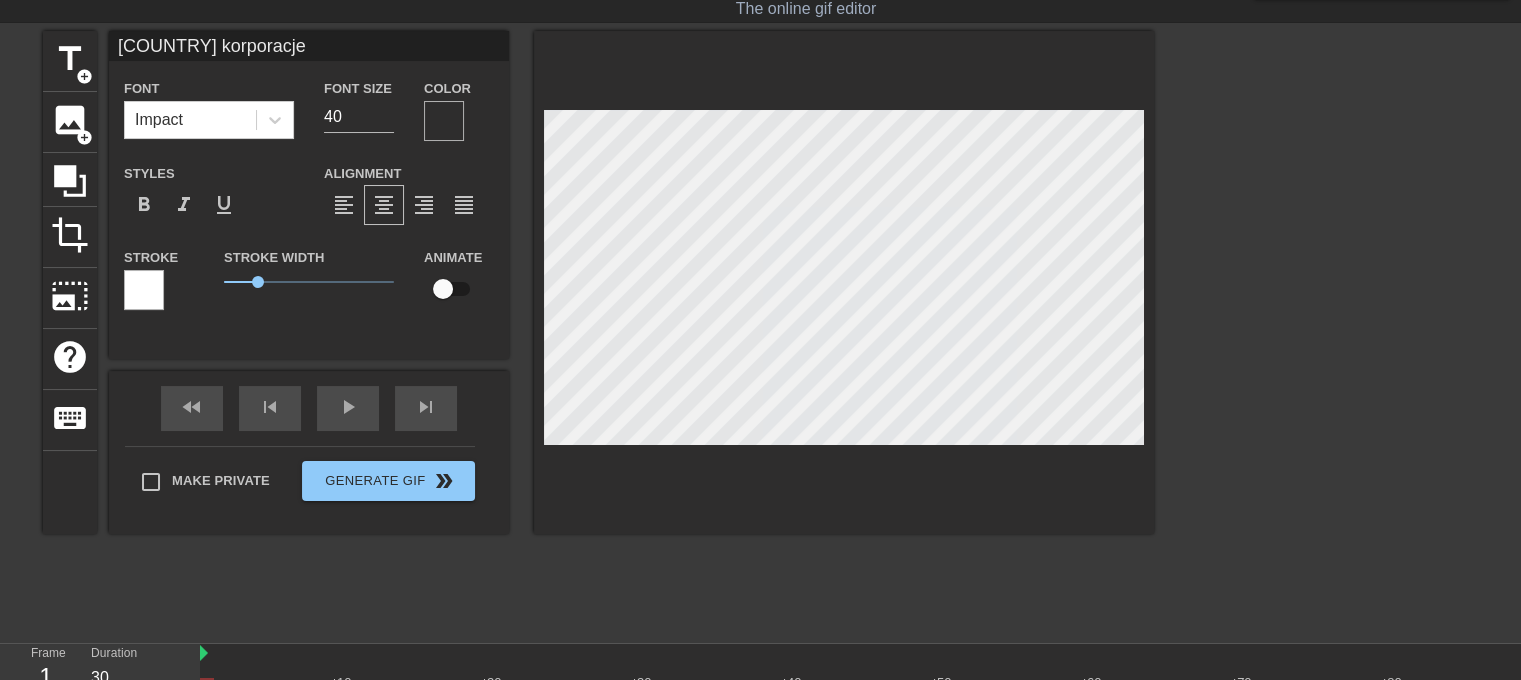 scroll, scrollTop: 3, scrollLeft: 2, axis: both 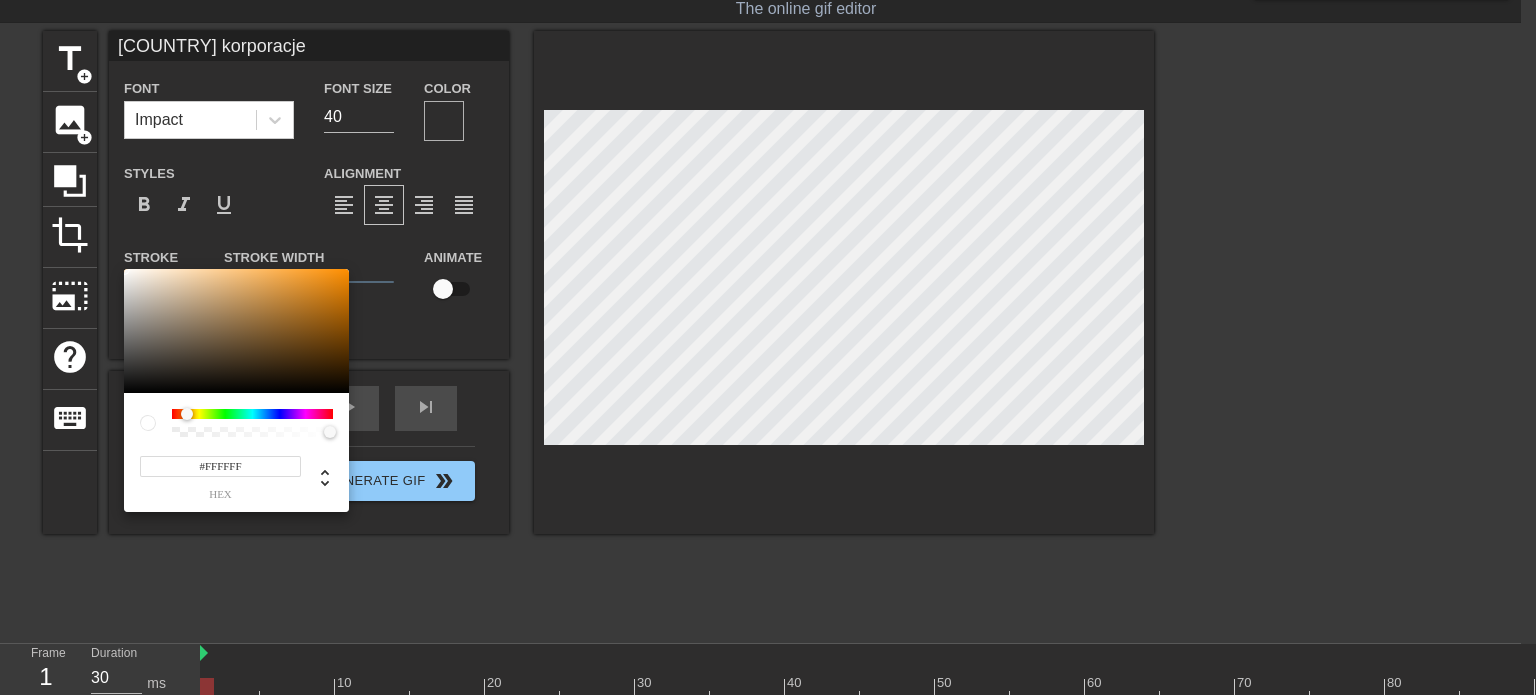 drag, startPoint x: 176, startPoint y: 411, endPoint x: 84, endPoint y: 399, distance: 92.779305 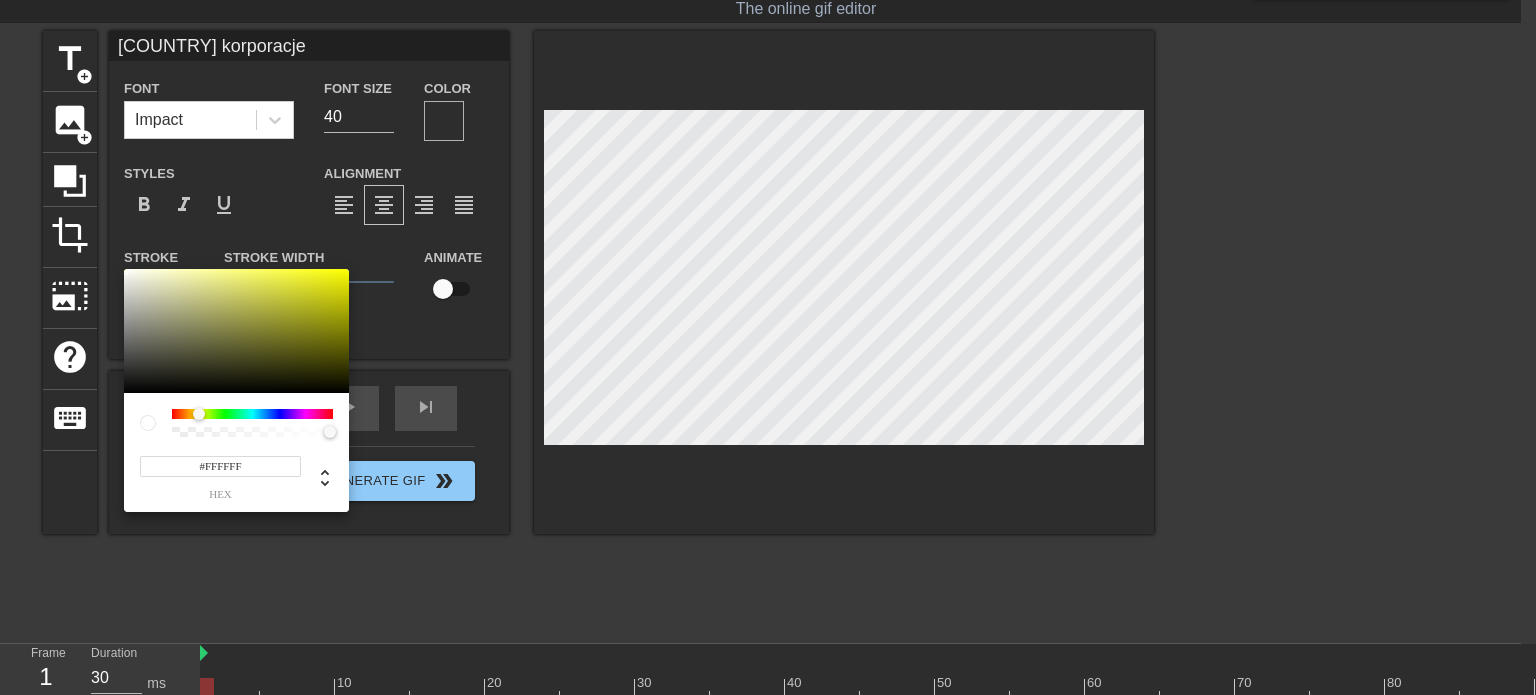 type on "Amerykańskie korporacje" 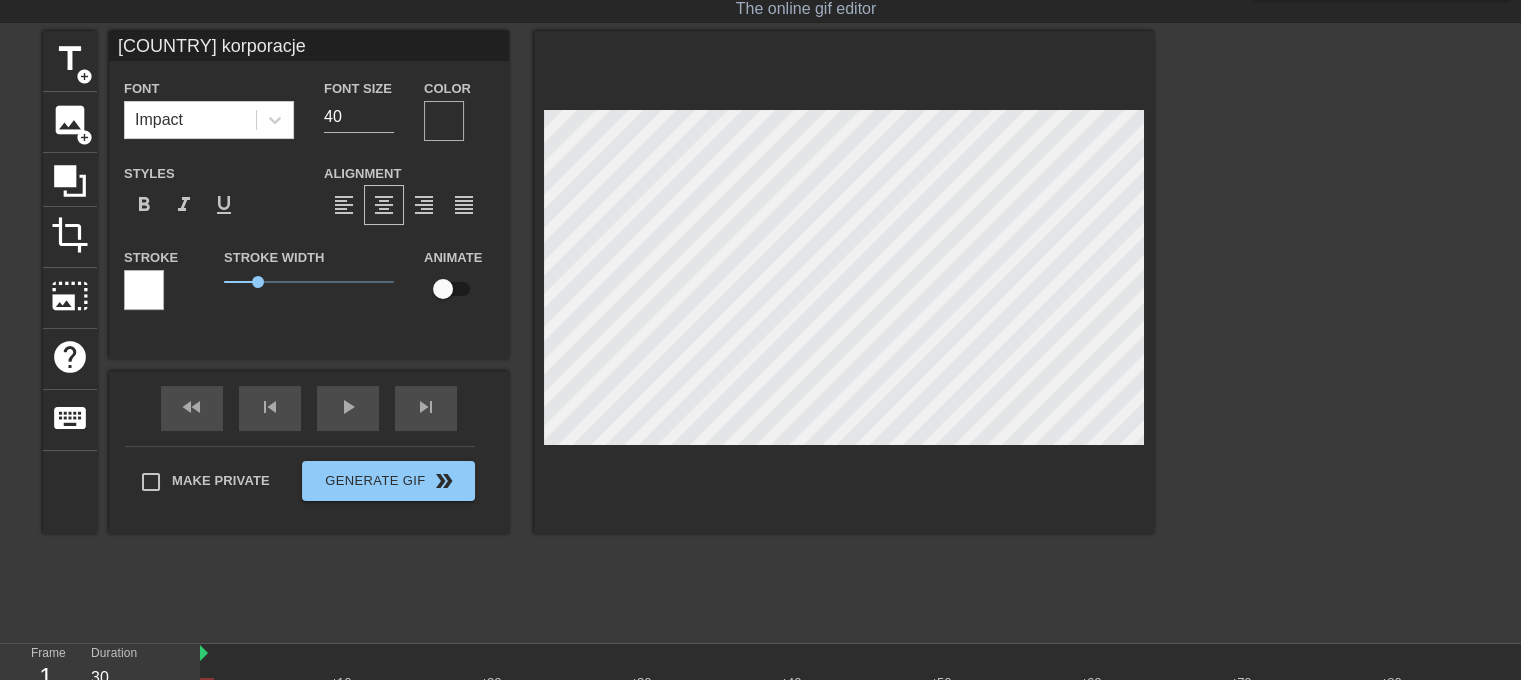 click at bounding box center (144, 290) 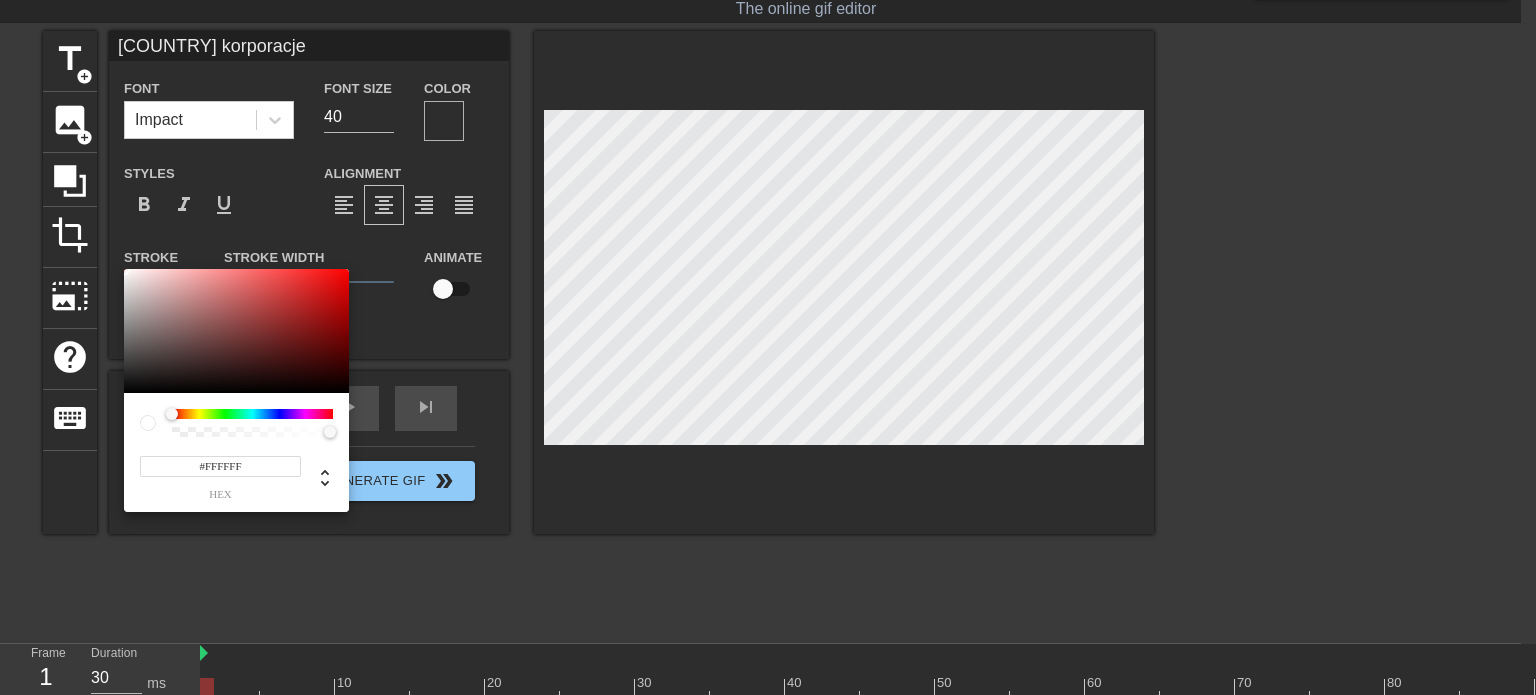drag, startPoint x: 247, startPoint y: 466, endPoint x: 202, endPoint y: 461, distance: 45.276924 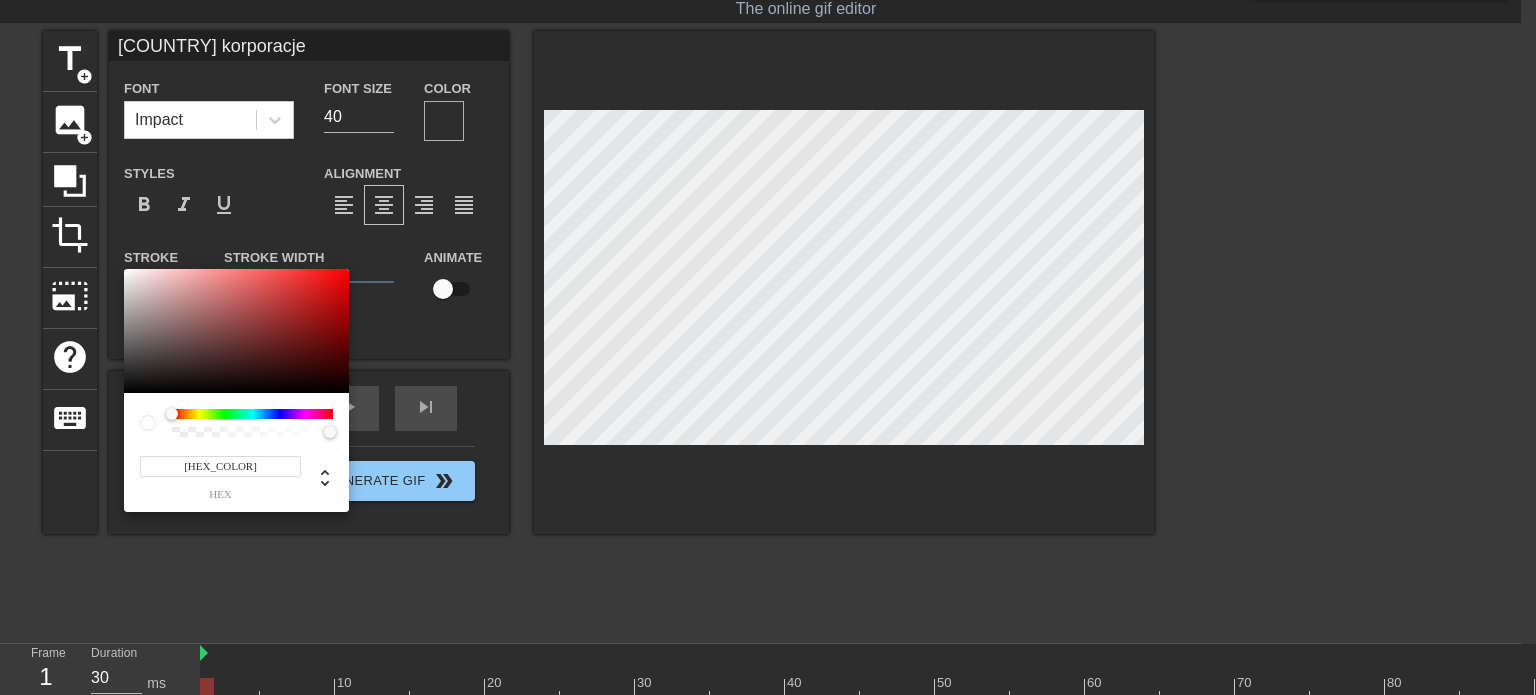 type on "[COLOR]" 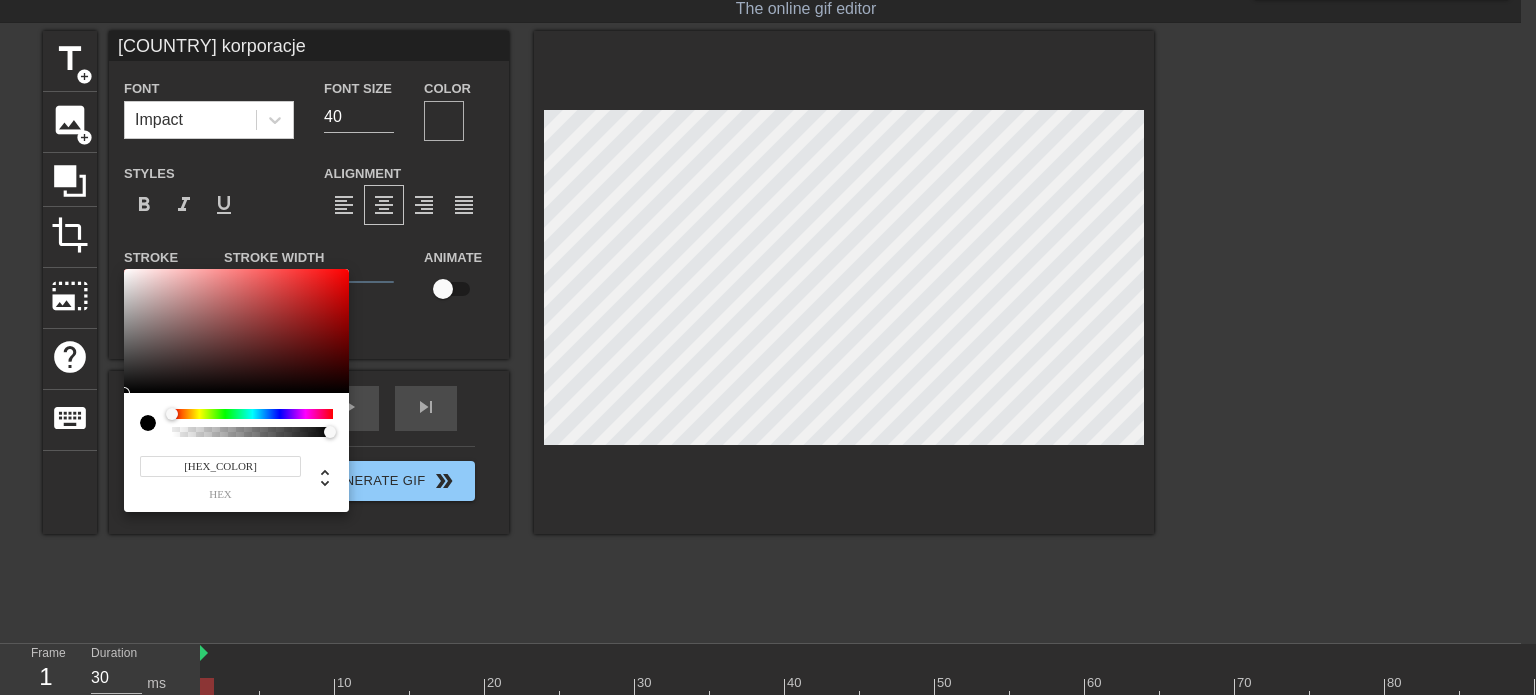 type on "[COLOR]" 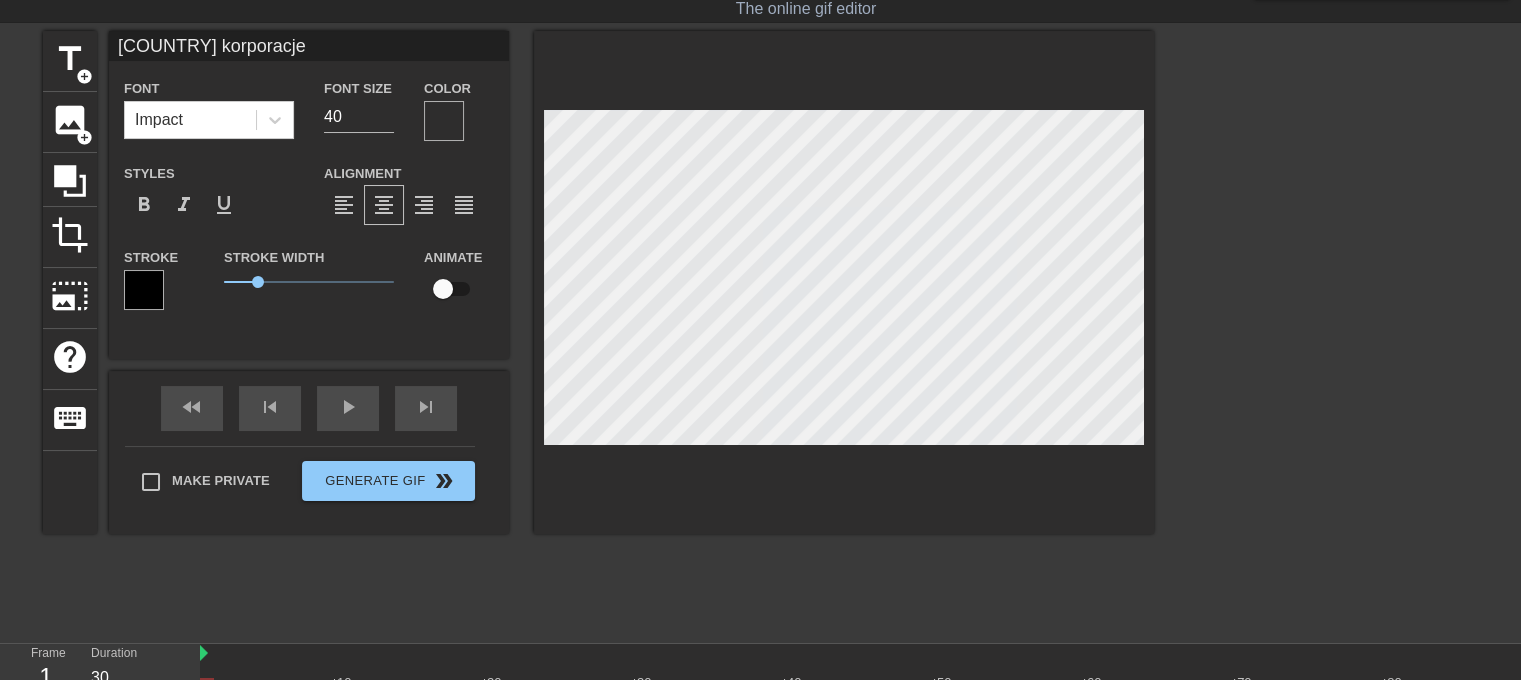 scroll, scrollTop: 4, scrollLeft: 4, axis: both 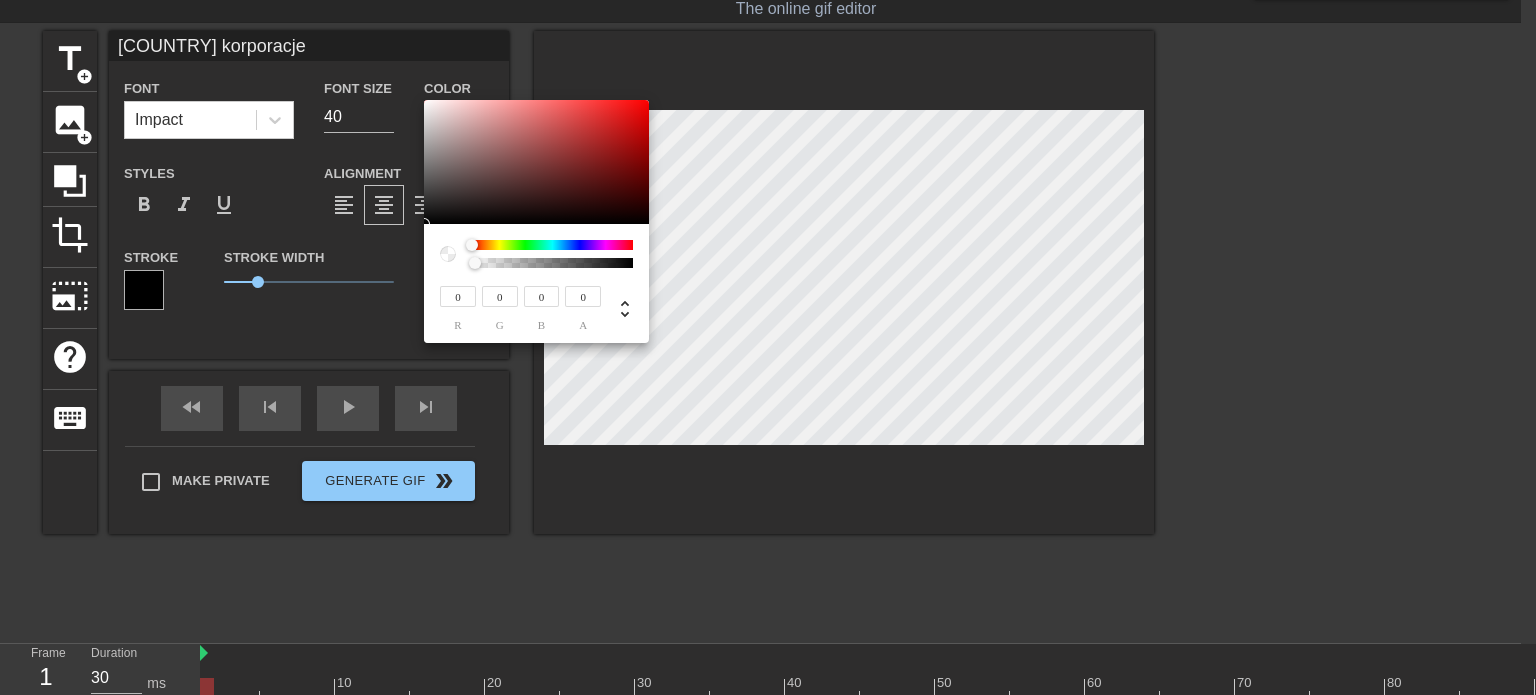 type on "Amerykańskie korporacje" 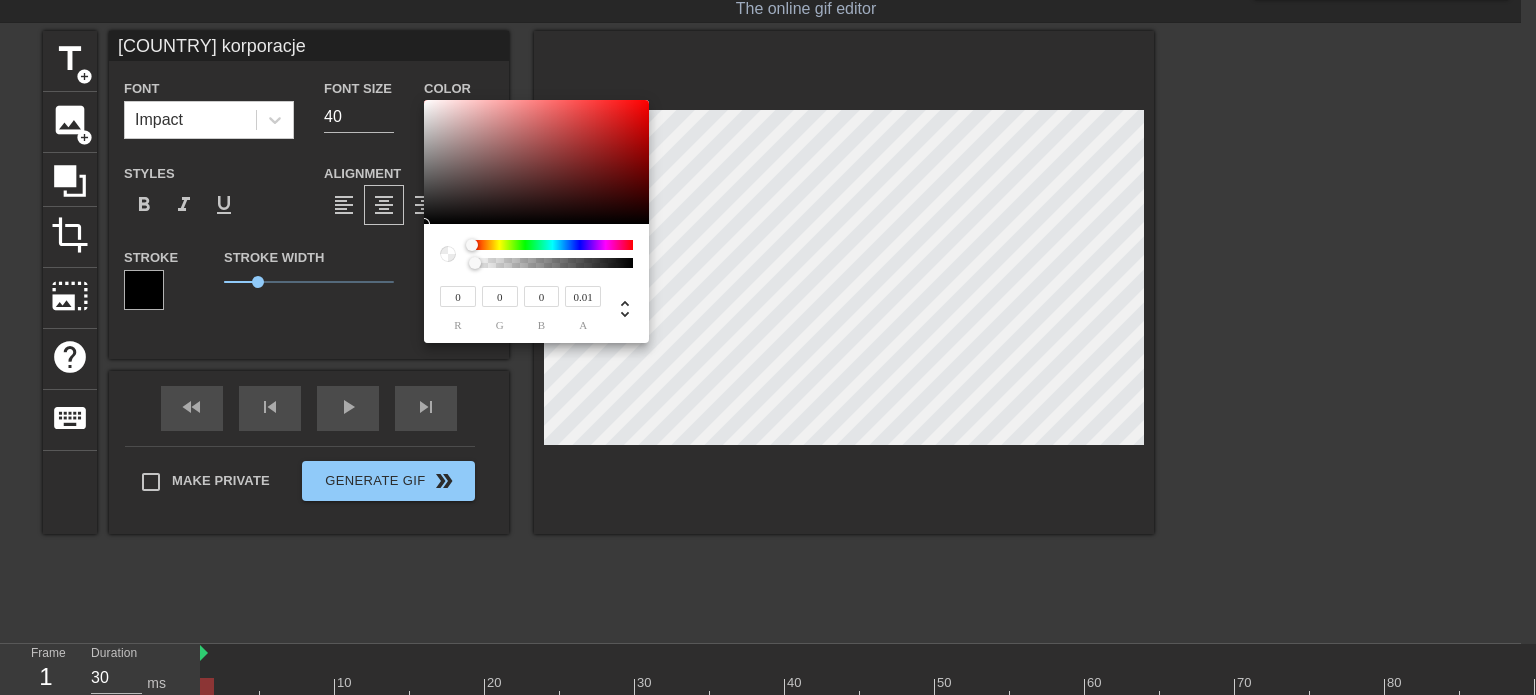 type on "Amerykańskie korporacje" 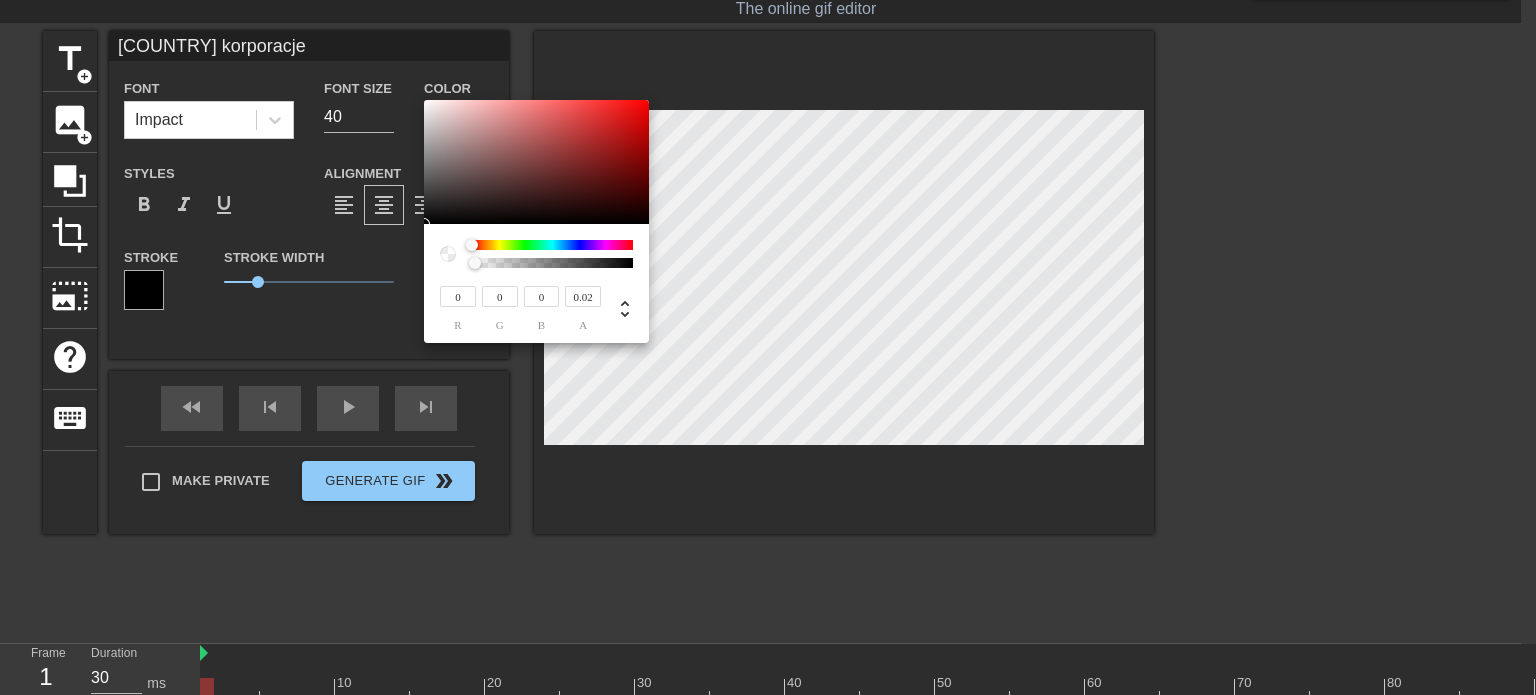 type on "Amerykańskie korporacje" 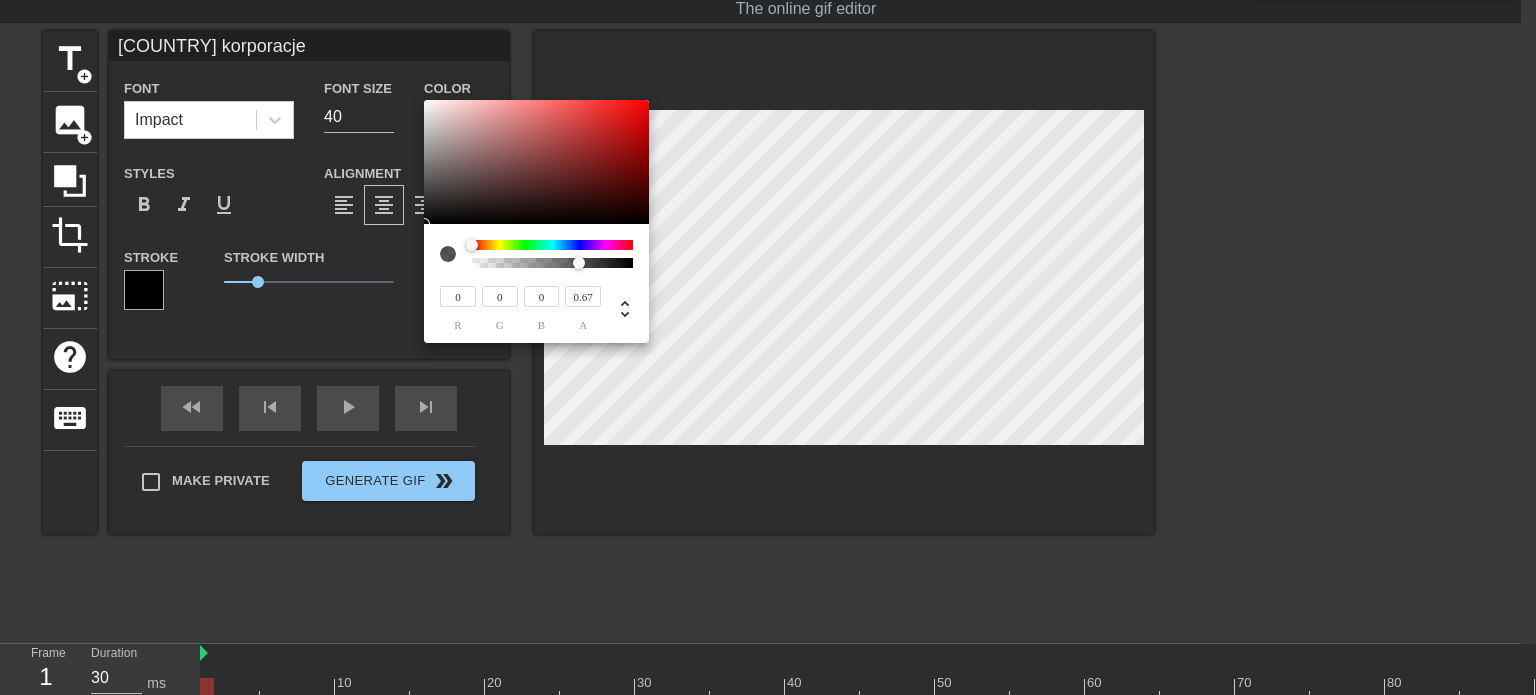 type on "Amerykańskie korporacje" 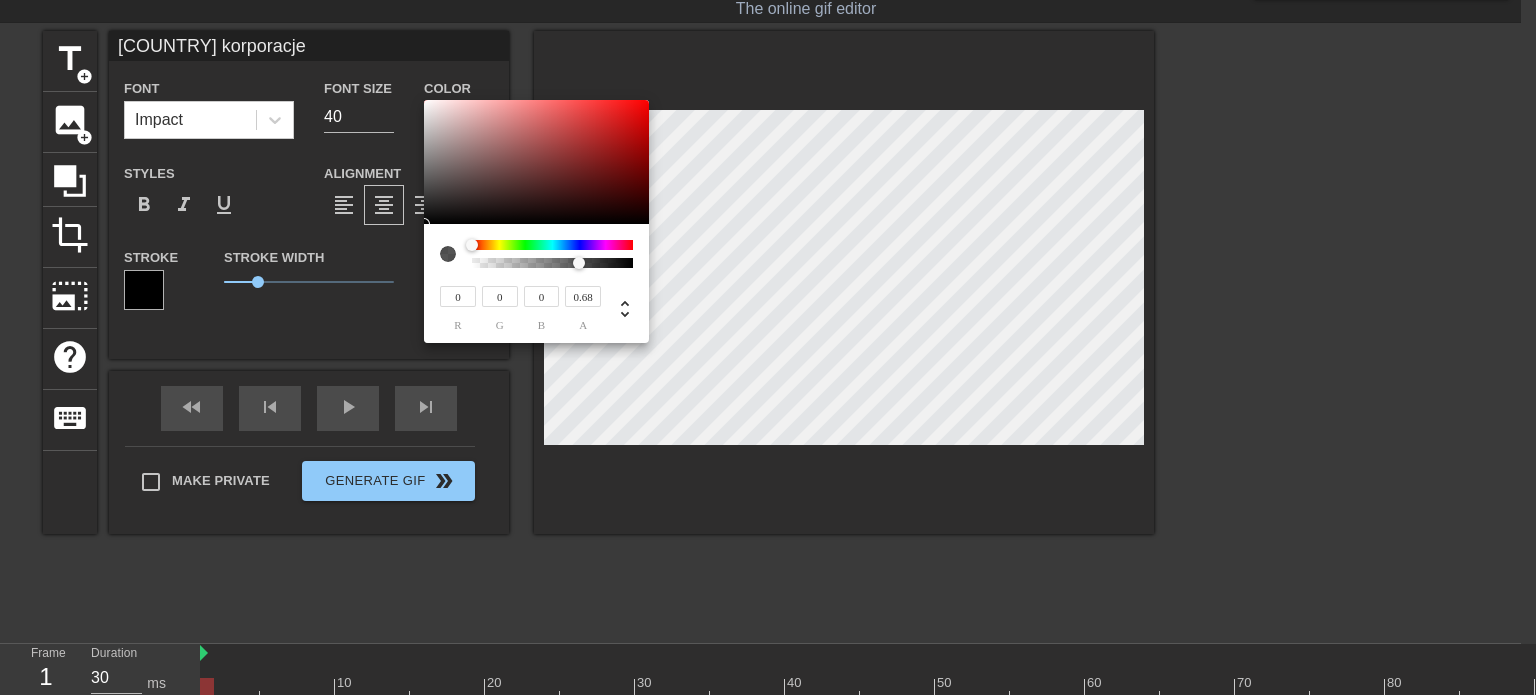 type on "Amerykańskie korporacje" 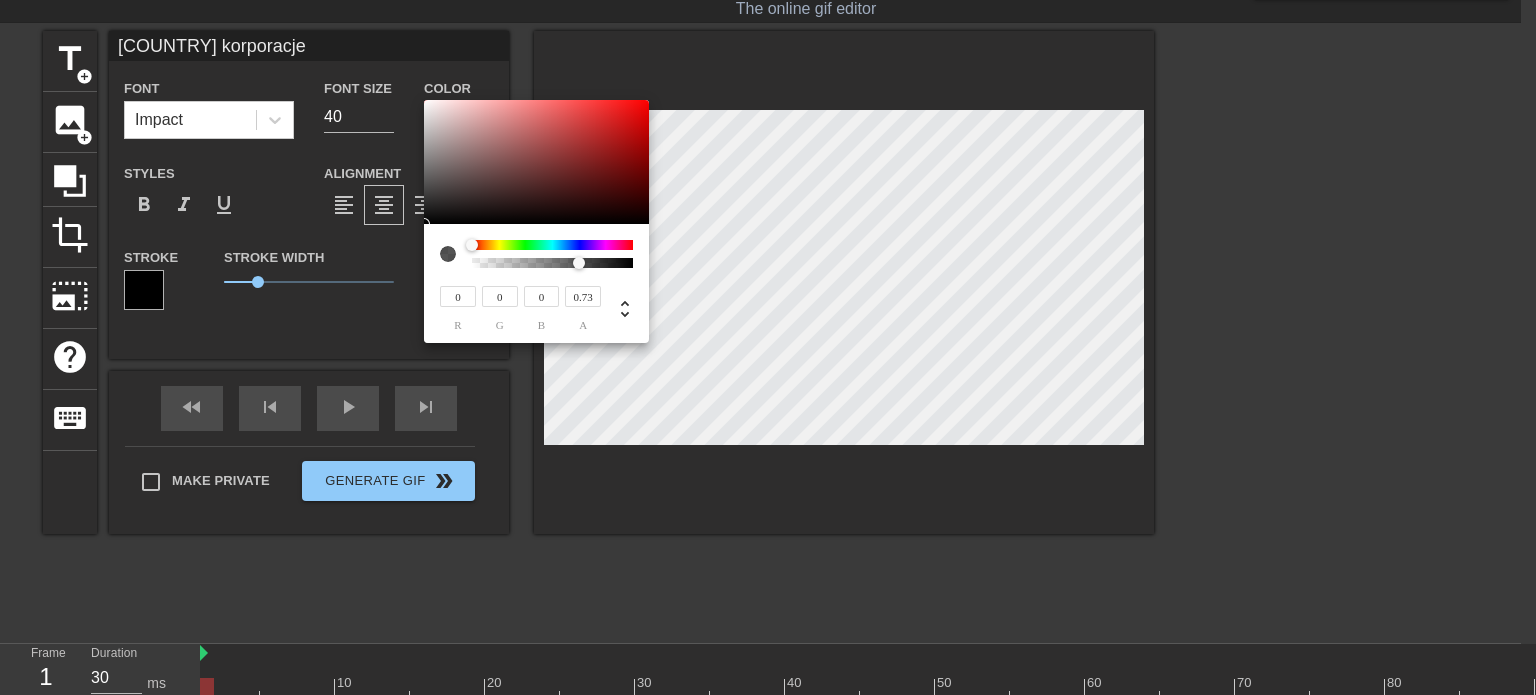 type on "Amerykańskie korporacje" 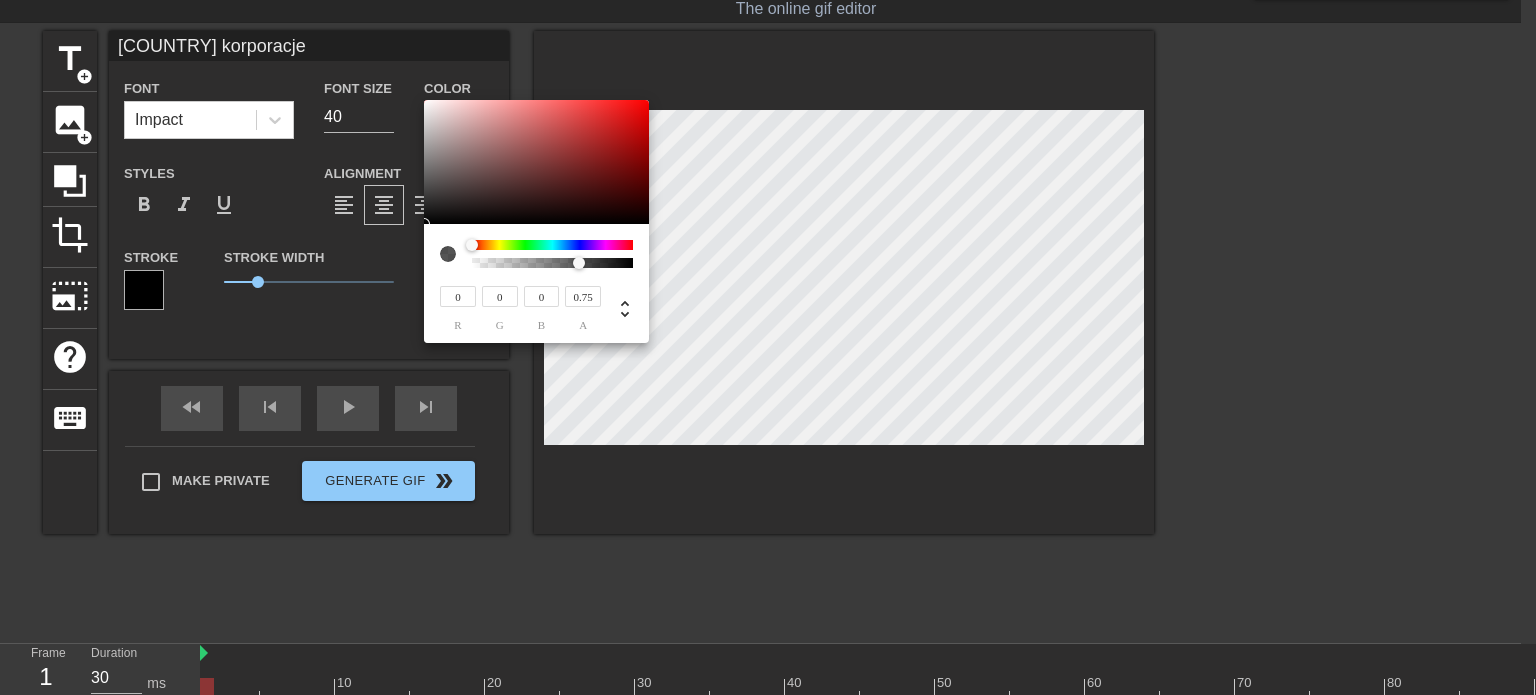 type on "Amerykańskie korporacje" 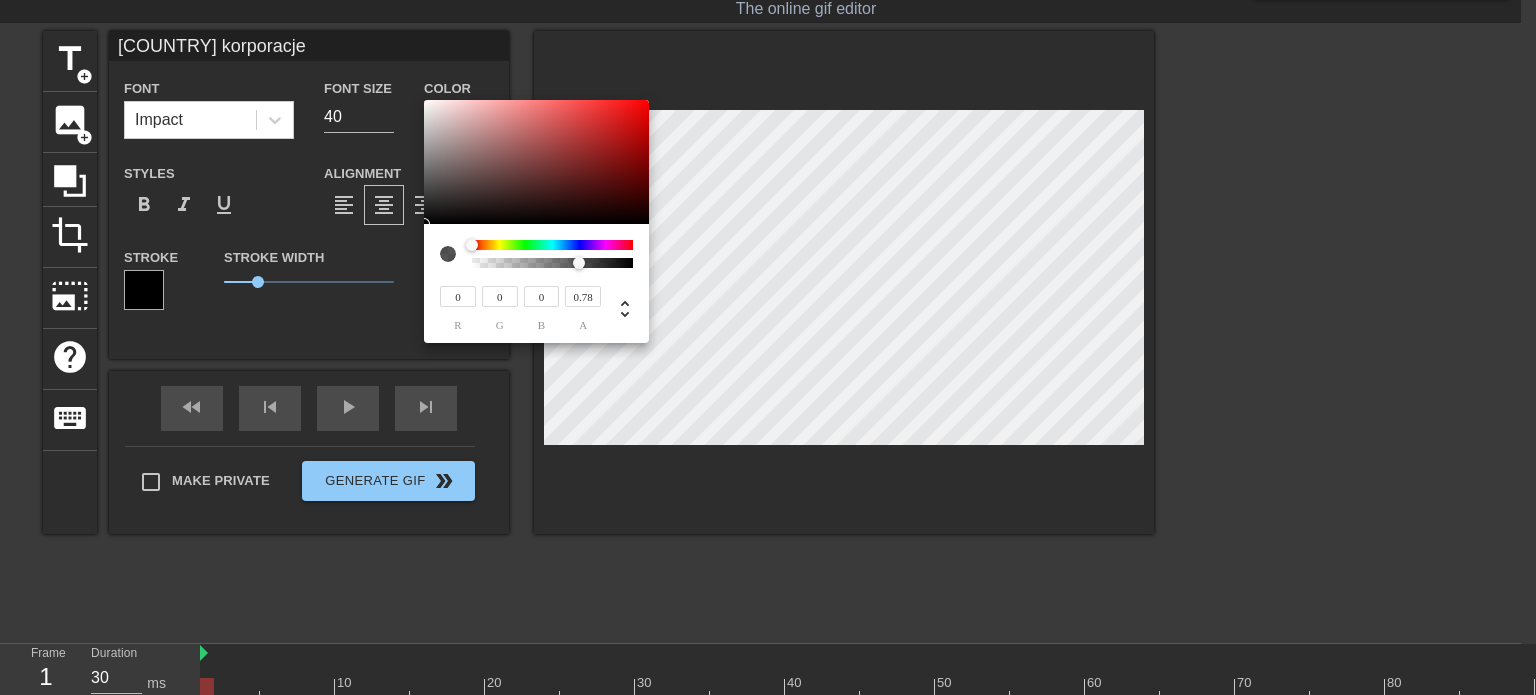 type on "Amerykańskie korporacje" 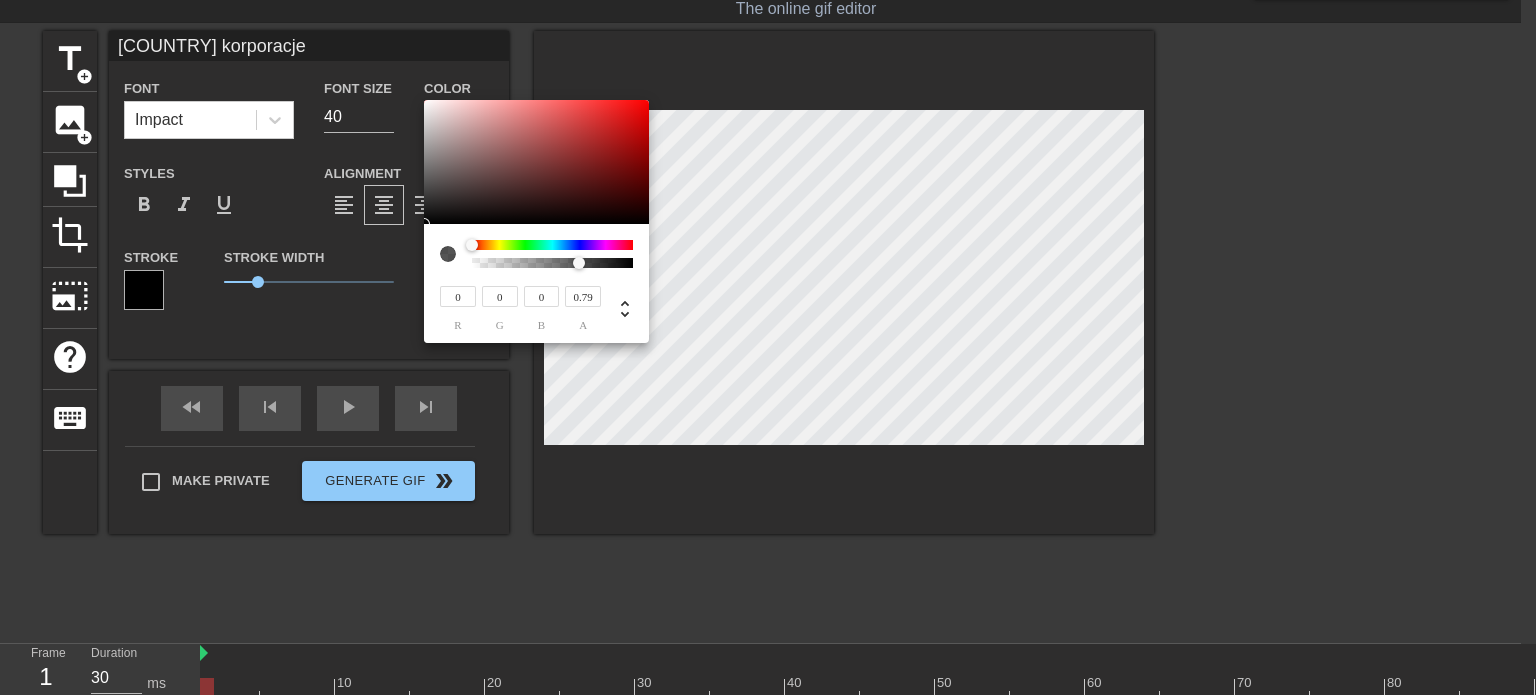 type on "Amerykańskie korporacje" 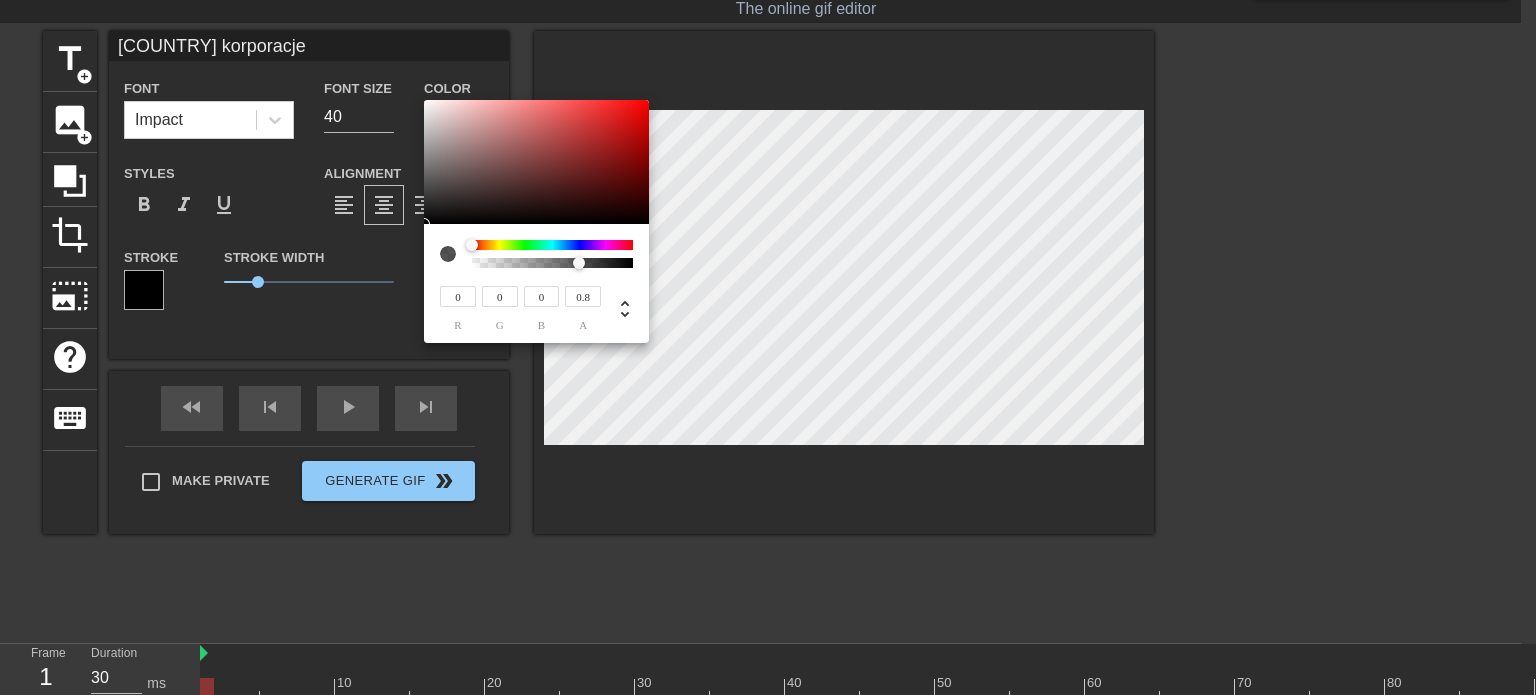 type on "Amerykańskie korporacje" 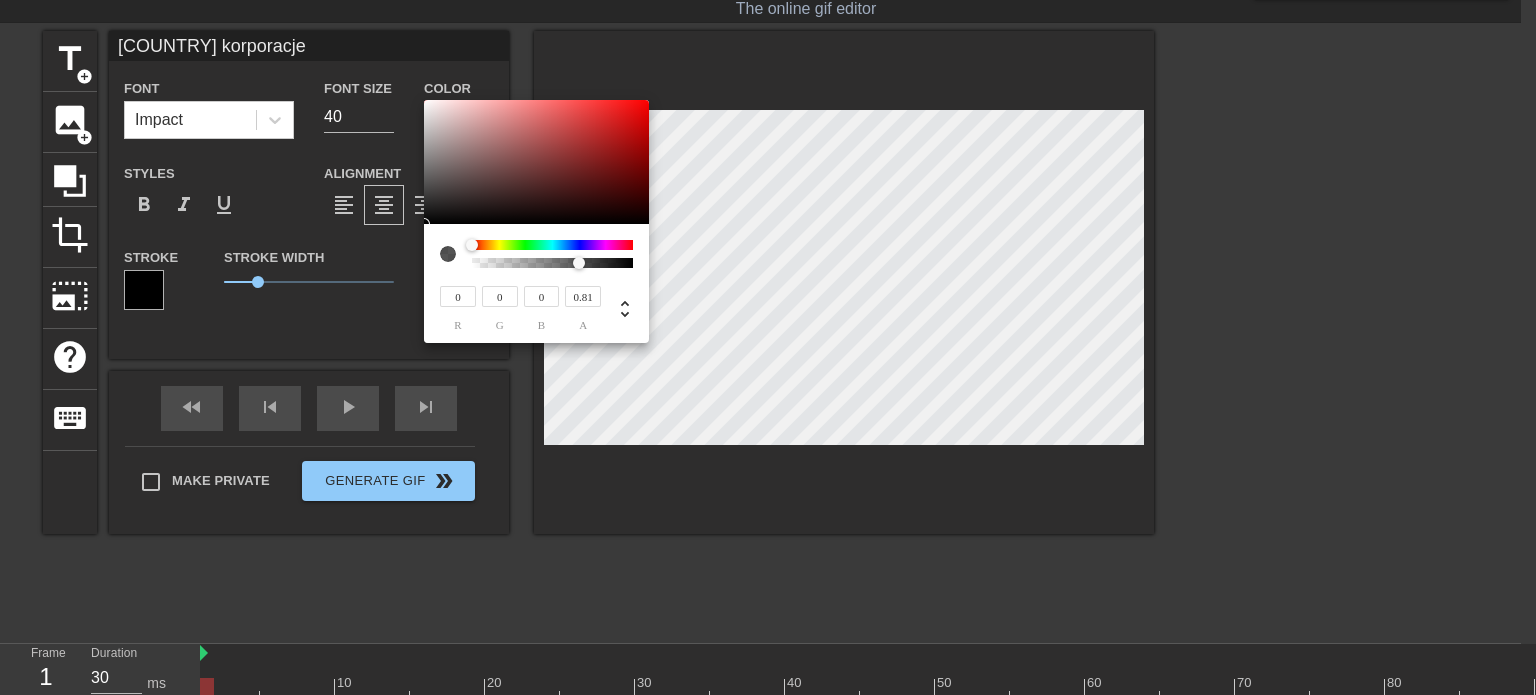 type on "Amerykańskie korporacje" 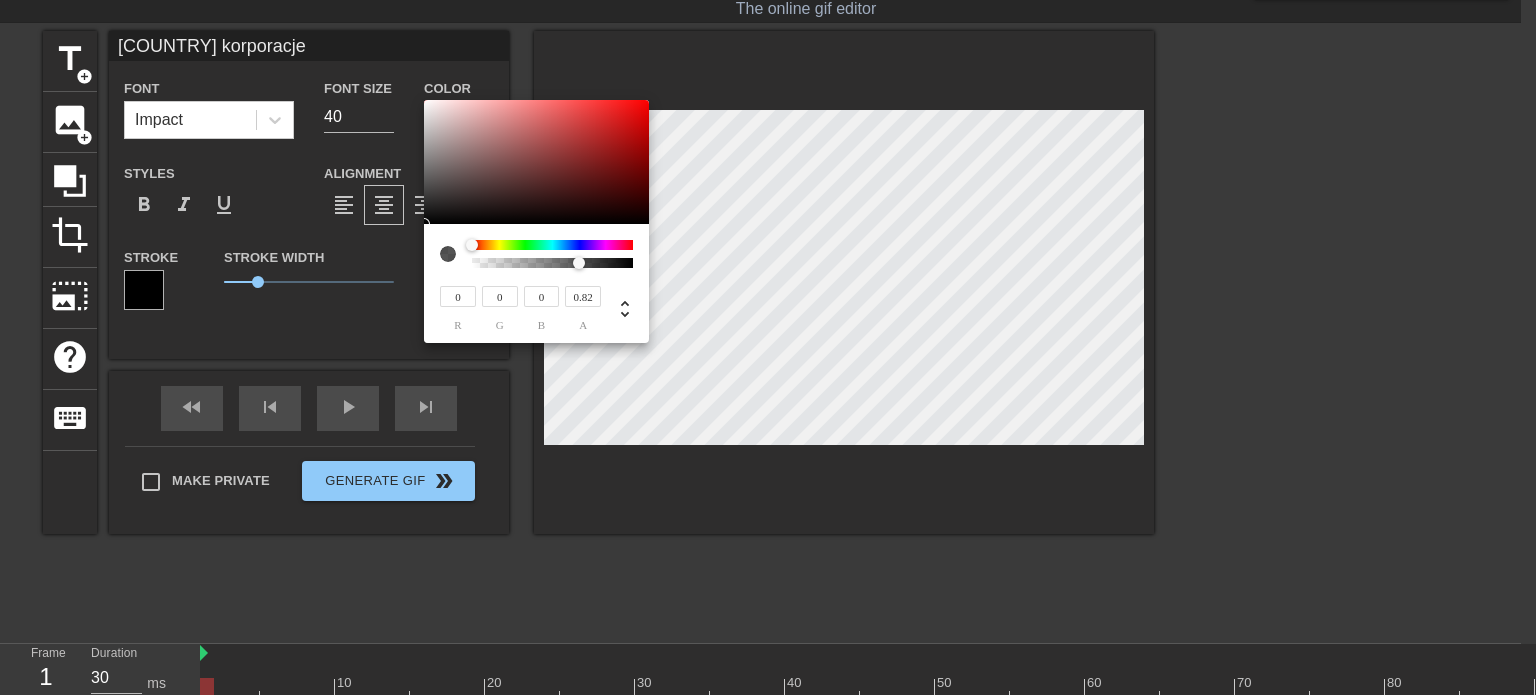 type on "Amerykańskie korporacje" 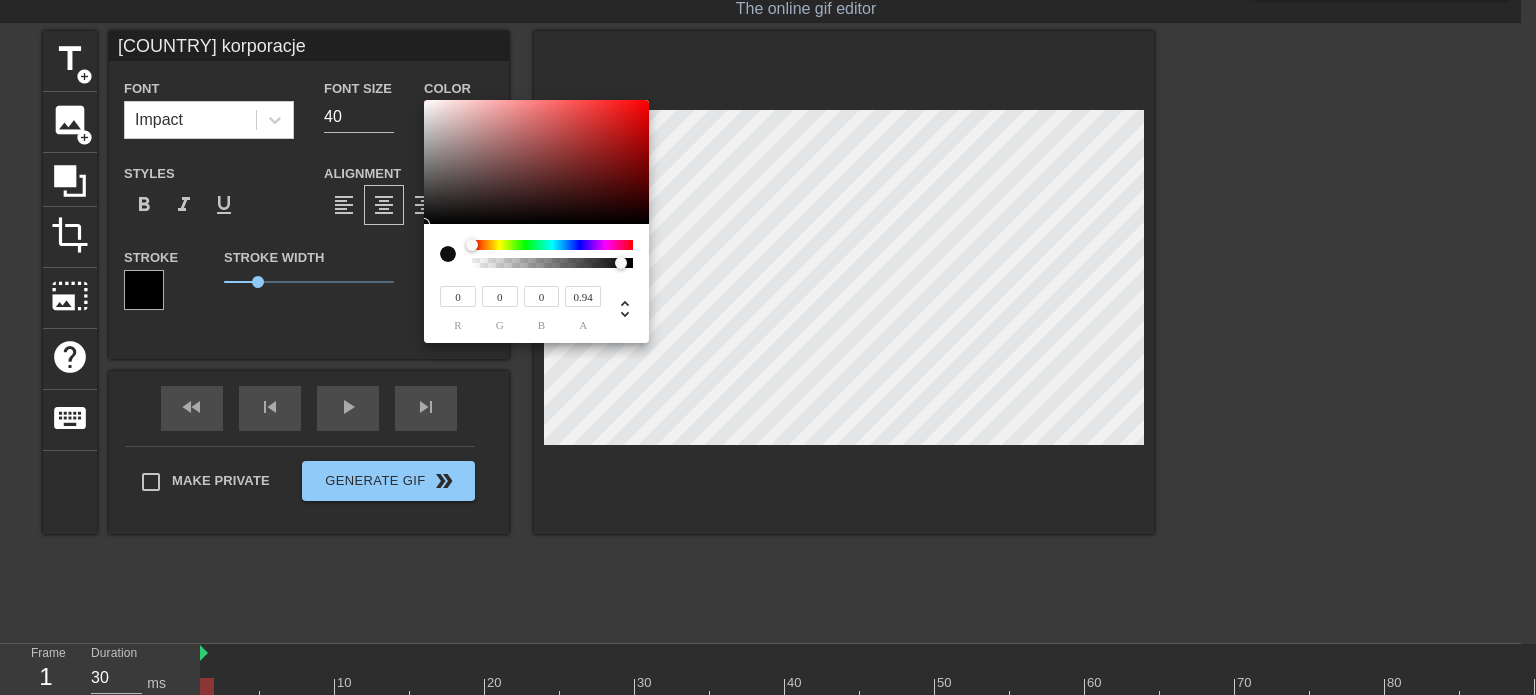 type on "Amerykańskie korporacje" 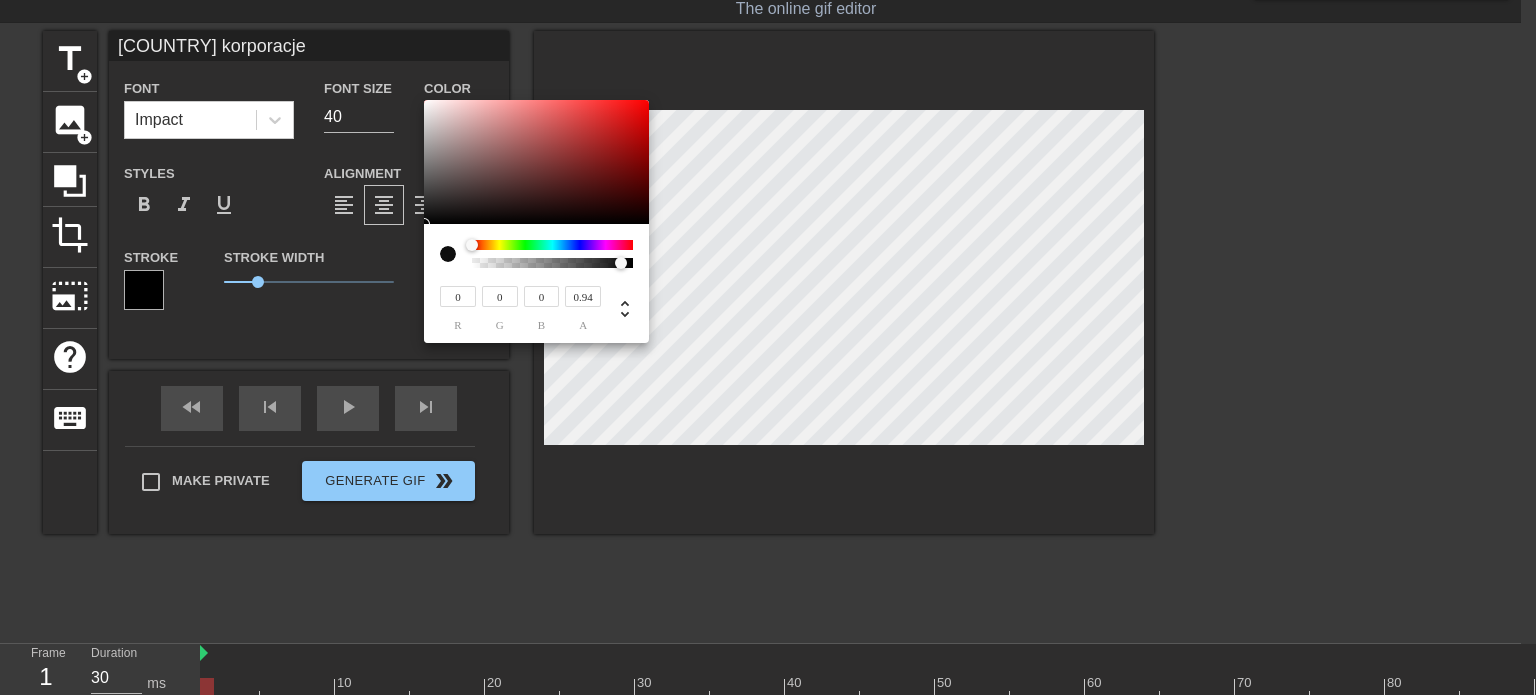 type on "0.95" 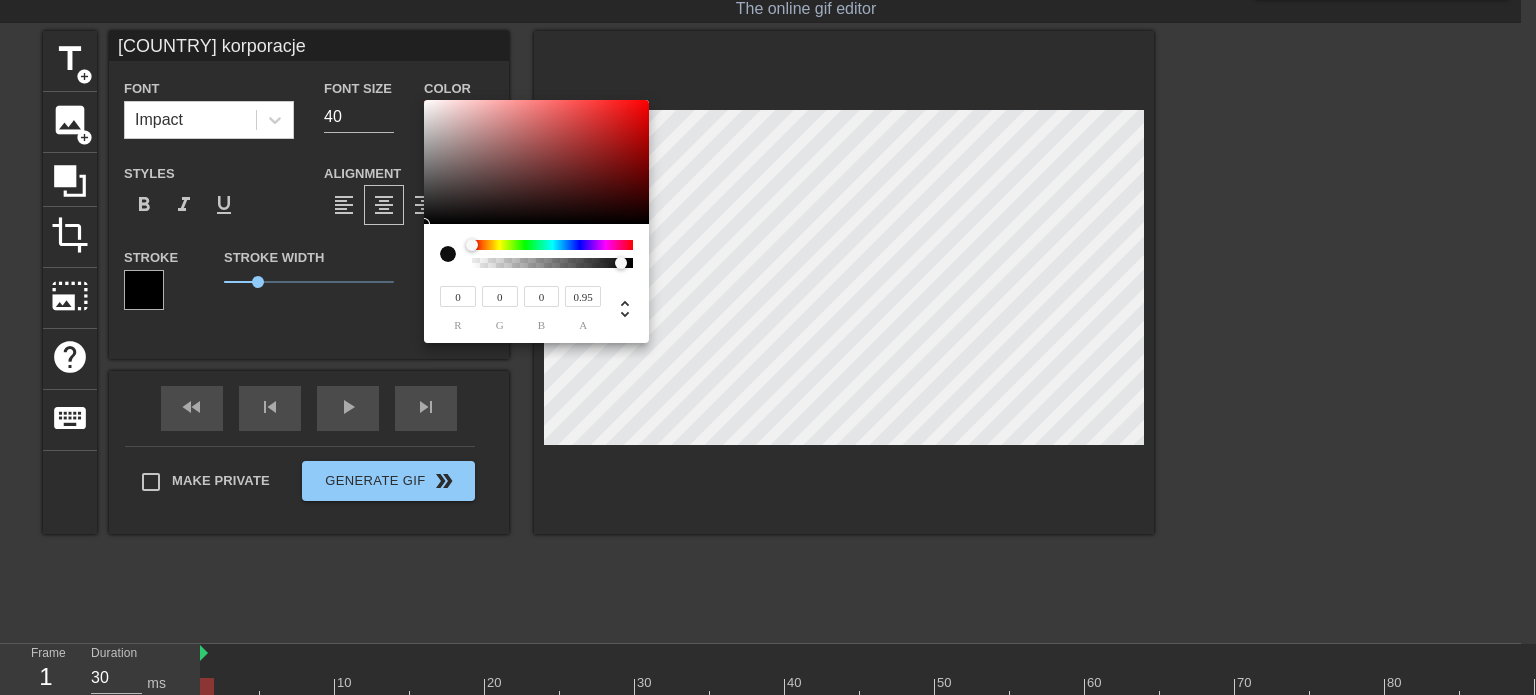 type on "Amerykańskie korporacje" 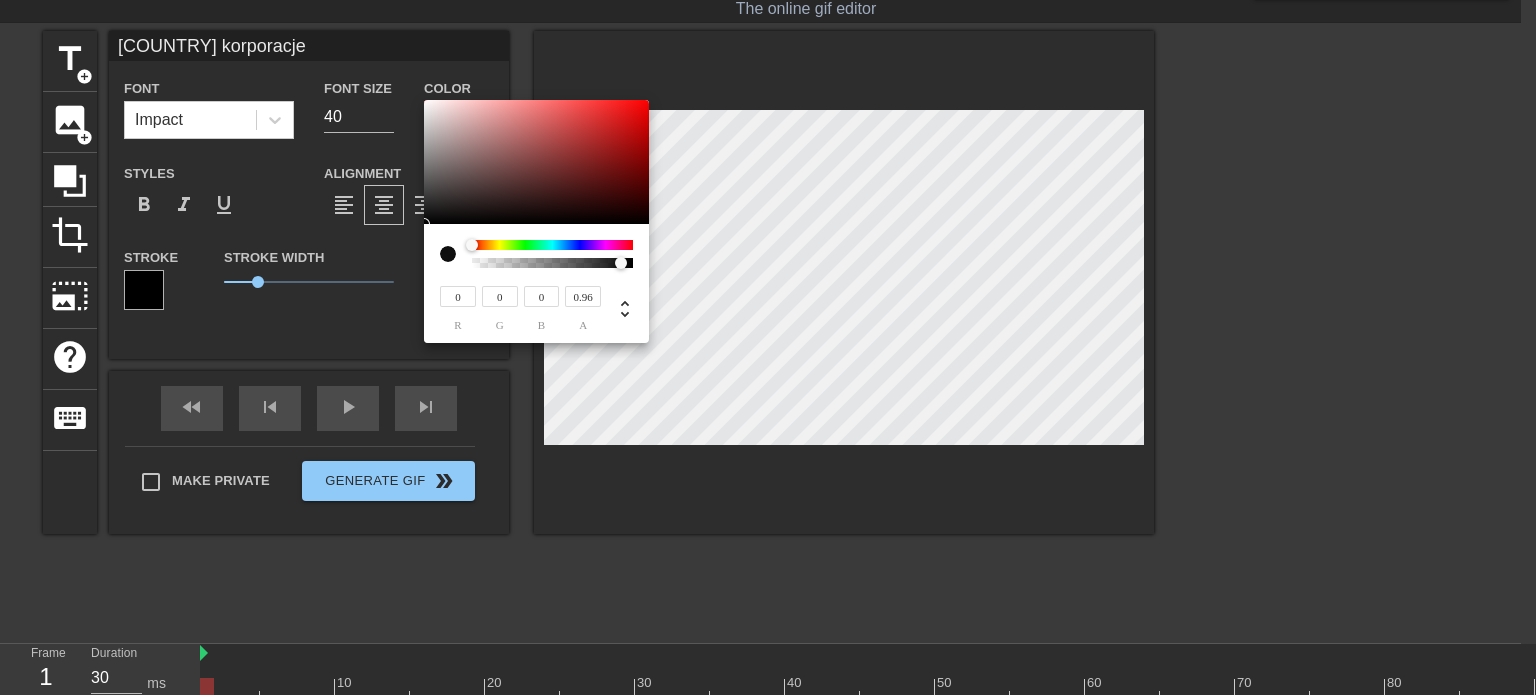 type on "Amerykańskie korporacje" 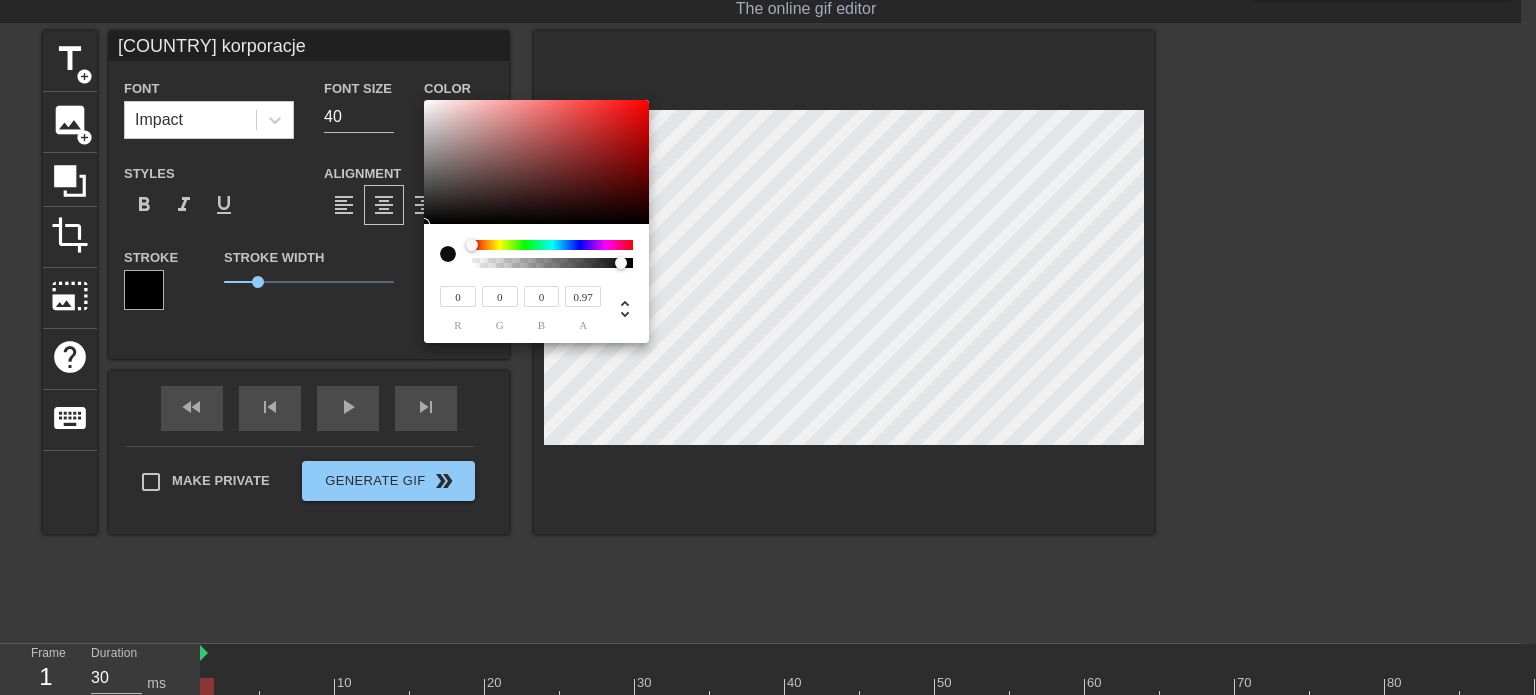 type on "Amerykańskie korporacje" 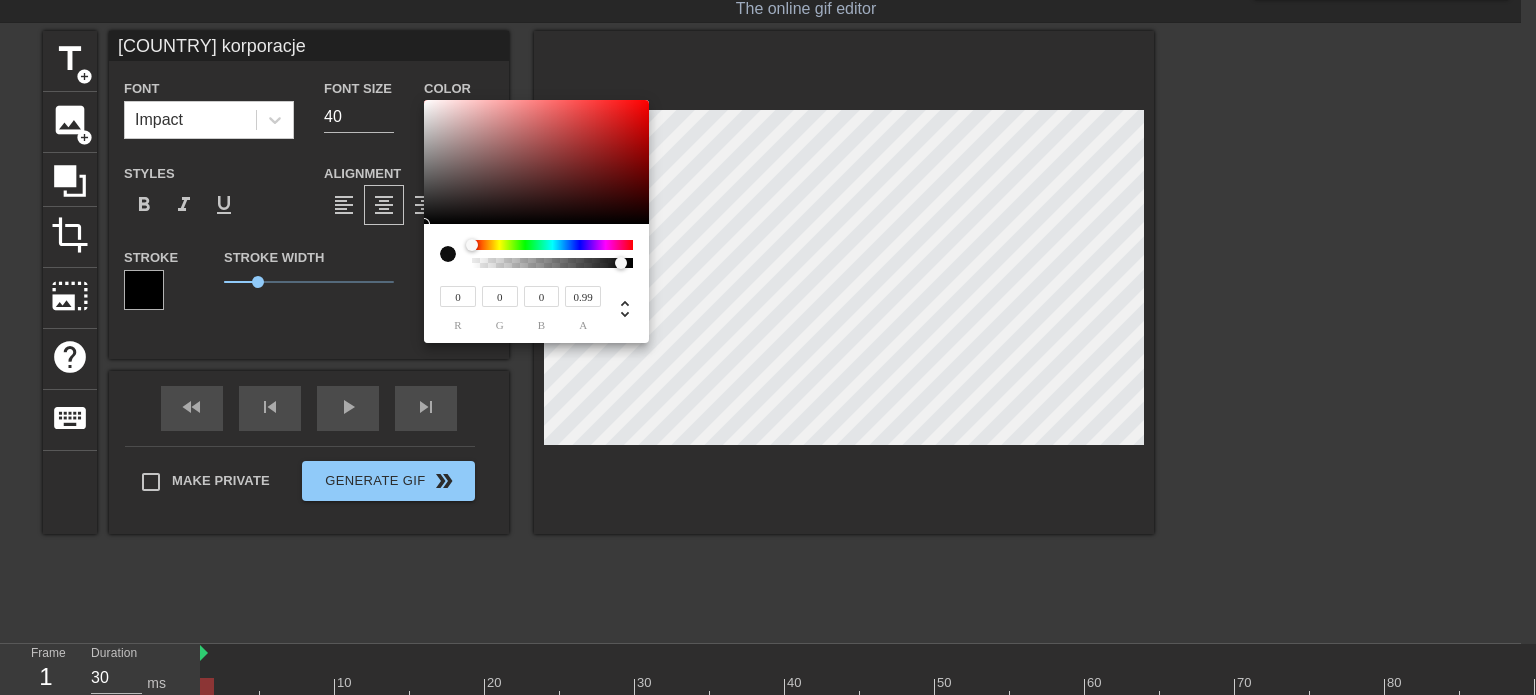 type on "Amerykańskie korporacje" 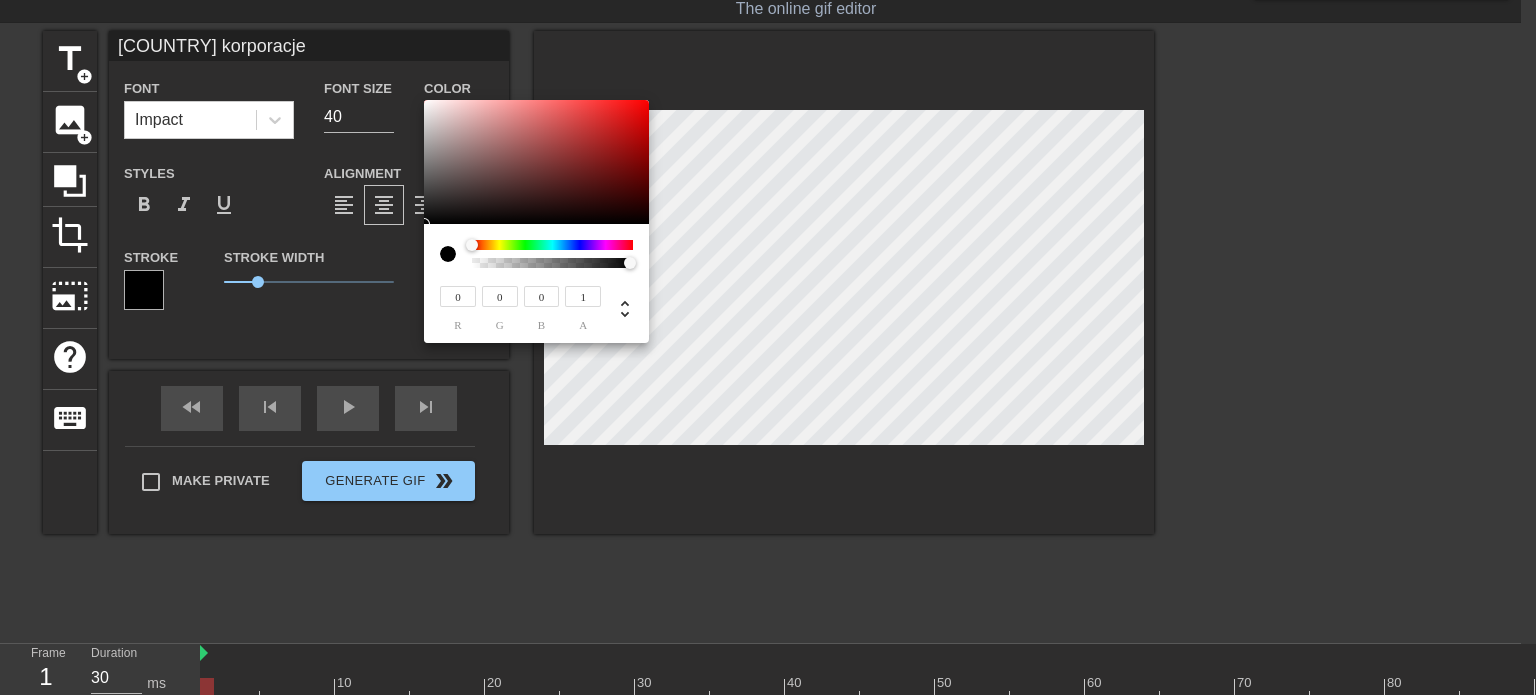 drag, startPoint x: 477, startPoint y: 261, endPoint x: 674, endPoint y: 258, distance: 197.02284 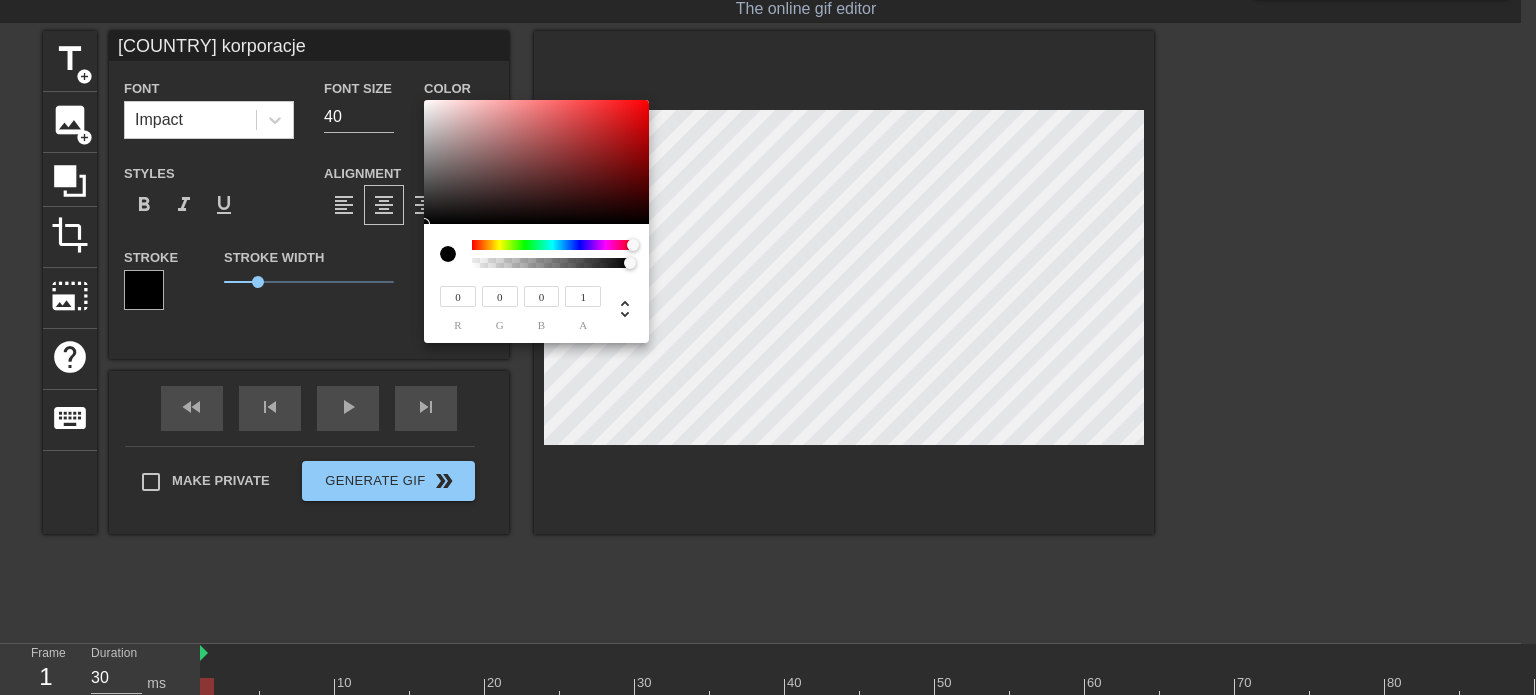 click at bounding box center [639, 246] 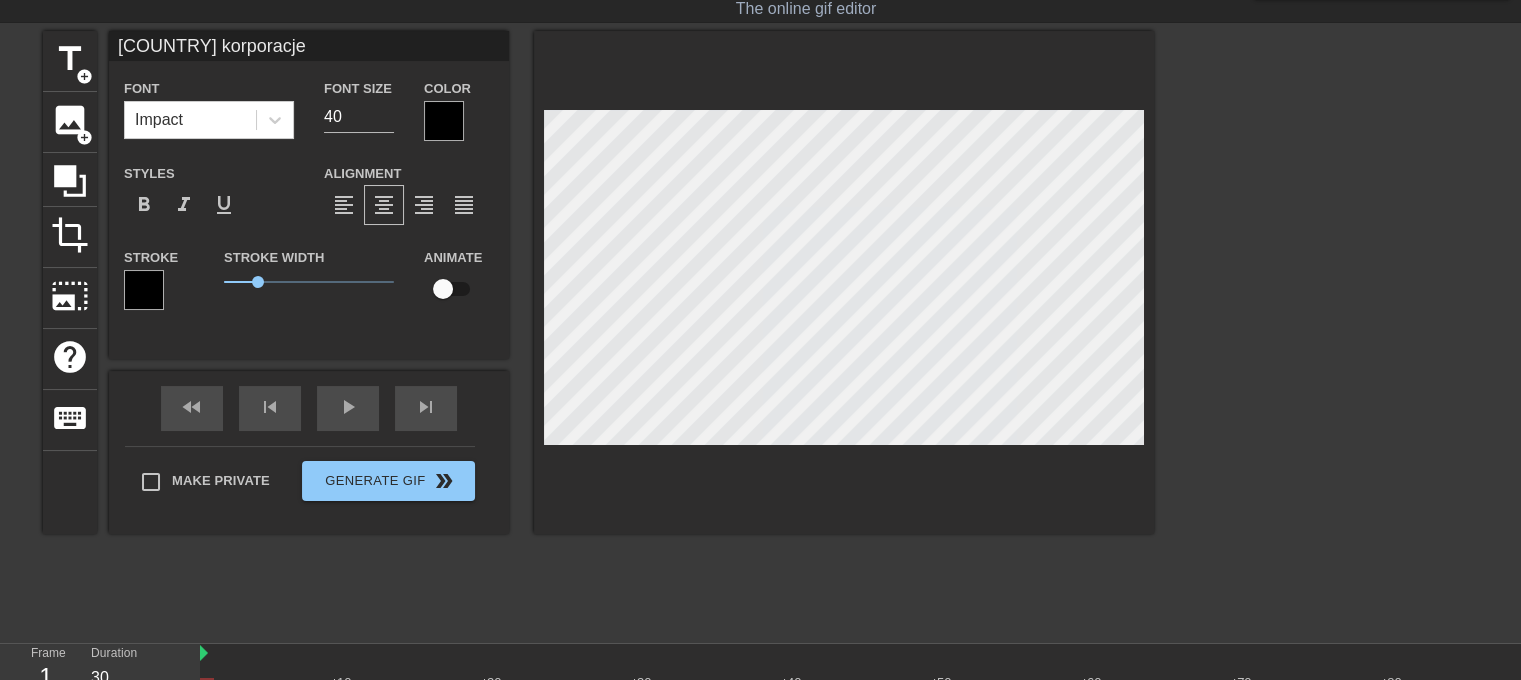 scroll, scrollTop: 2, scrollLeft: 2, axis: both 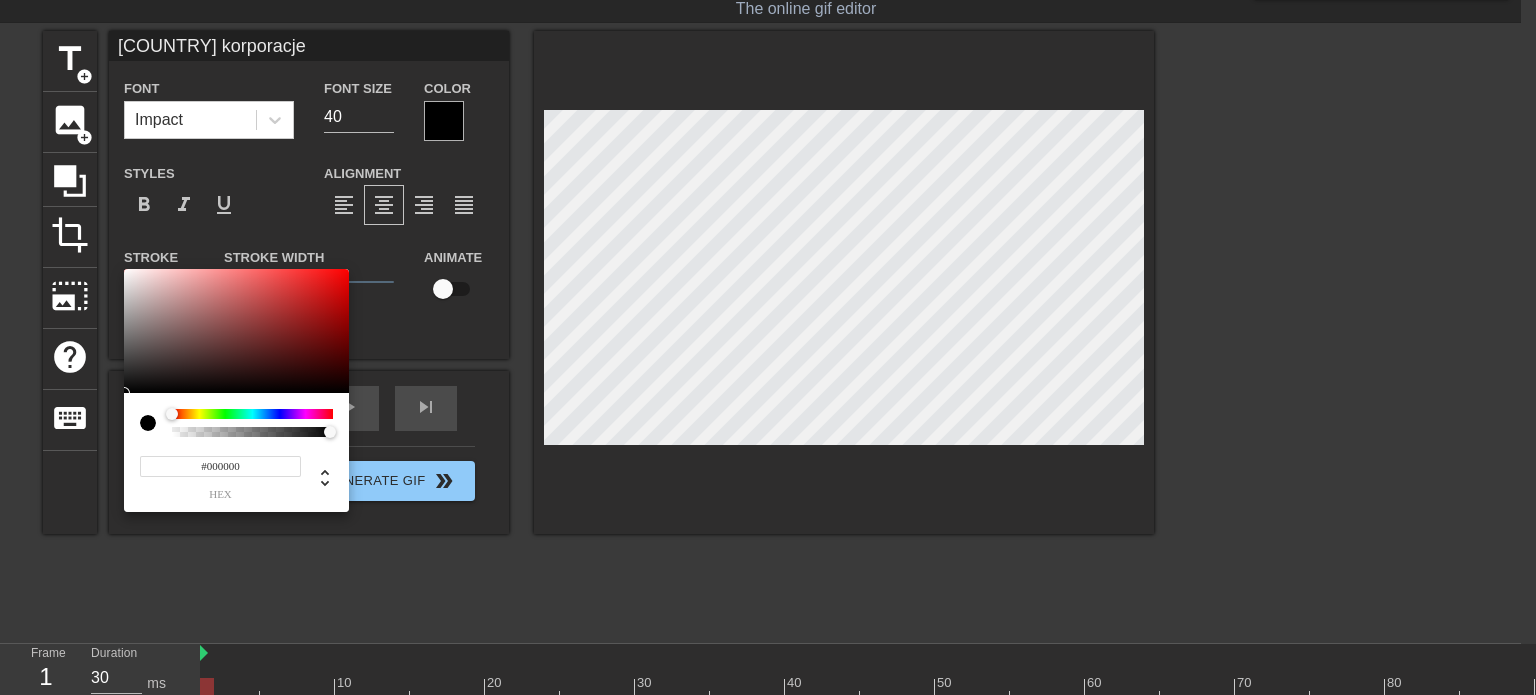 type on "Amerykańskie korporacje" 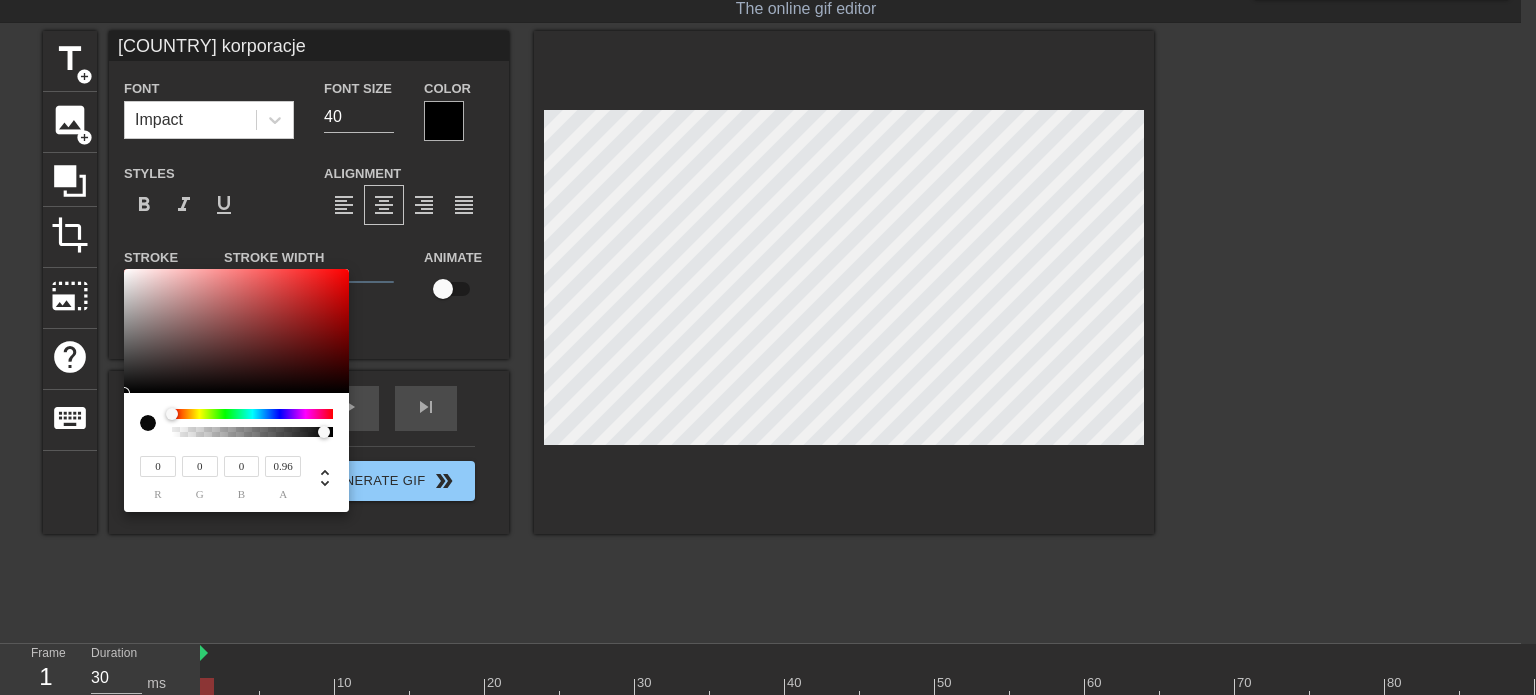 type on "Amerykańskie korporacje" 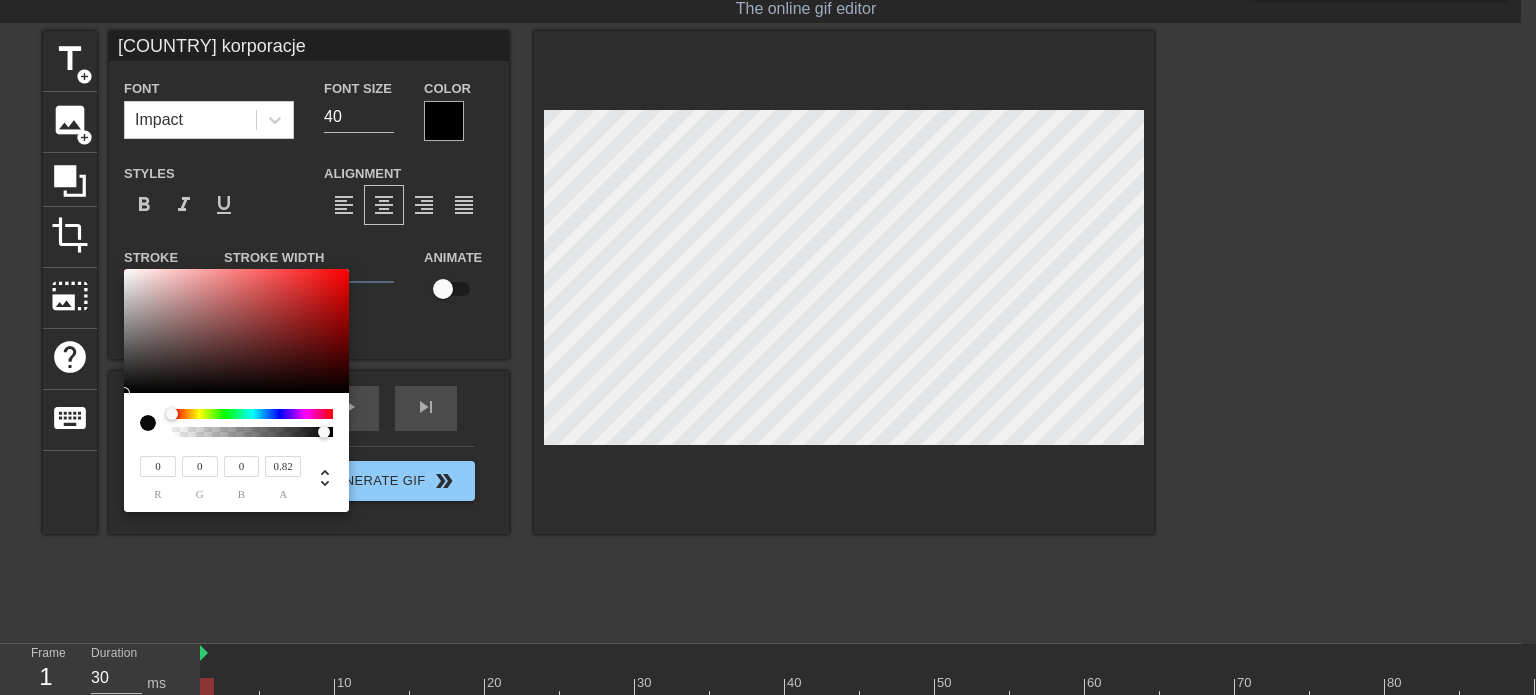 type on "Amerykańskie korporacje" 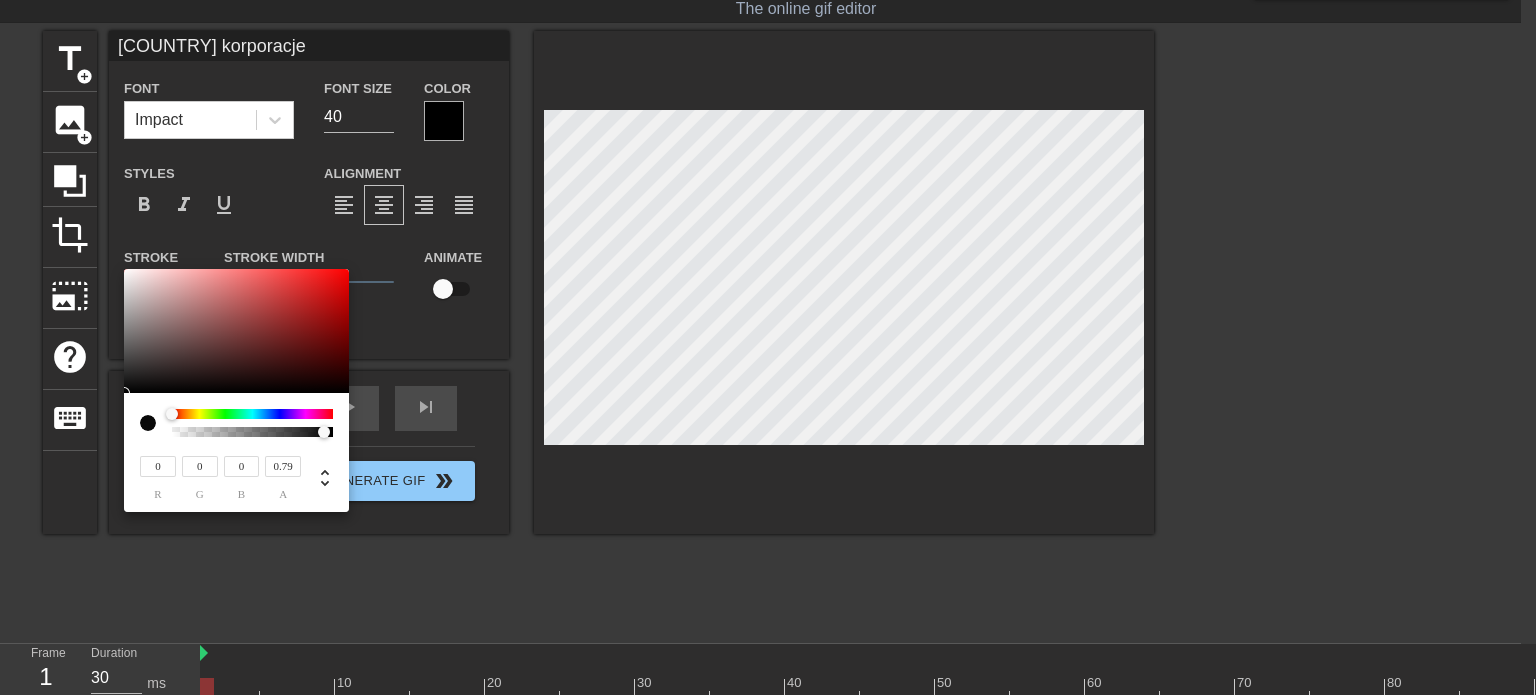 type on "Amerykańskie korporacje" 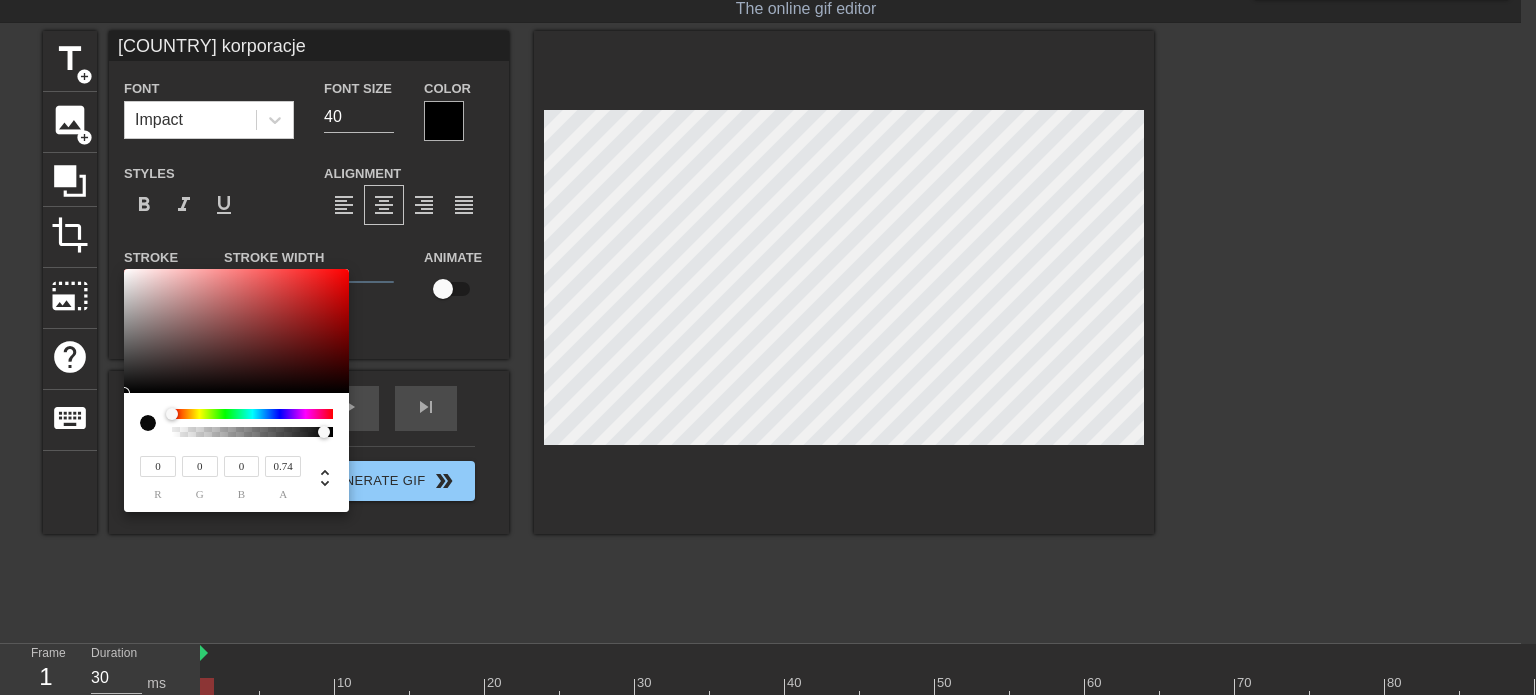 type on "Amerykańskie korporacje" 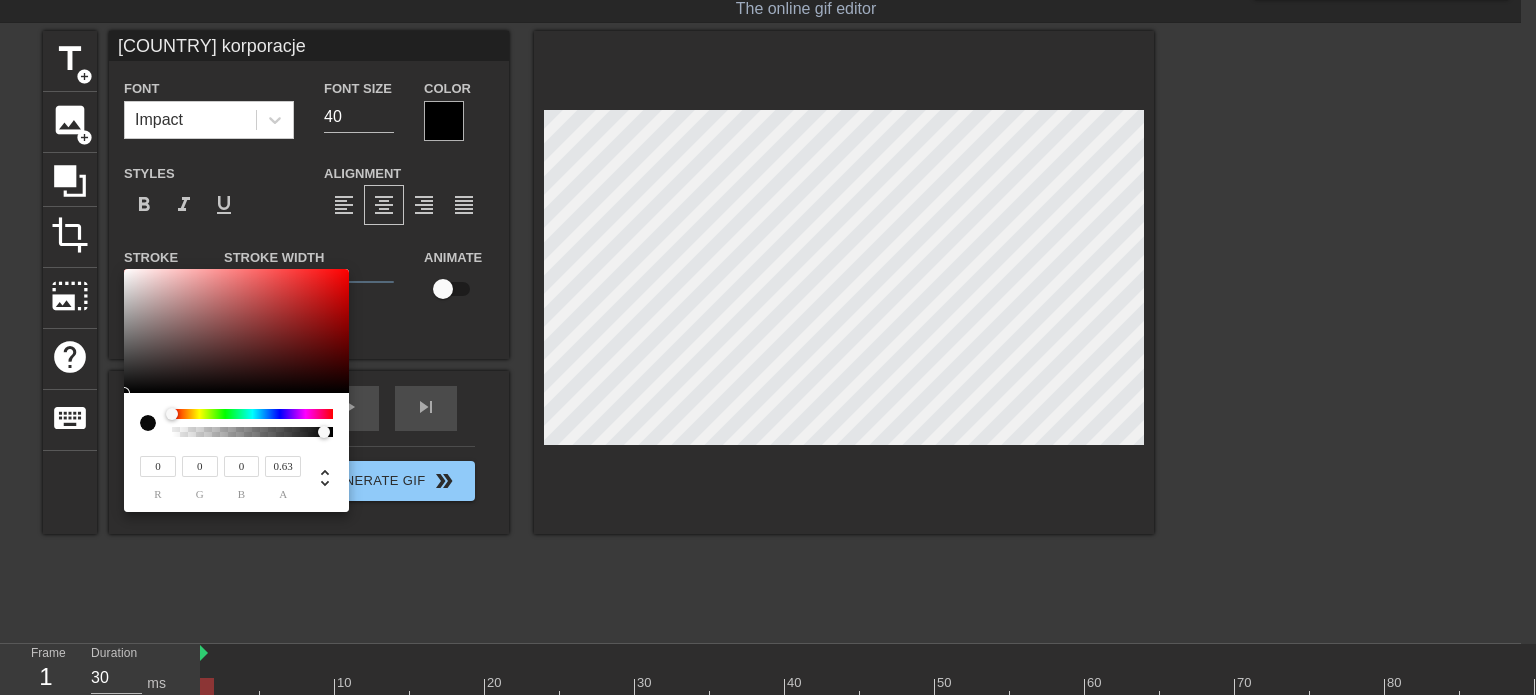 type on "Amerykańskie korporacje" 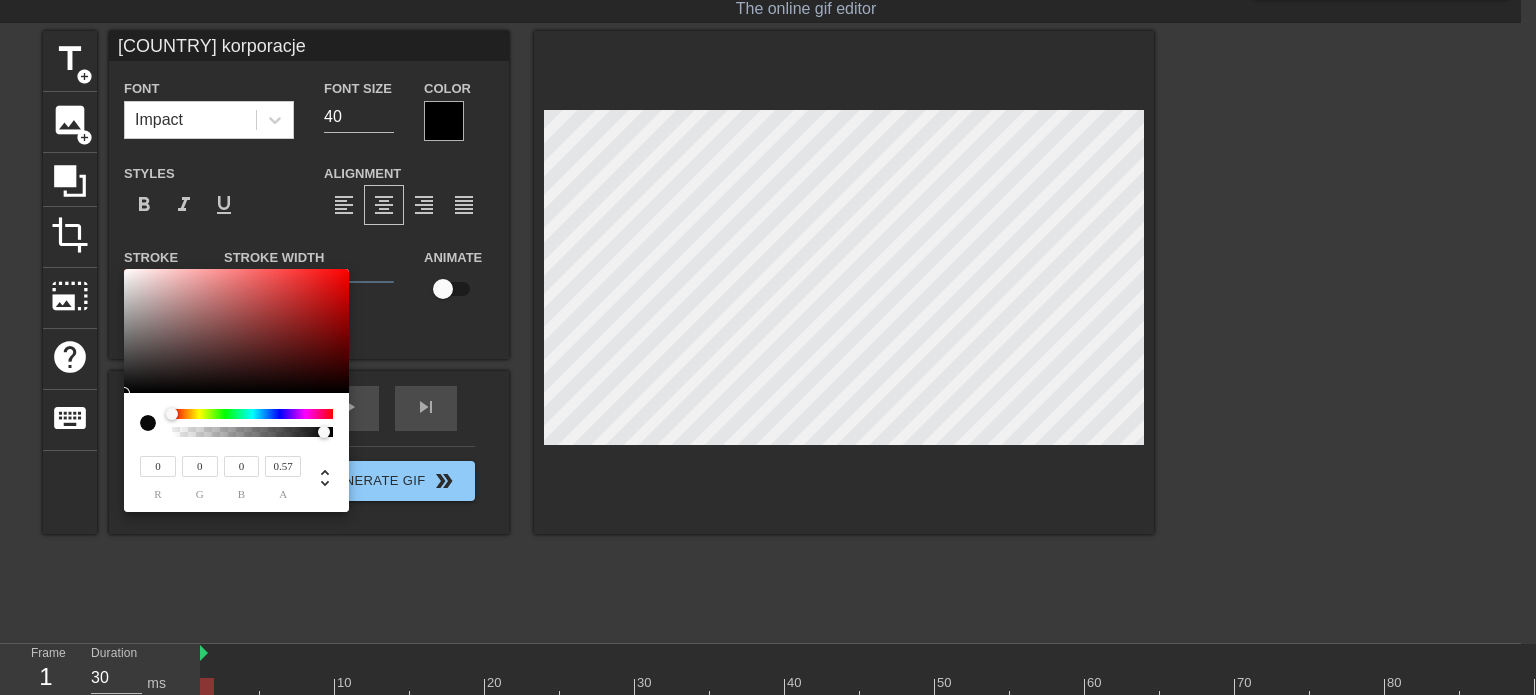 type on "Amerykańskie korporacje" 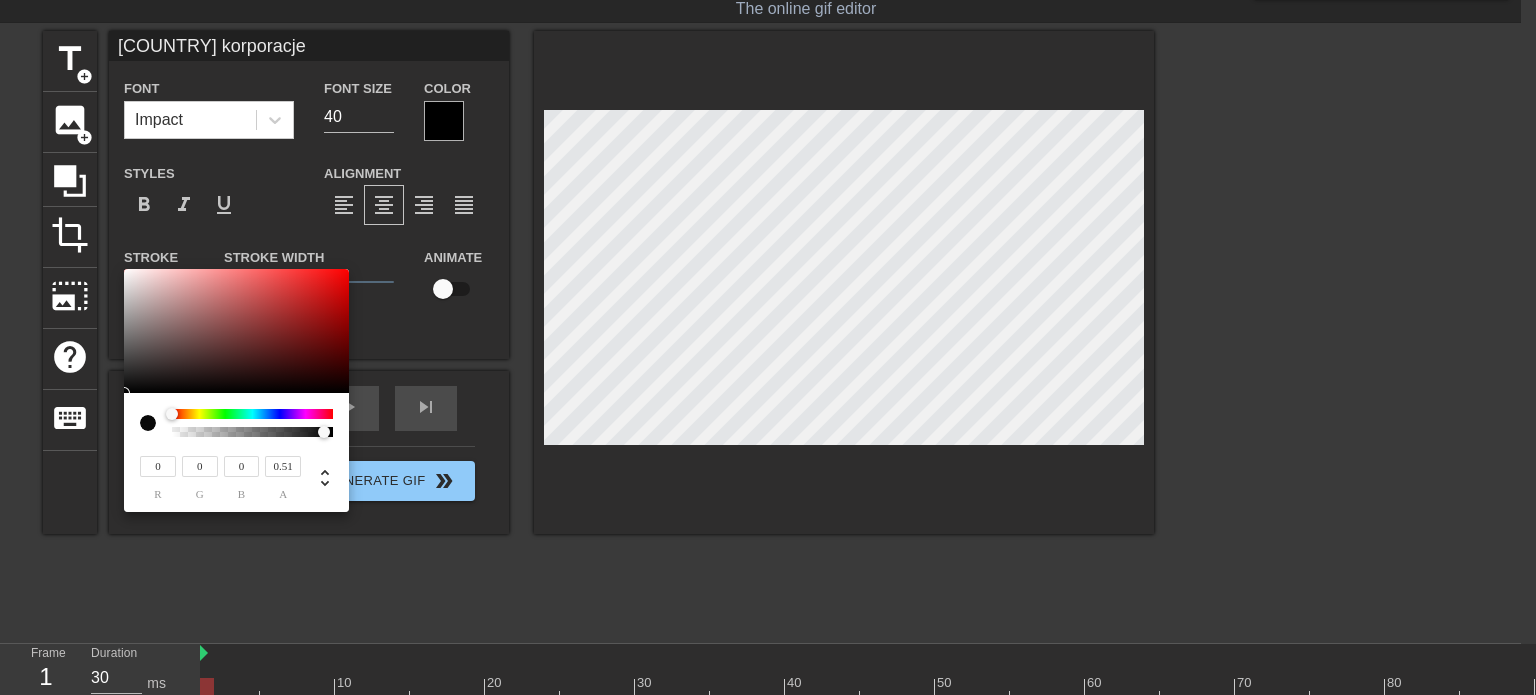 type on "Amerykańskie korporacje" 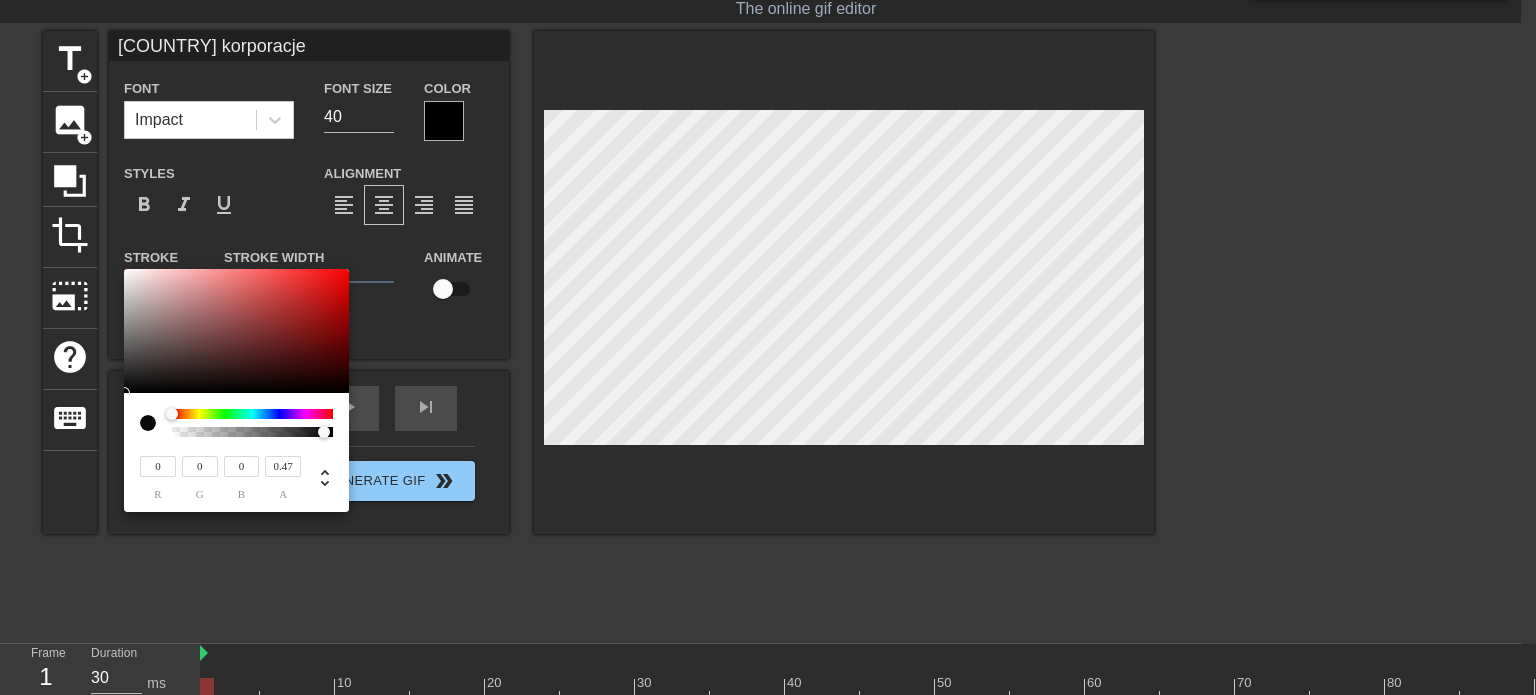 type on "Amerykańskie korporacje" 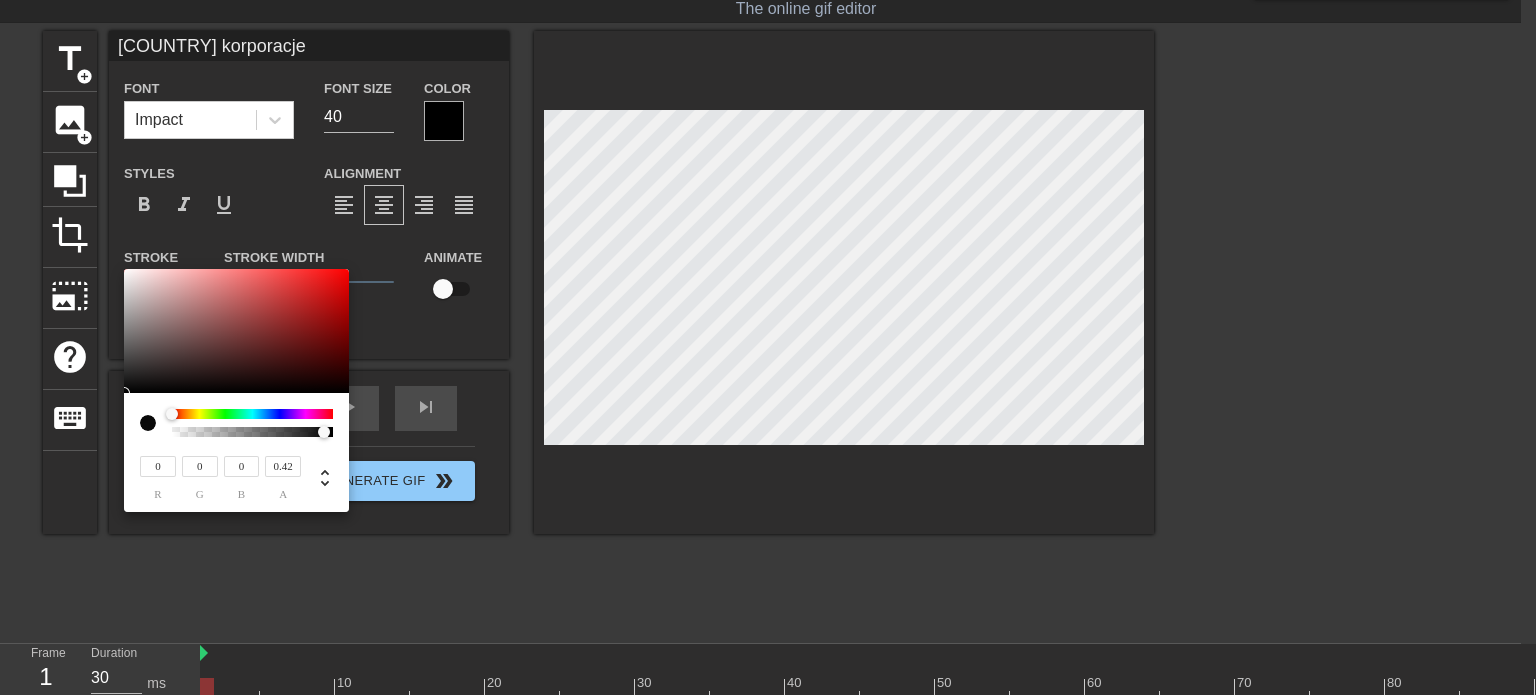 type on "Amerykańskie korporacje" 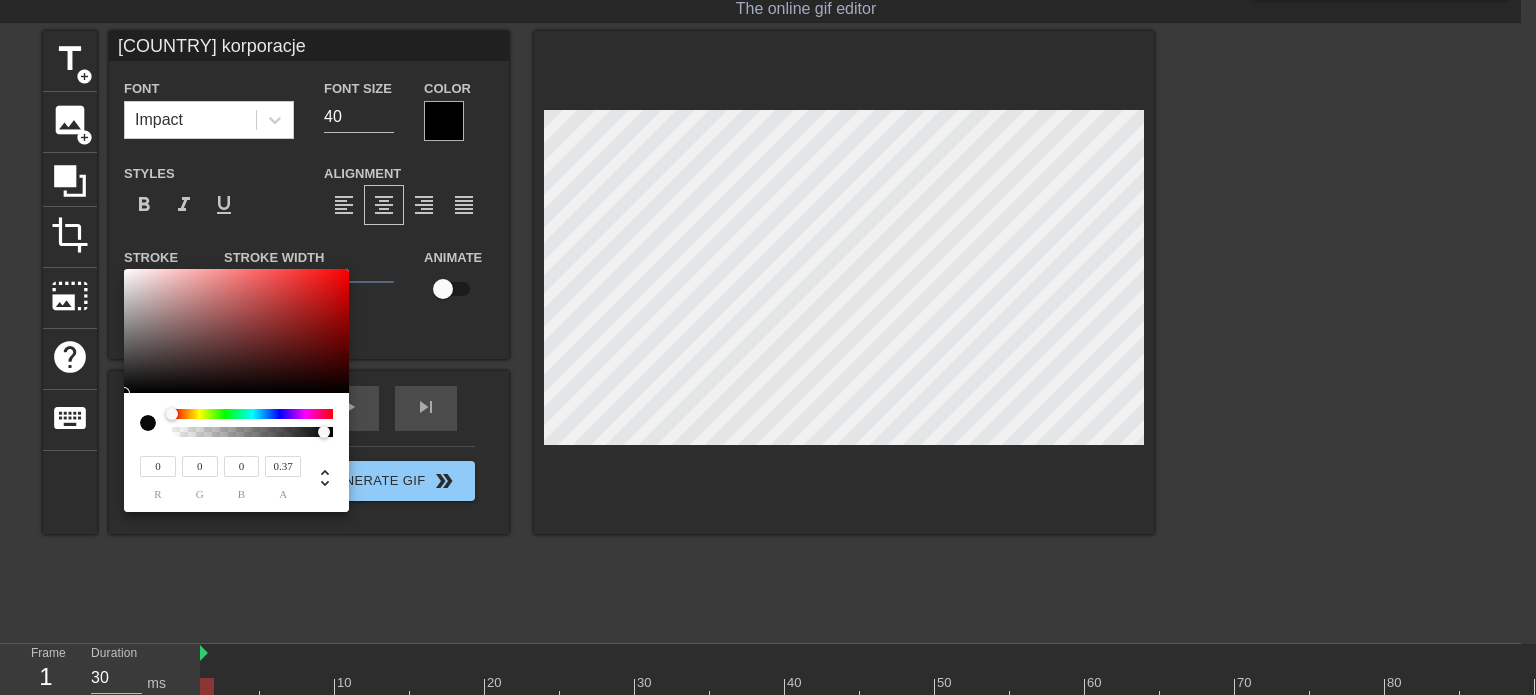 type on "Amerykańskie korporacje" 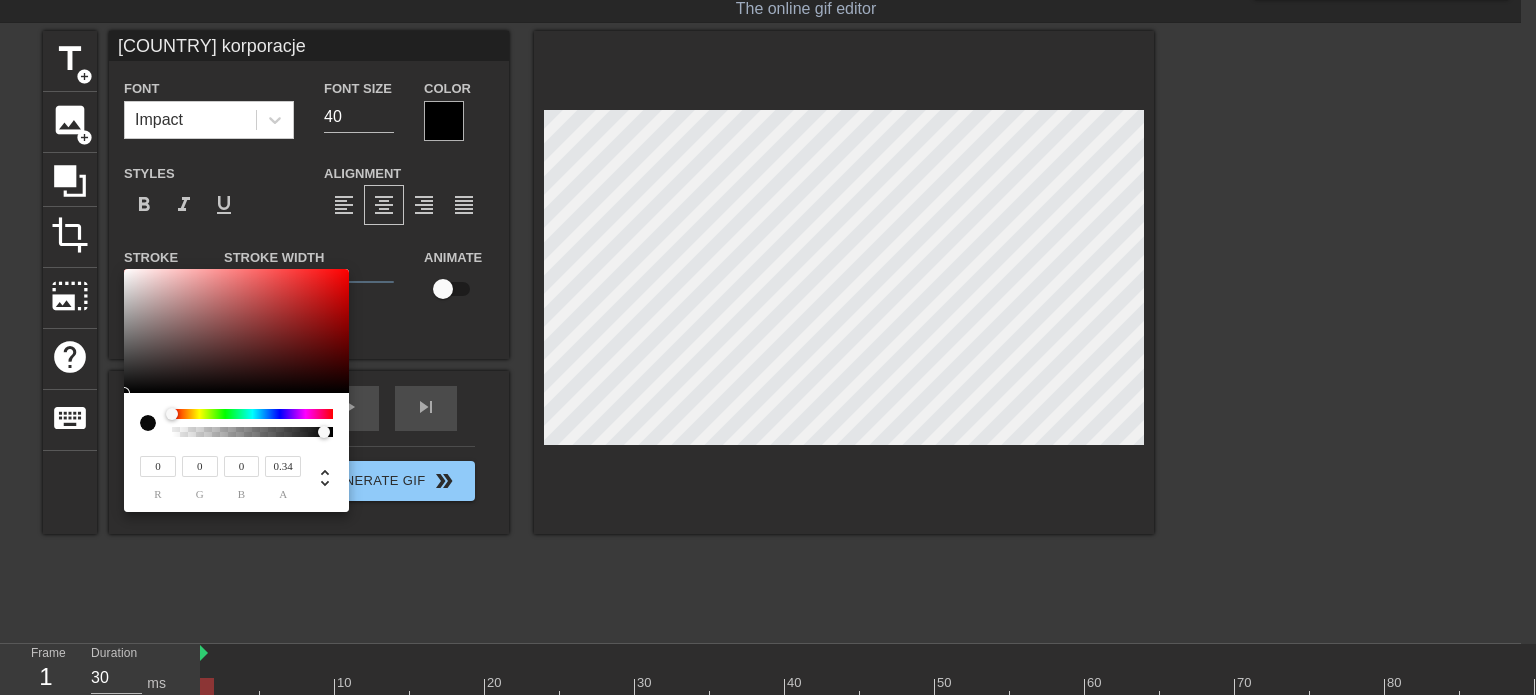 type on "Amerykańskie korporacje" 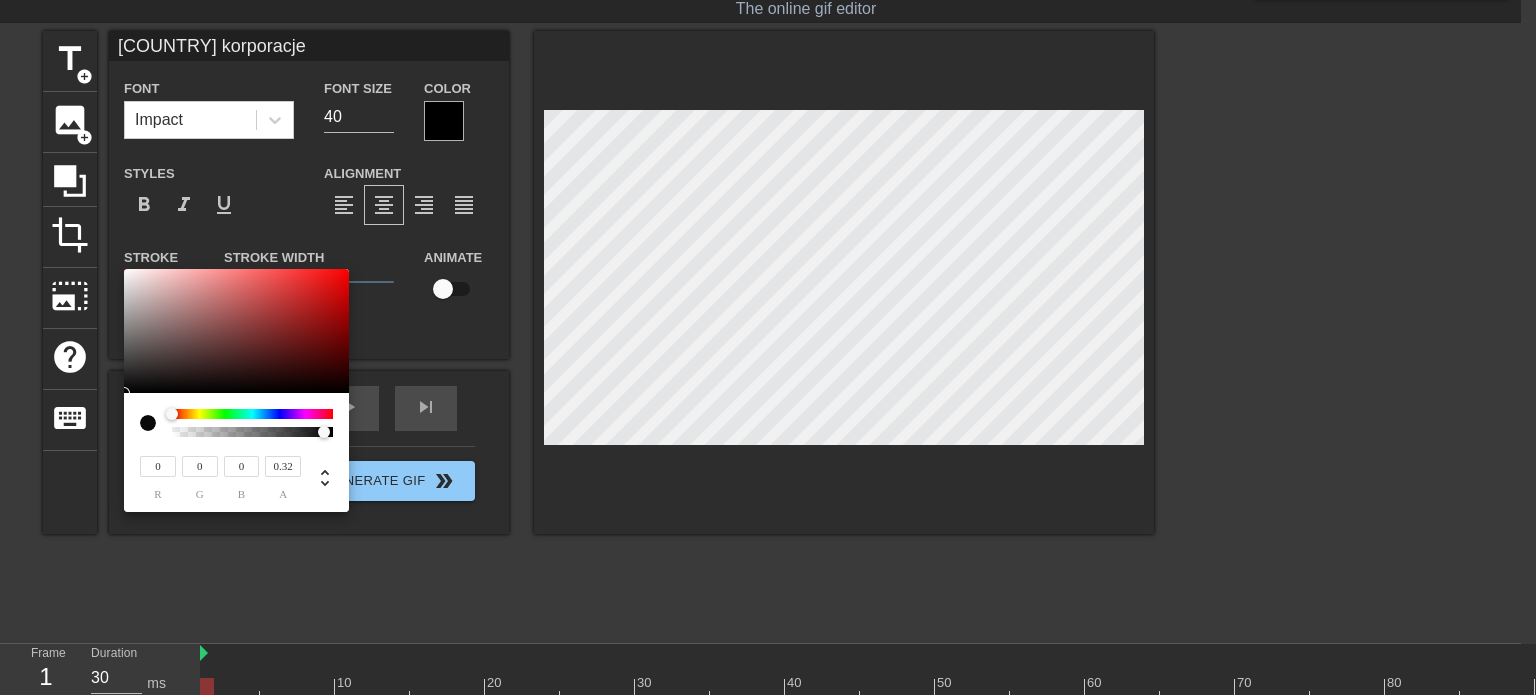 type on "Amerykańskie korporacje" 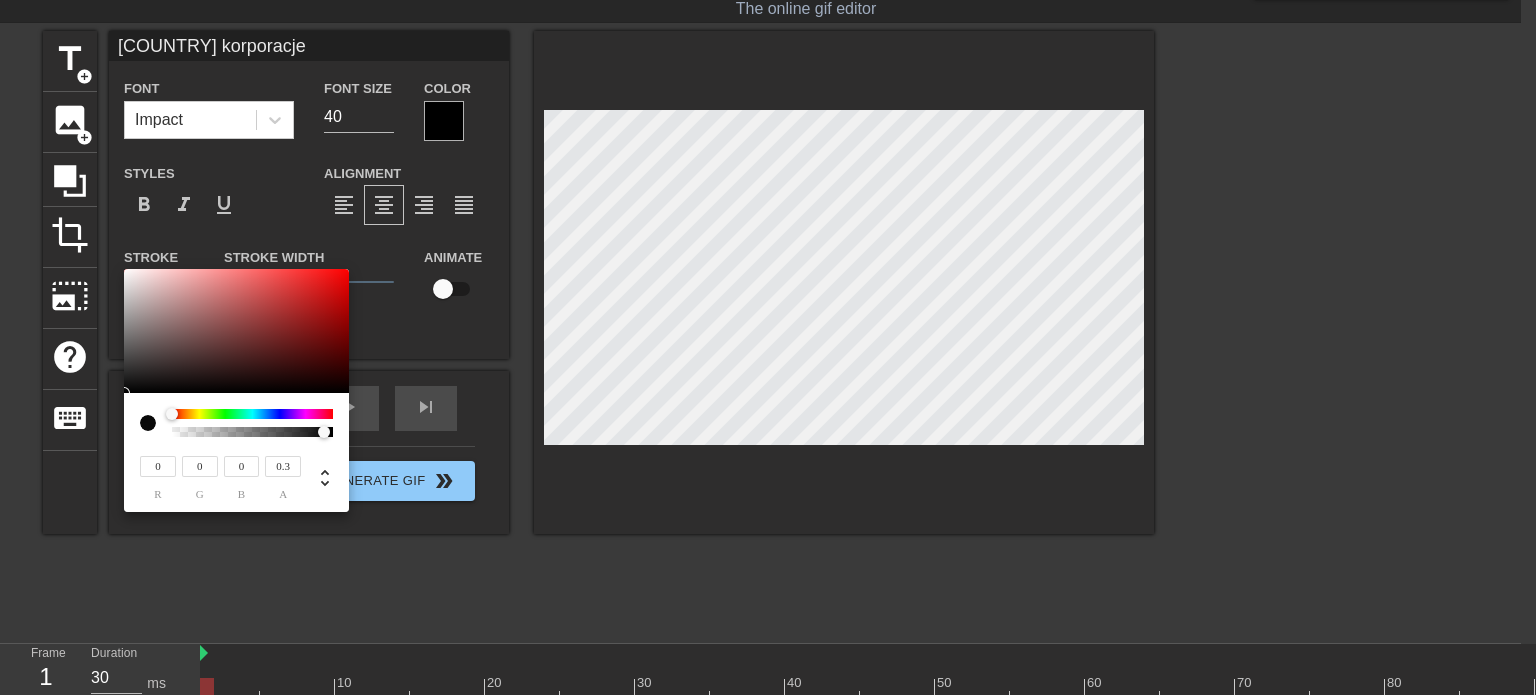 type on "Amerykańskie korporacje" 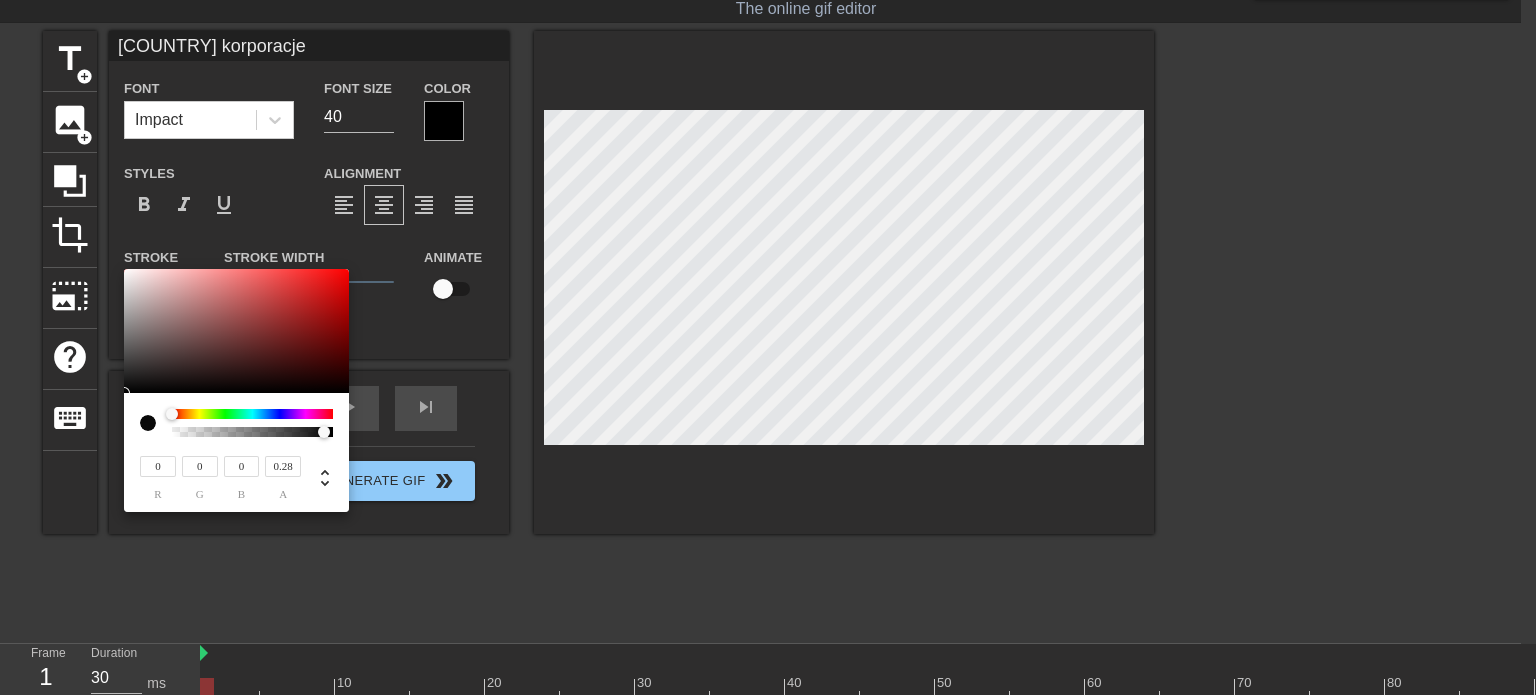 type on "Amerykańskie korporacje" 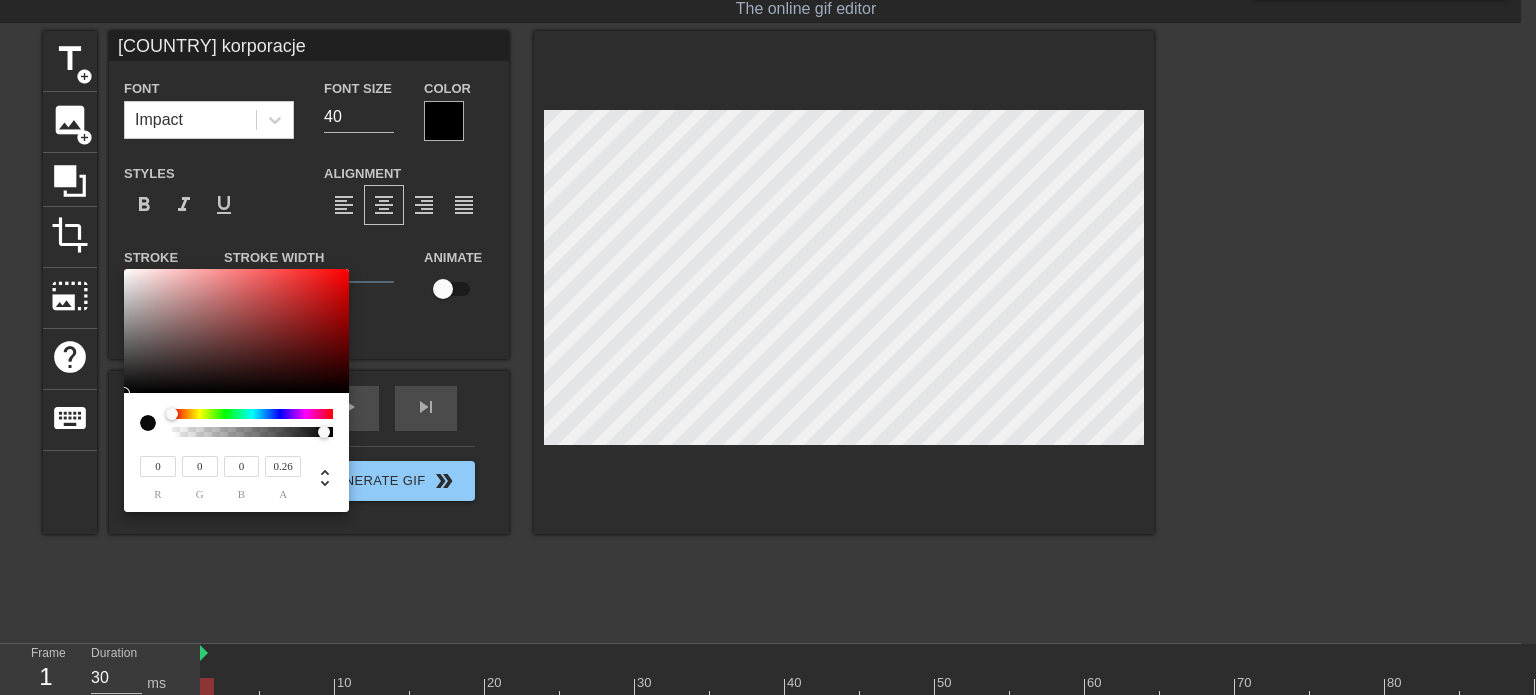 type on "Amerykańskie korporacje" 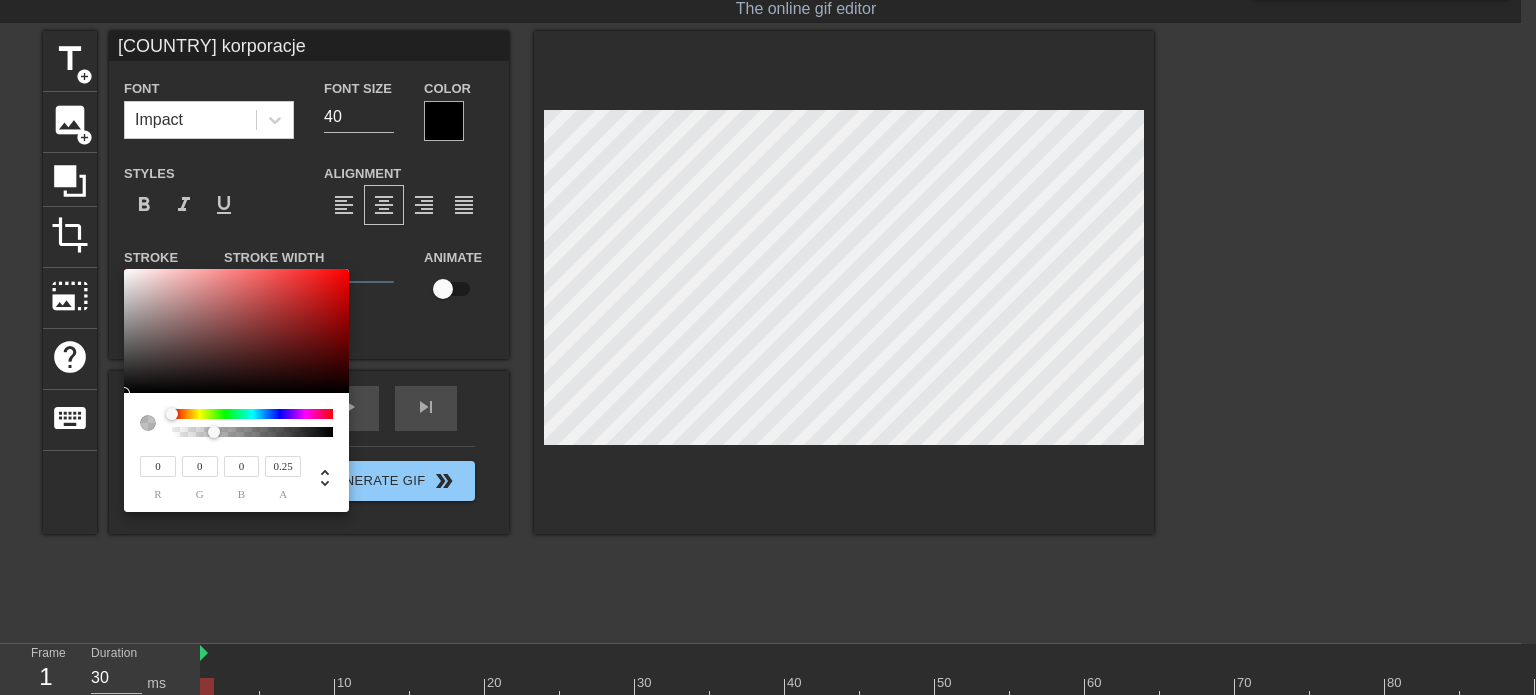 type on "Amerykańskie korporacje" 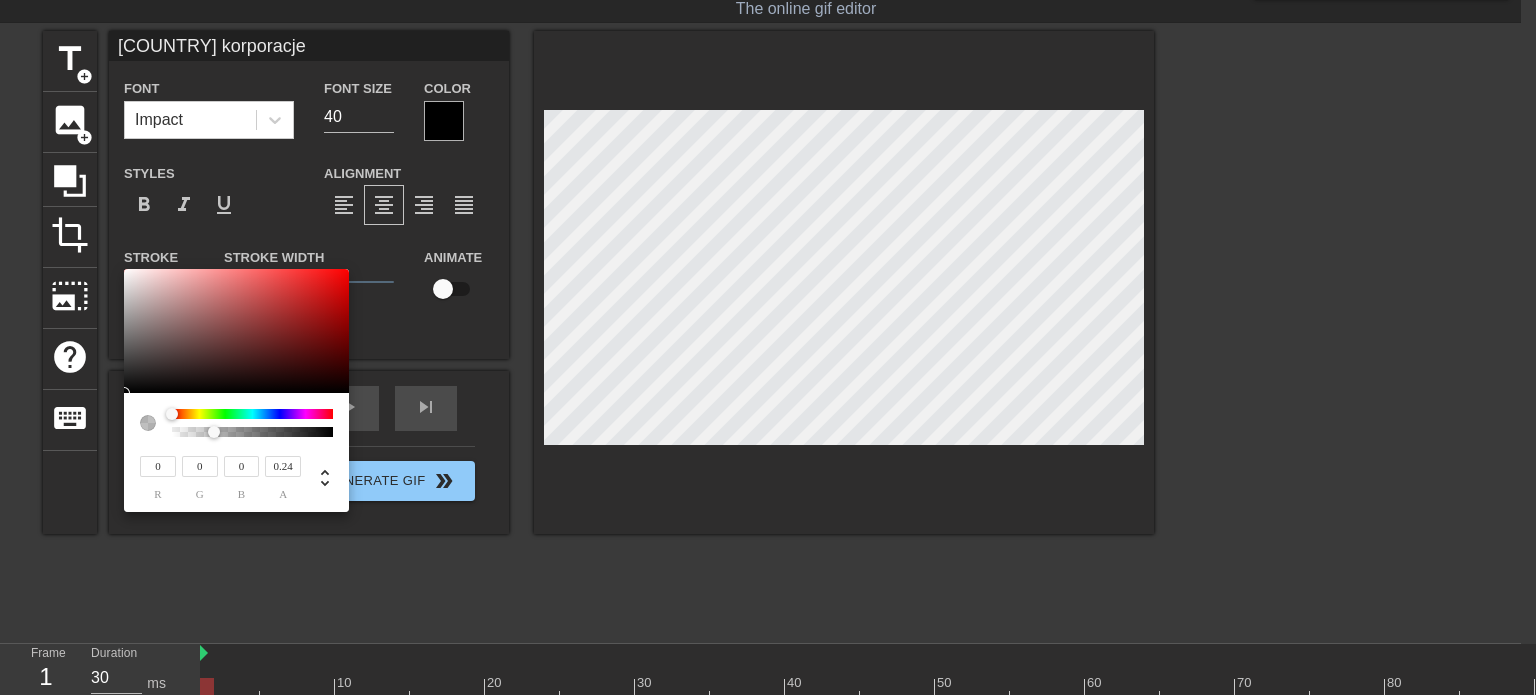 type on "Amerykańskie korporacje" 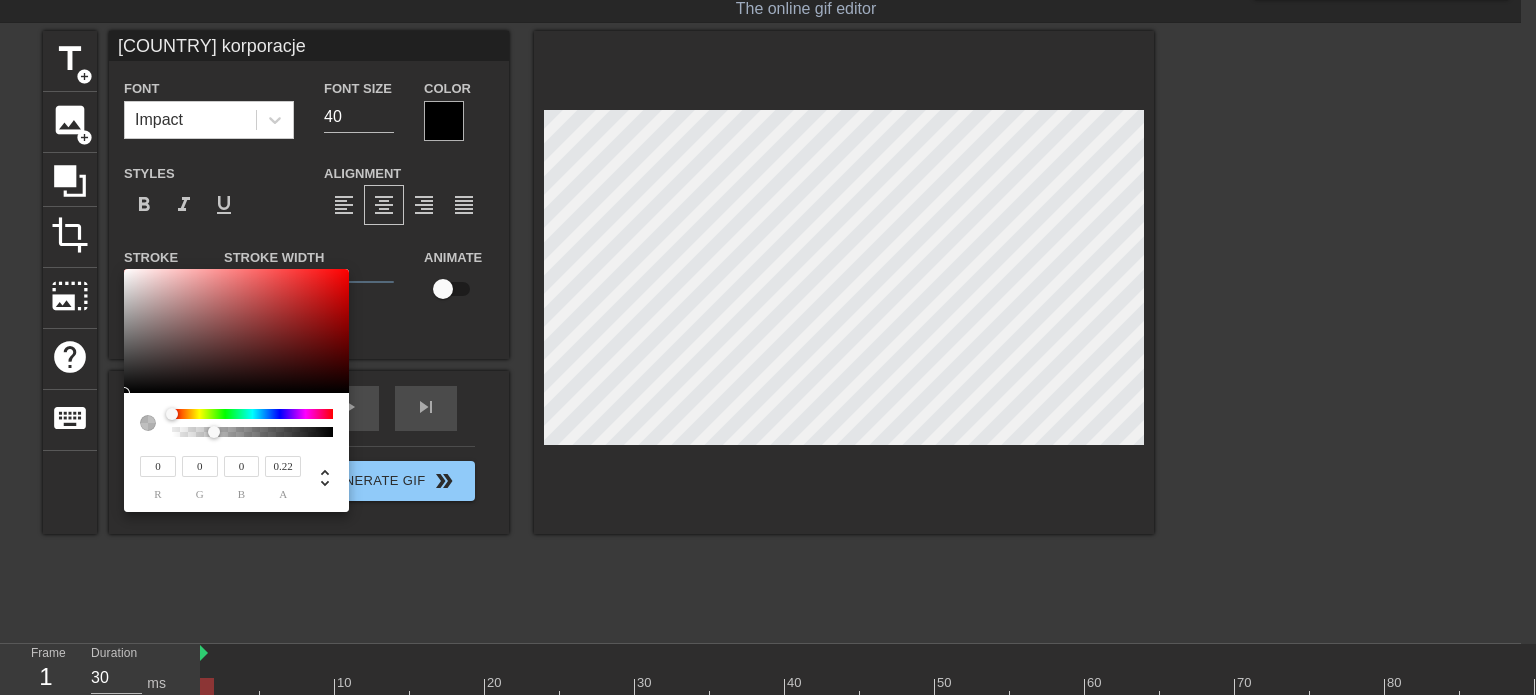 type on "Amerykańskie korporacje" 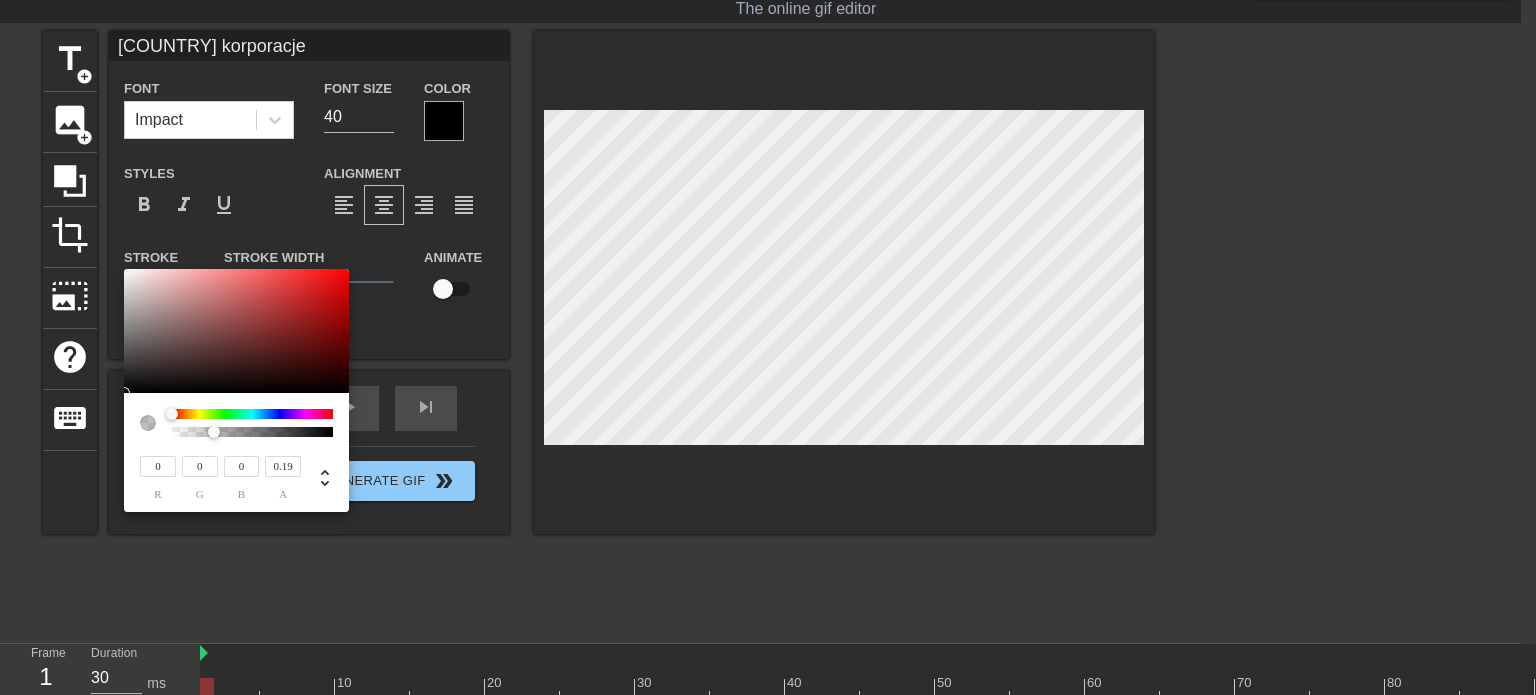 type on "Amerykańskie korporacje" 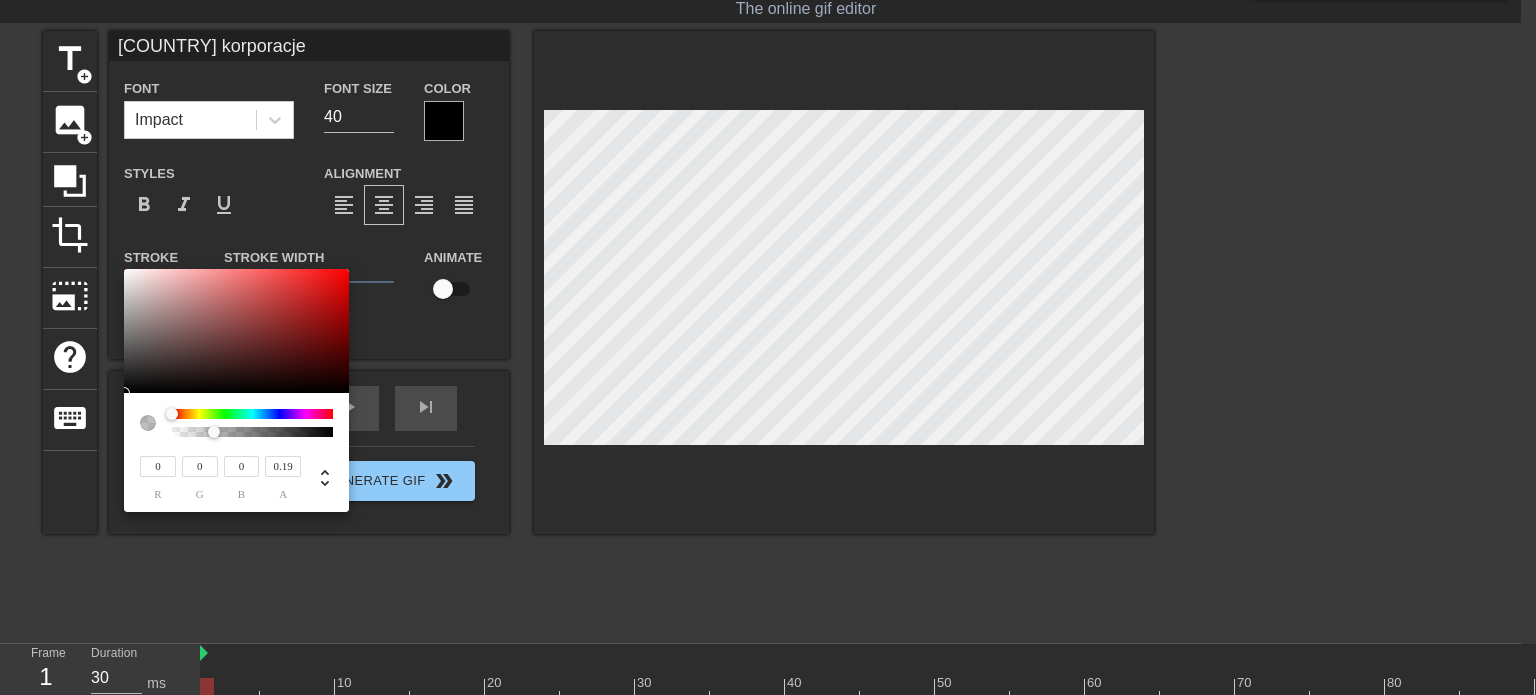 type on "0.17" 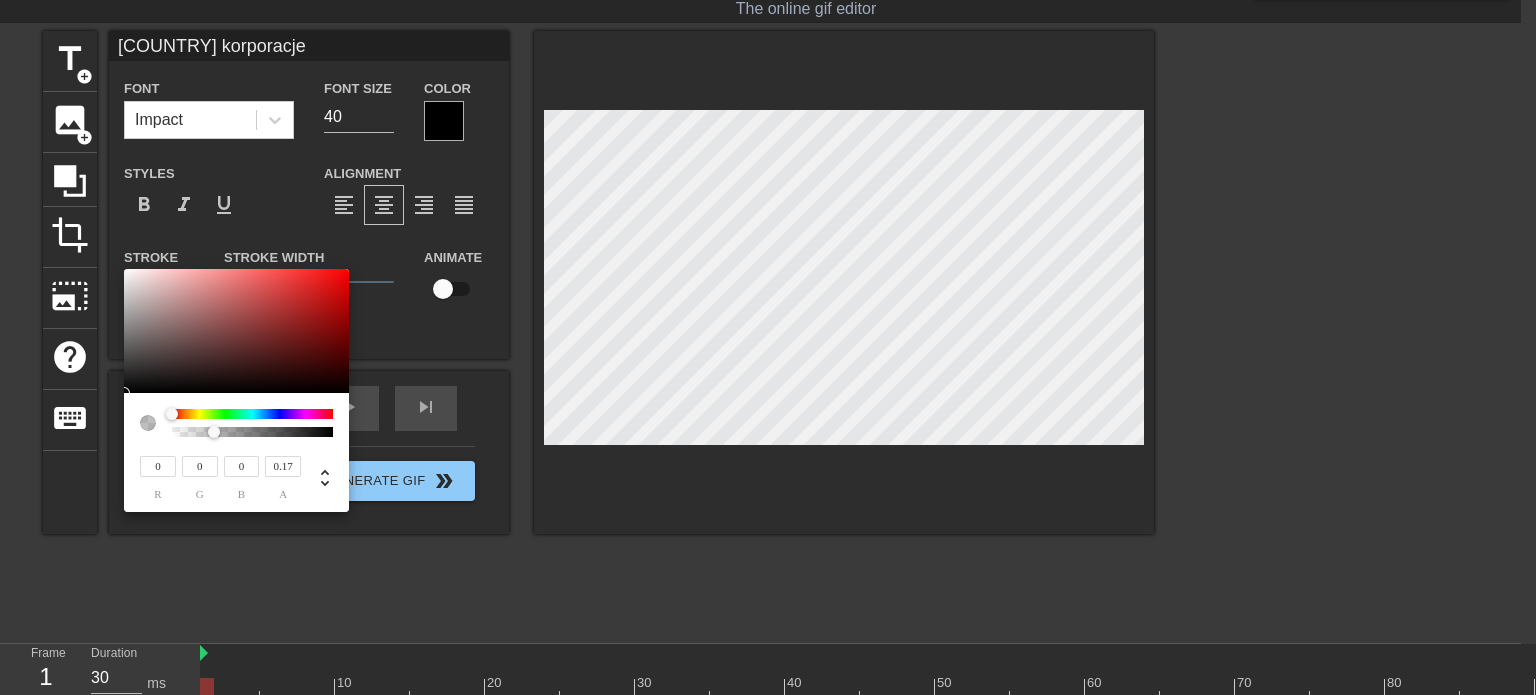 type on "Amerykańskie korporacje" 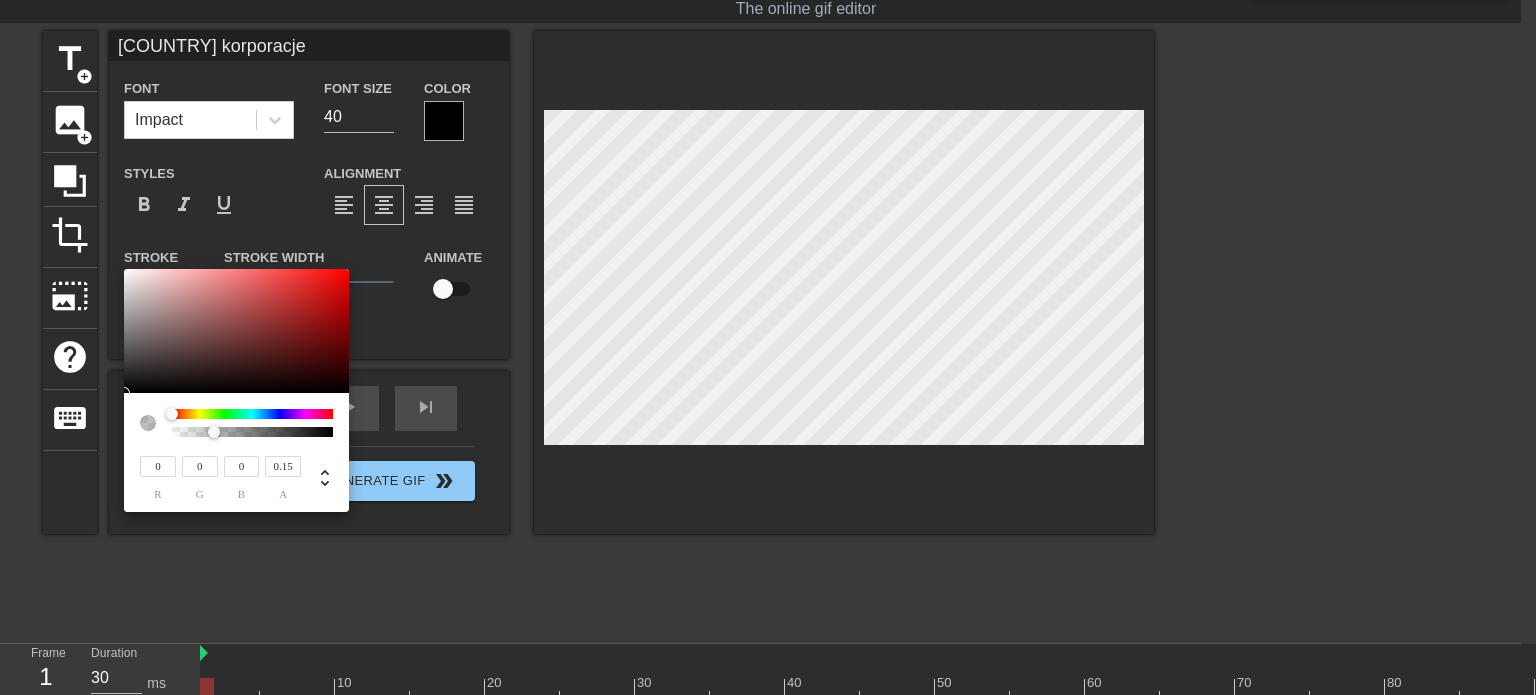 type on "Amerykańskie korporacje" 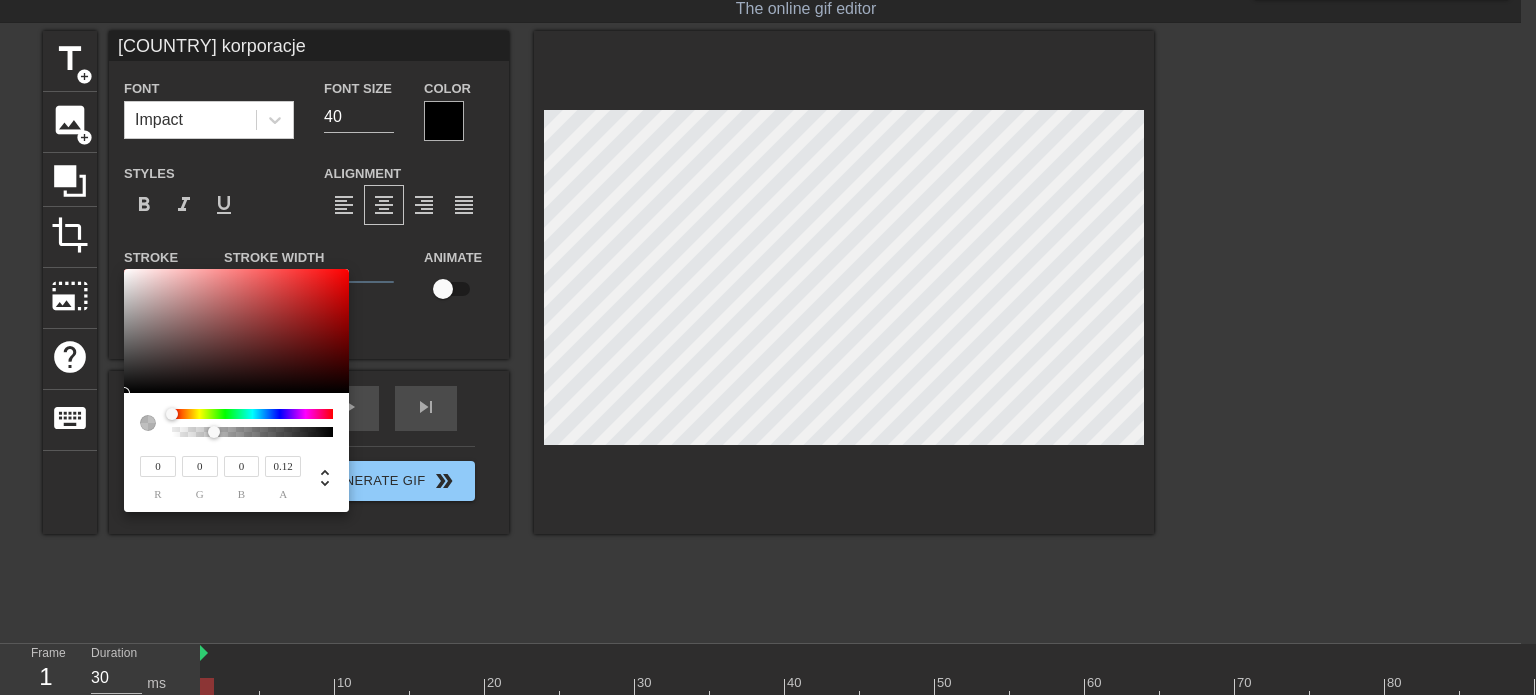 type on "Amerykańskie korporacje" 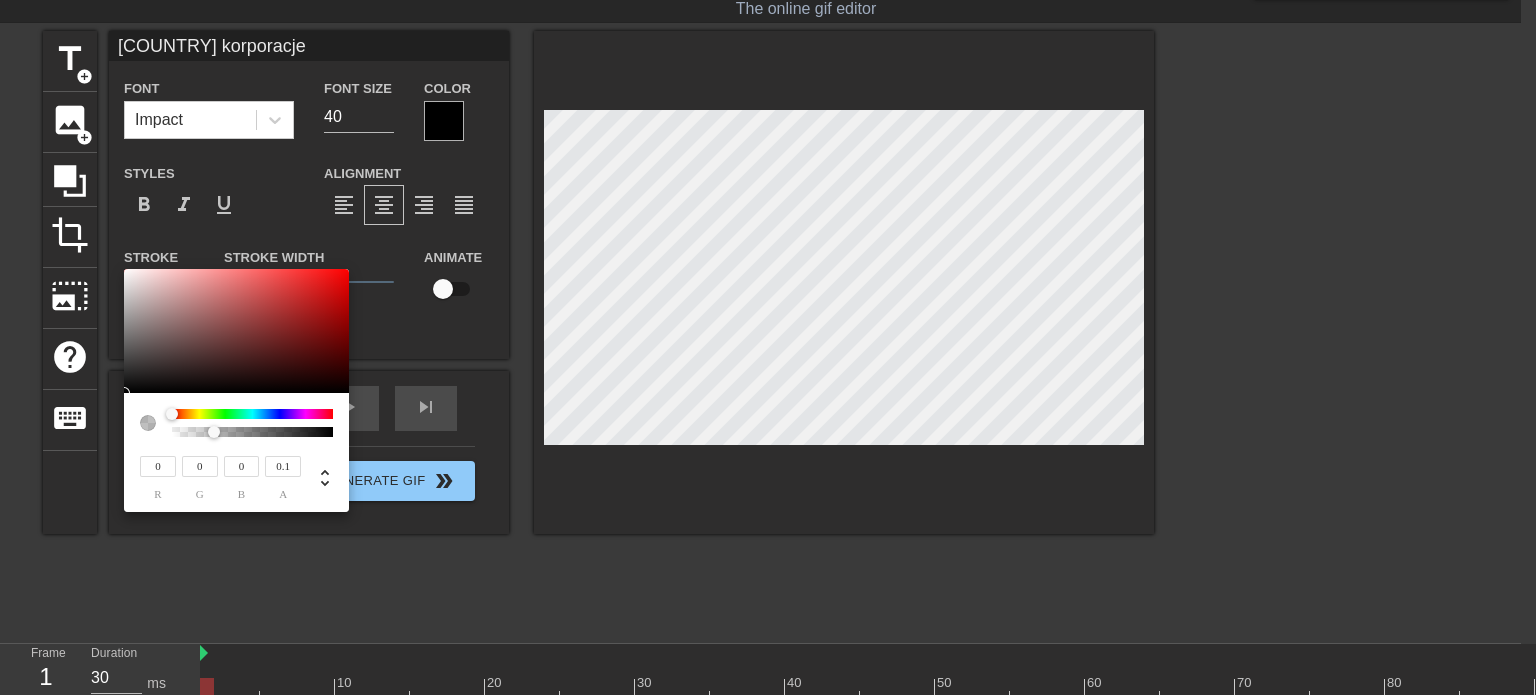 type on "Amerykańskie korporacje" 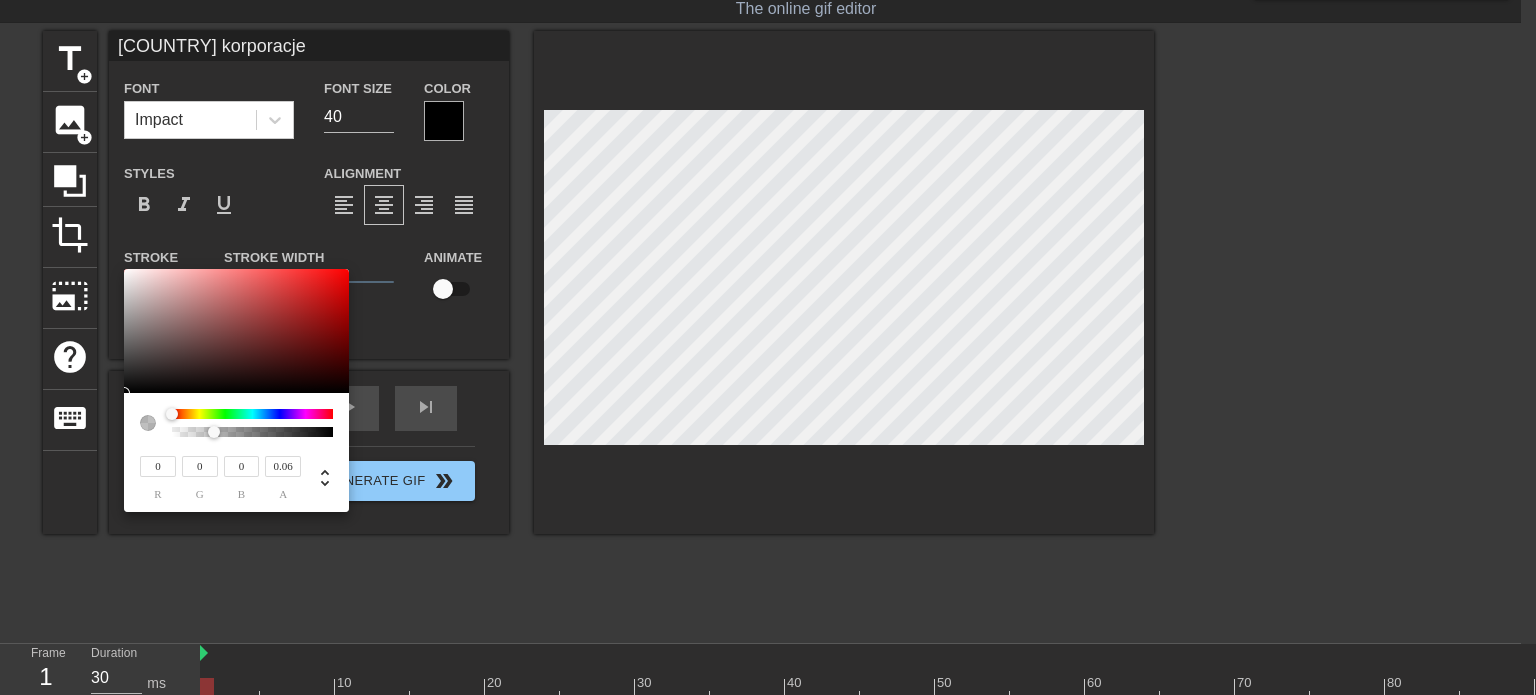 type on "Amerykańskie korporacje" 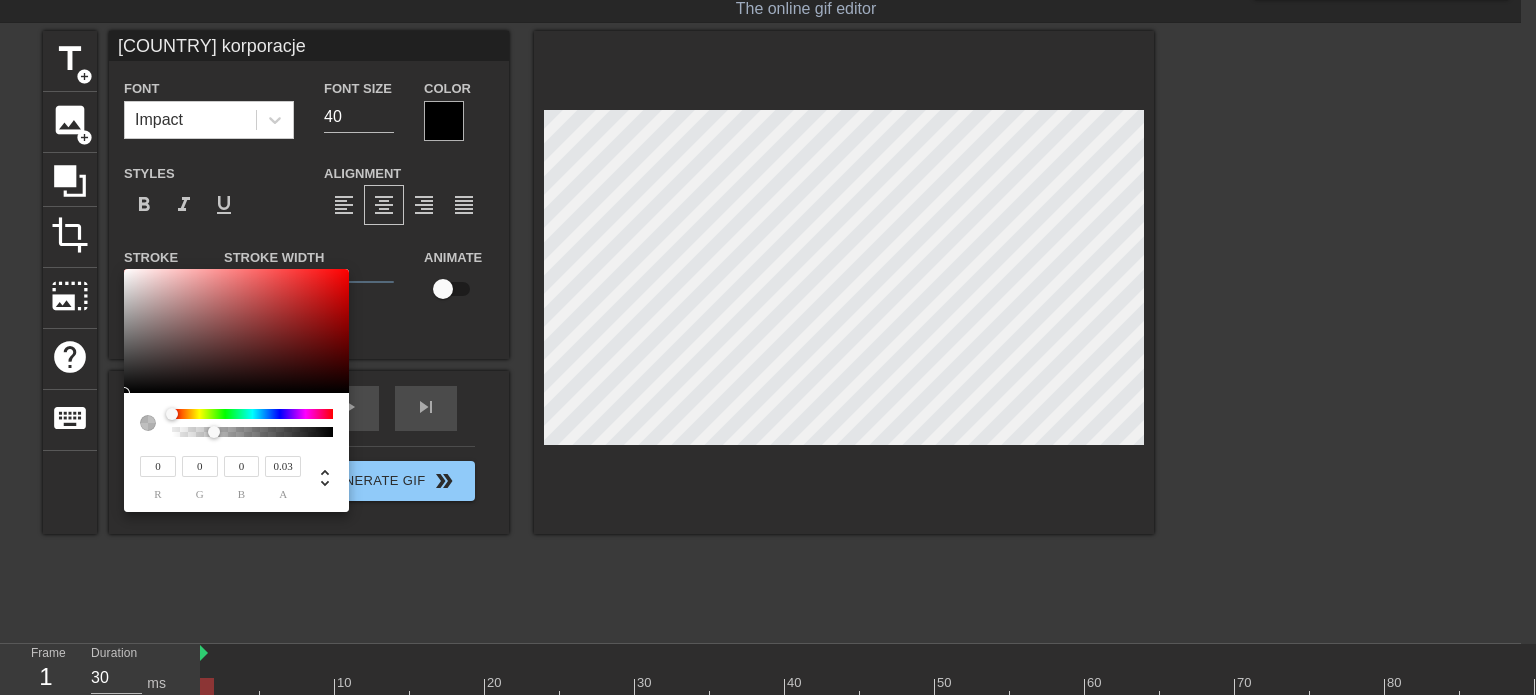type on "Amerykańskie korporacje" 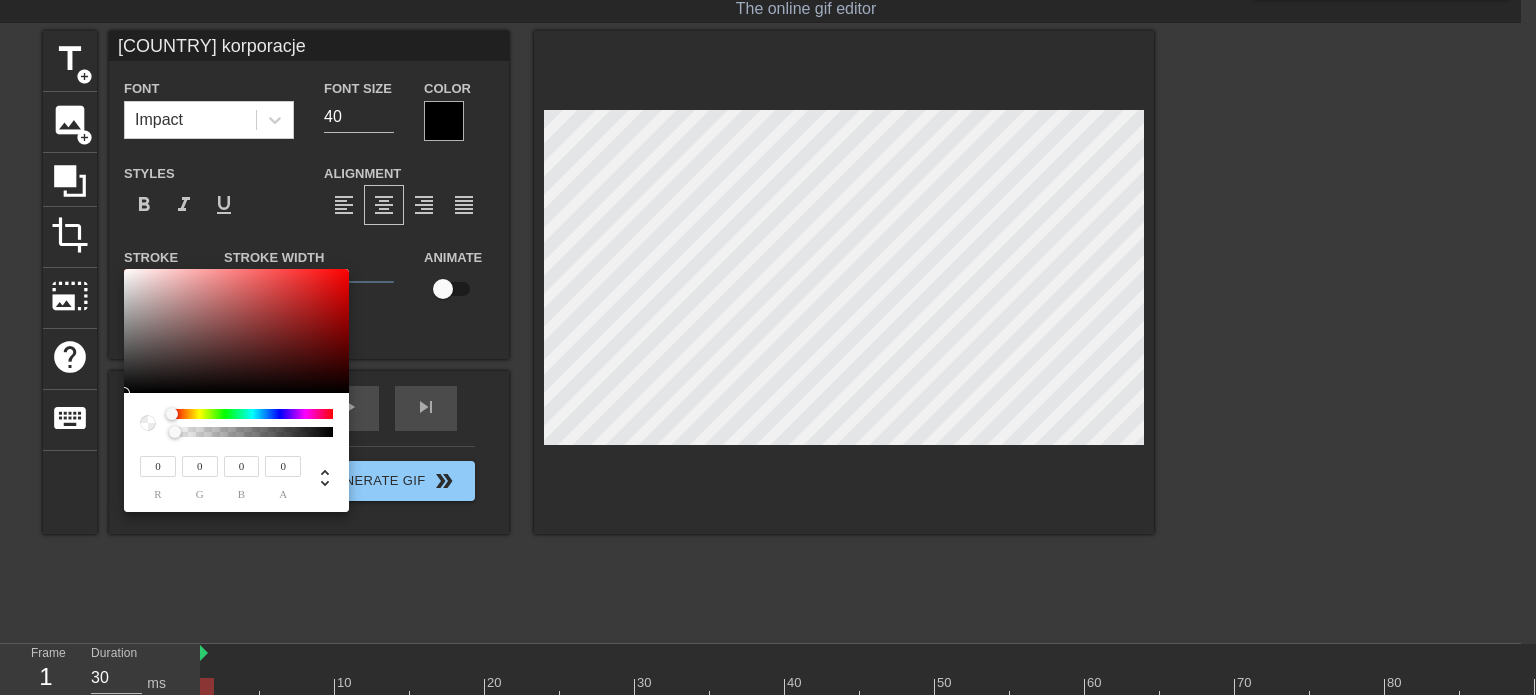 drag, startPoint x: 328, startPoint y: 431, endPoint x: 147, endPoint y: 416, distance: 181.62048 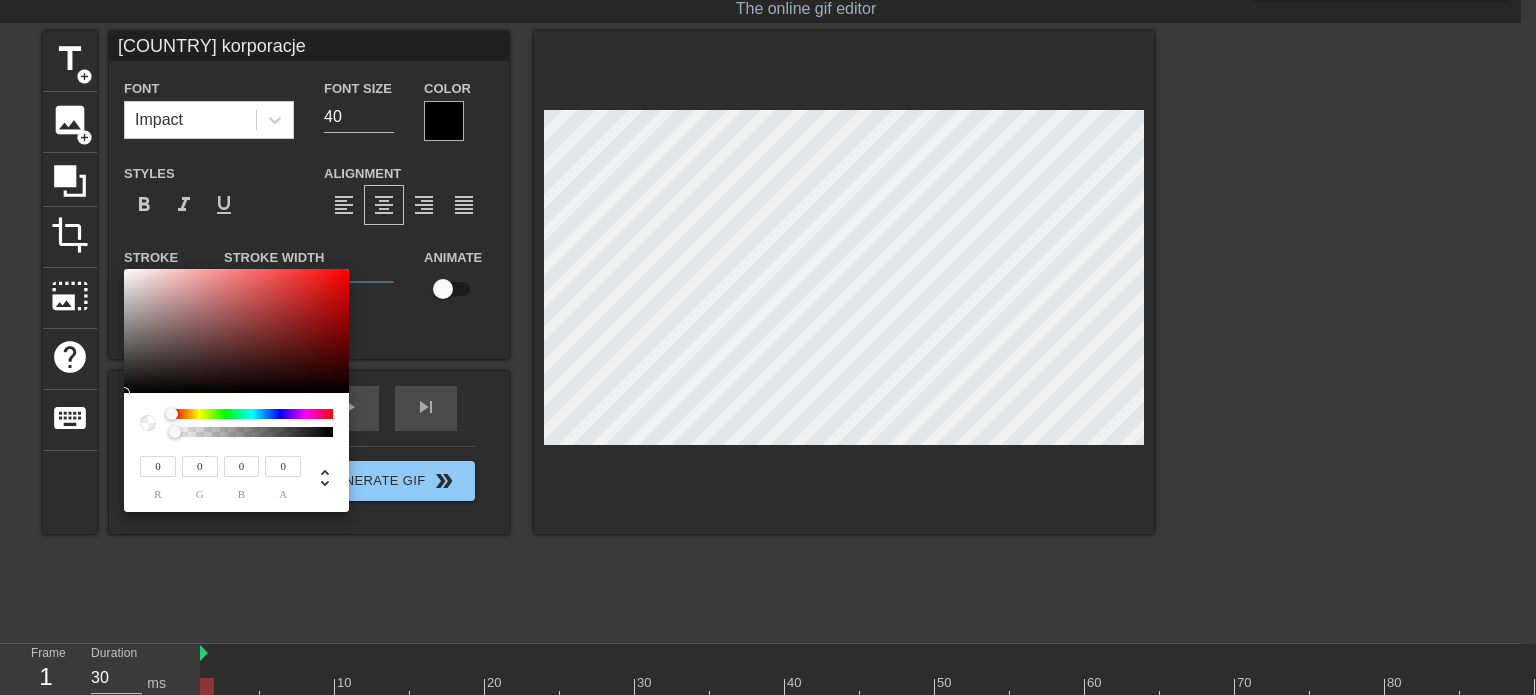 click at bounding box center [236, 423] 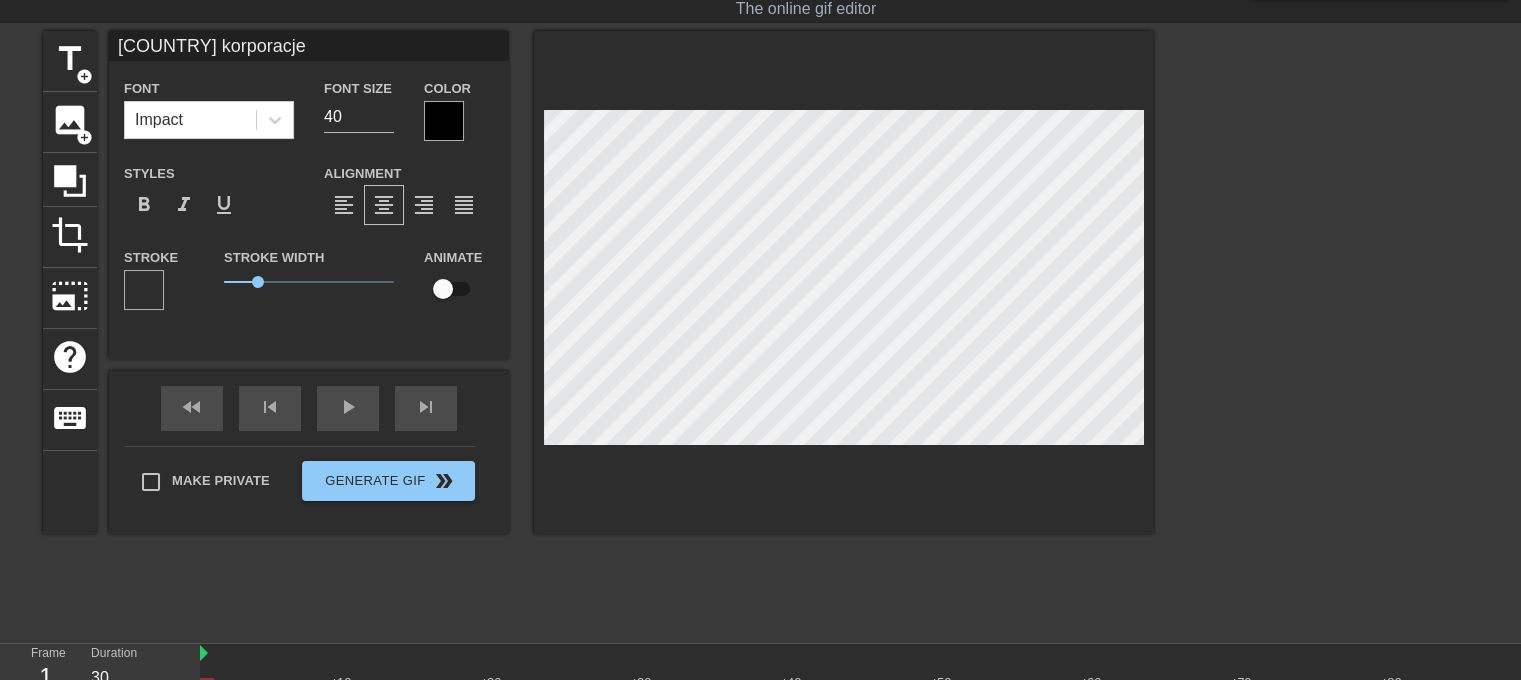 scroll, scrollTop: 2, scrollLeft: 2, axis: both 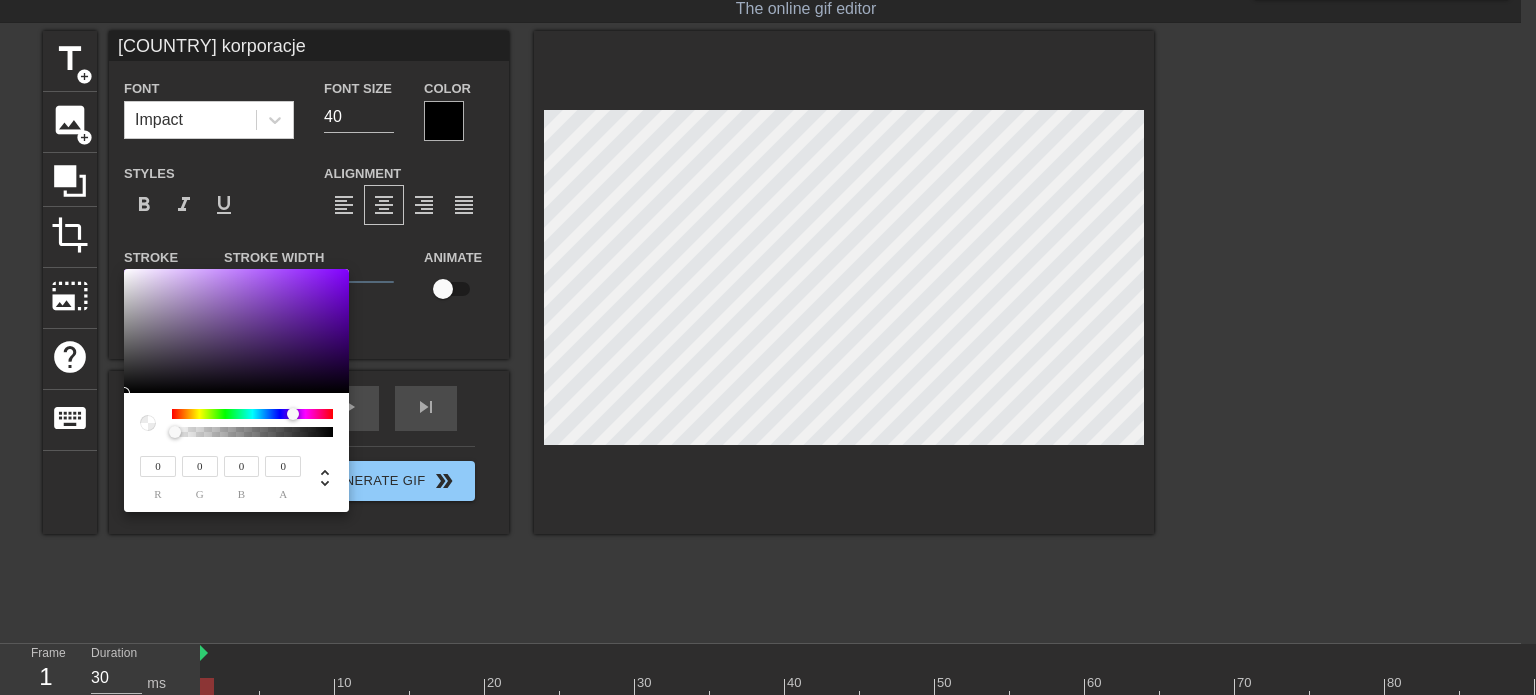 drag, startPoint x: 180, startPoint y: 414, endPoint x: 293, endPoint y: 418, distance: 113.07078 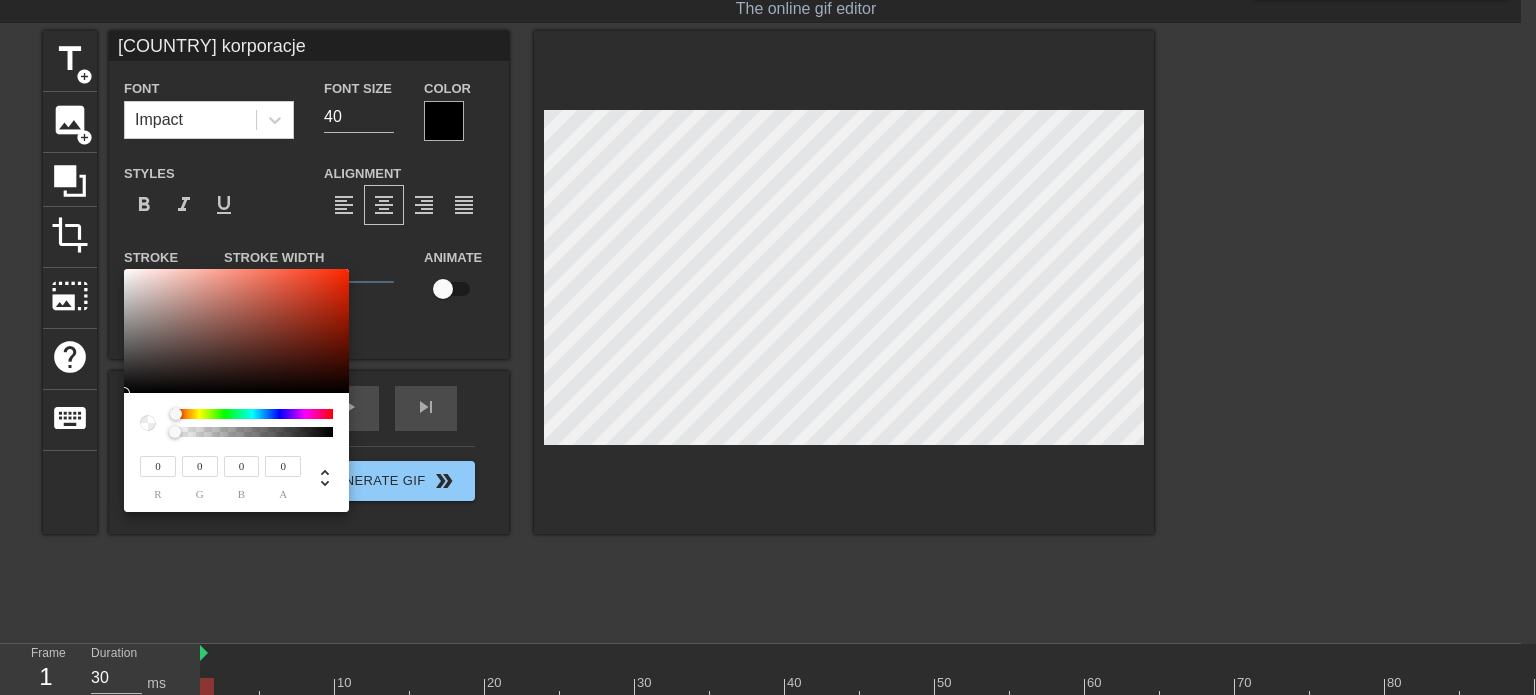 drag, startPoint x: 287, startPoint y: 411, endPoint x: 134, endPoint y: 407, distance: 153.05228 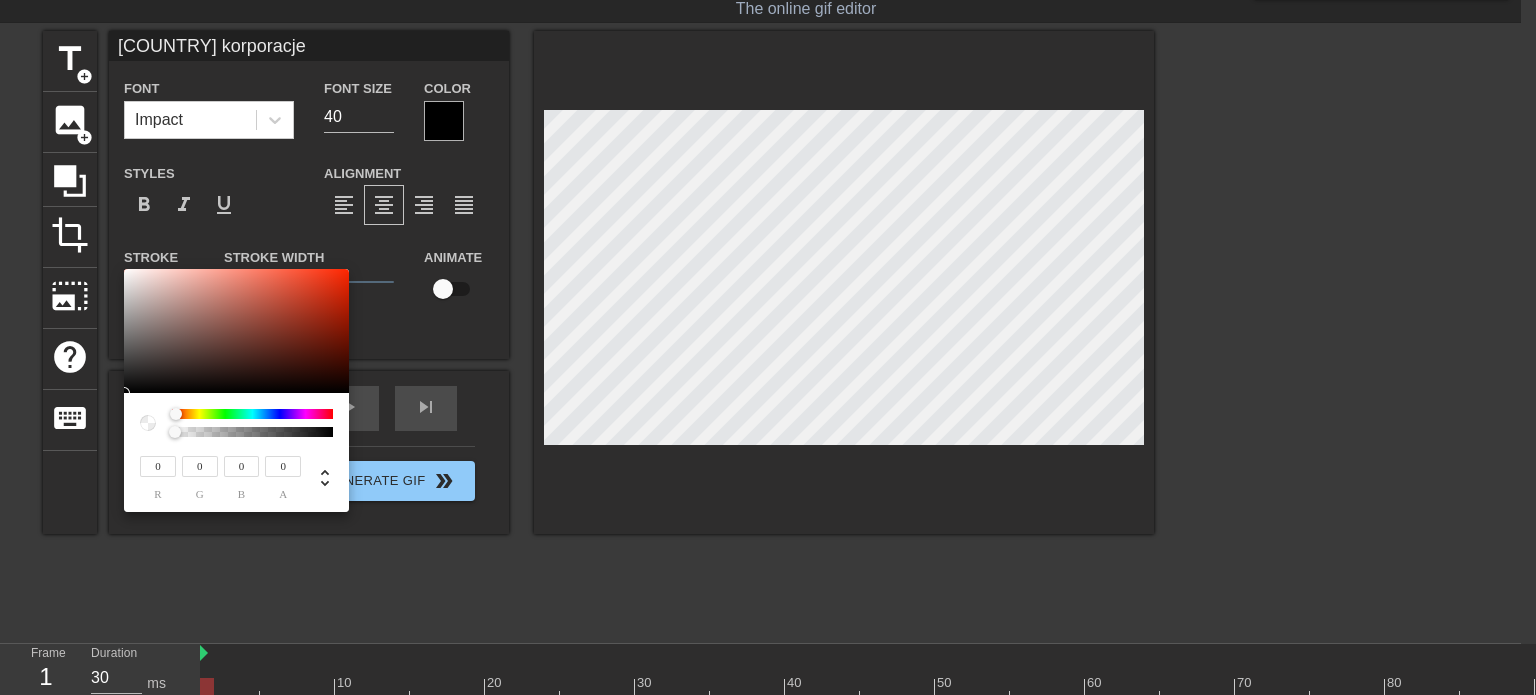 type on "Amerykańskie korporacje" 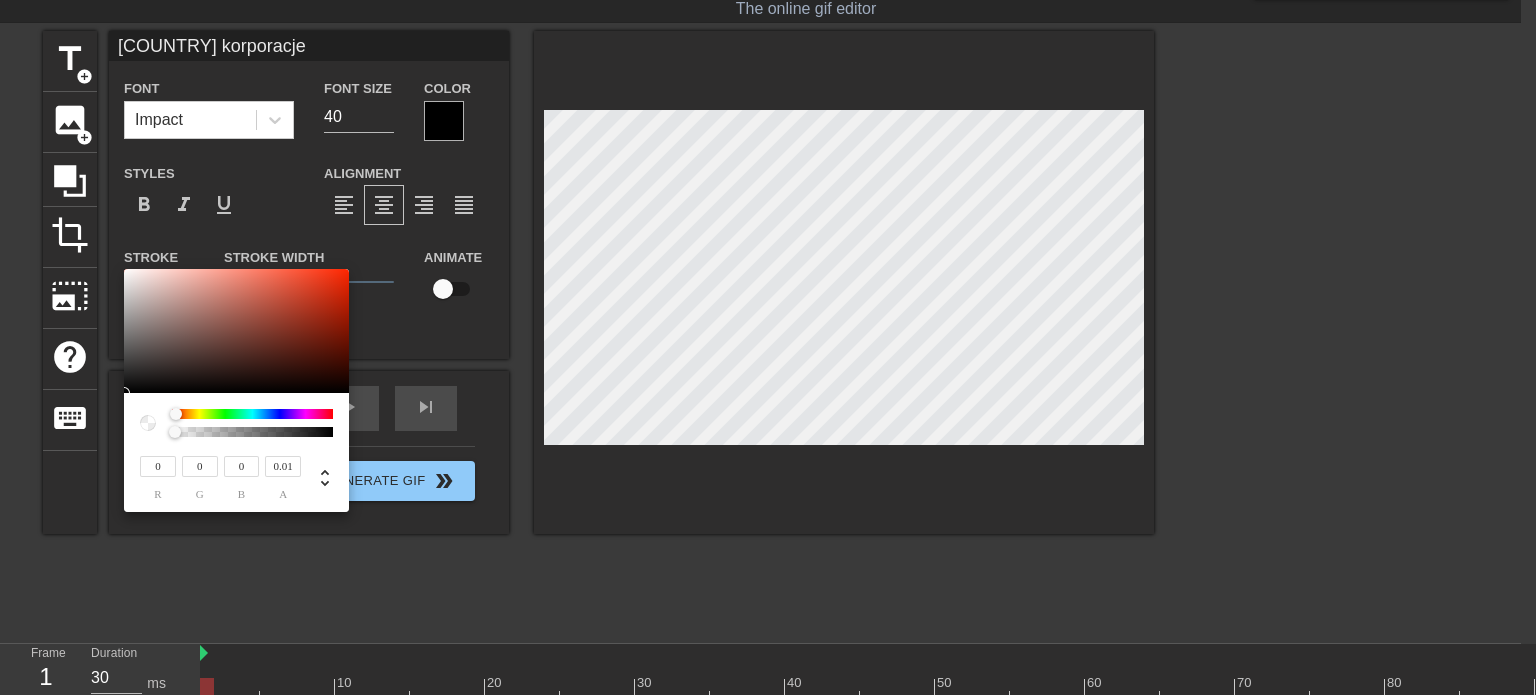 type on "Amerykańskie korporacje" 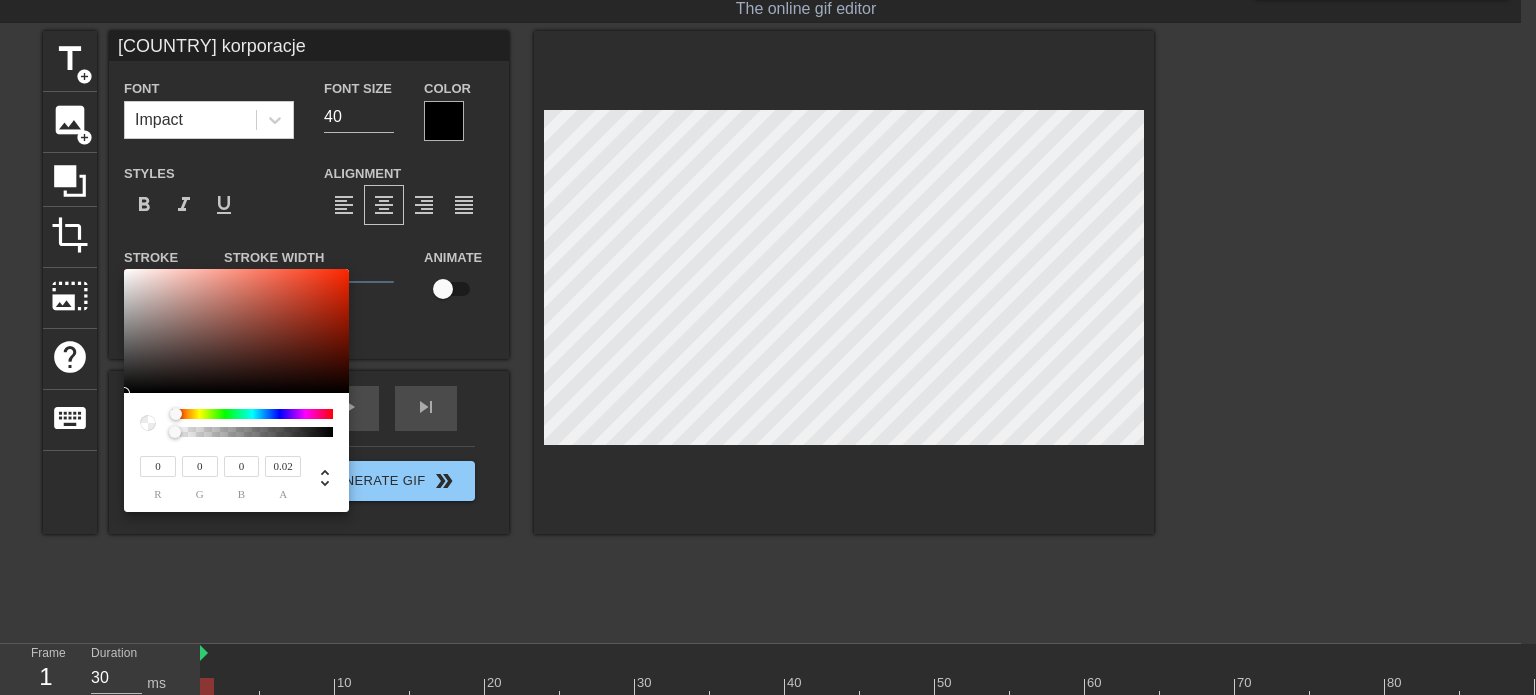 type on "Amerykańskie korporacje" 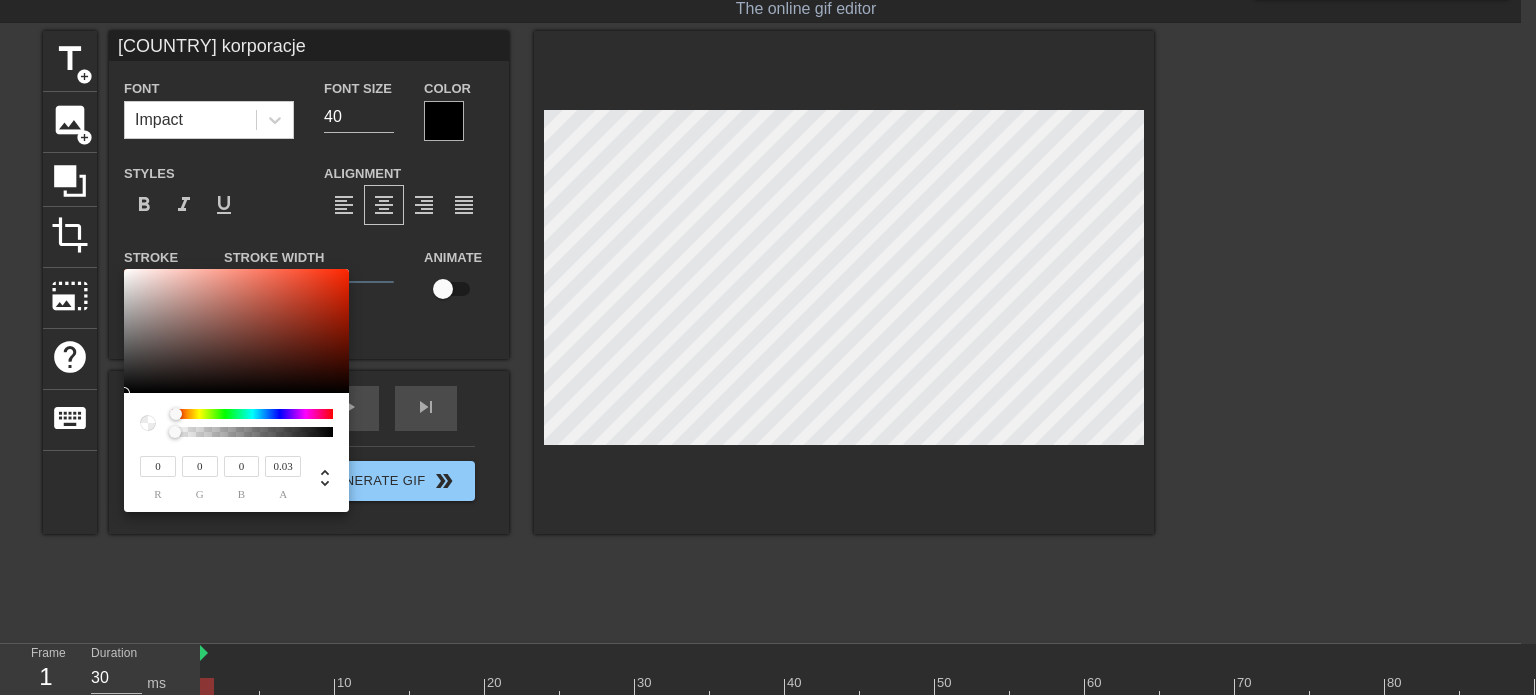 type on "Amerykańskie korporacje" 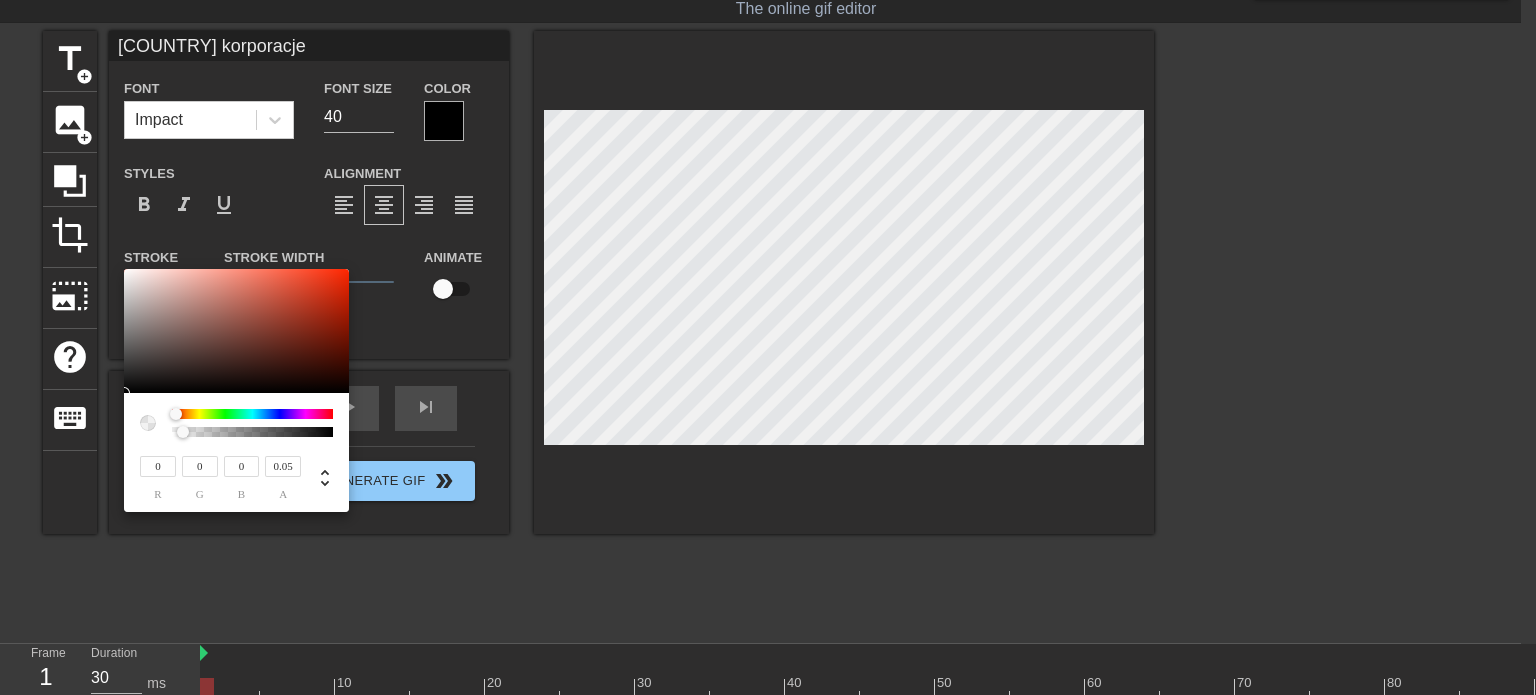 type 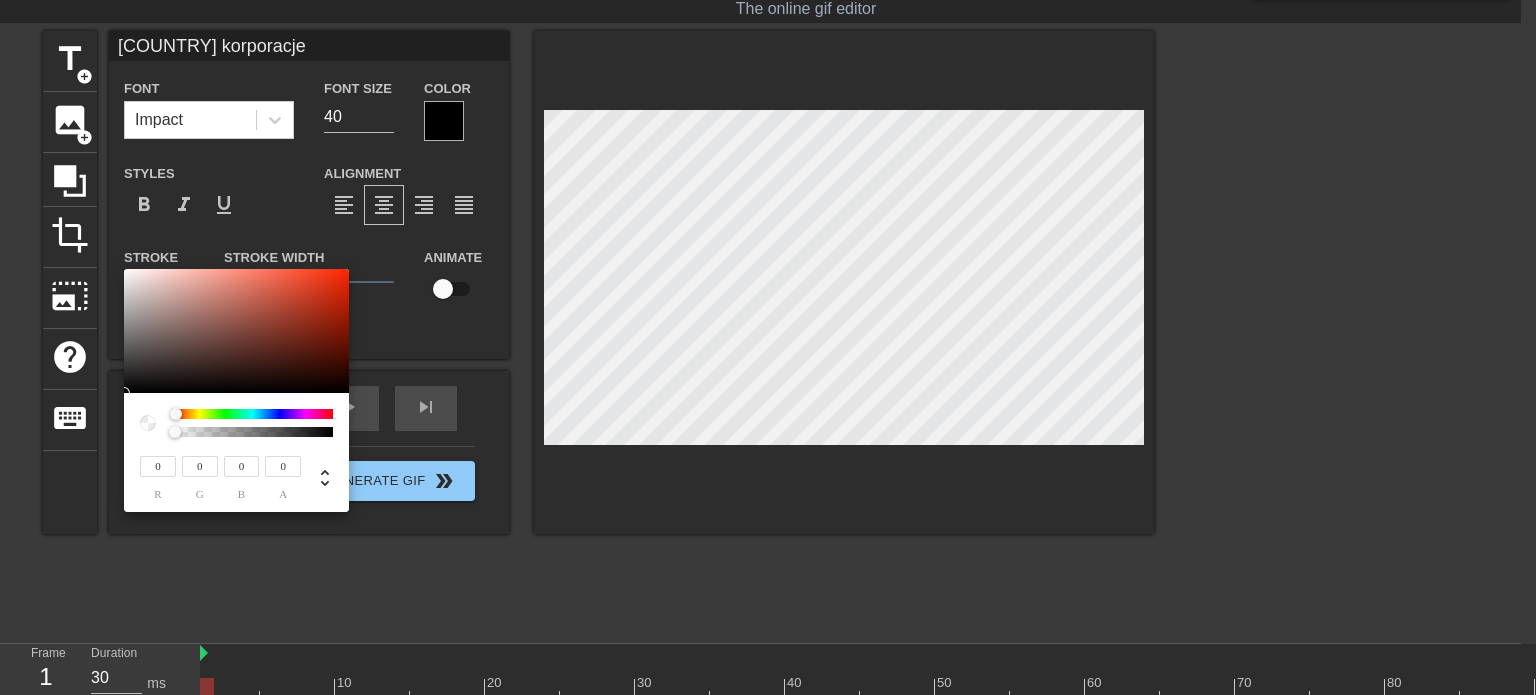 drag, startPoint x: 176, startPoint y: 434, endPoint x: 152, endPoint y: 432, distance: 24.083189 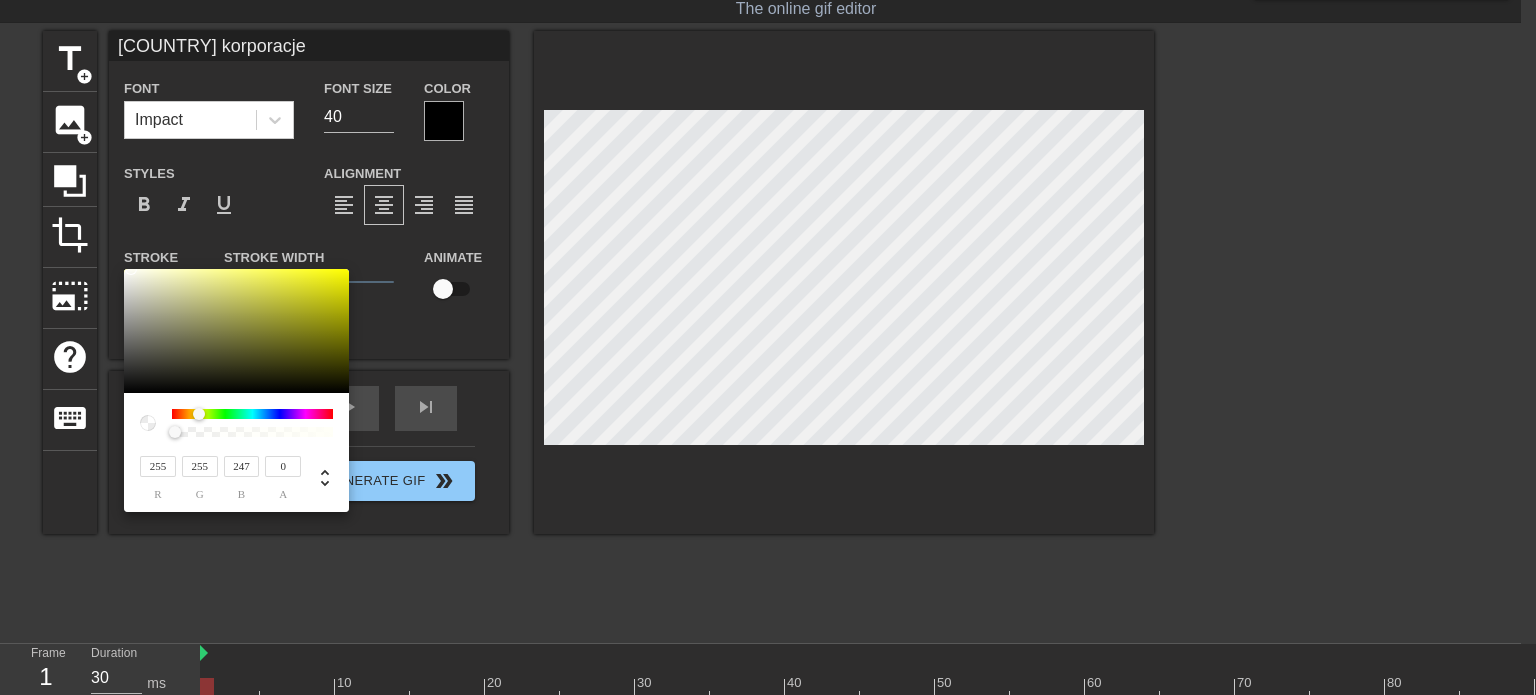 drag, startPoint x: 128, startPoint y: 388, endPoint x: 131, endPoint y: 251, distance: 137.03284 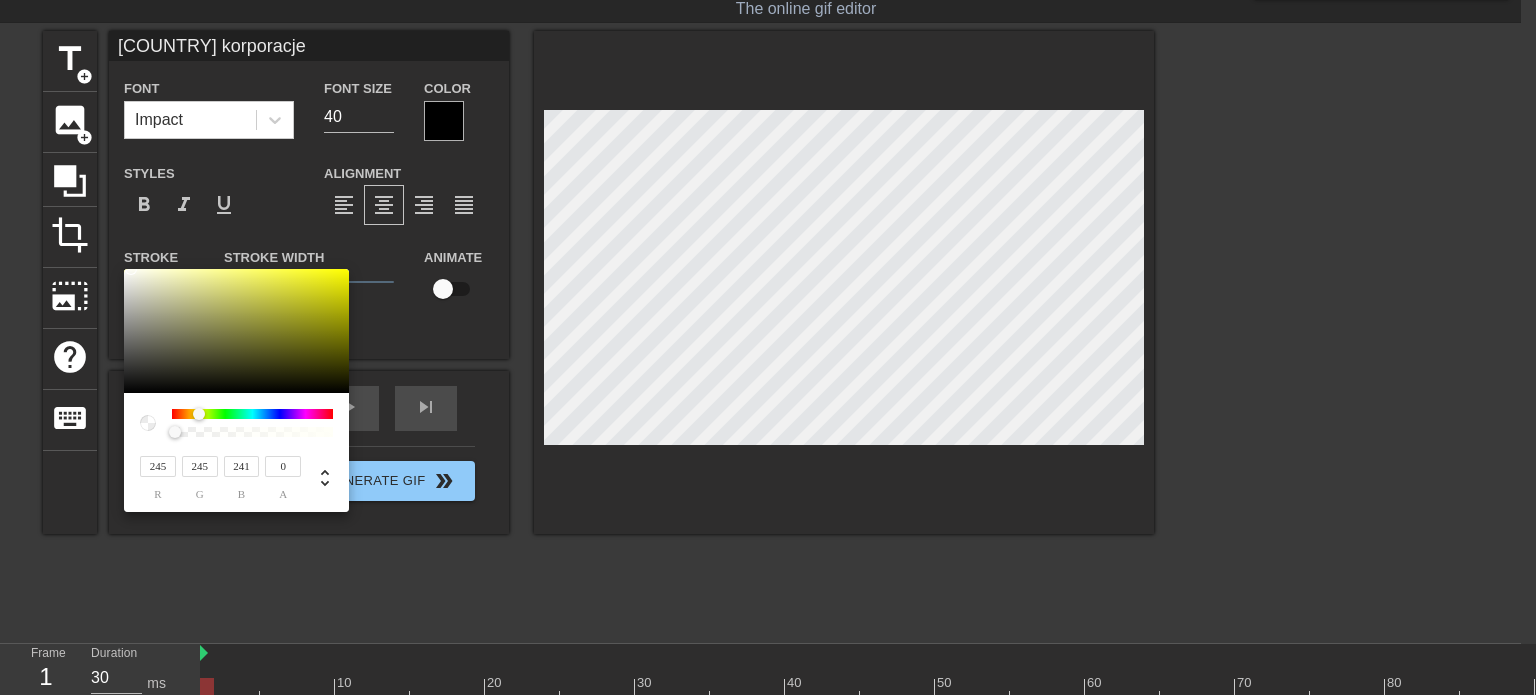 click at bounding box center [131, 269] 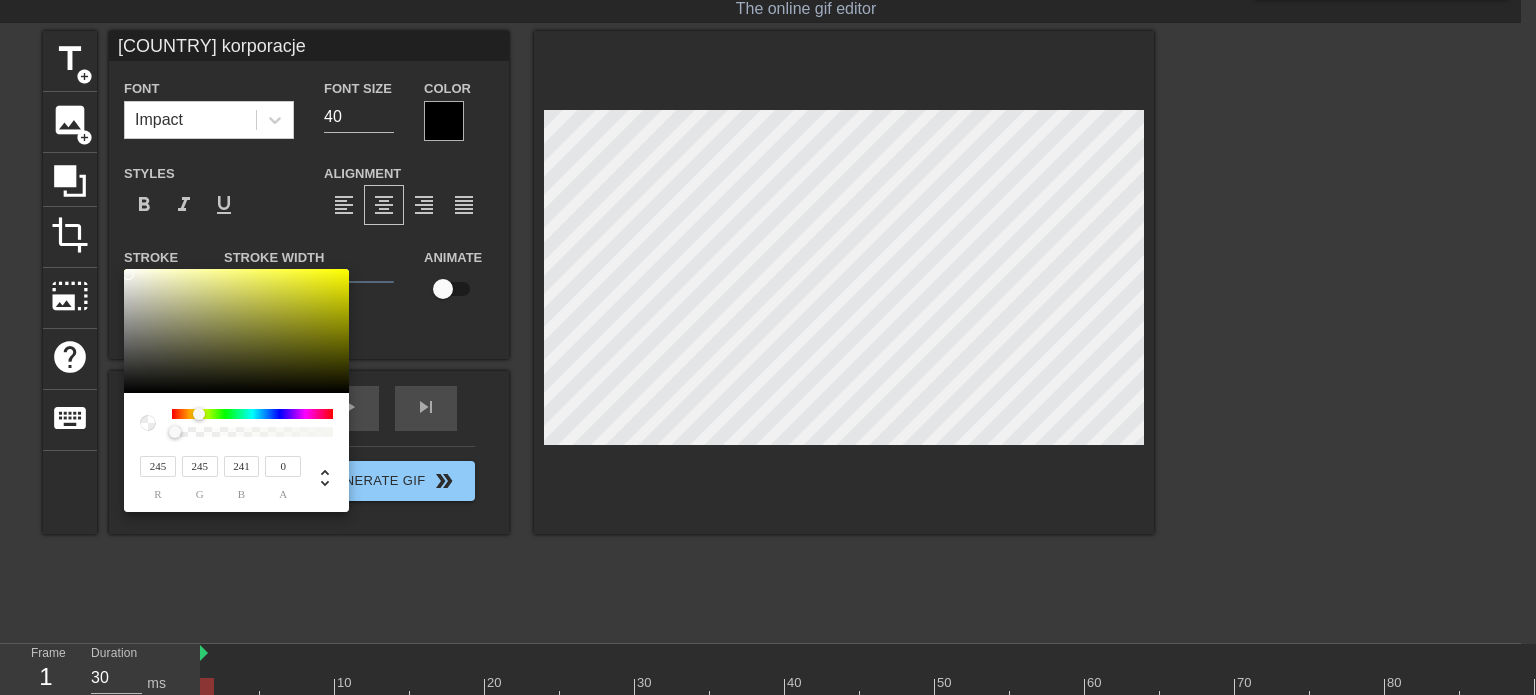 drag, startPoint x: 252, startPoint y: 464, endPoint x: 241, endPoint y: 460, distance: 11.7046995 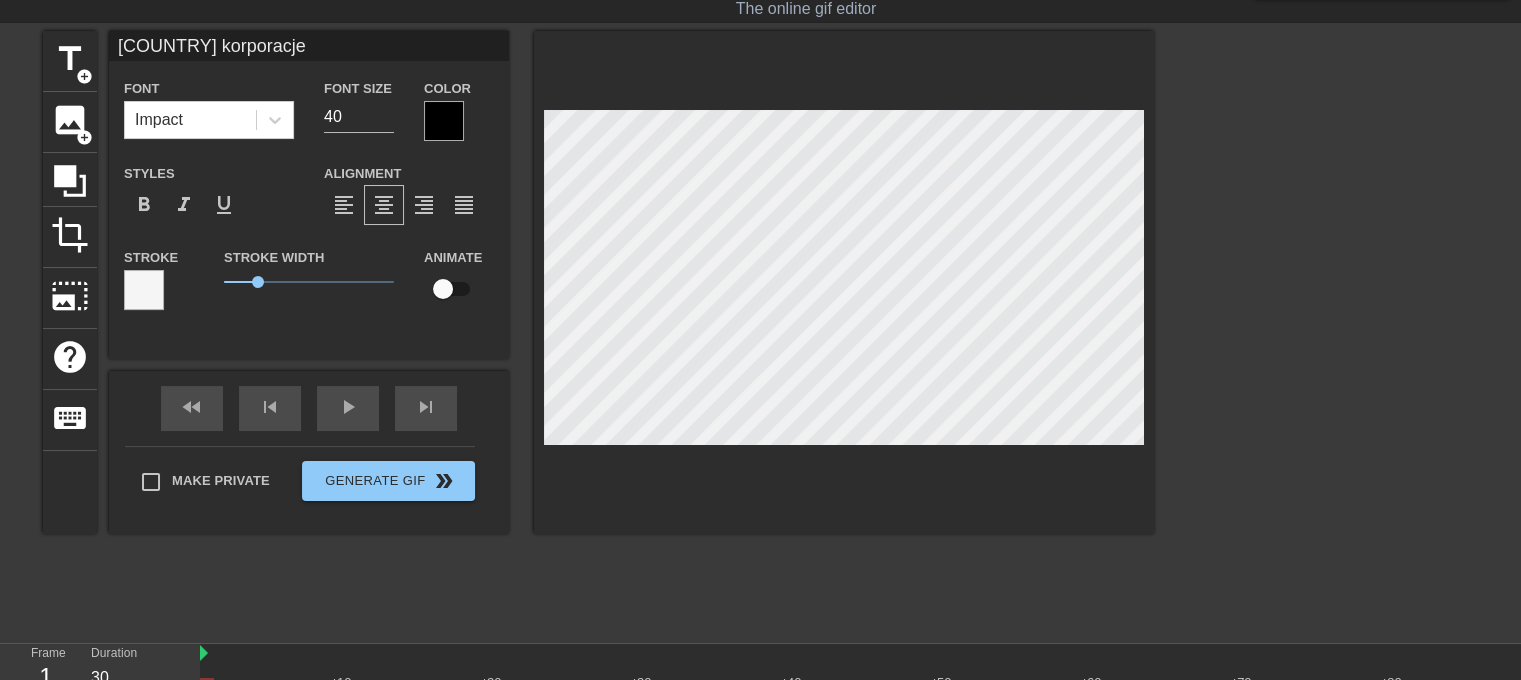 scroll, scrollTop: 2, scrollLeft: 2, axis: both 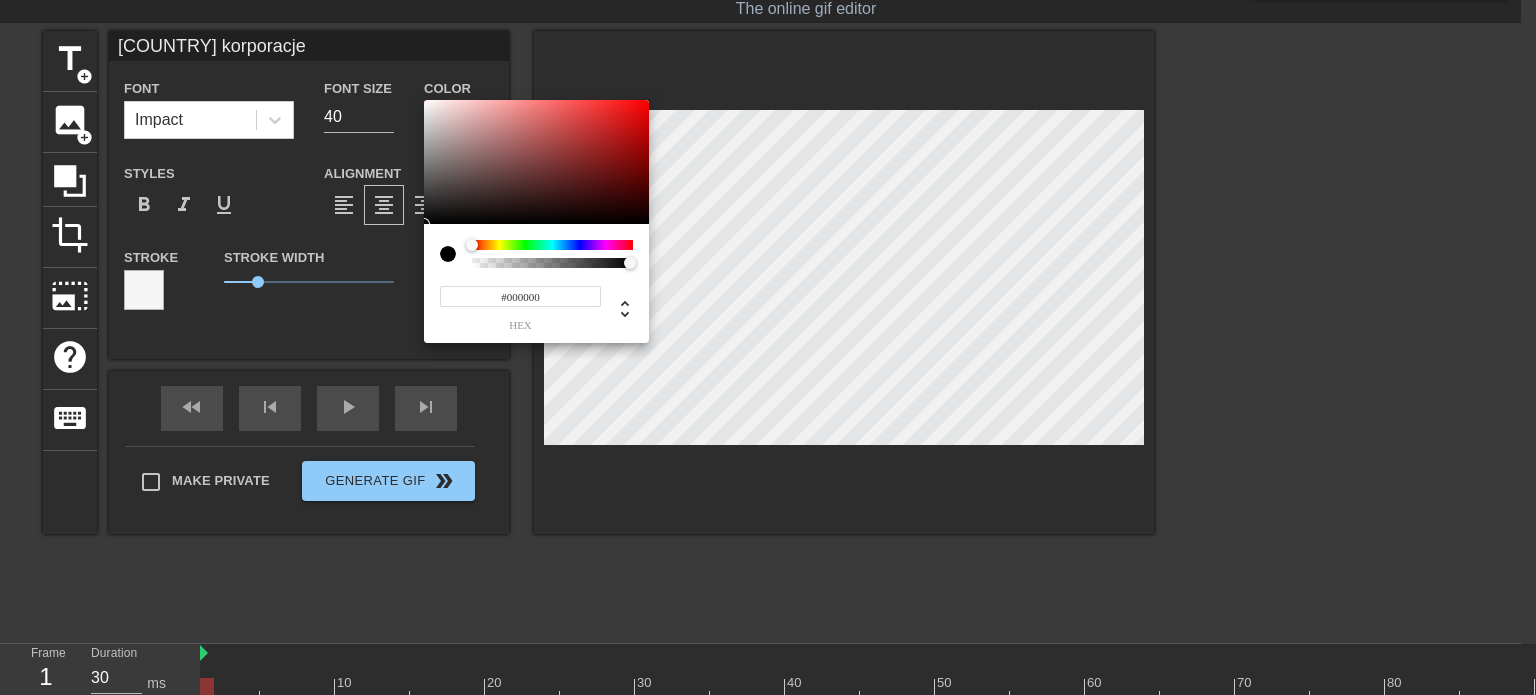 drag, startPoint x: 515, startPoint y: 291, endPoint x: 505, endPoint y: 289, distance: 10.198039 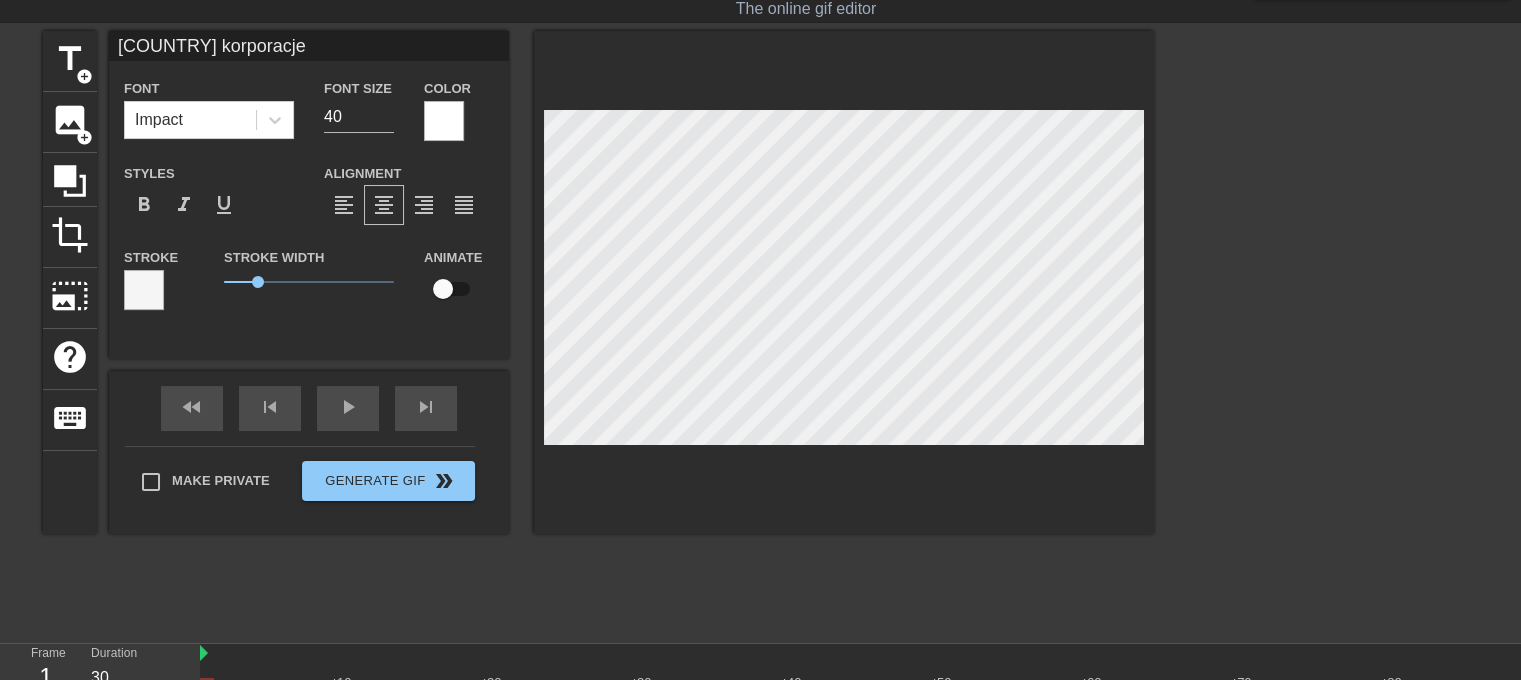 scroll, scrollTop: 2, scrollLeft: 2, axis: both 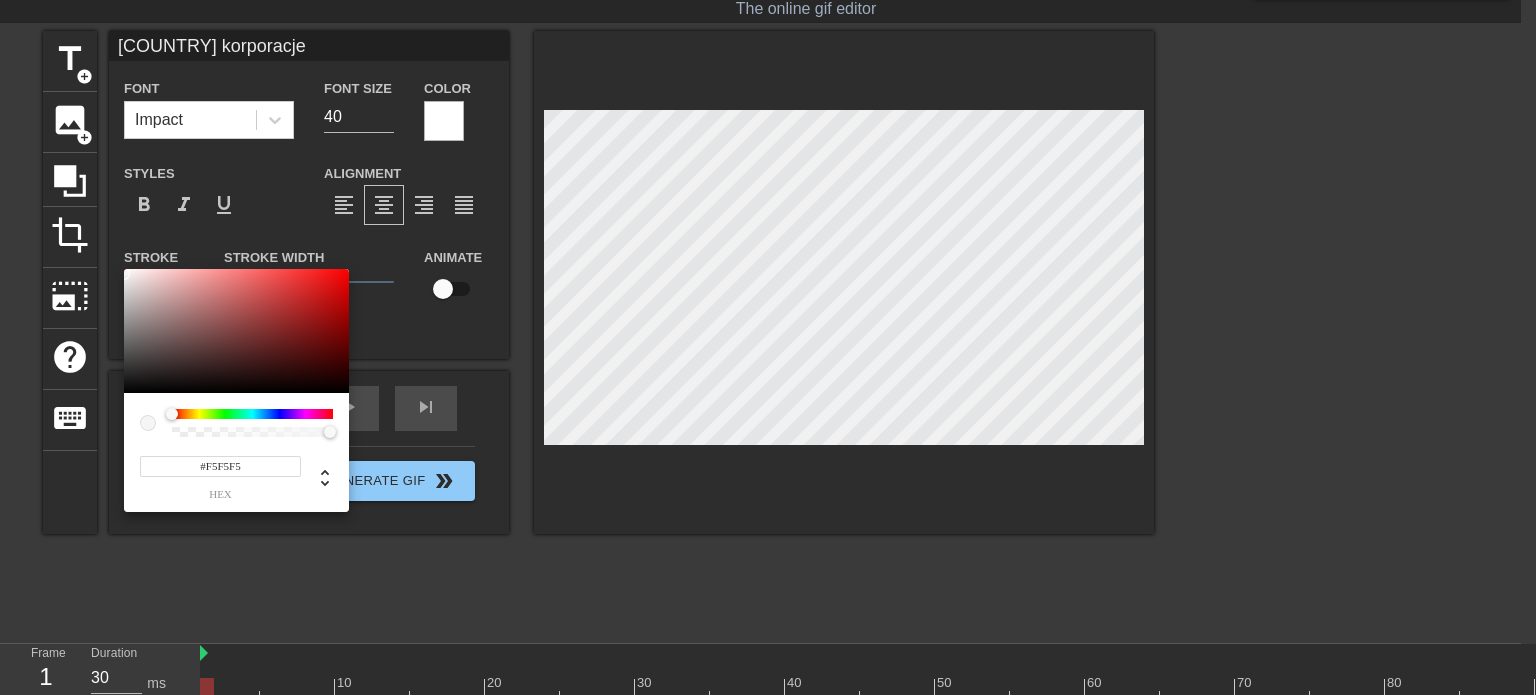 click on "#F5F5F5" at bounding box center (220, 466) 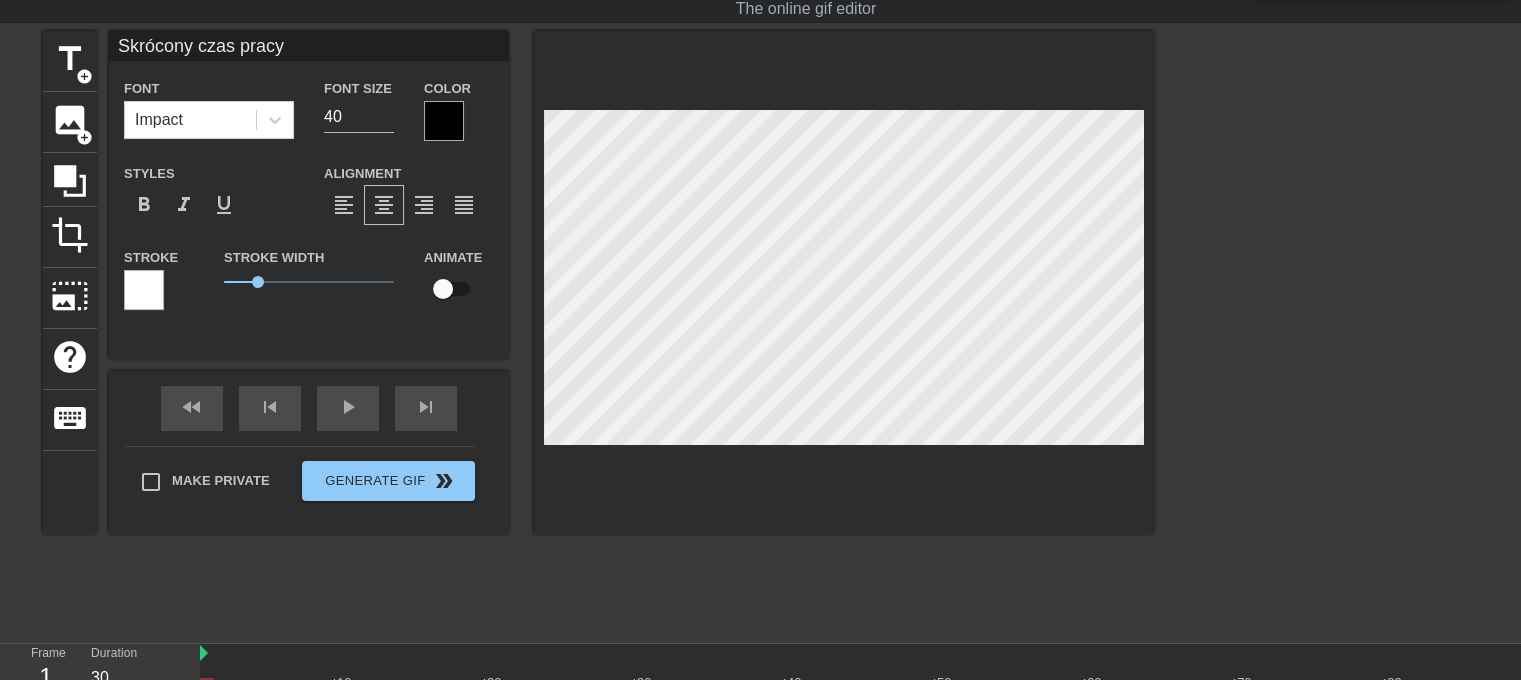 scroll, scrollTop: 3, scrollLeft: 2, axis: both 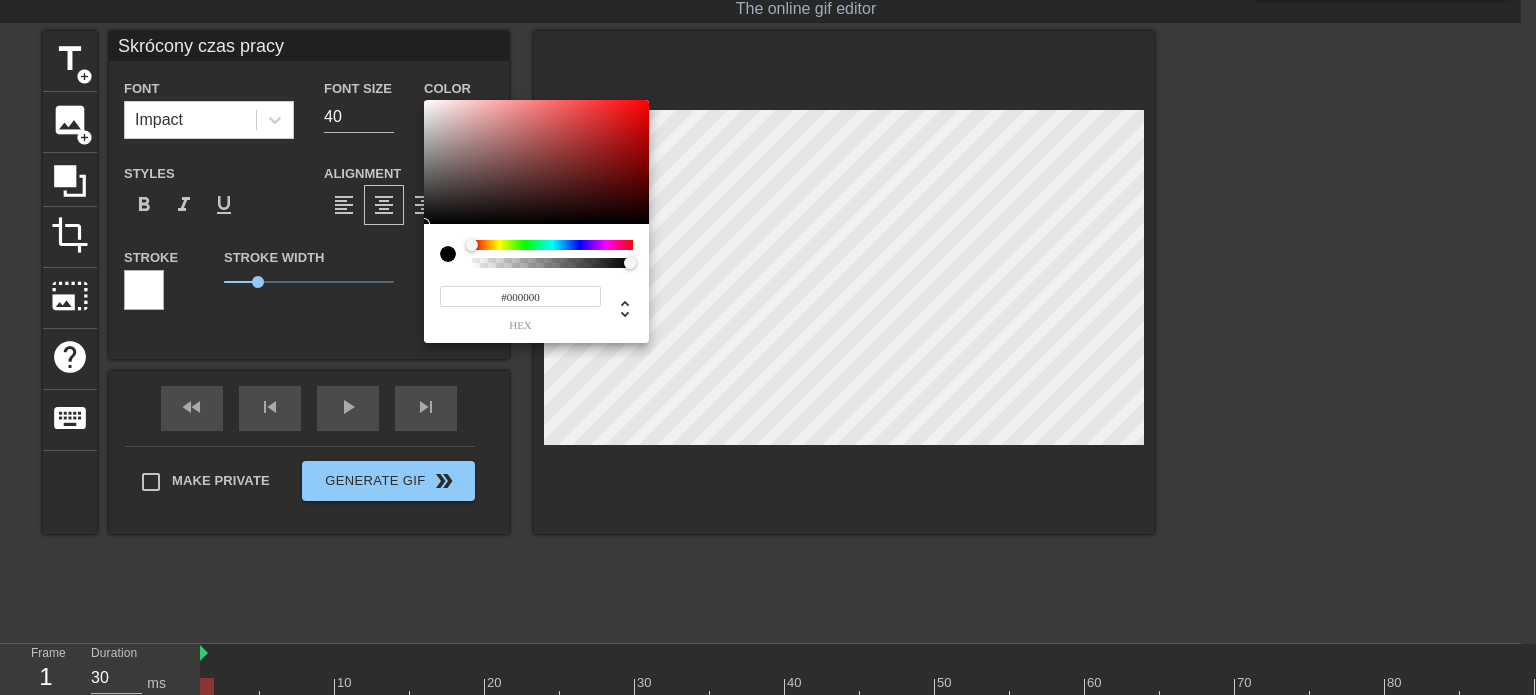 drag, startPoint x: 544, startPoint y: 295, endPoint x: 508, endPoint y: 287, distance: 36.878178 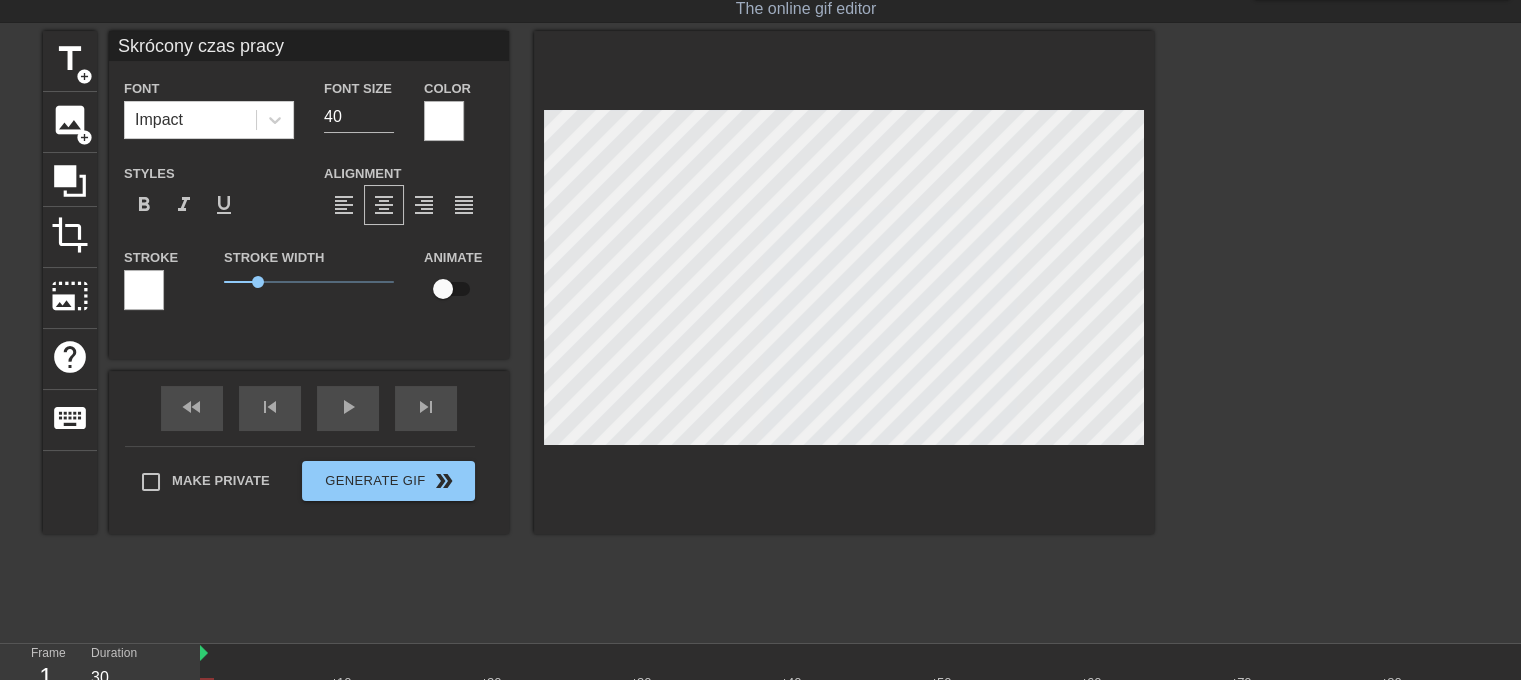scroll, scrollTop: 3, scrollLeft: 2, axis: both 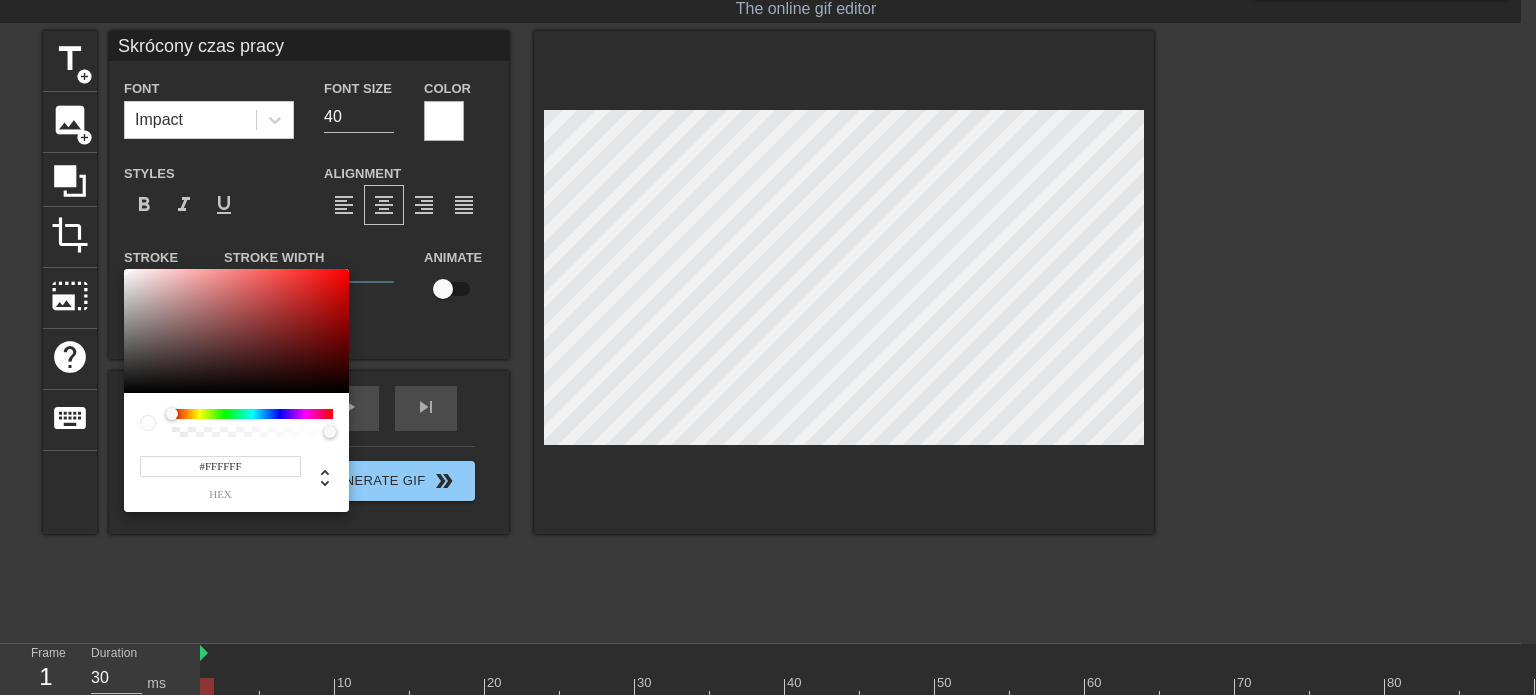 click on "#FFFFFF" at bounding box center [220, 466] 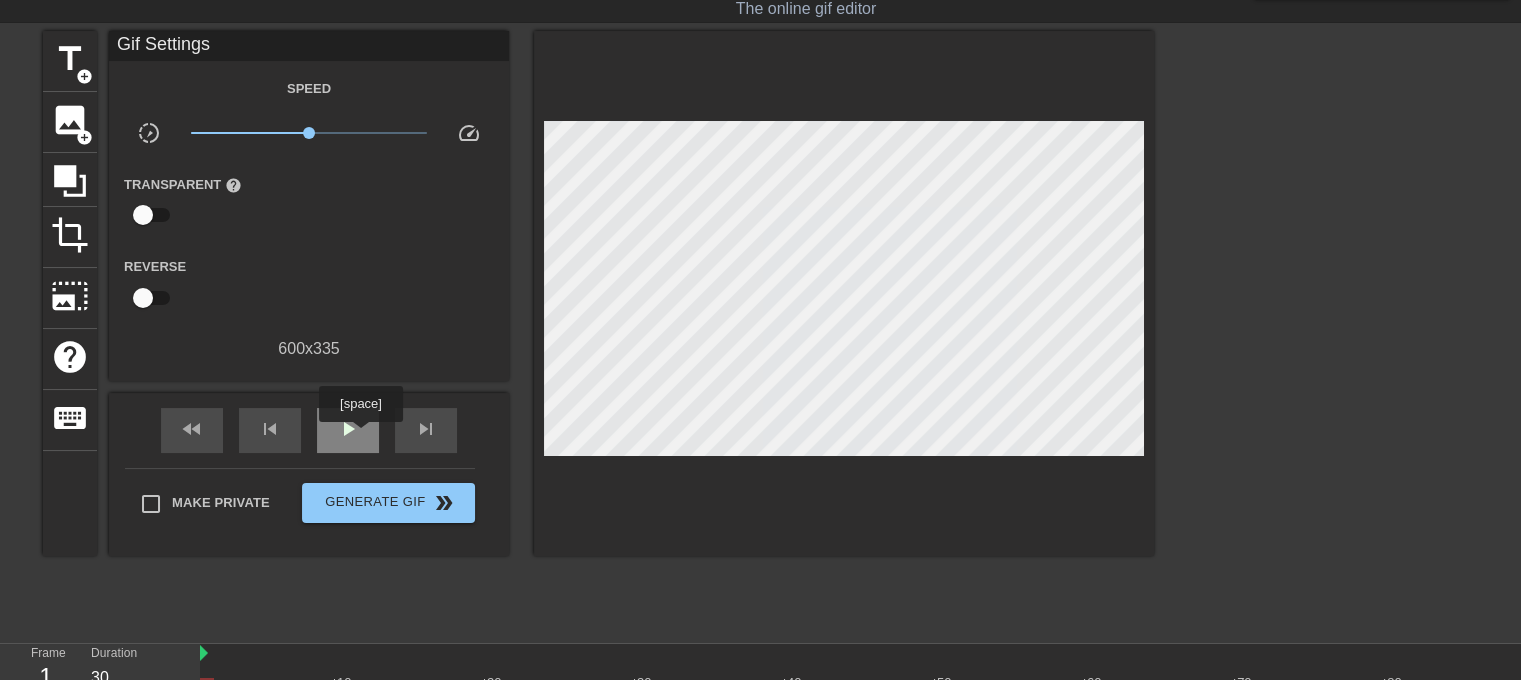 click on "play_arrow" at bounding box center [348, 430] 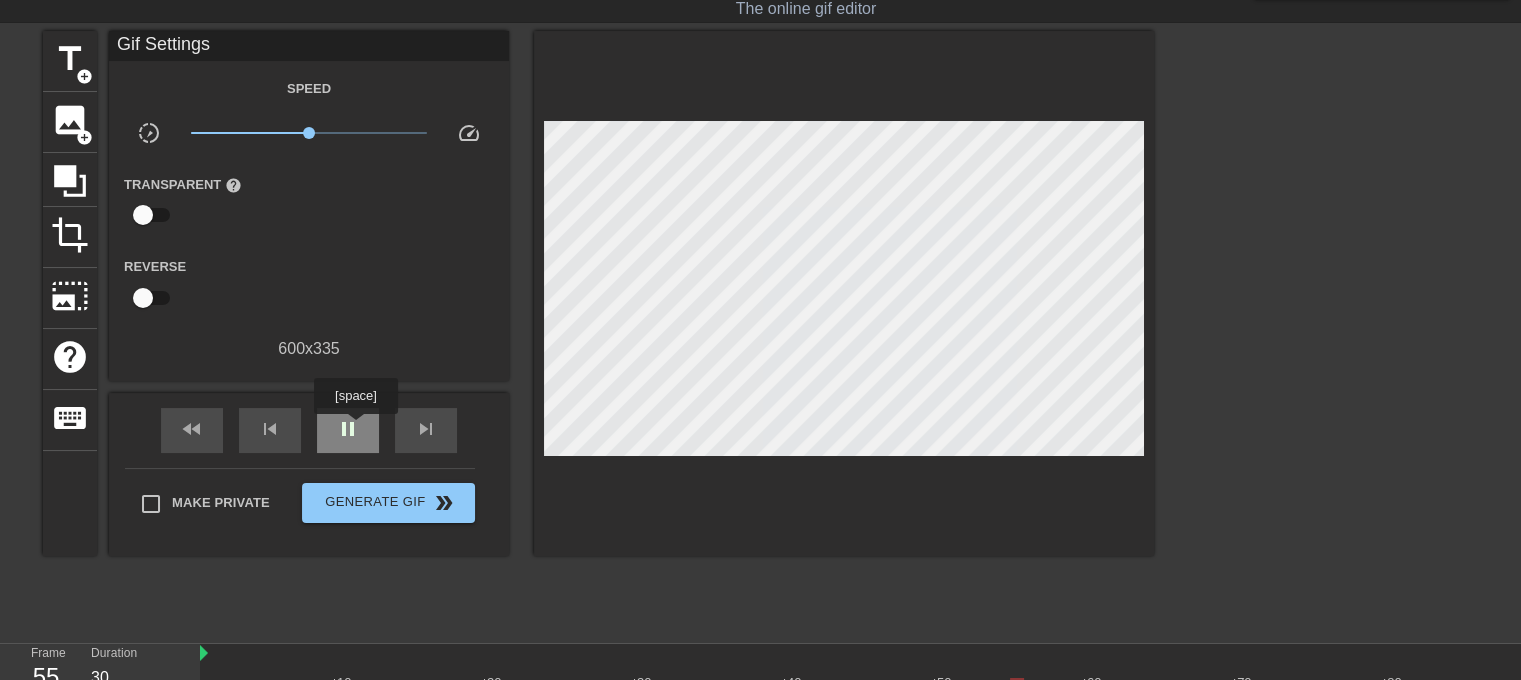 click on "pause" at bounding box center [348, 429] 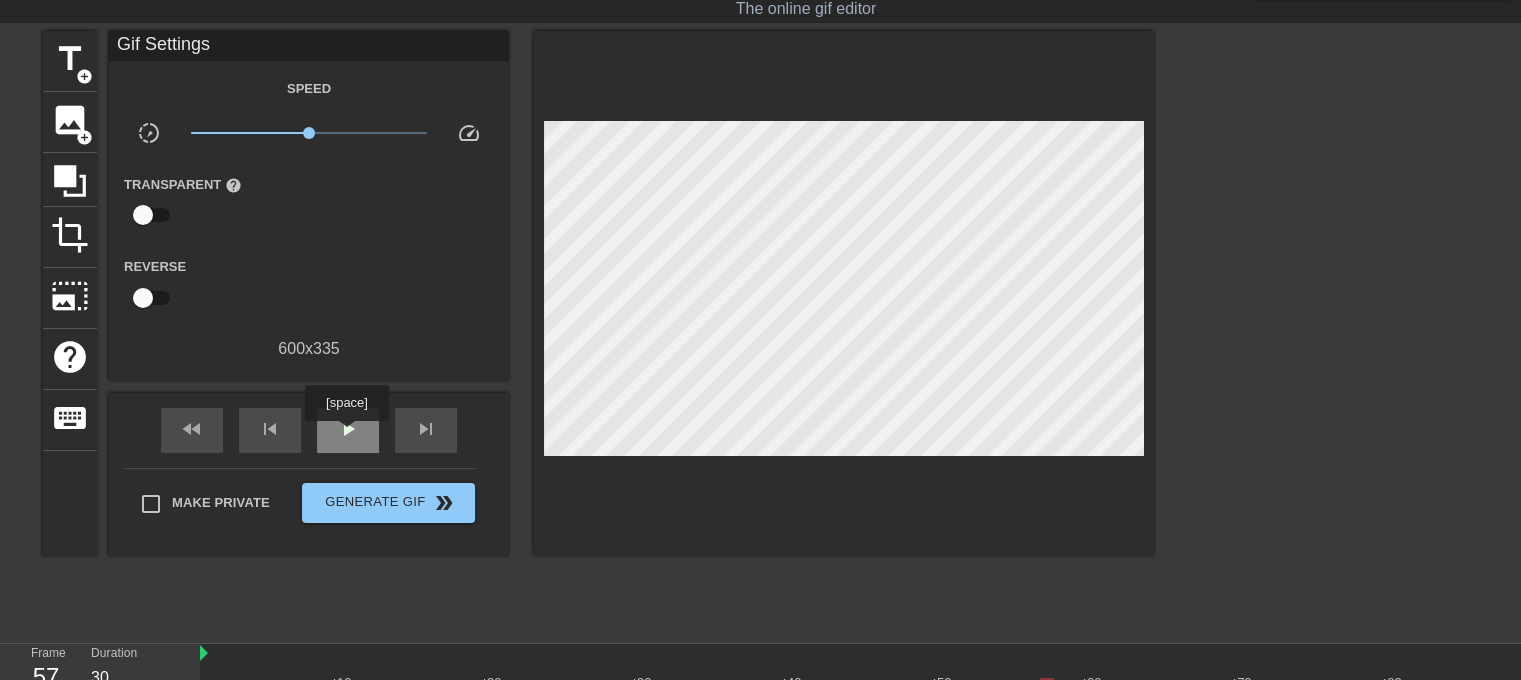 click on "play_arrow" at bounding box center (348, 429) 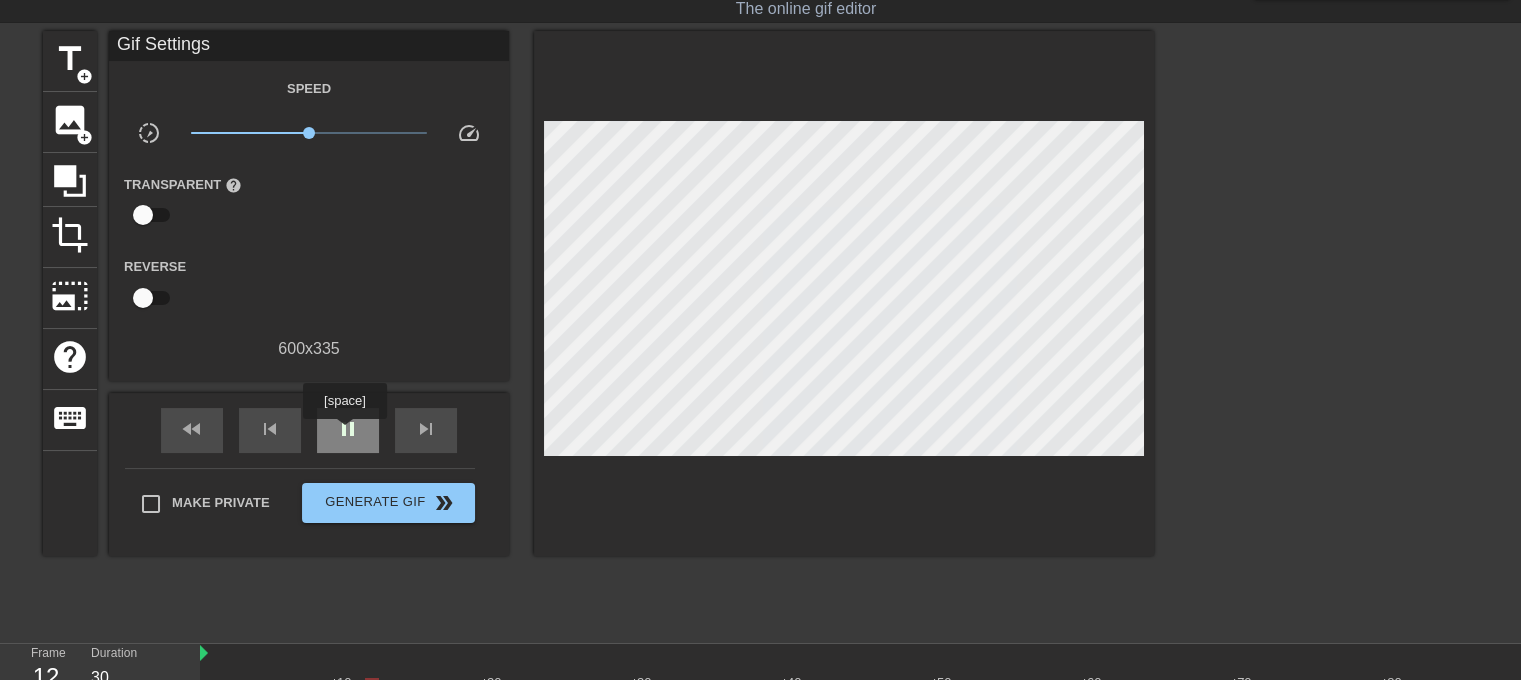 click on "pause" at bounding box center [348, 429] 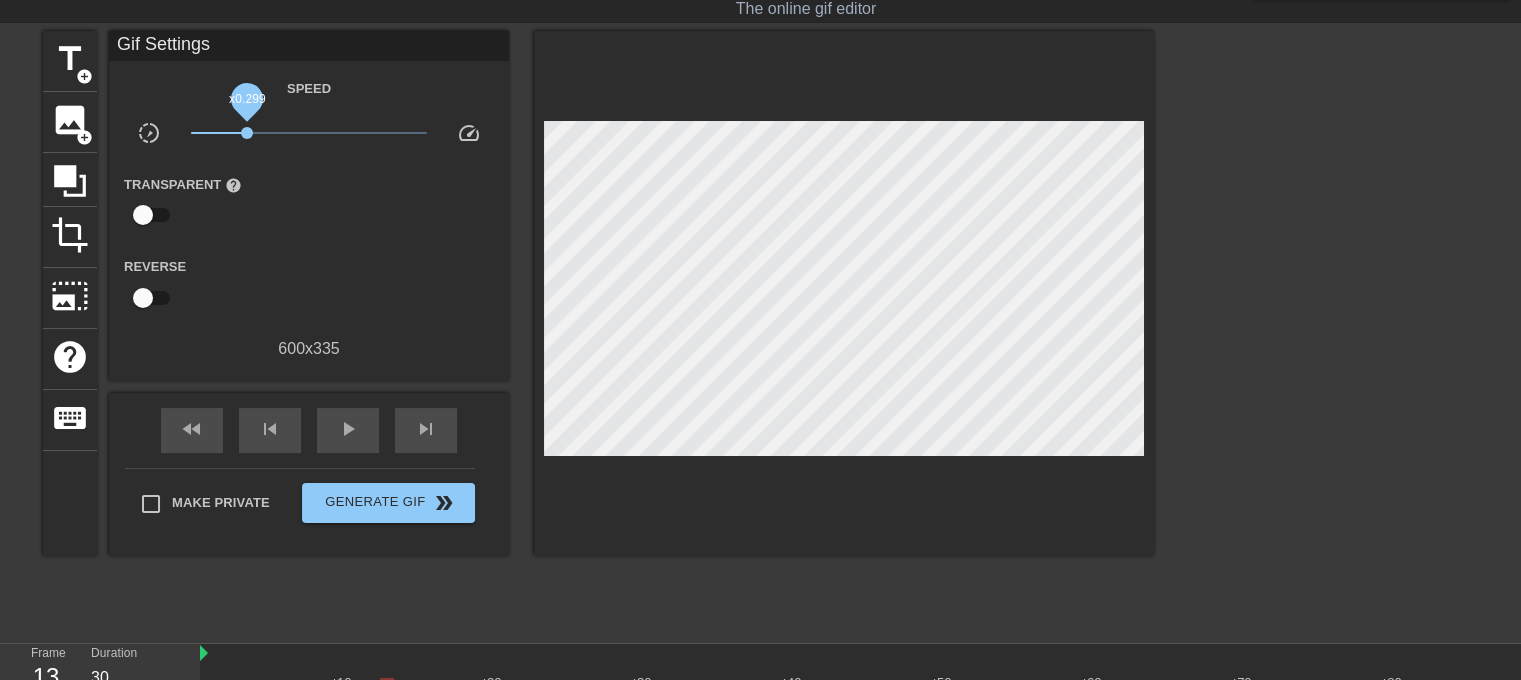 drag, startPoint x: 312, startPoint y: 128, endPoint x: 247, endPoint y: 128, distance: 65 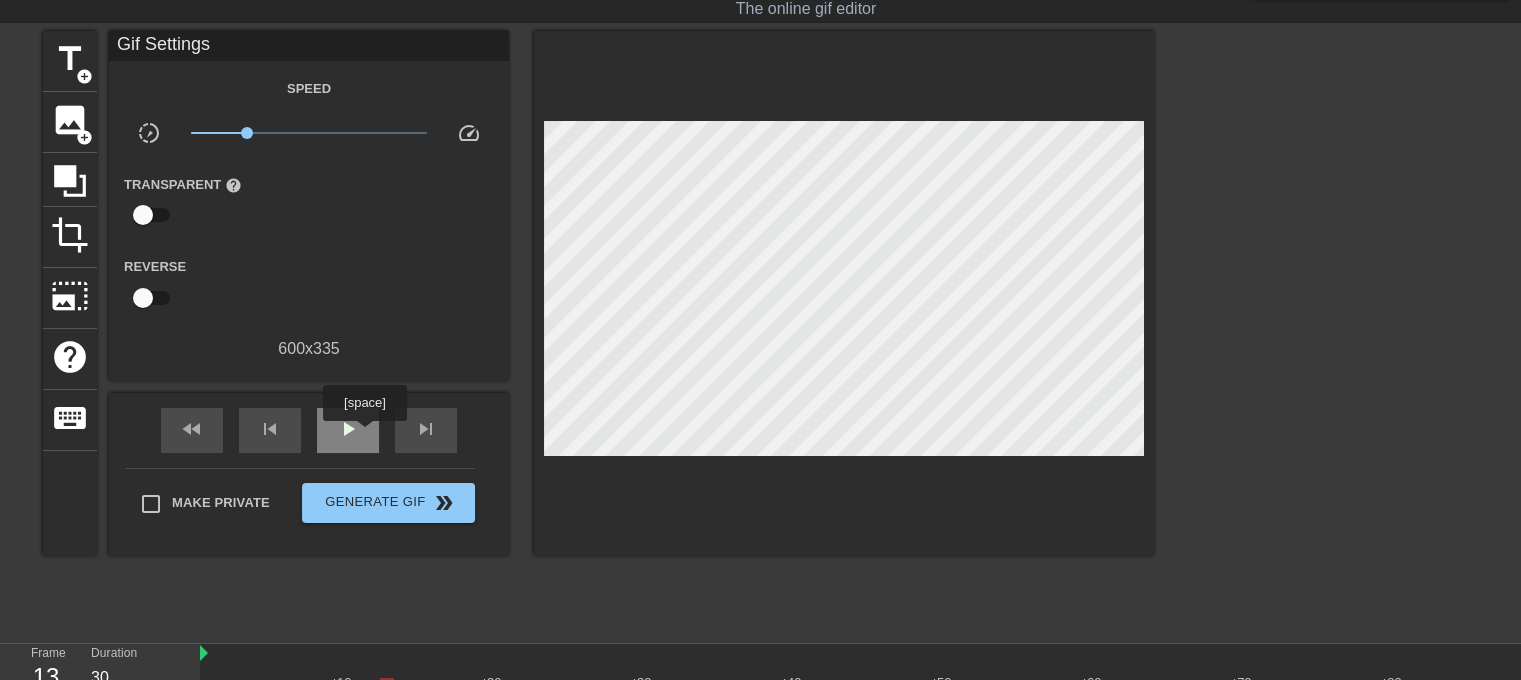 click on "play_arrow" at bounding box center (348, 430) 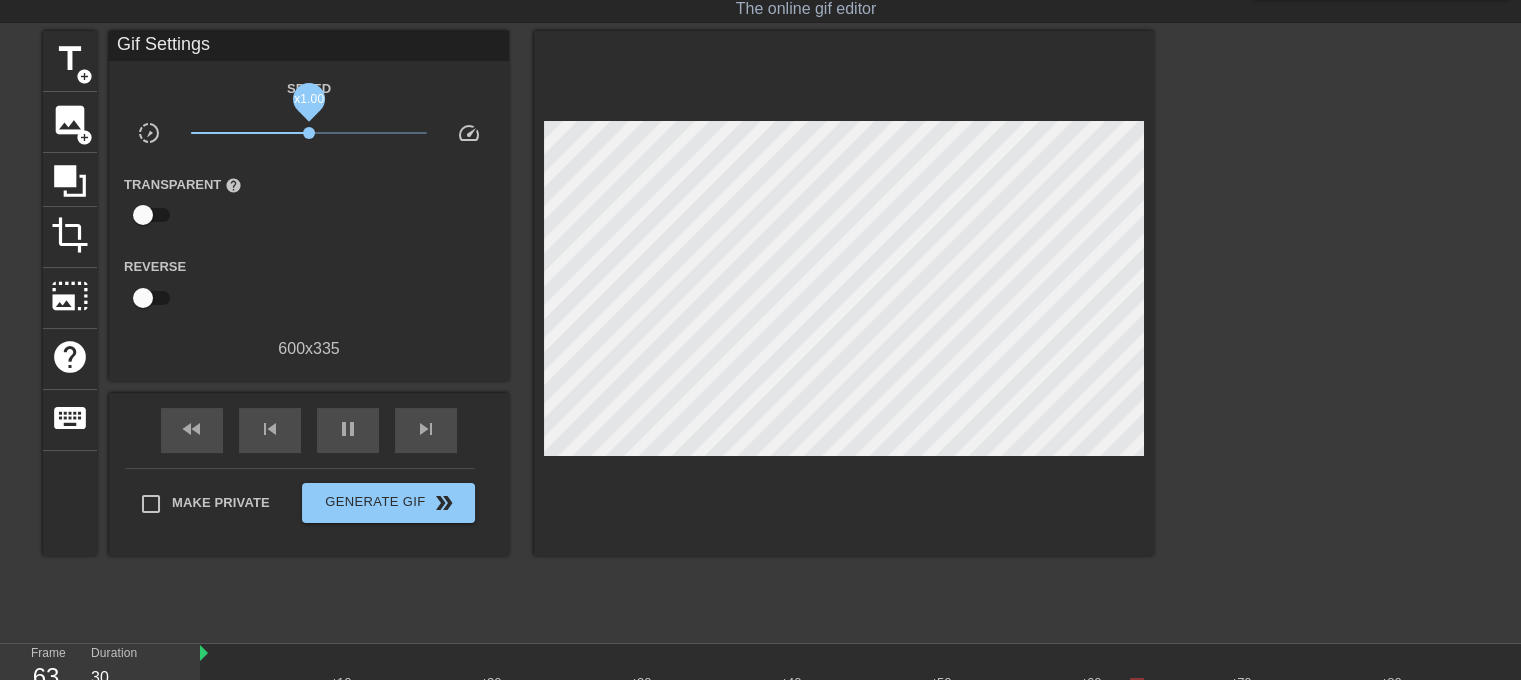drag, startPoint x: 242, startPoint y: 131, endPoint x: 309, endPoint y: 131, distance: 67 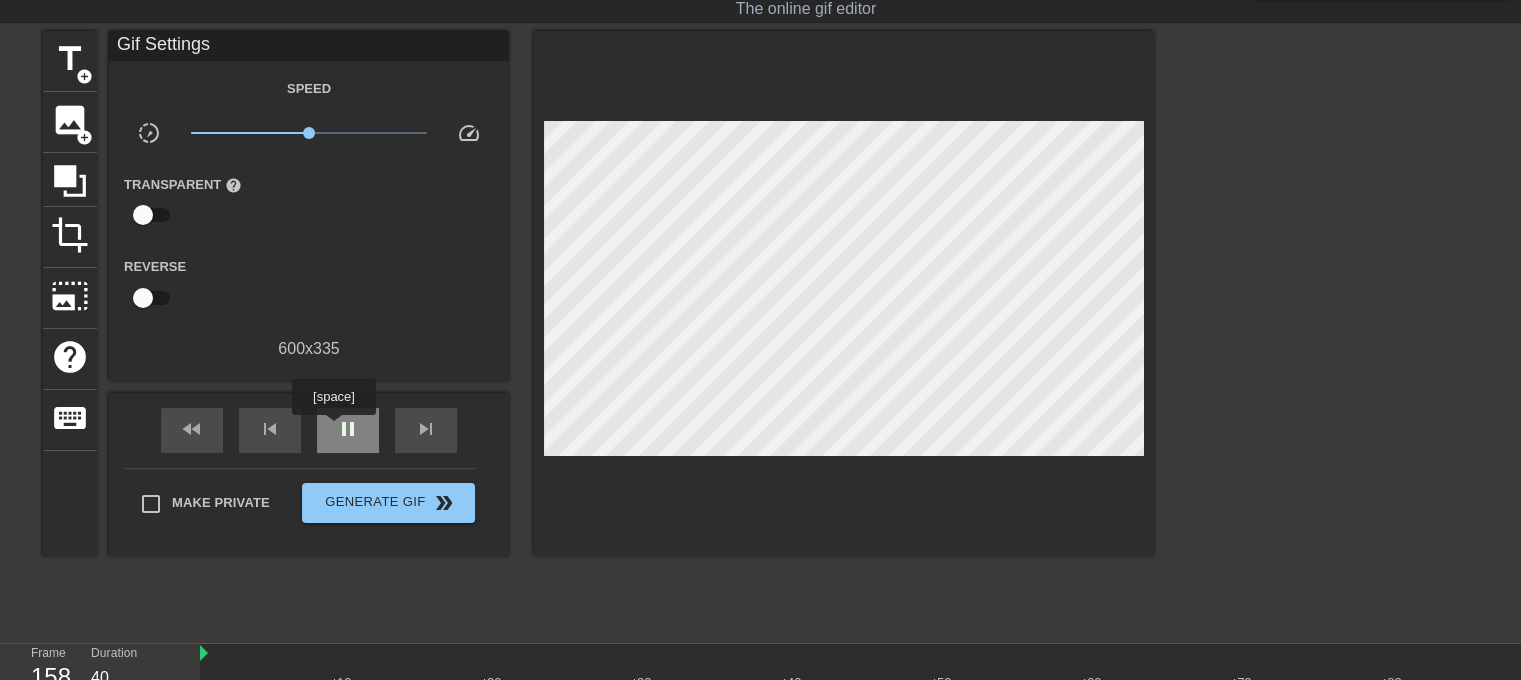 click on "pause" at bounding box center (348, 430) 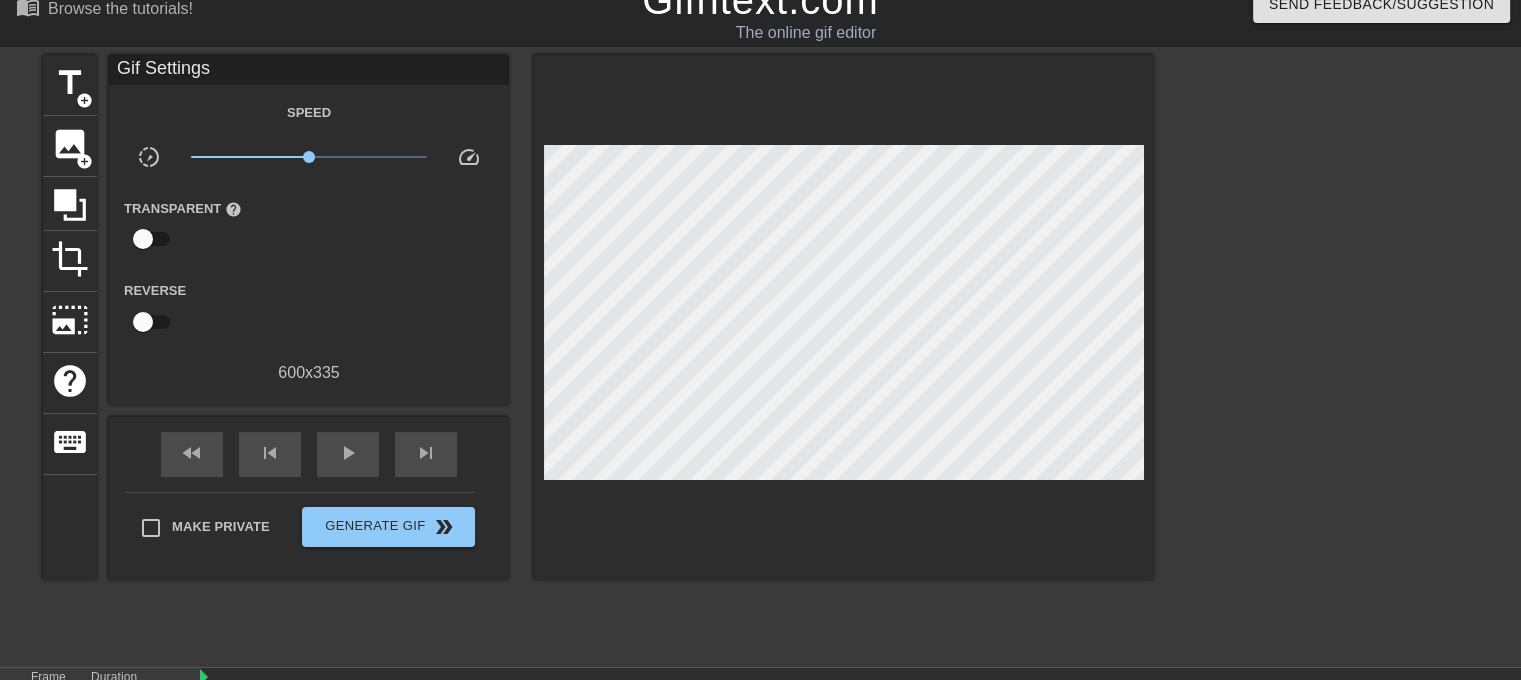 scroll, scrollTop: 0, scrollLeft: 0, axis: both 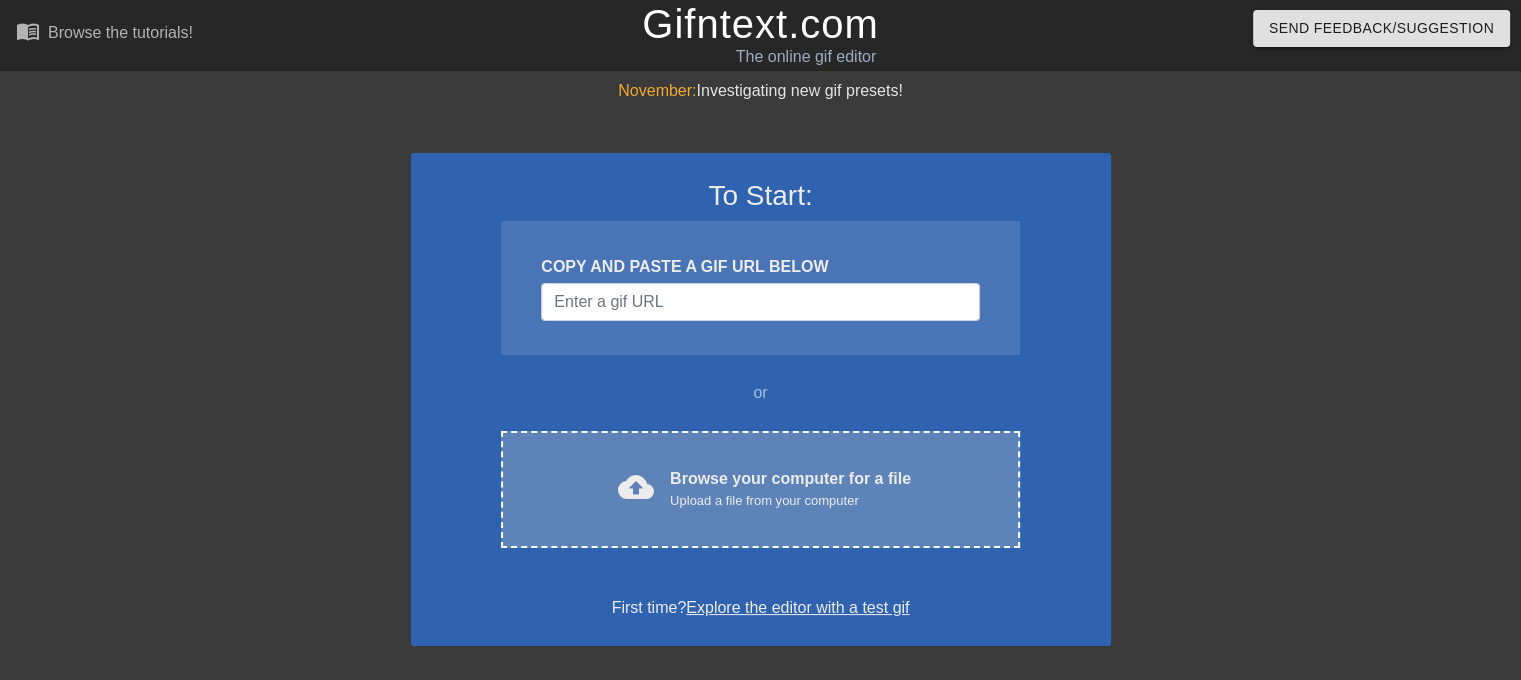 click on "Upload a file from your computer" at bounding box center (790, 501) 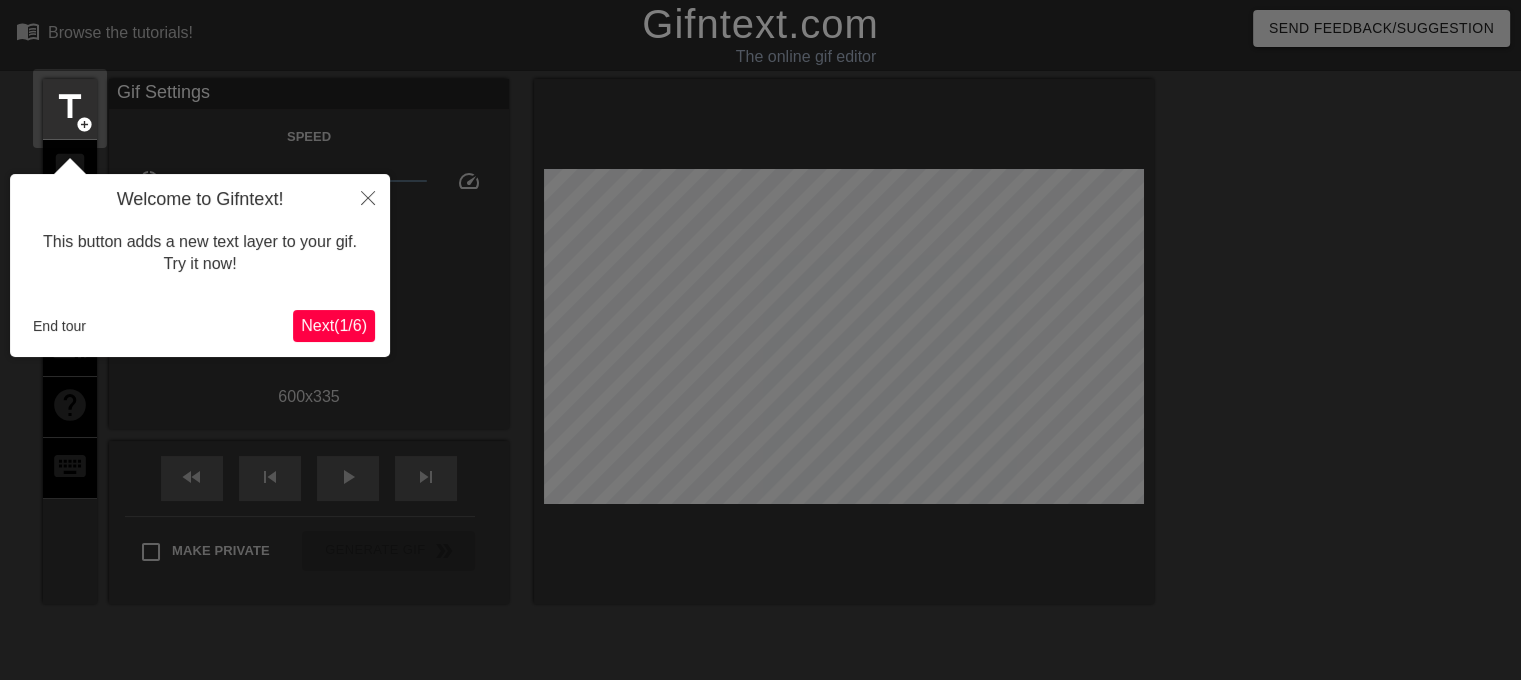scroll, scrollTop: 48, scrollLeft: 0, axis: vertical 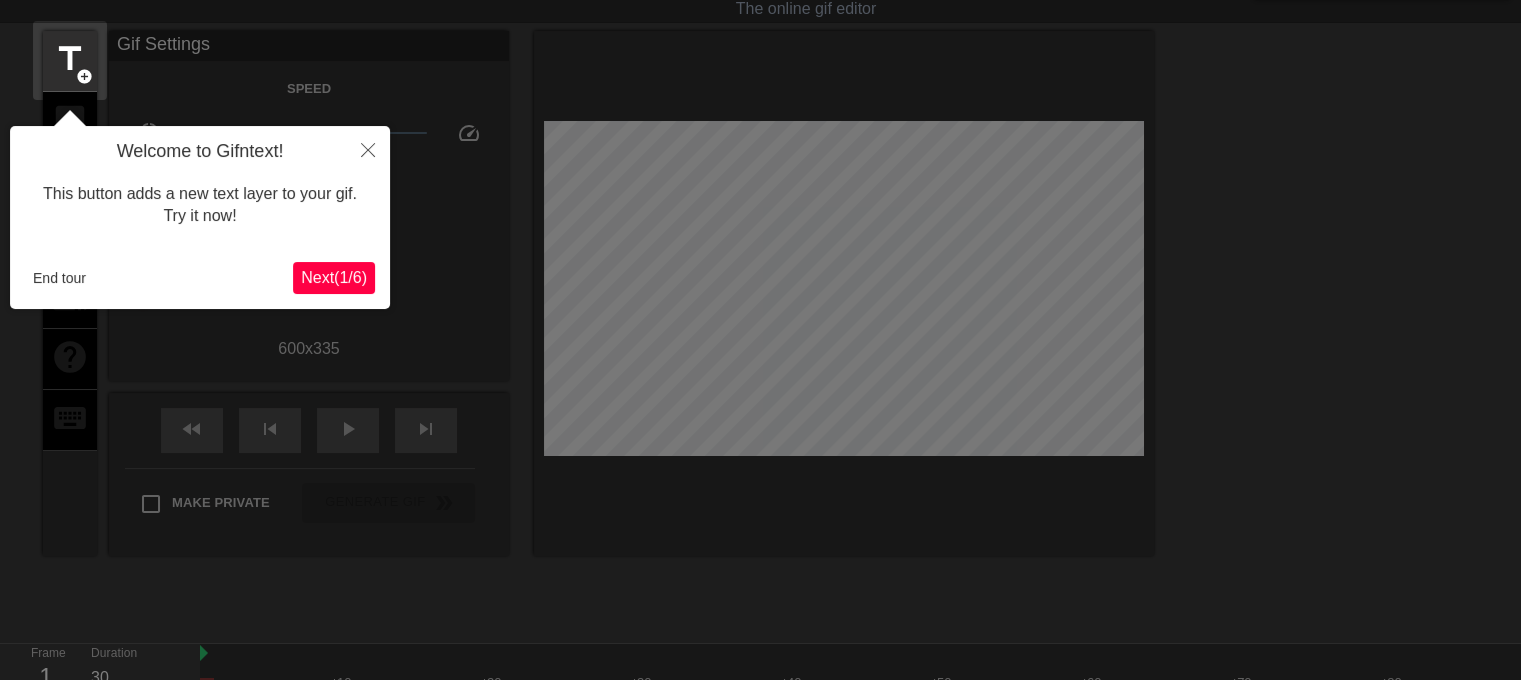 click on "Next  ( 1 / 6 )" at bounding box center [334, 277] 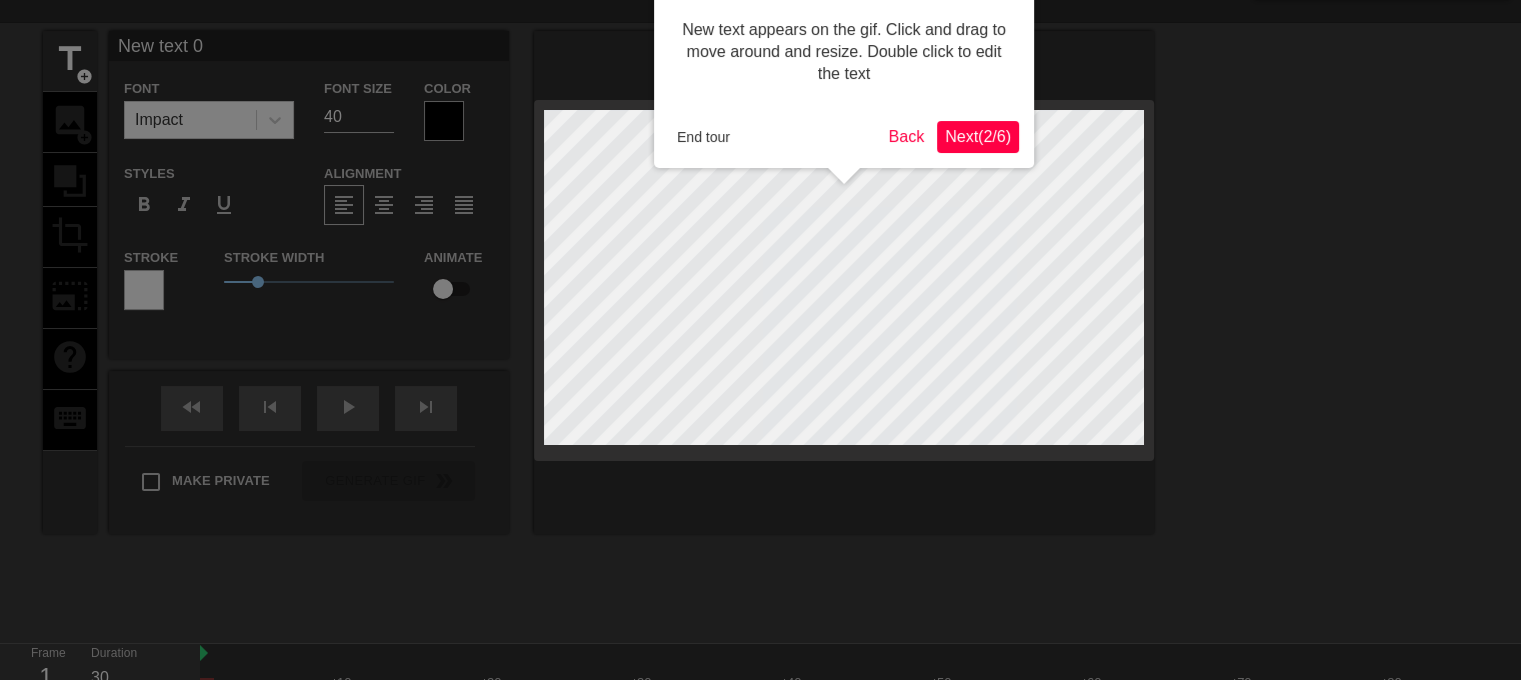 scroll, scrollTop: 0, scrollLeft: 0, axis: both 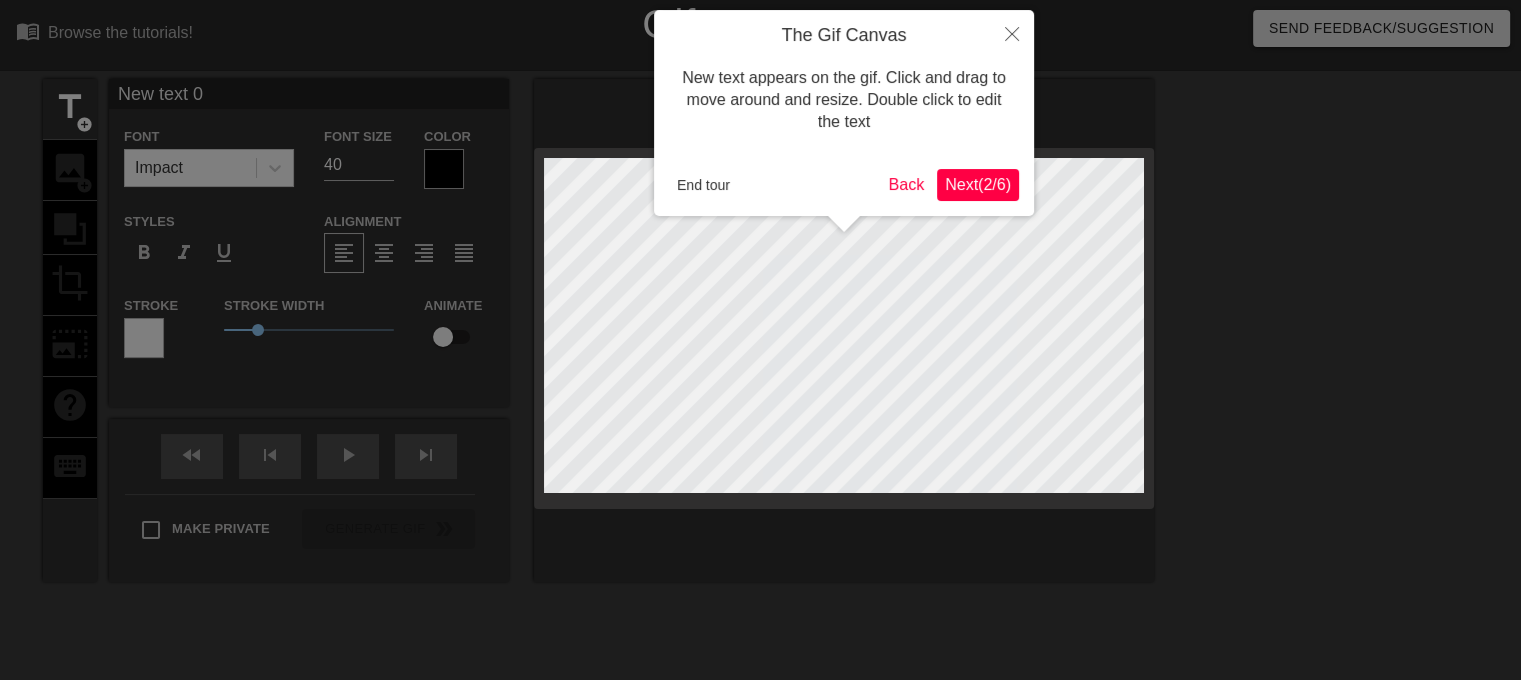 click on "Next  ( 2 / 6 )" at bounding box center [978, 184] 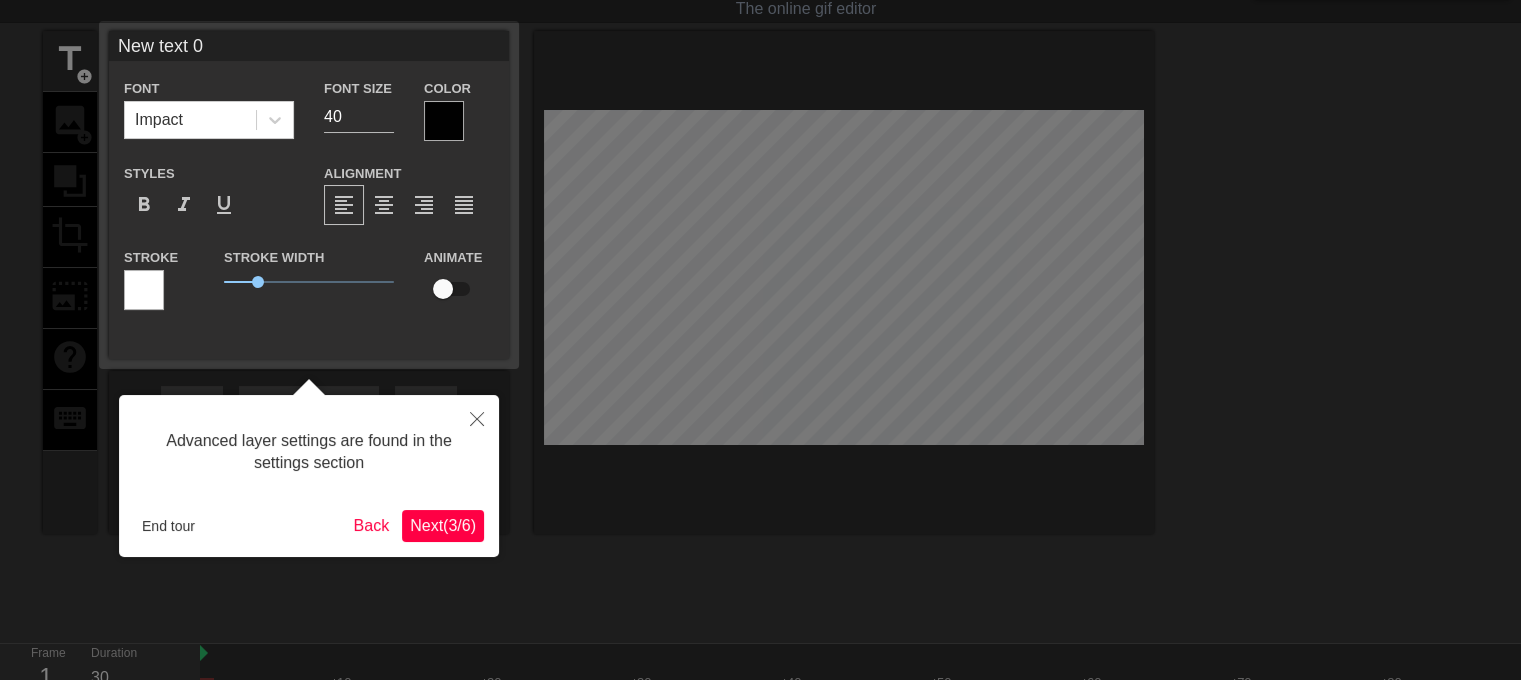 click on "Next  ( 3 / 6 )" at bounding box center [443, 525] 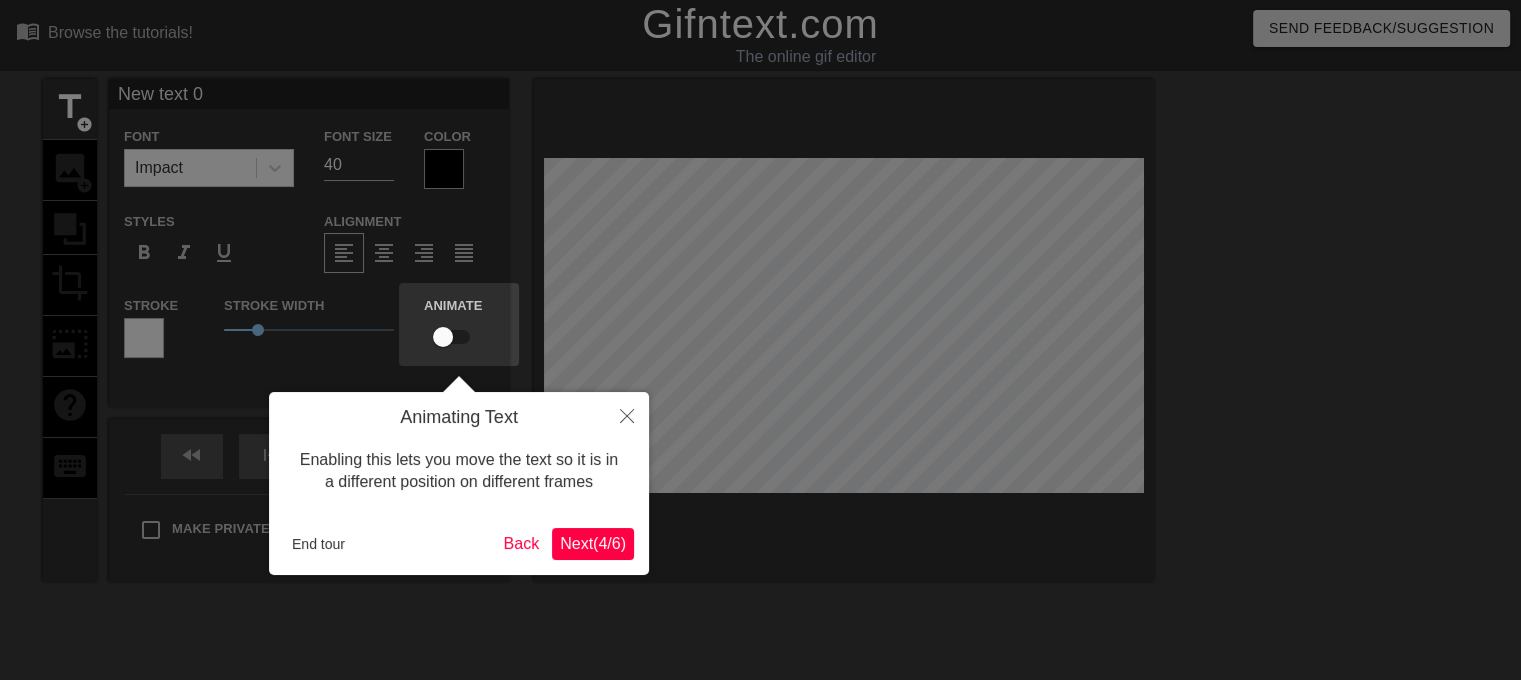 click on "Next  ( 4 / 6 )" at bounding box center (593, 543) 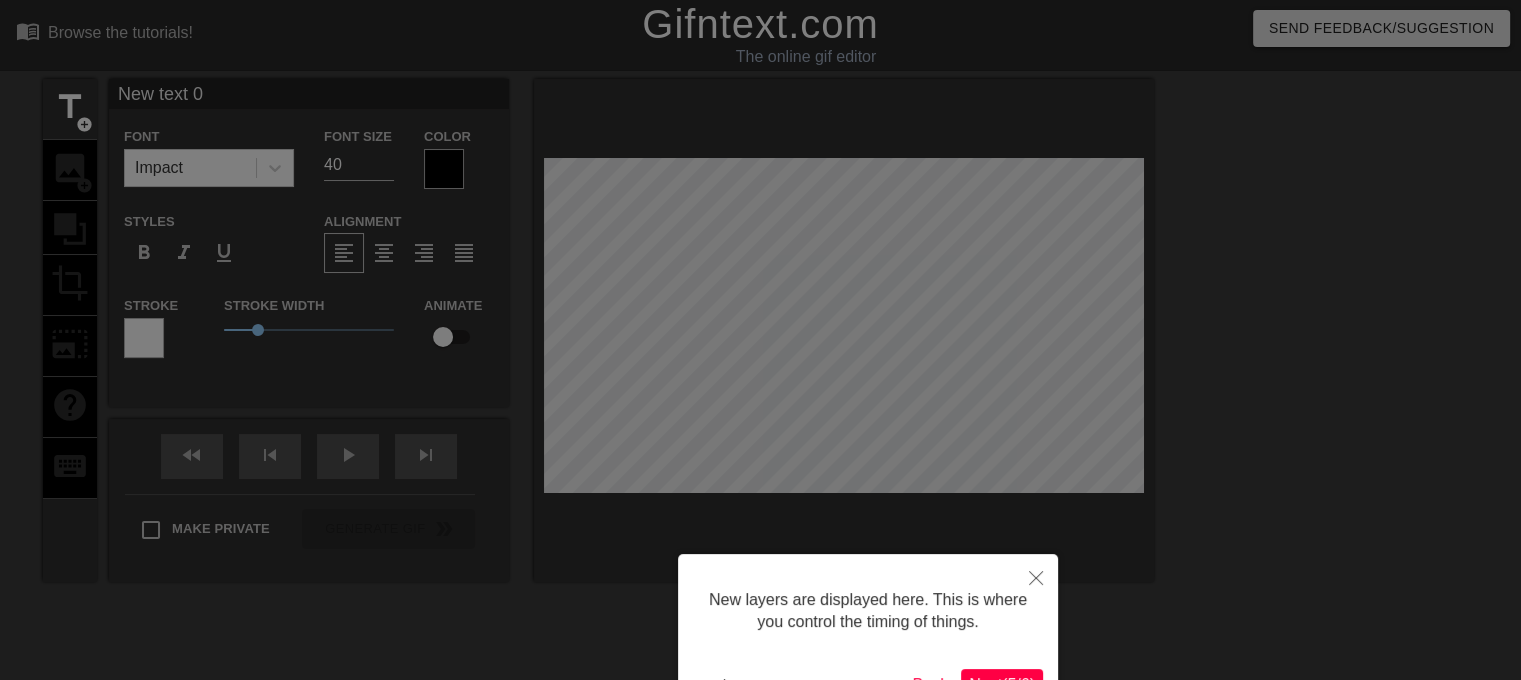 scroll, scrollTop: 135, scrollLeft: 0, axis: vertical 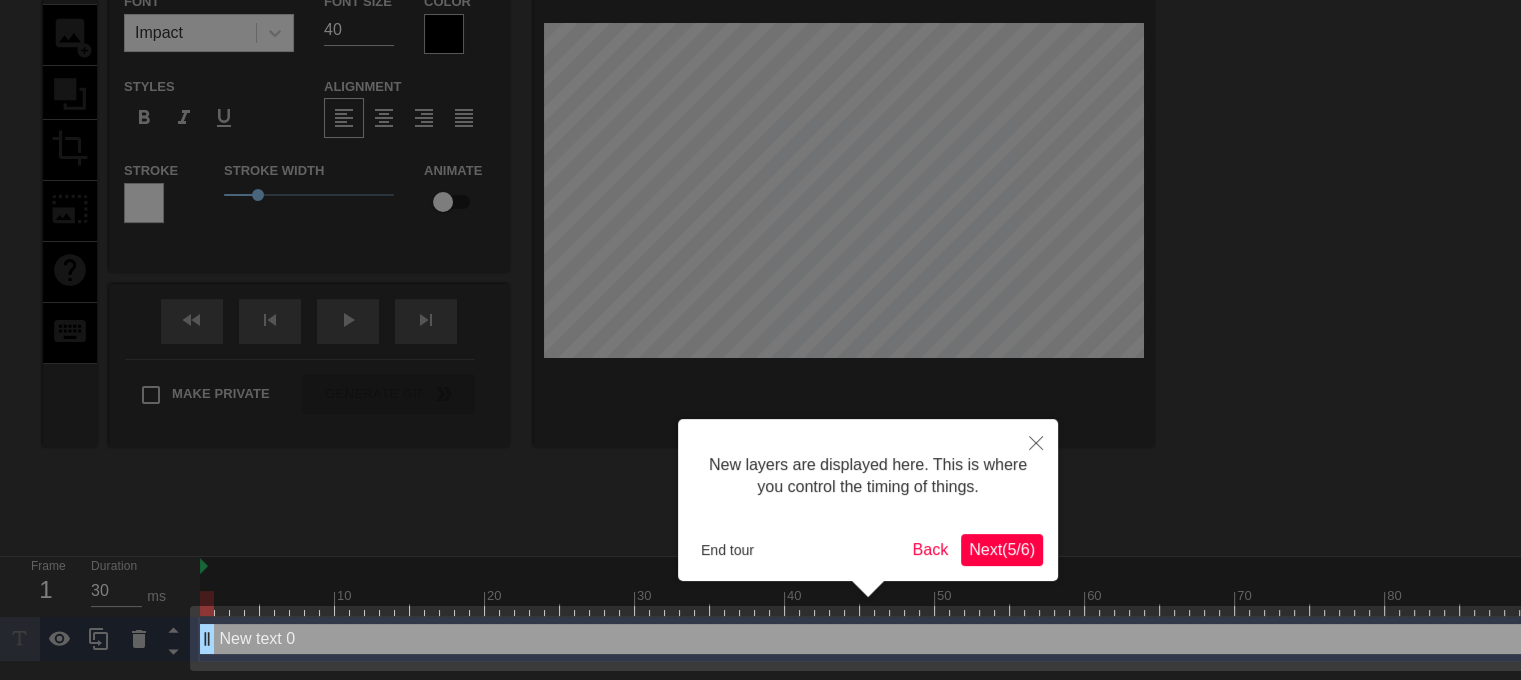 click on "Next  ( 5 / 6 )" at bounding box center [1002, 549] 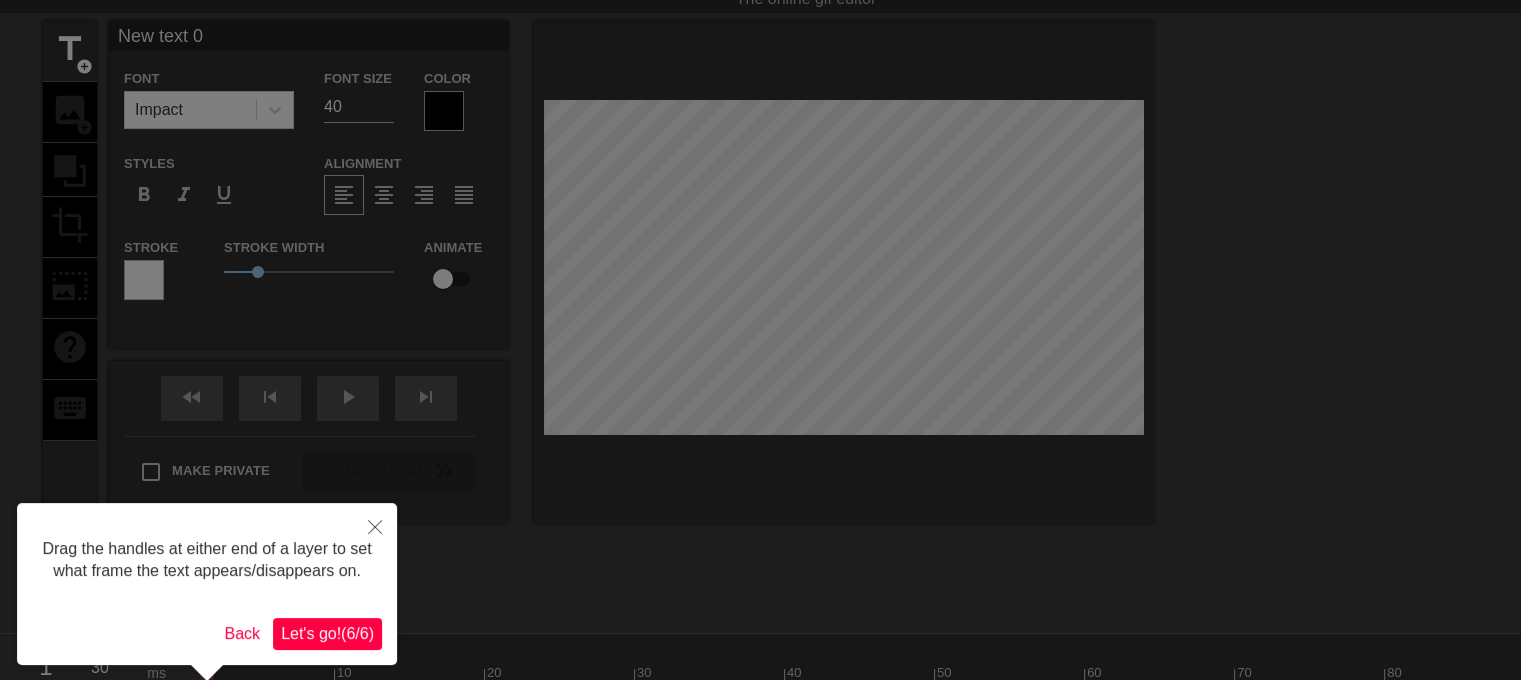 scroll, scrollTop: 127, scrollLeft: 0, axis: vertical 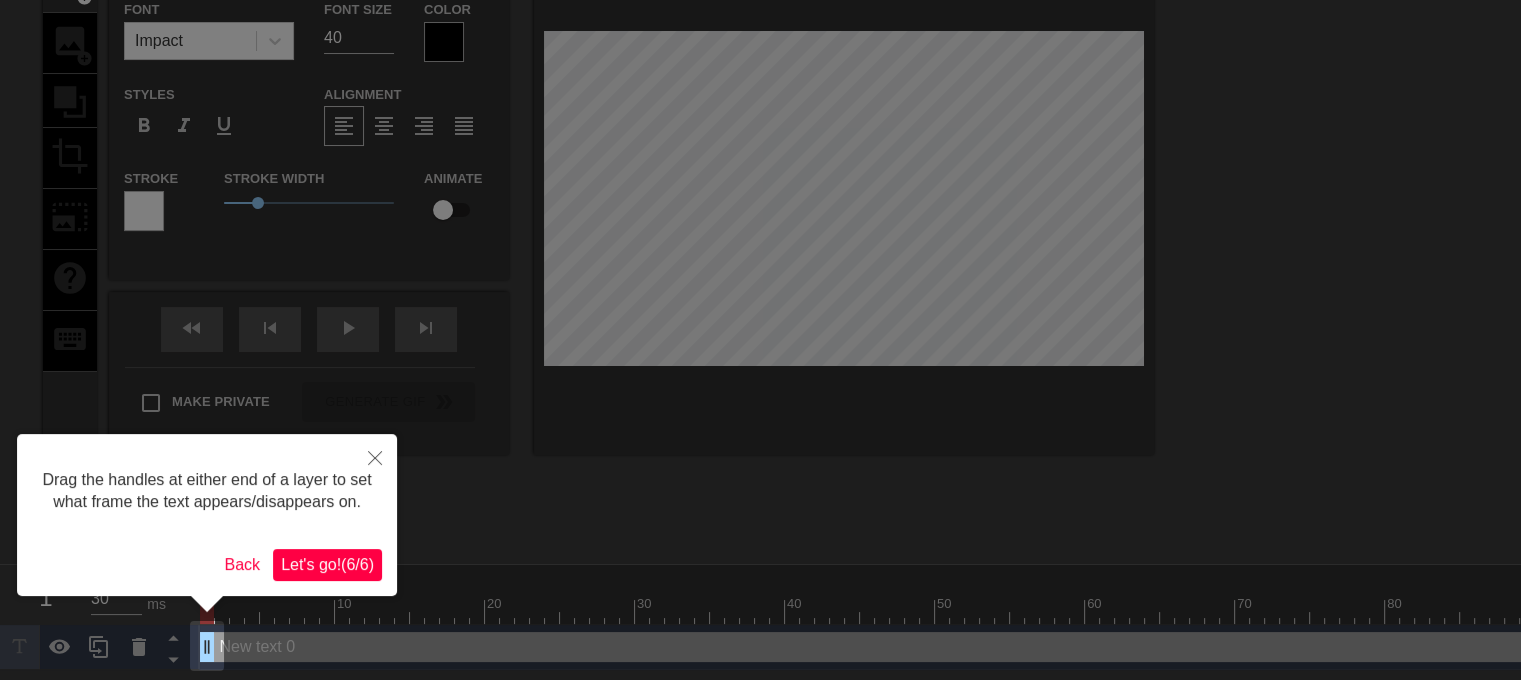 click on "Let's go!  ( 6 / 6 )" at bounding box center [327, 564] 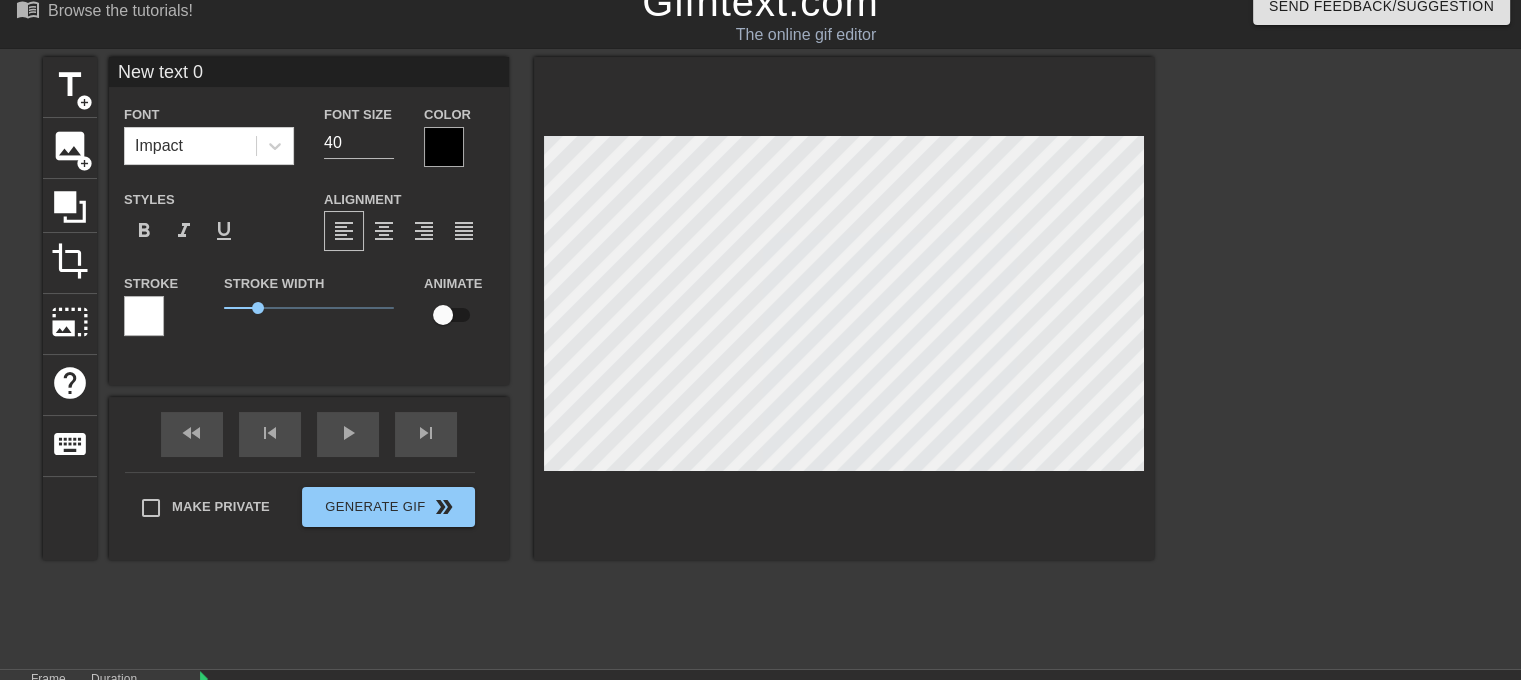scroll, scrollTop: 20, scrollLeft: 0, axis: vertical 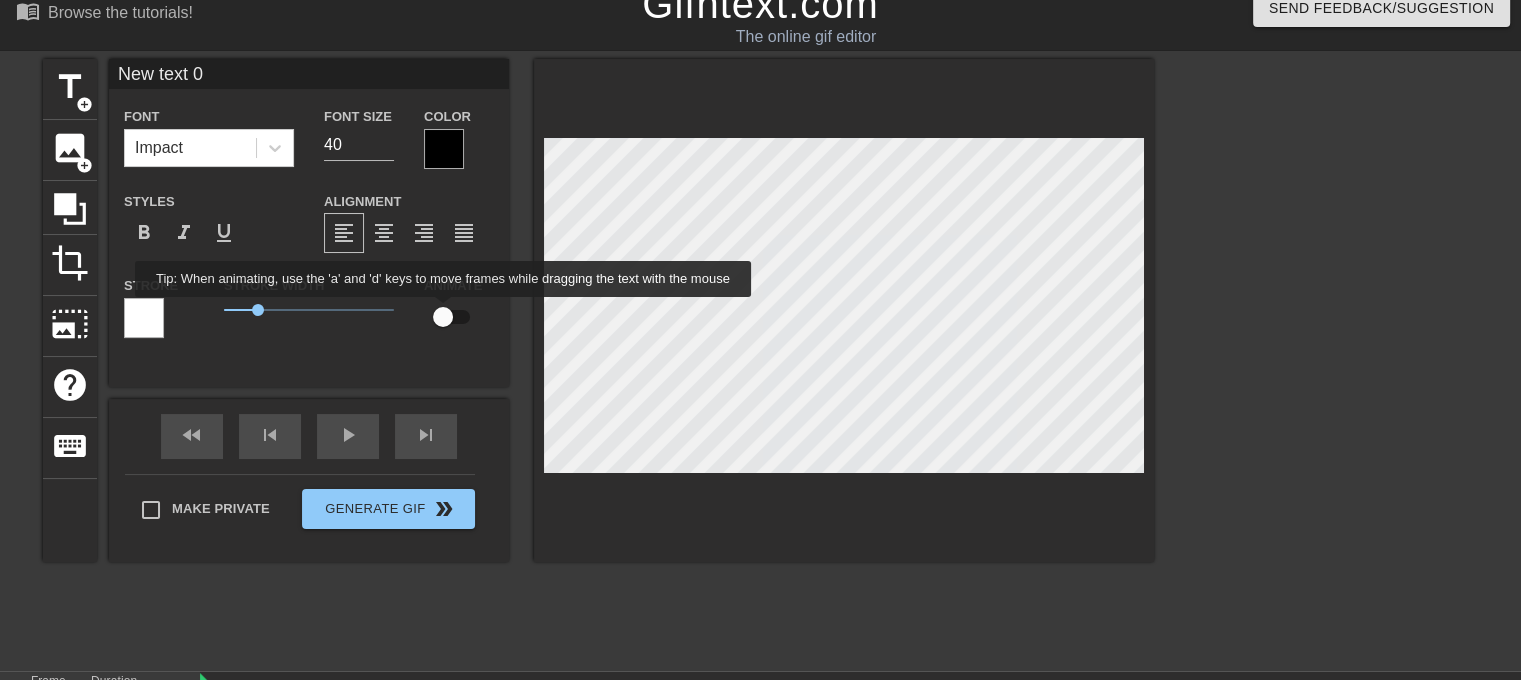 click at bounding box center (443, 317) 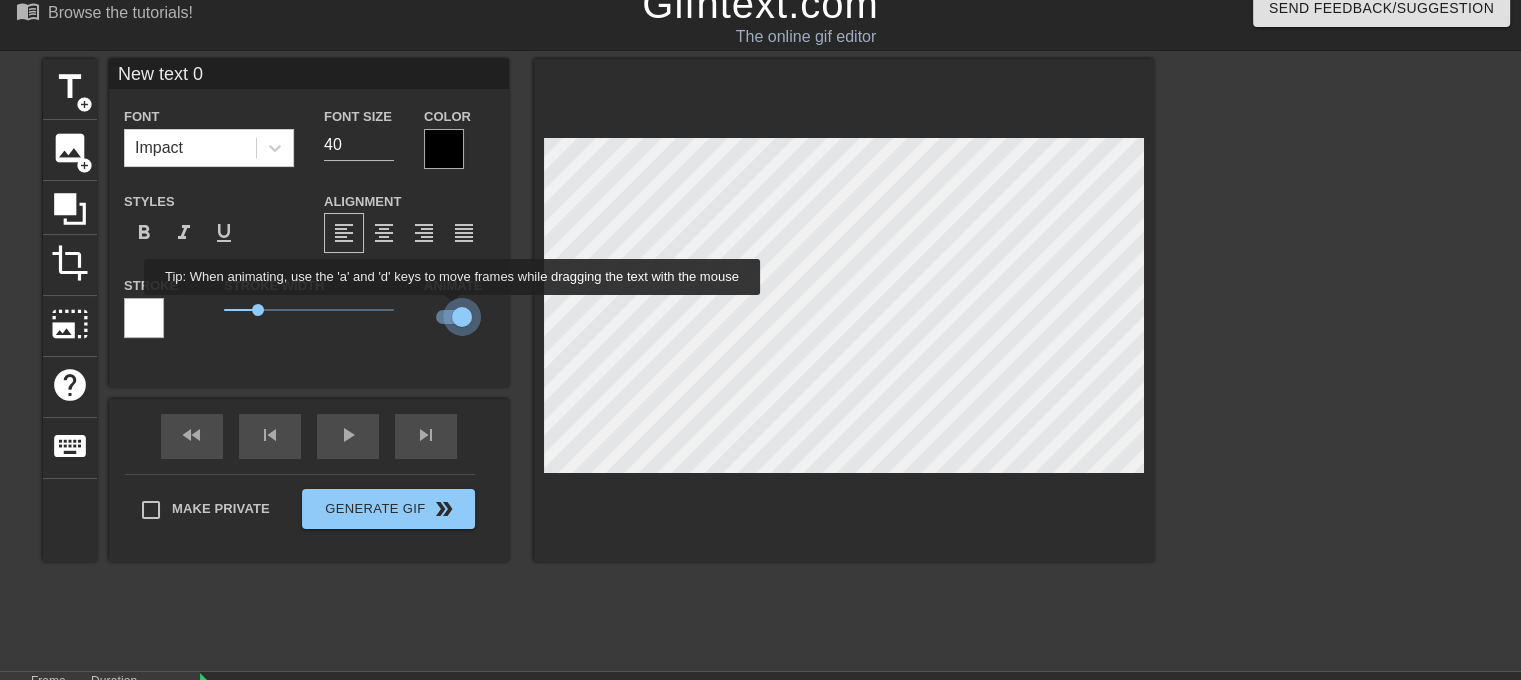 click at bounding box center (462, 317) 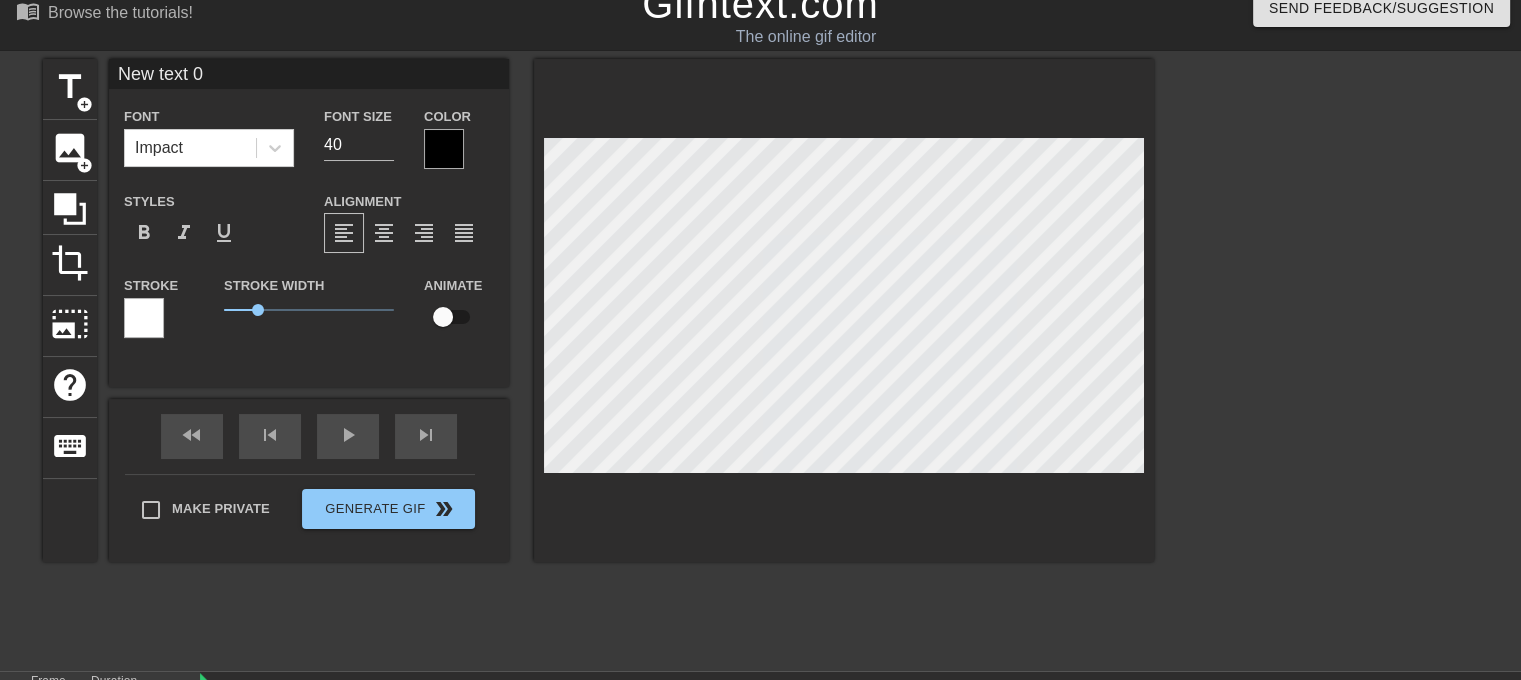 scroll, scrollTop: 2, scrollLeft: 3, axis: both 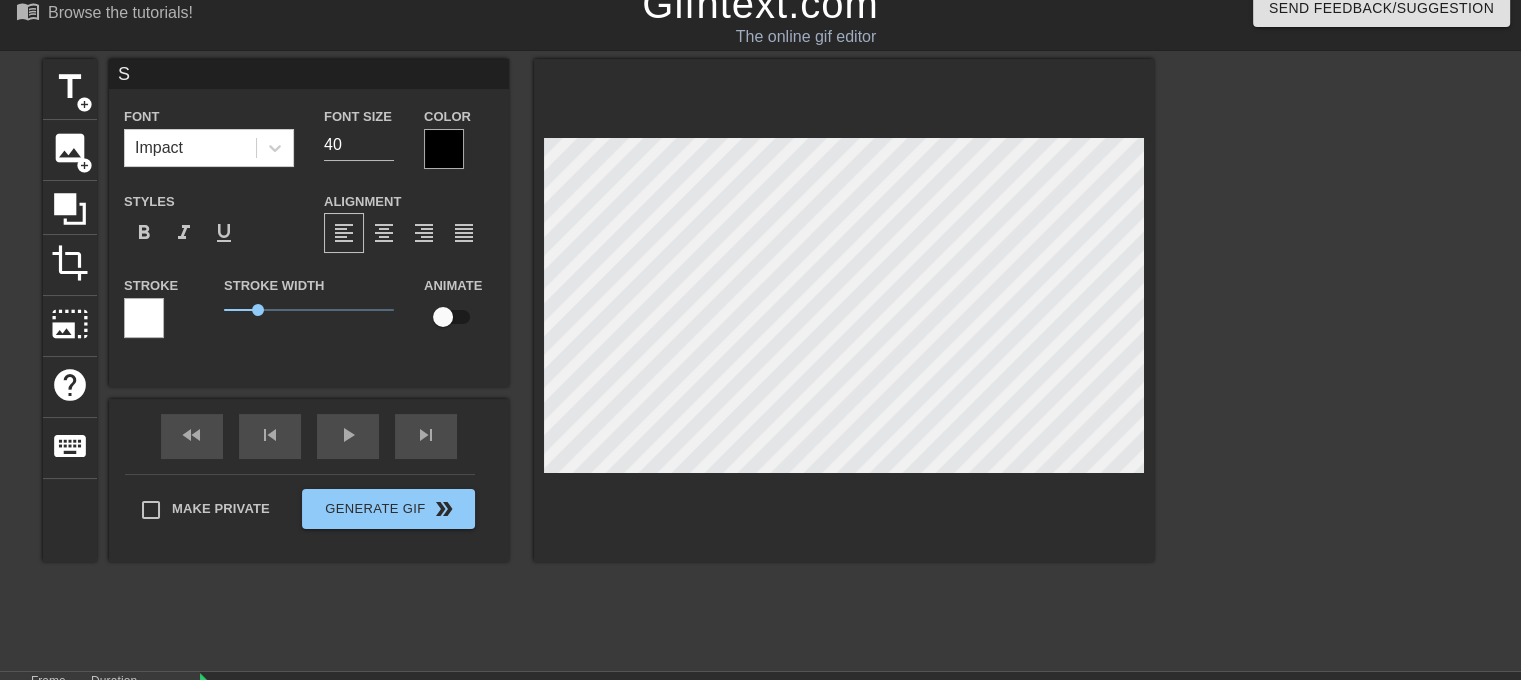 type on "Sk" 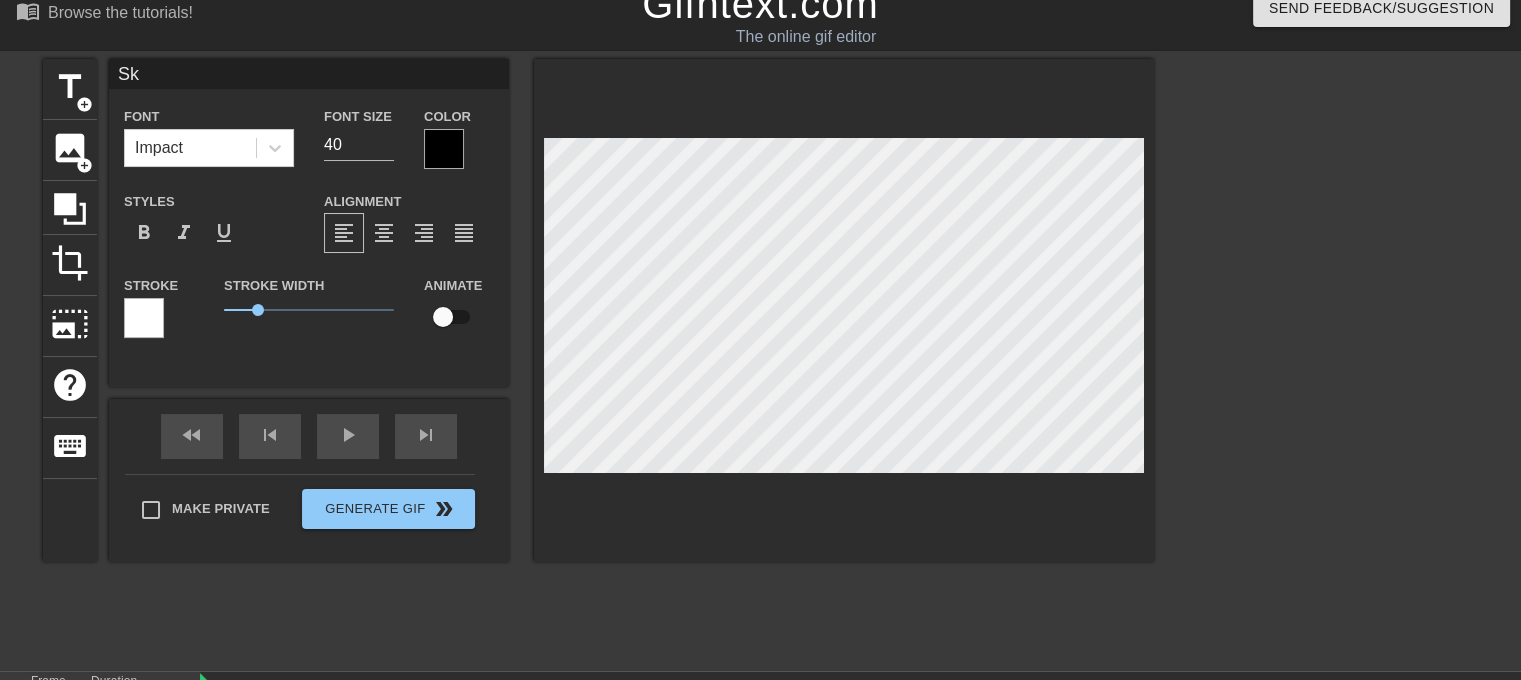 type on "Sk" 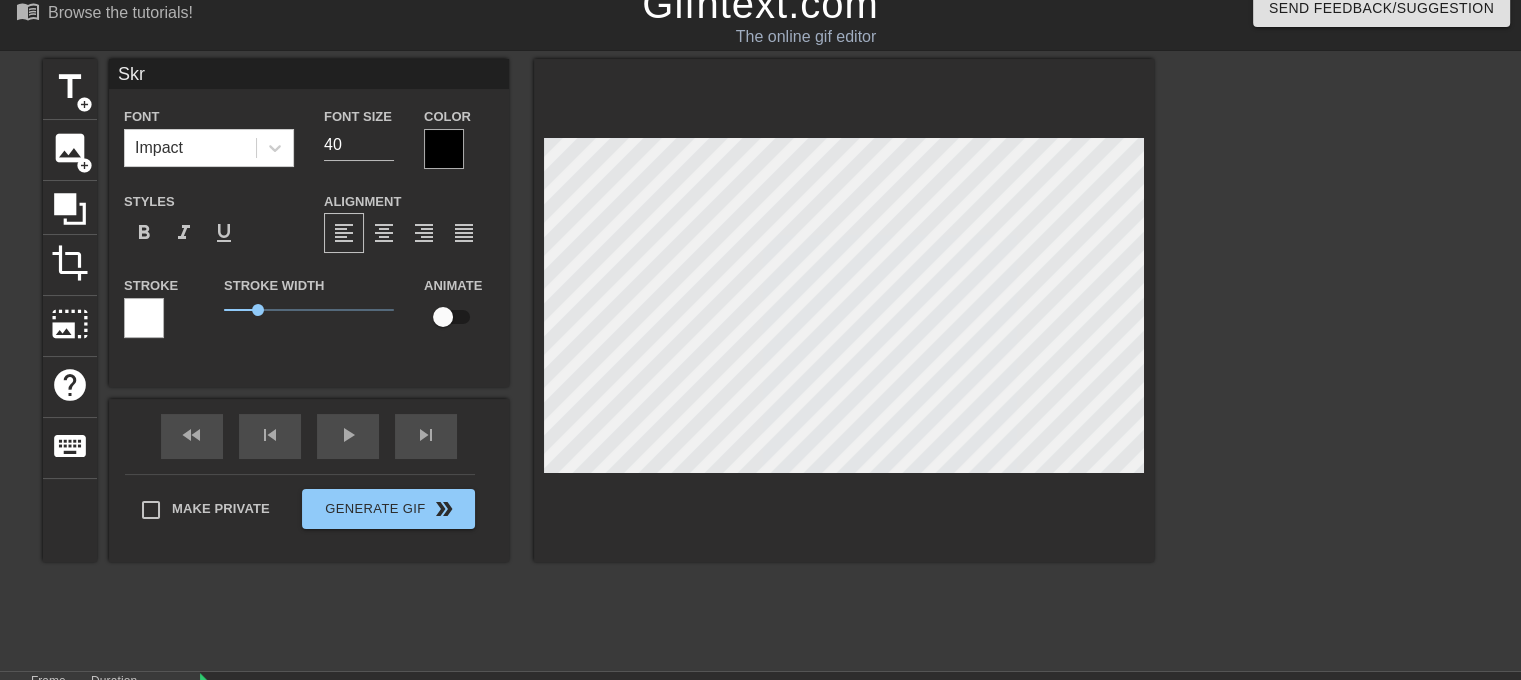 type on "Skró" 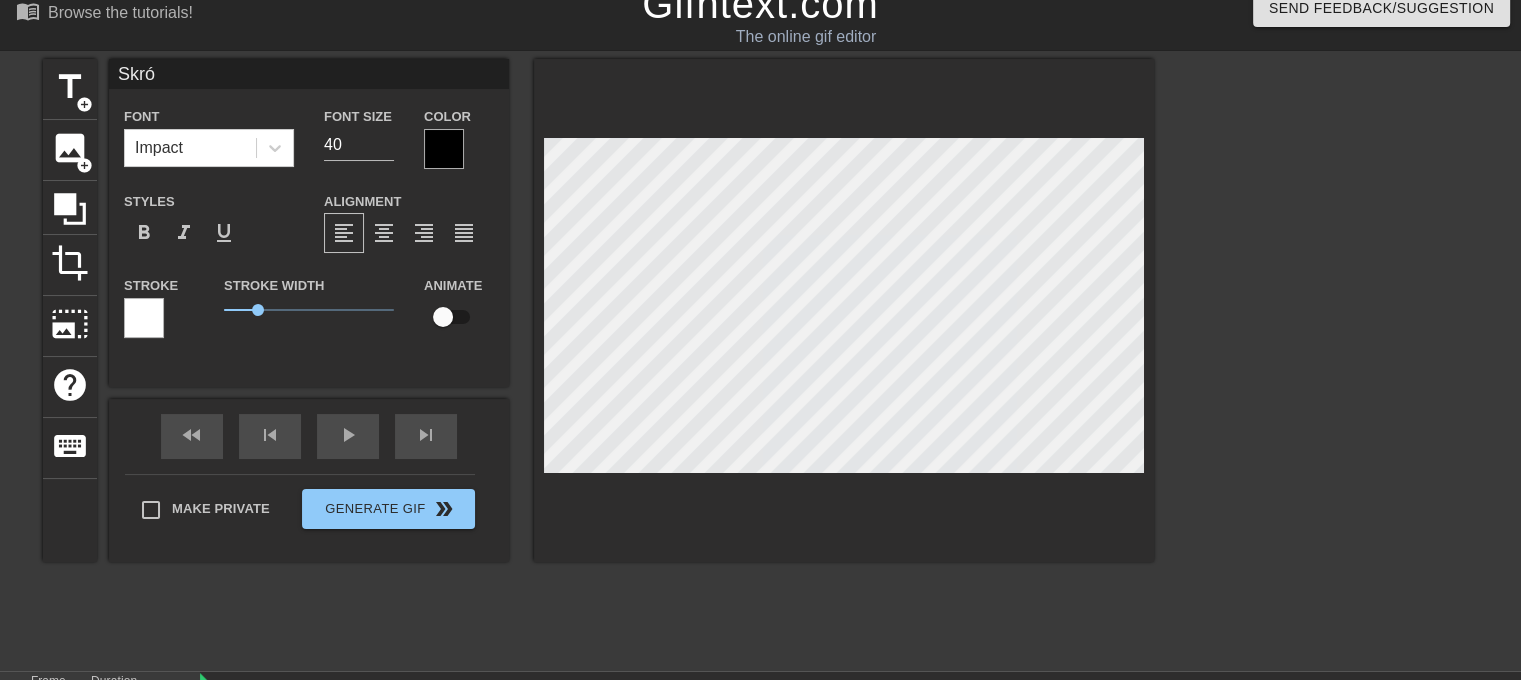 type on "Skróc" 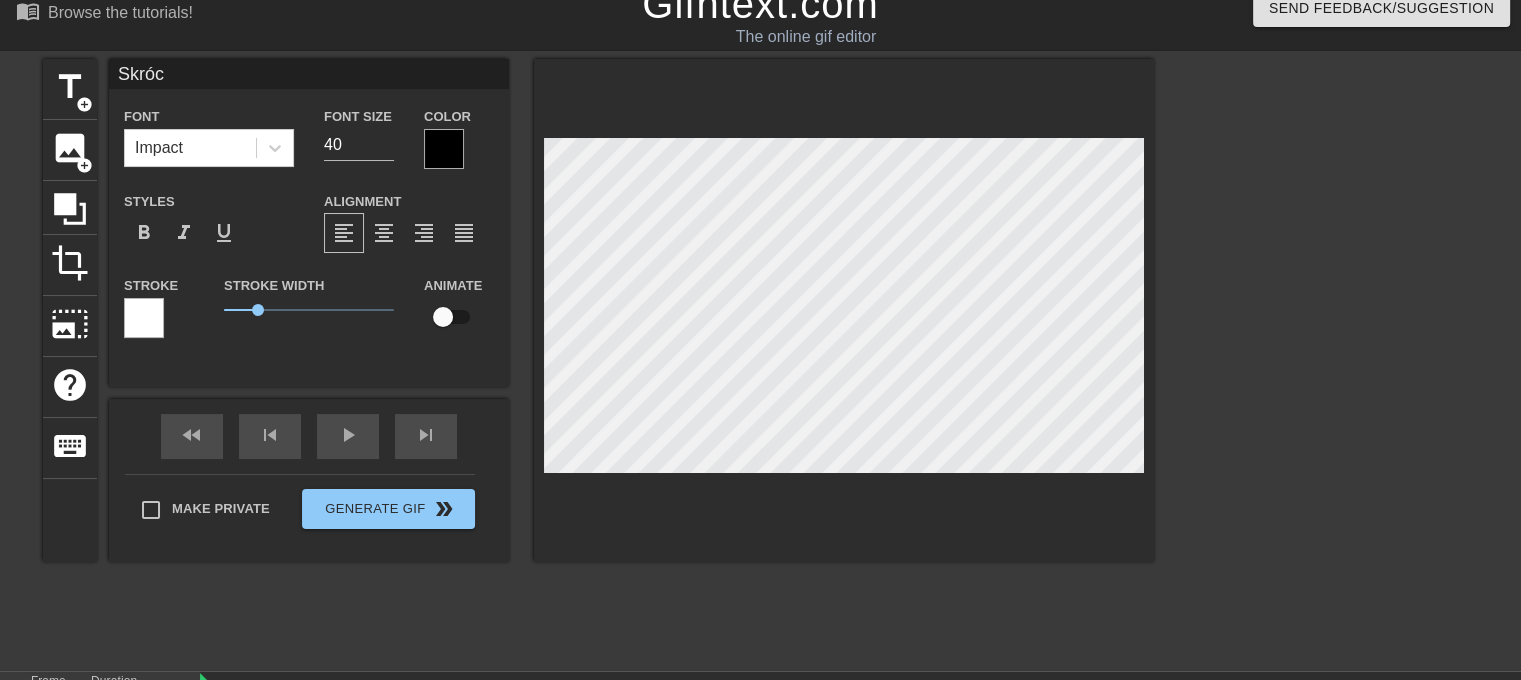 type on "Skróco" 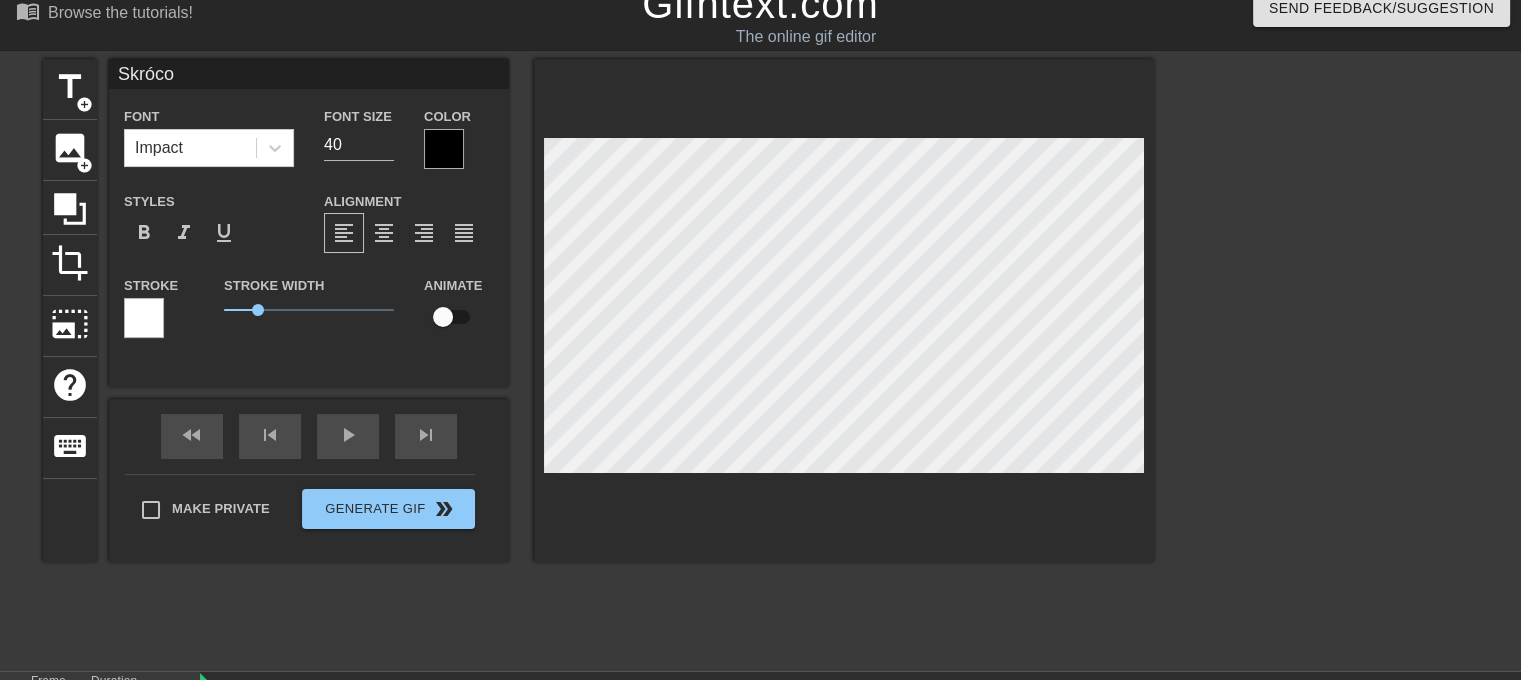 type on "Skrócon" 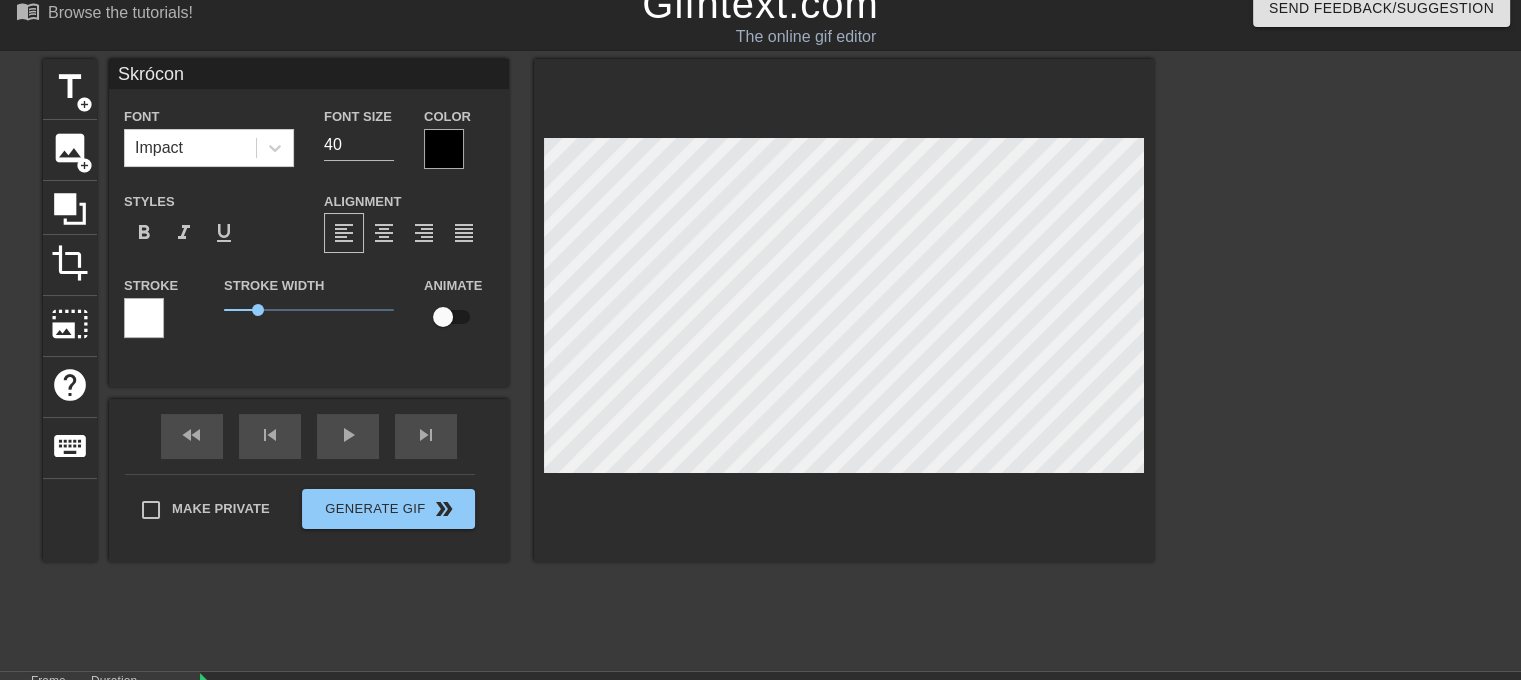 type on "Skrócony" 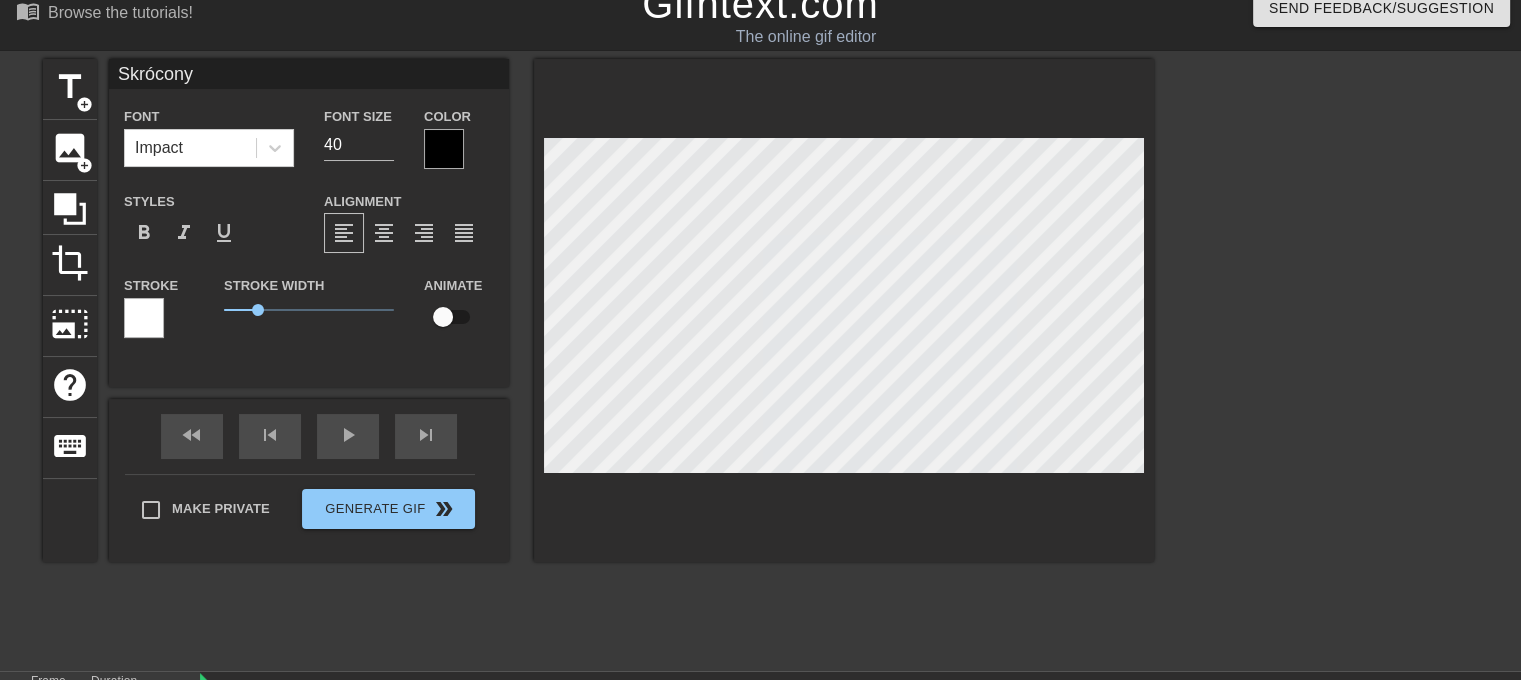 type on "Skrócony" 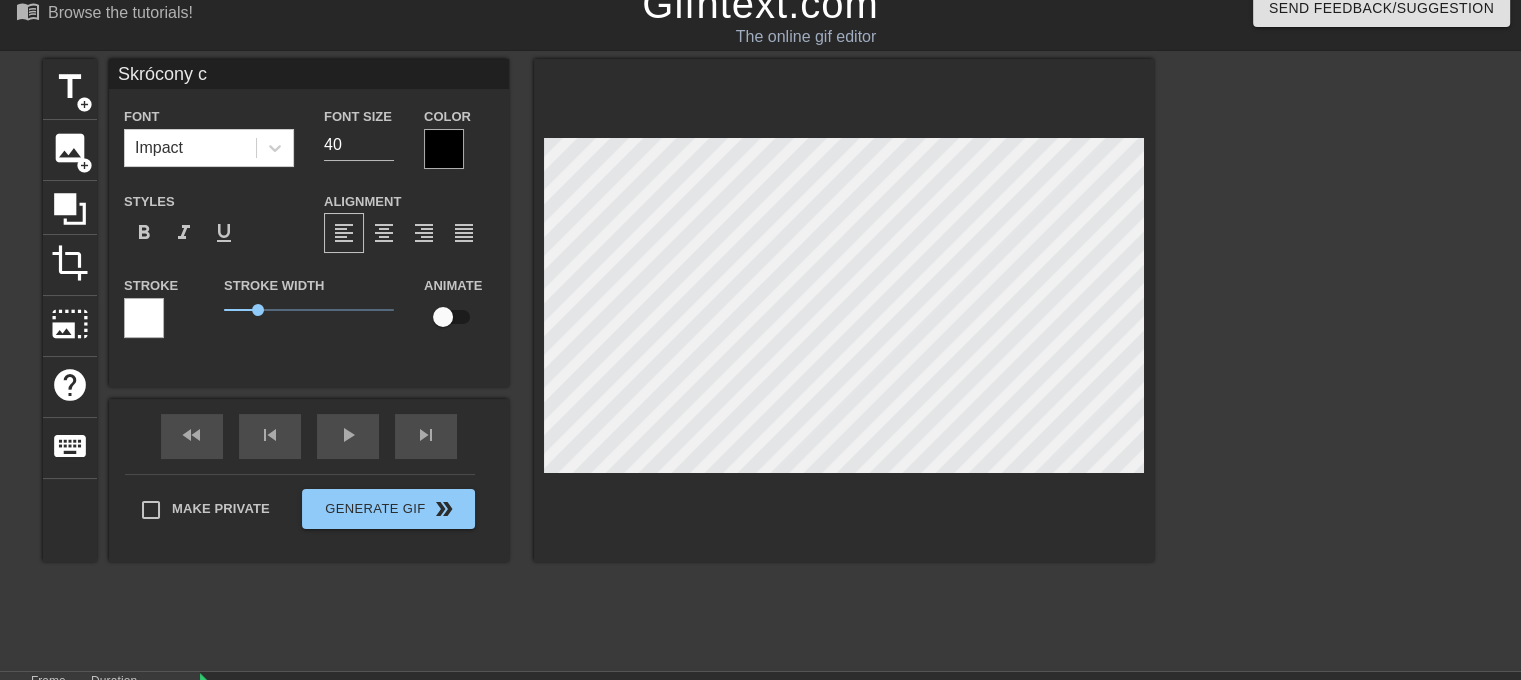 type on "Skrócony cz" 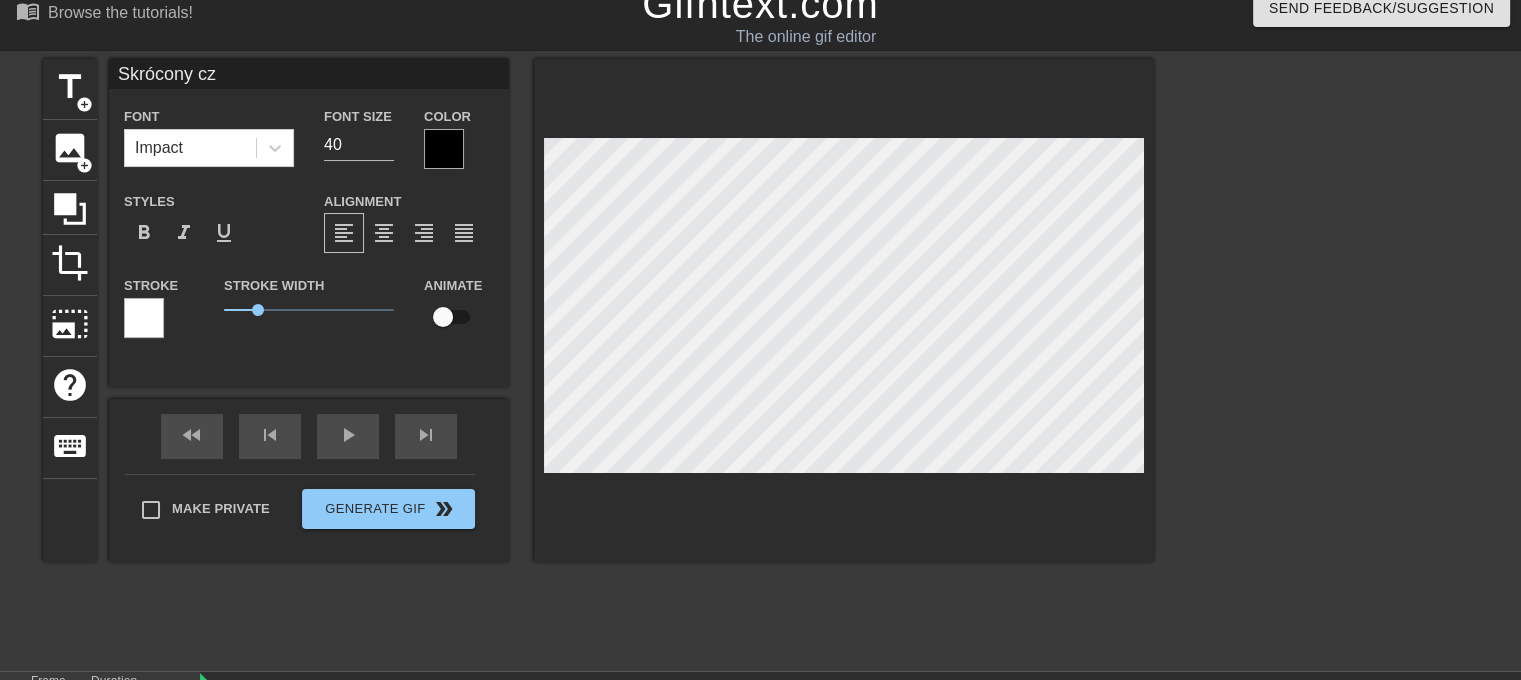 type on "Skrócony cza" 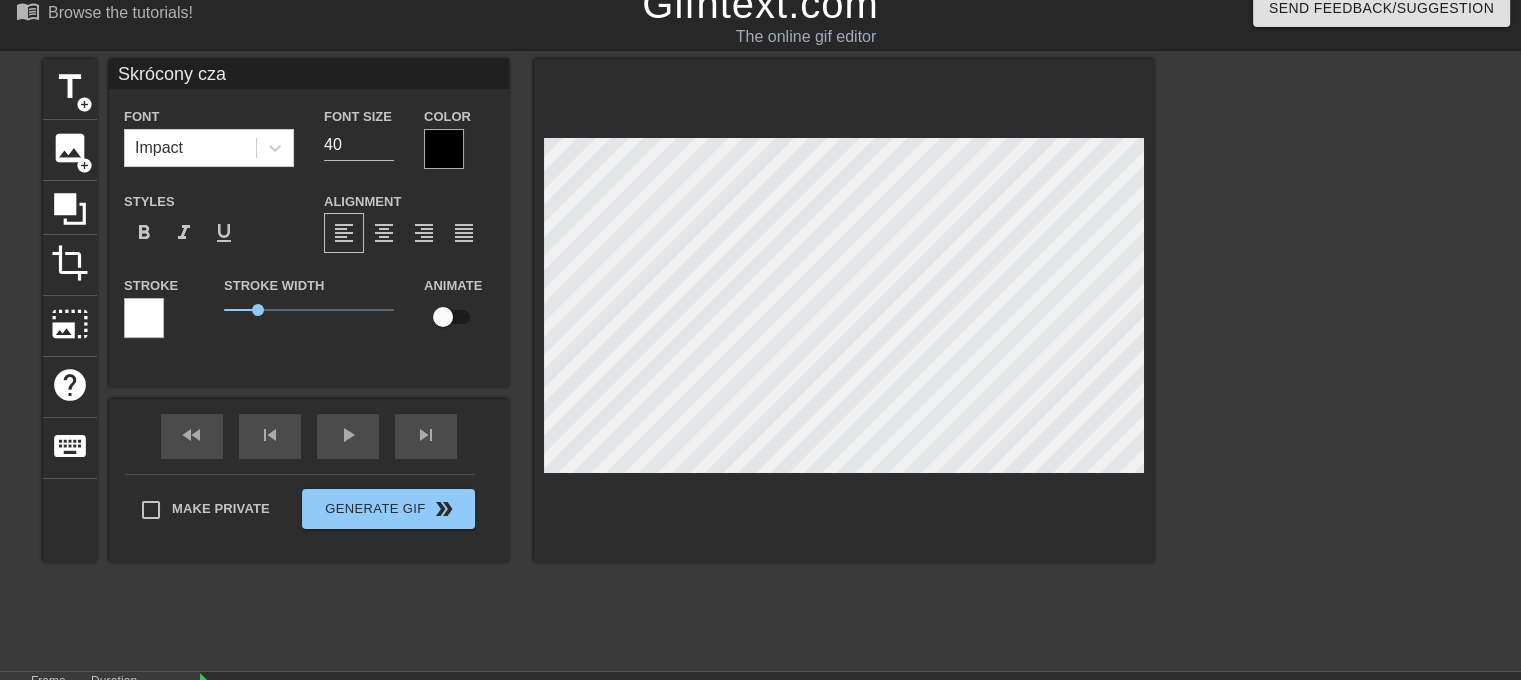 type on "Skrócony czas" 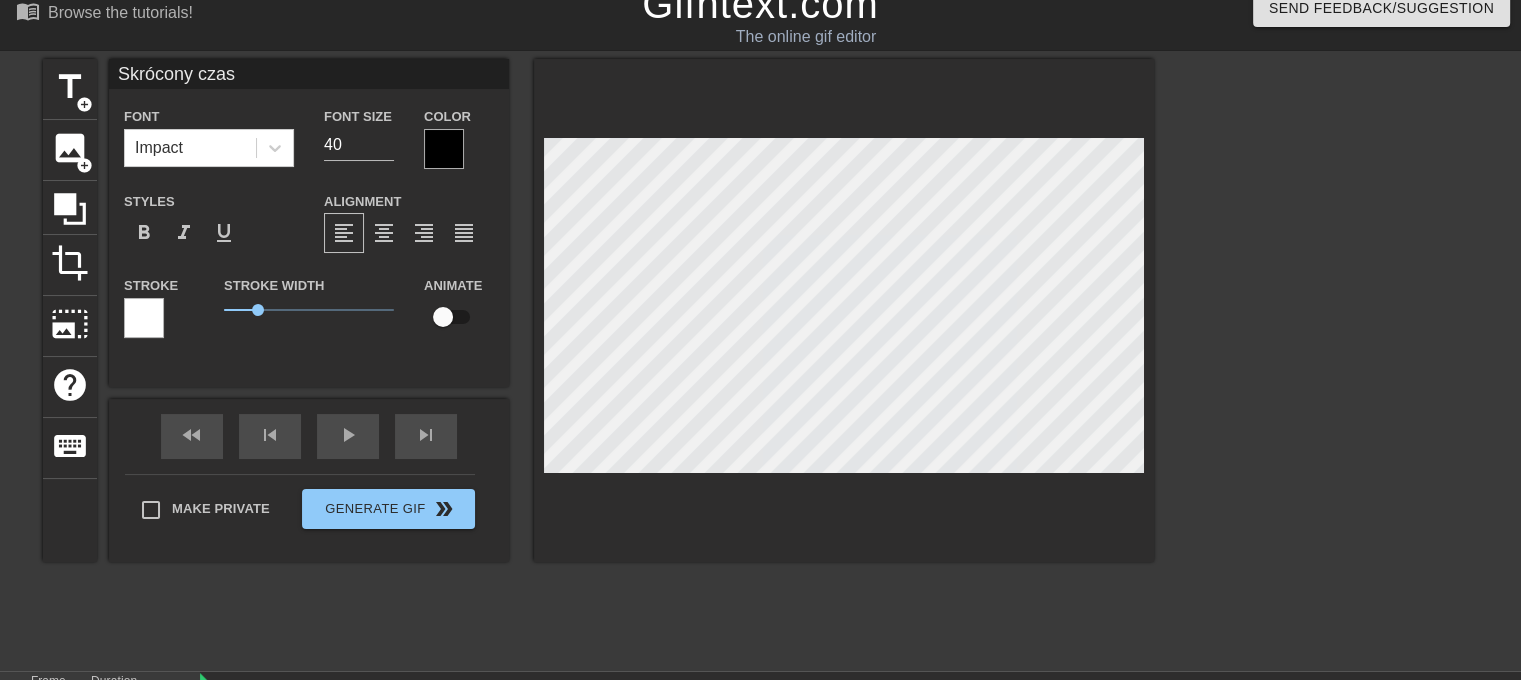 type on "Skrócony czas" 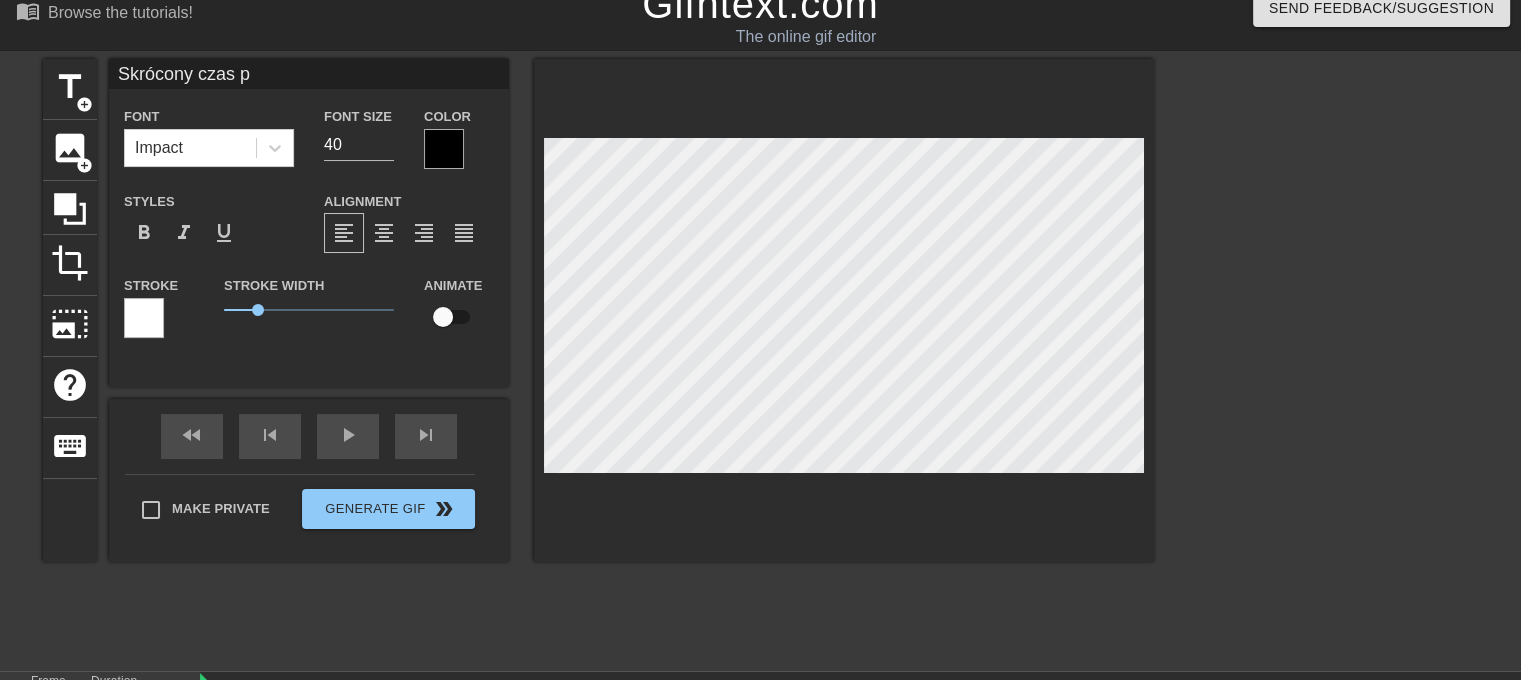 type on "Skrócony czas pr" 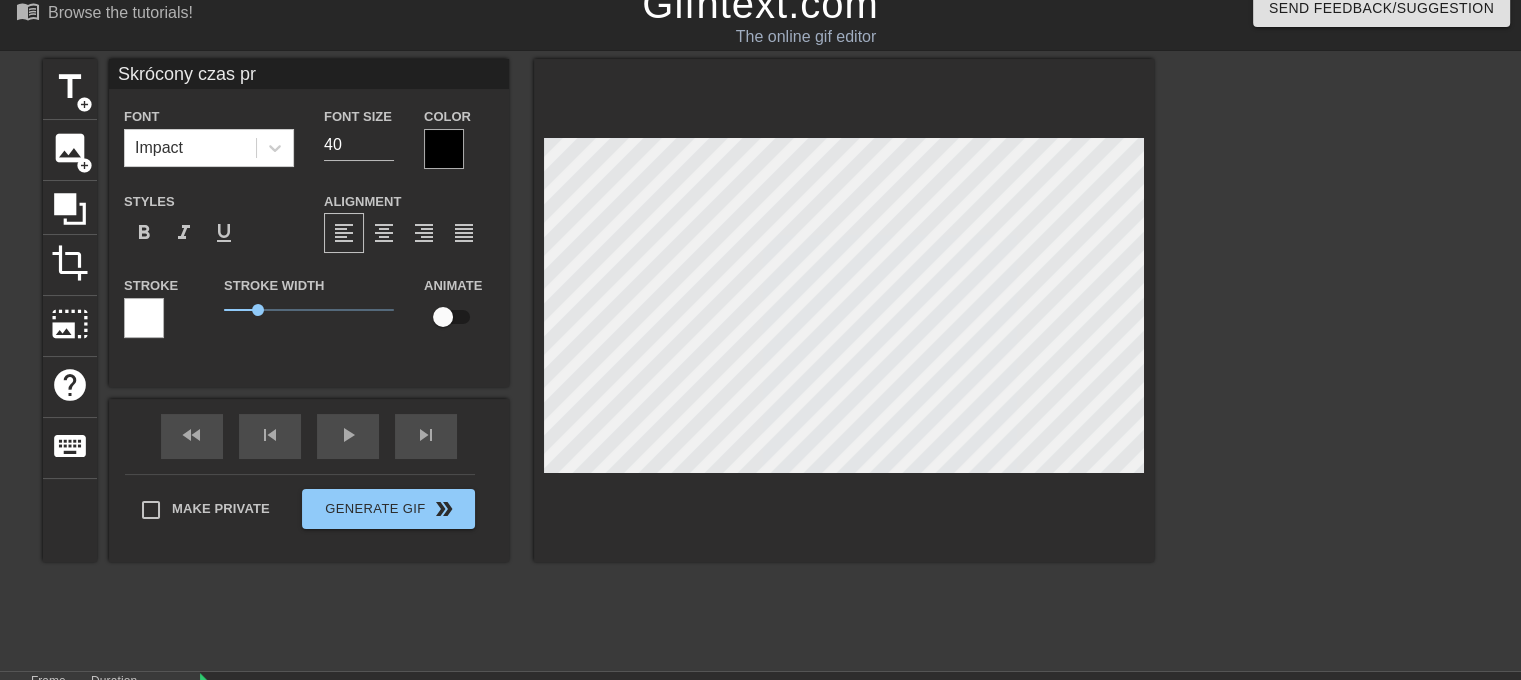 type on "Skrócony czas pra" 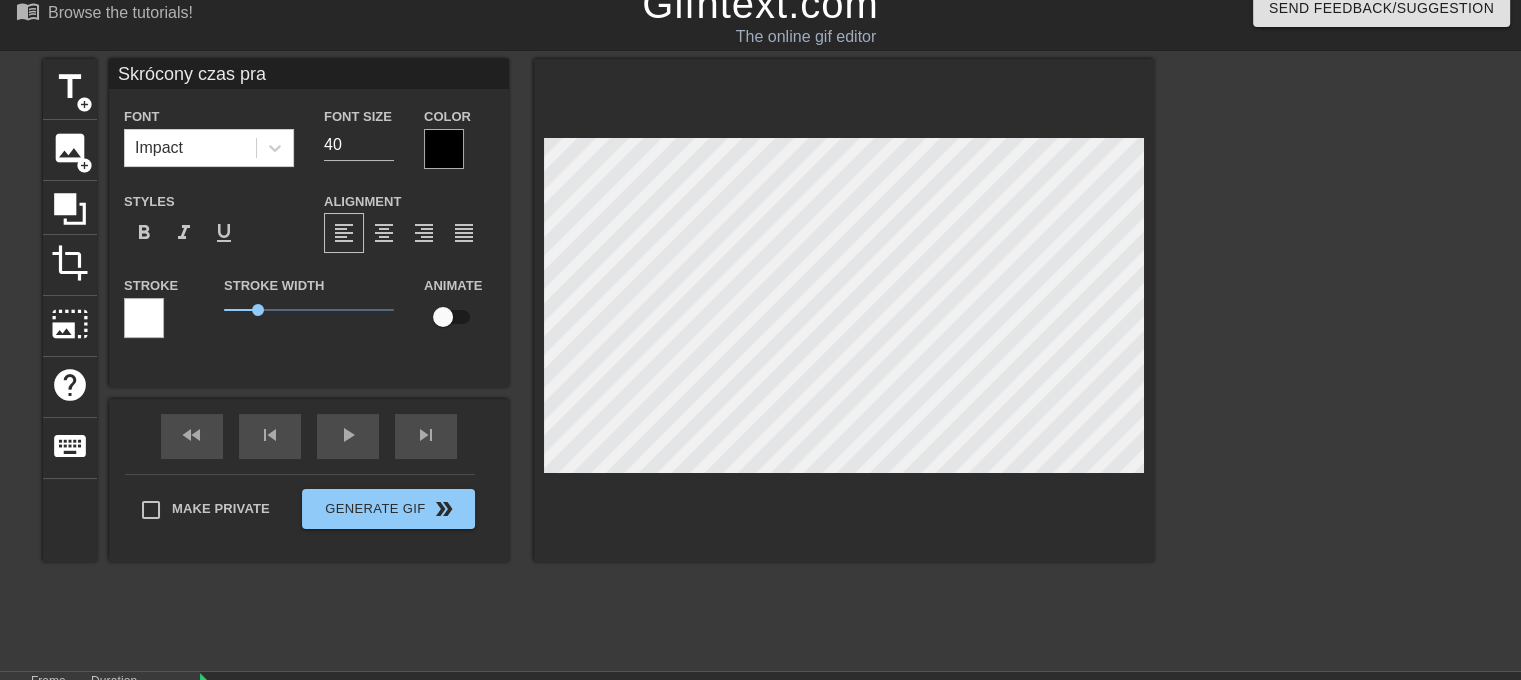 type on "Skrócony czas prac" 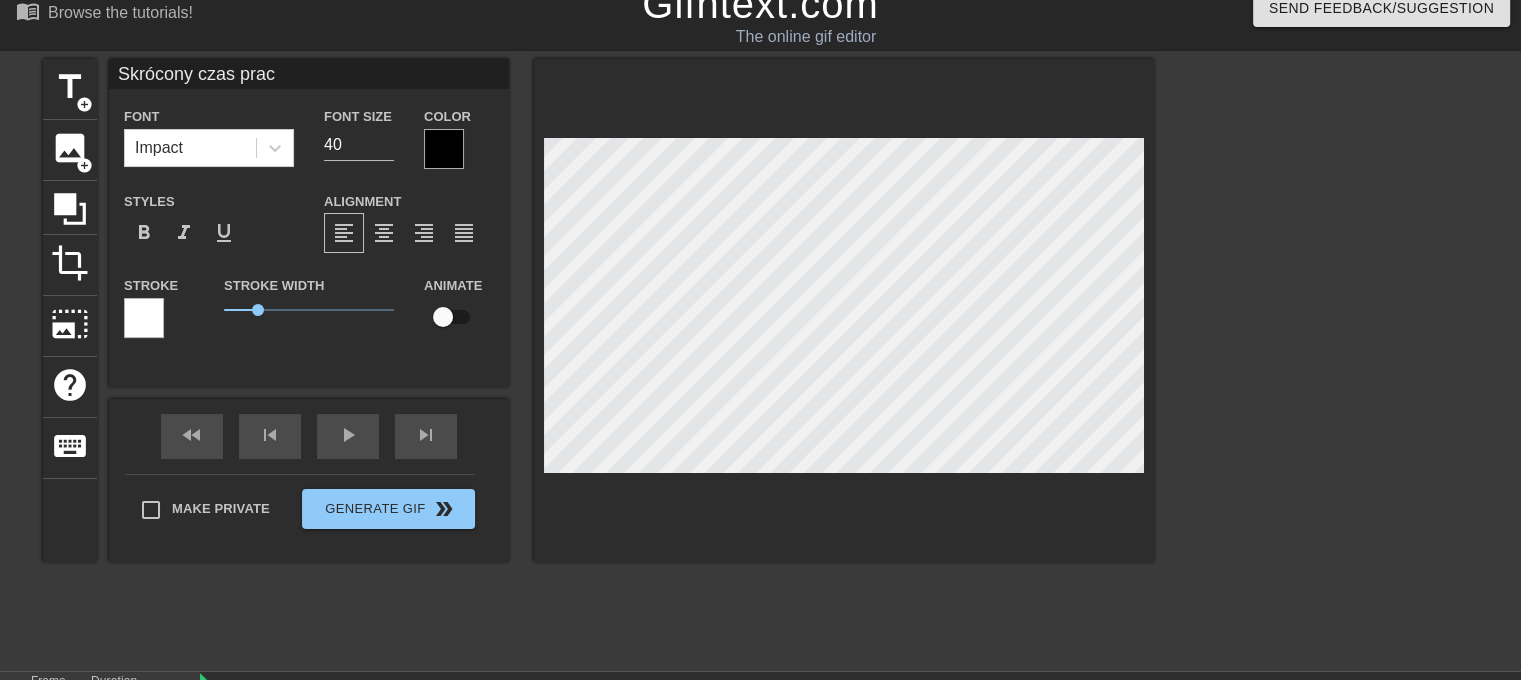 scroll, scrollTop: 2, scrollLeft: 8, axis: both 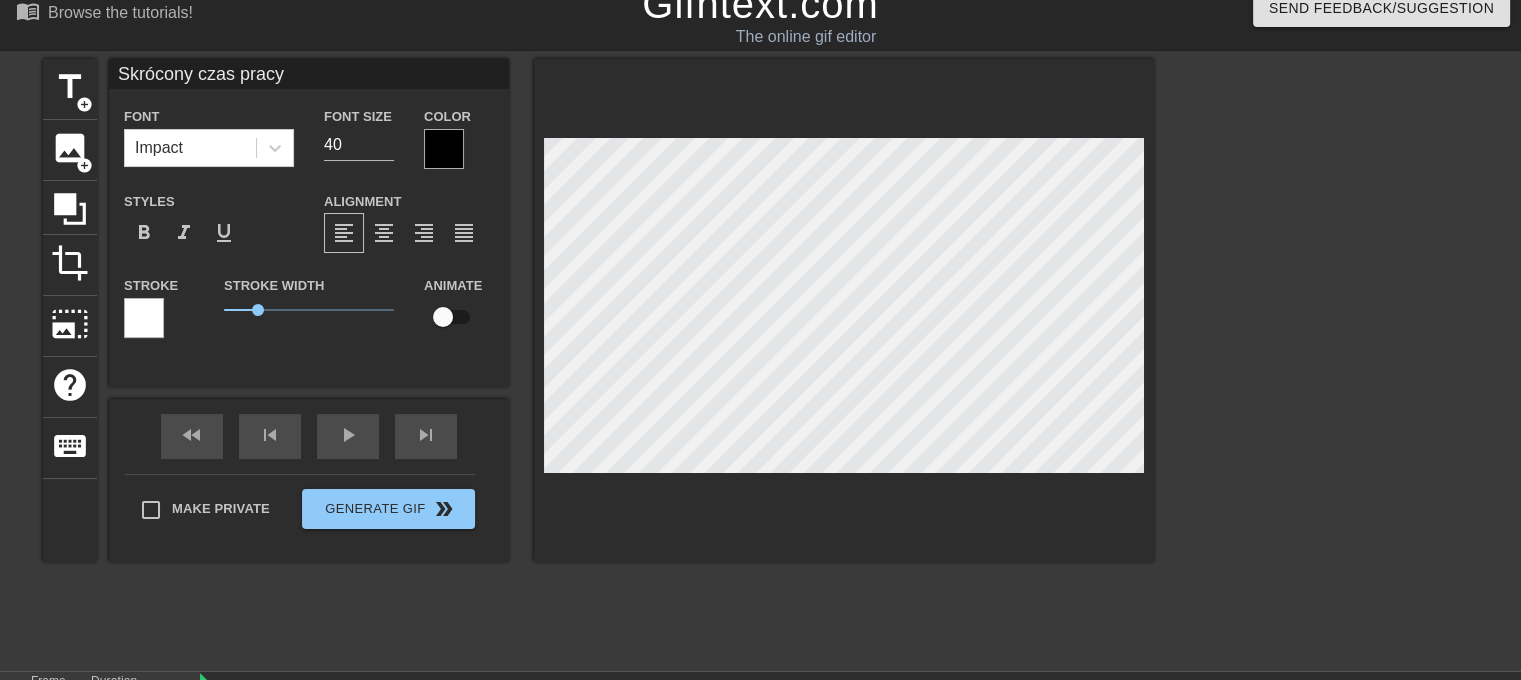 type on "Skrócony czas pracy" 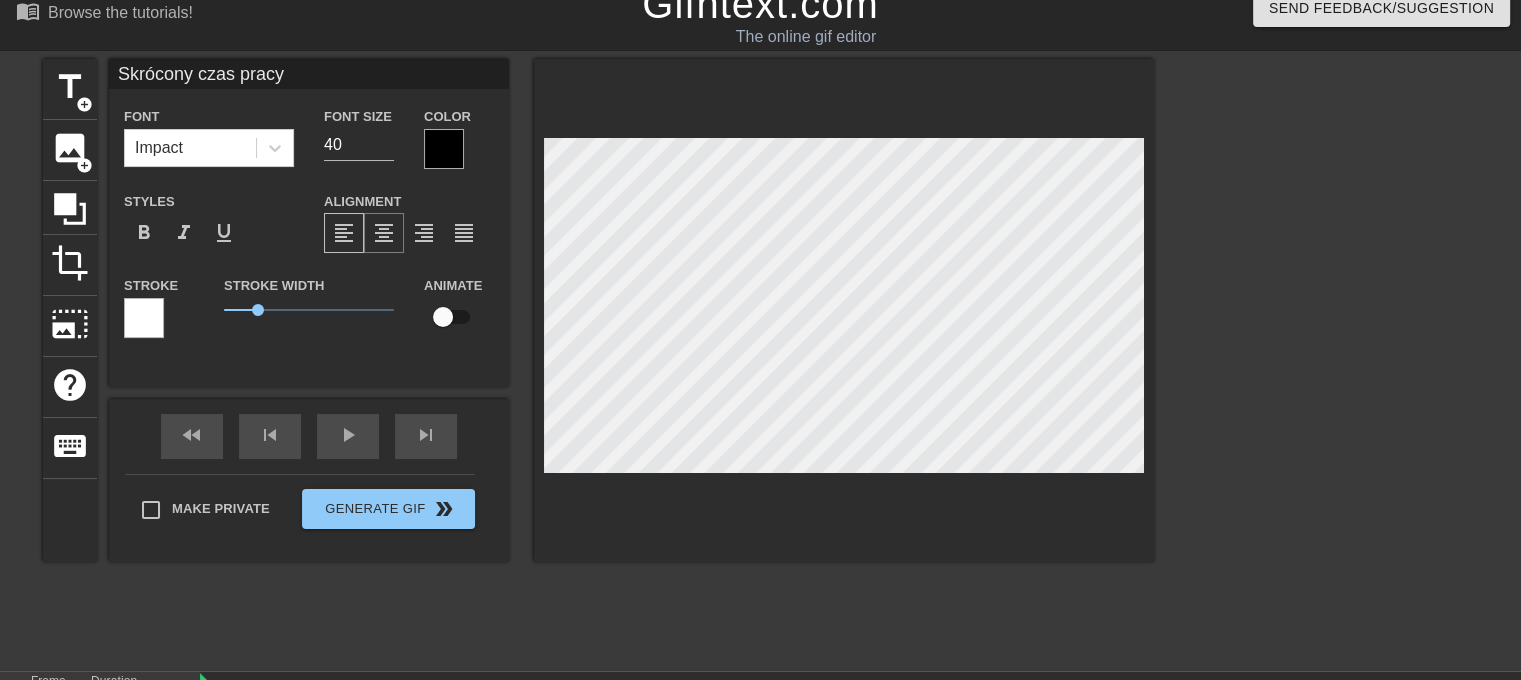type on "Skrócony
czas pracy" 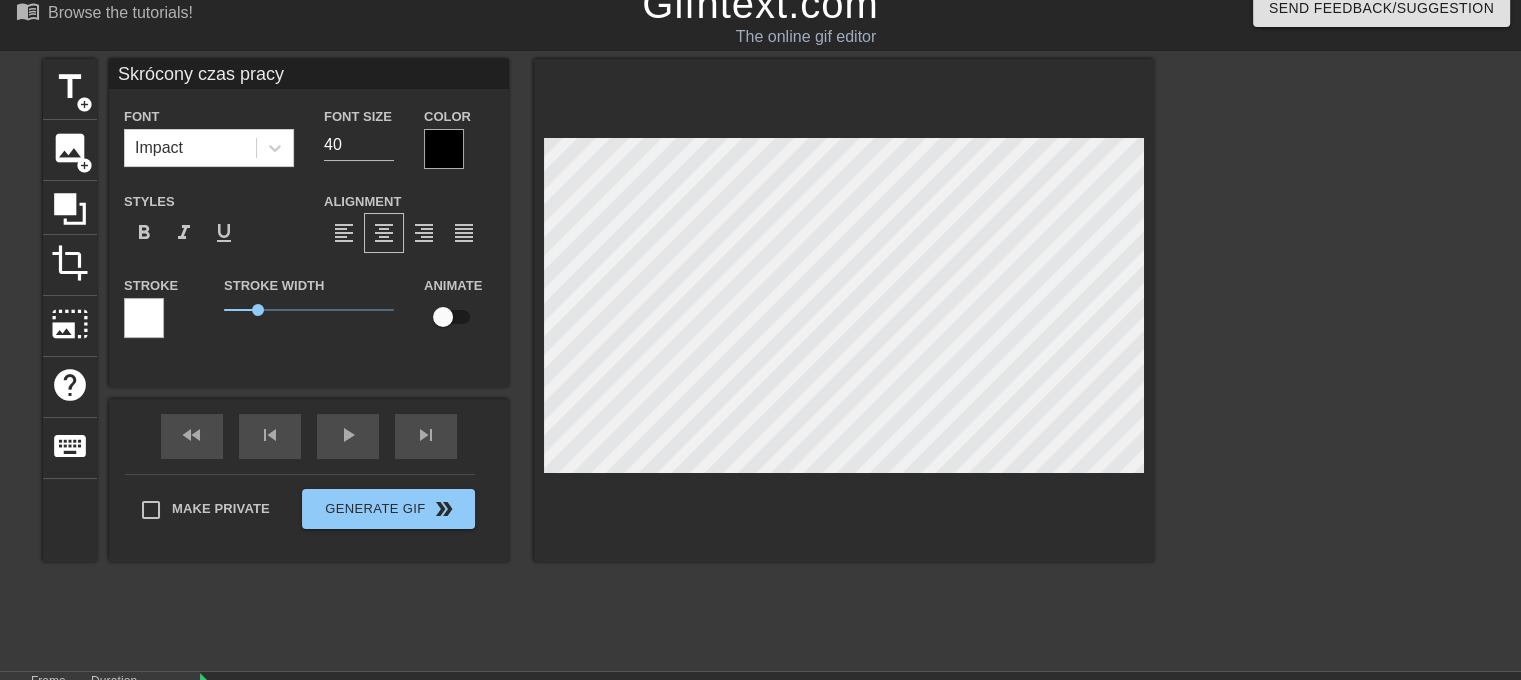 scroll, scrollTop: 2, scrollLeft: 4, axis: both 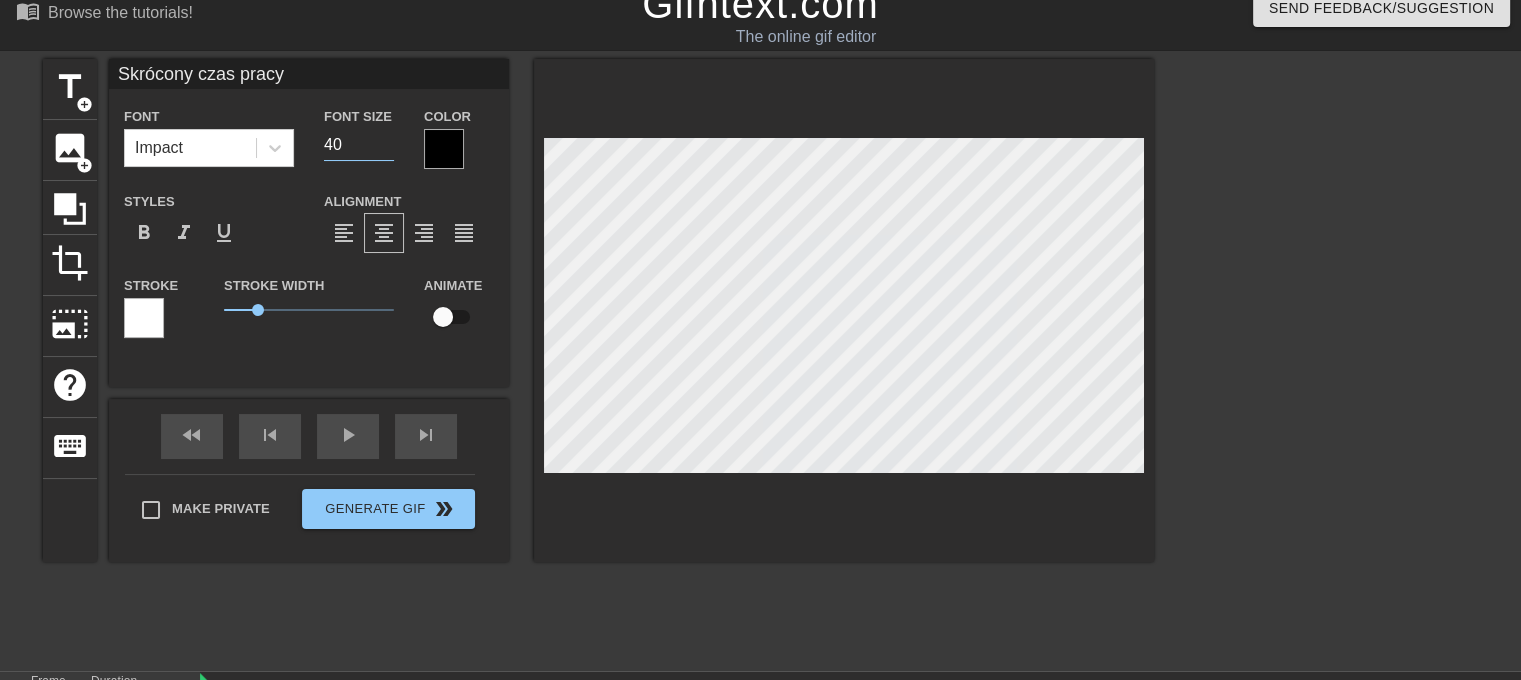 drag, startPoint x: 360, startPoint y: 140, endPoint x: 316, endPoint y: 147, distance: 44.553337 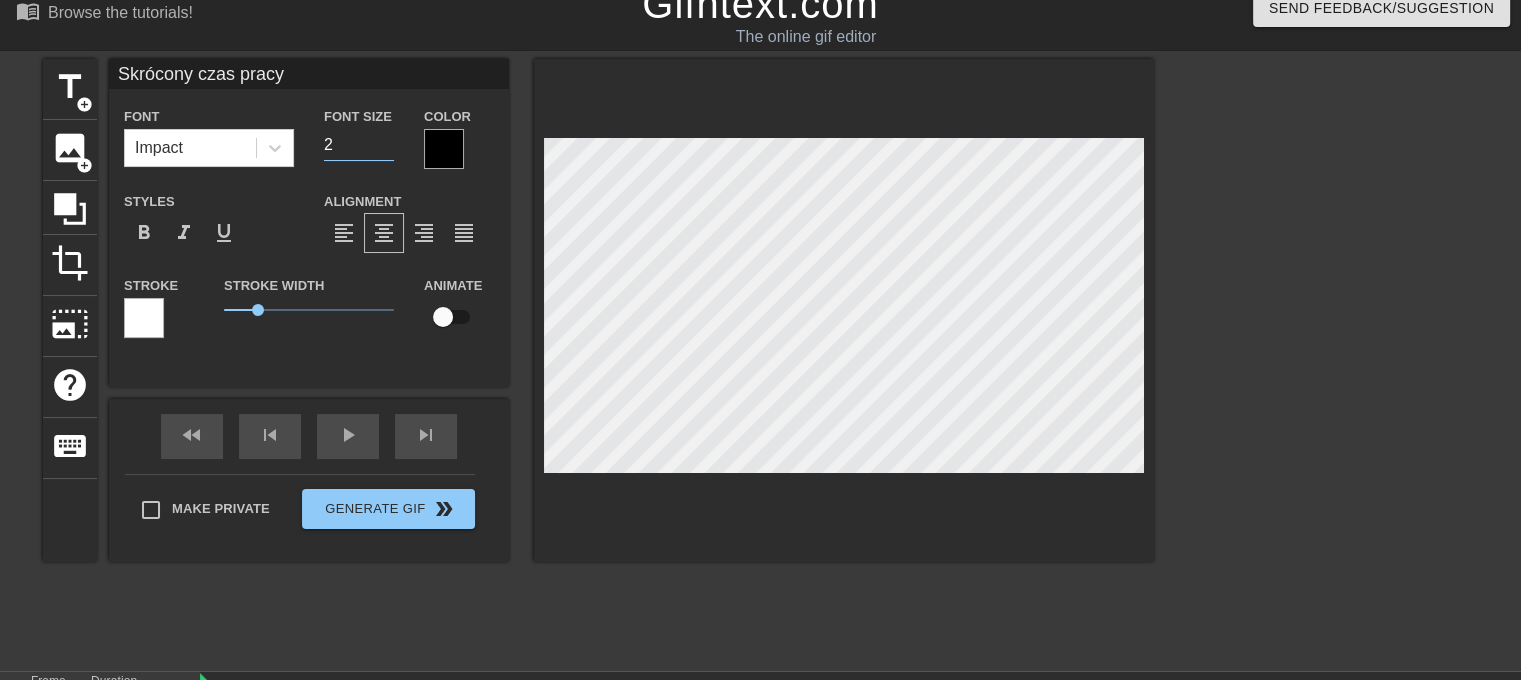 type on "Skrócony czas pracy" 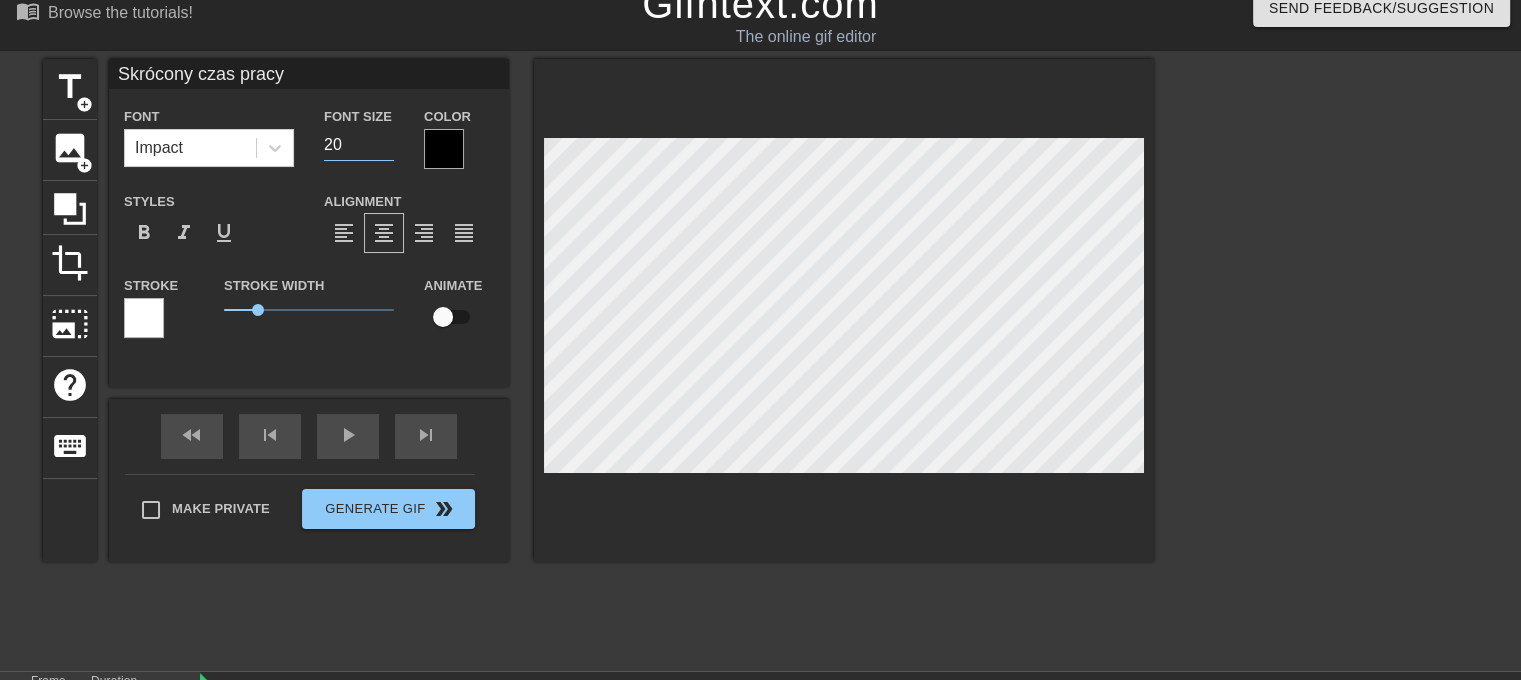 drag, startPoint x: 347, startPoint y: 144, endPoint x: 332, endPoint y: 139, distance: 15.811388 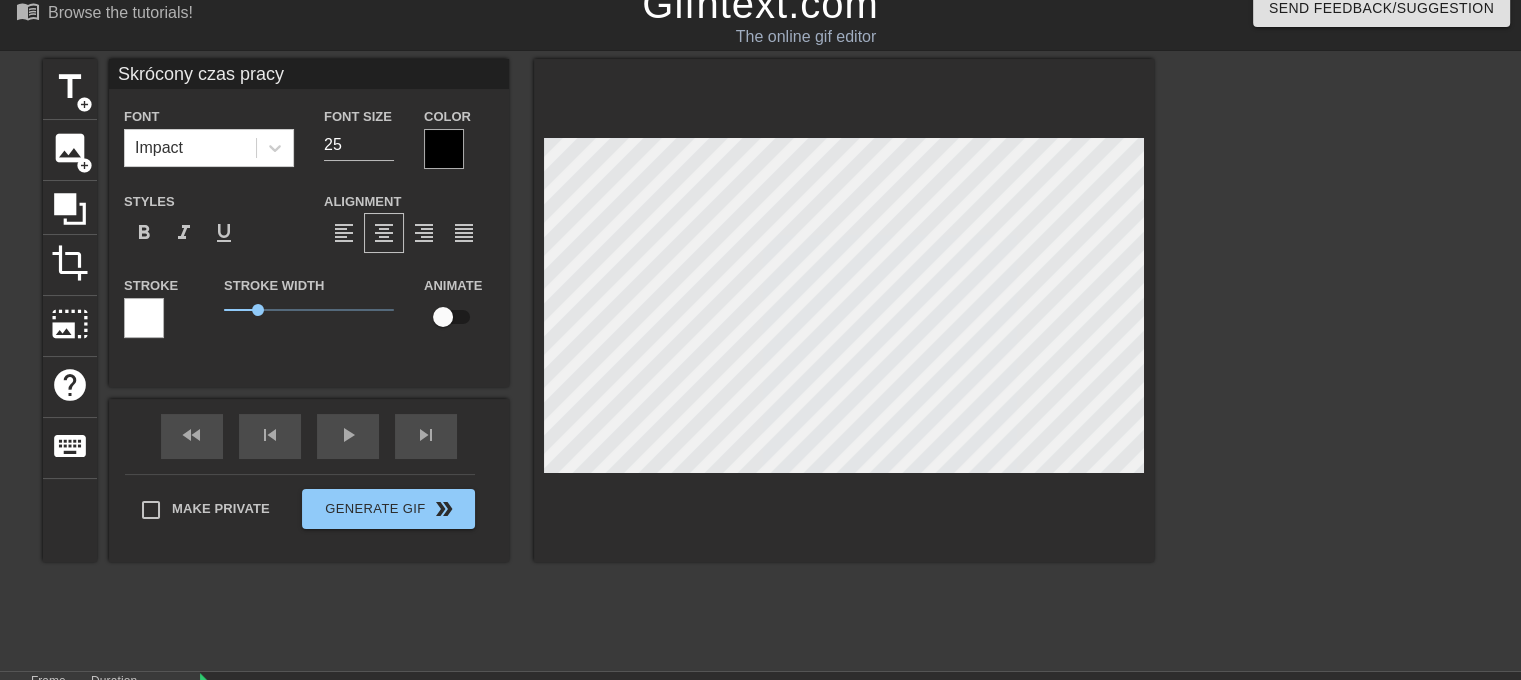 type on "Skrócony czas pracy," 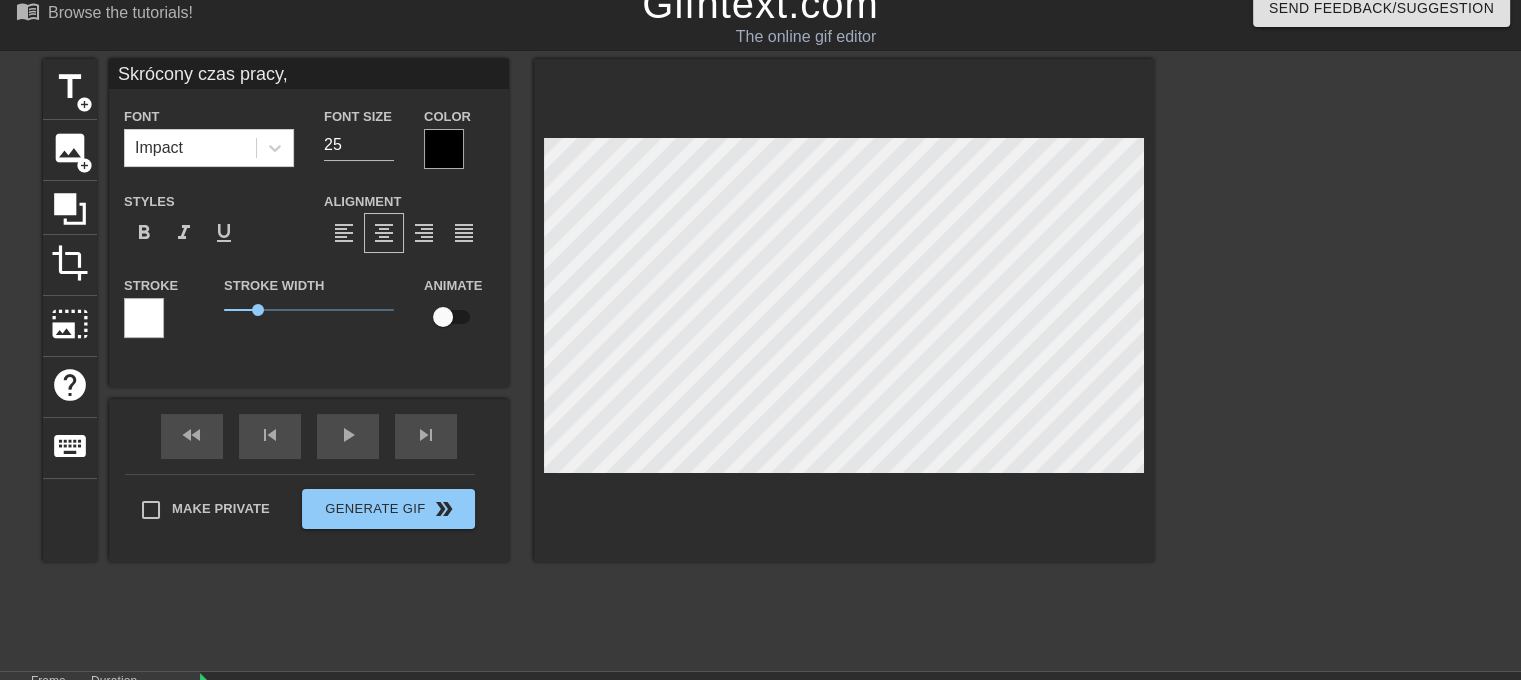 type on "Skrócony czas pracy," 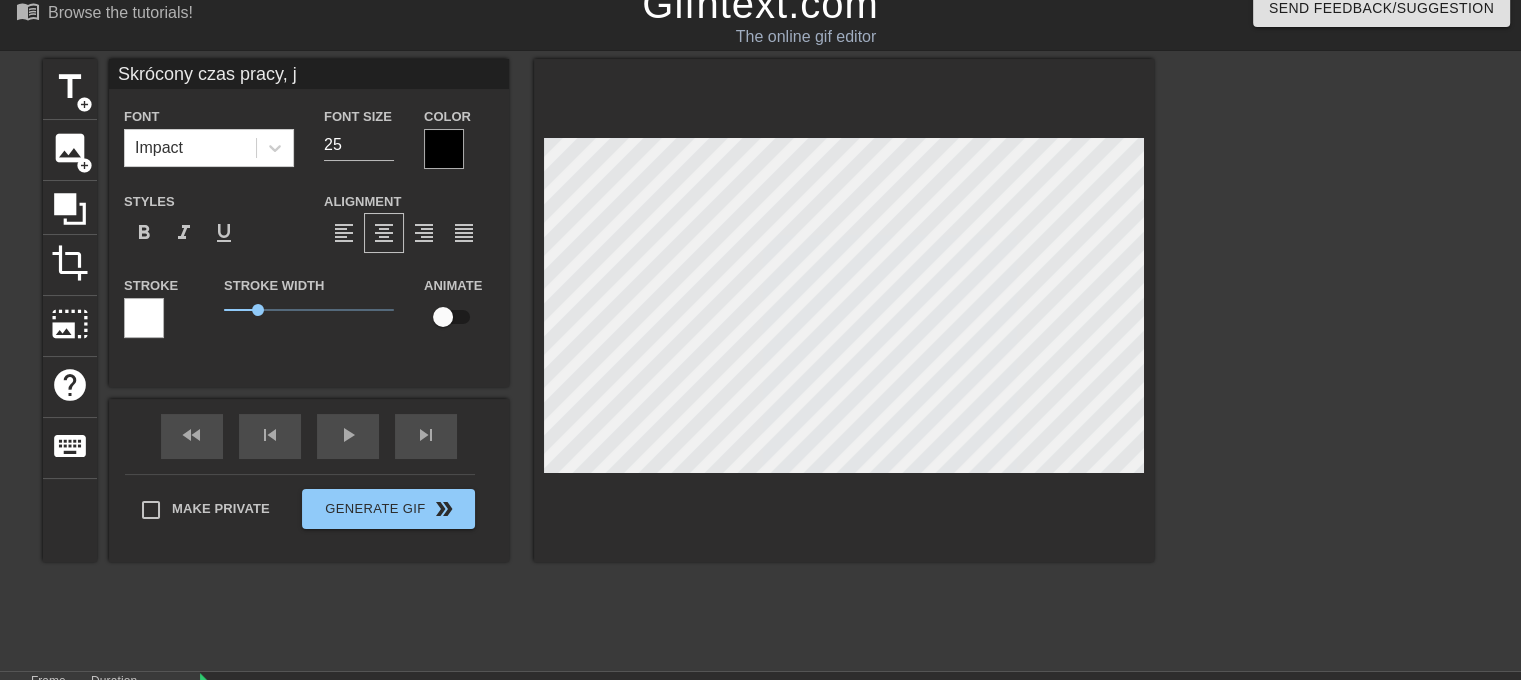 type on "Skrócony czas pracy, ja" 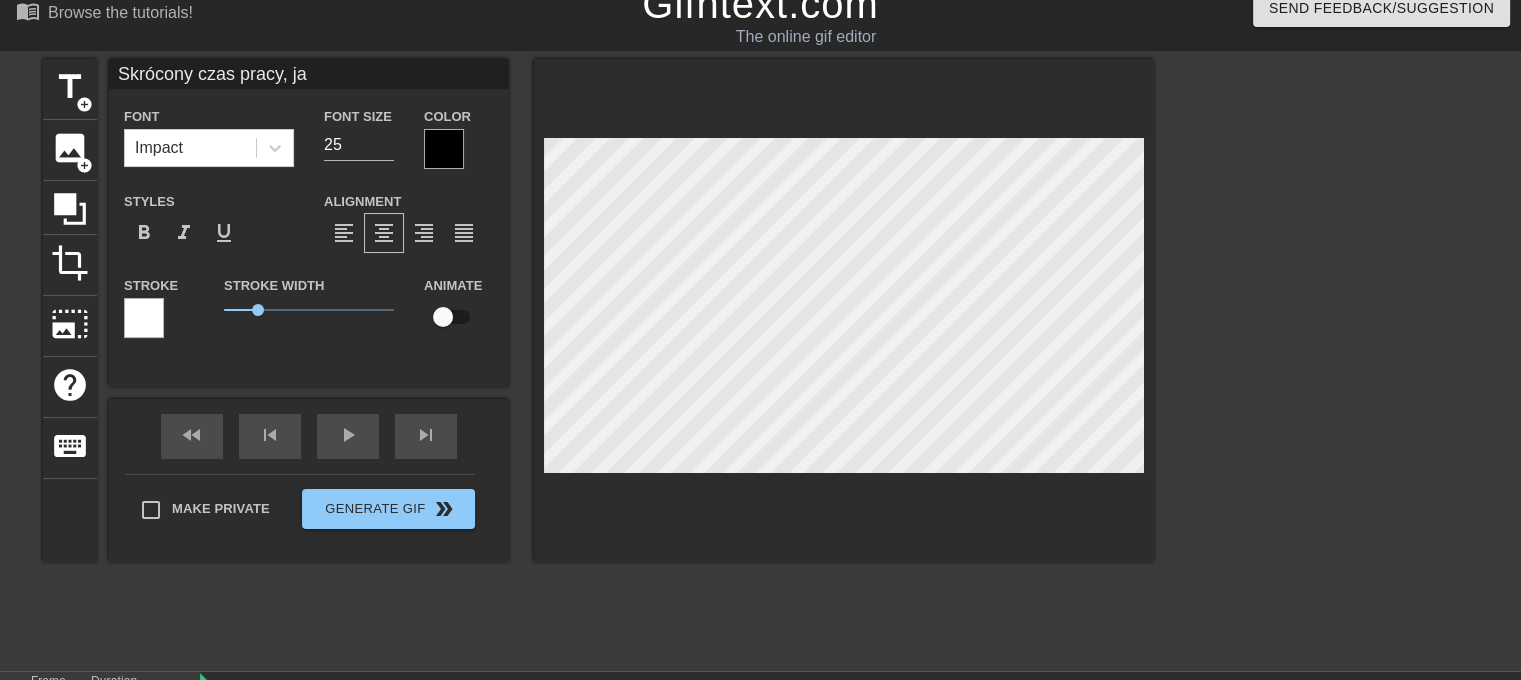 type on "Skrócony czas pracy, jak" 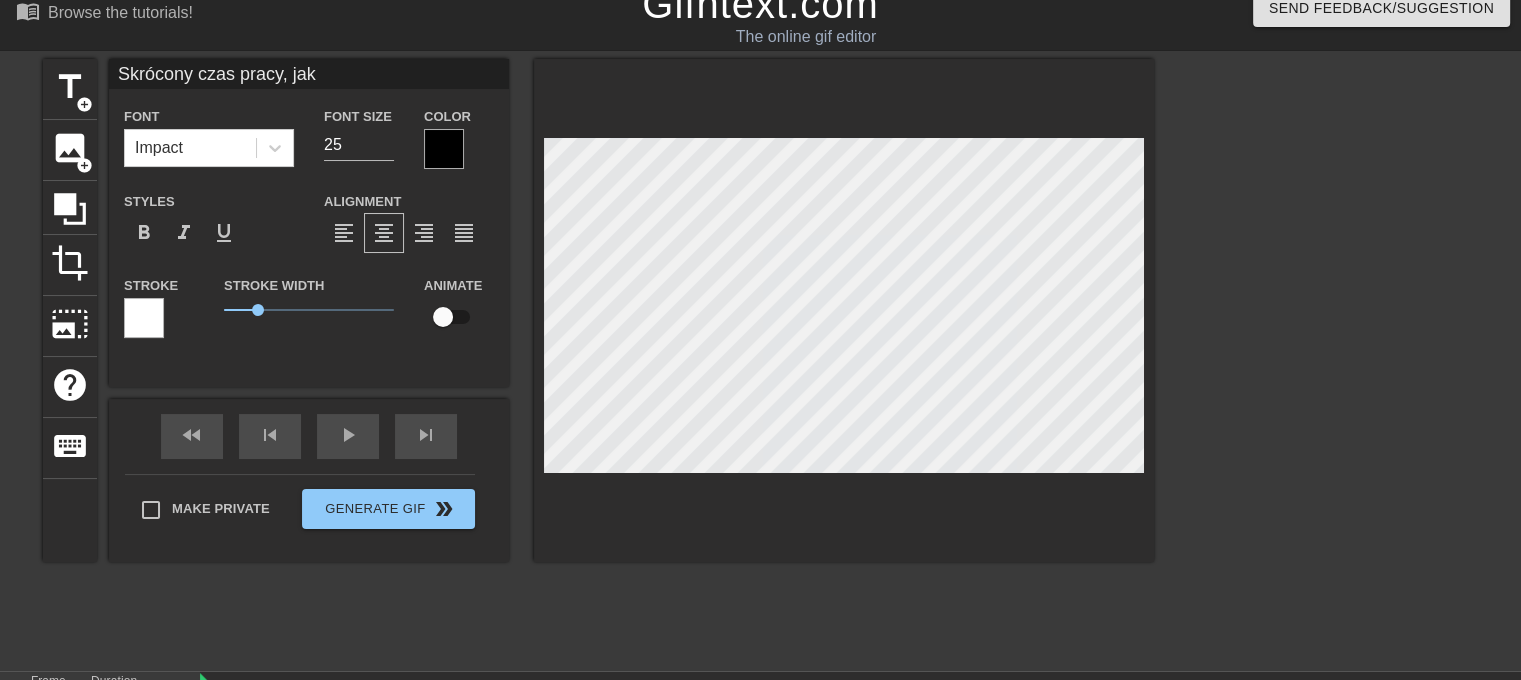 type on "Skrócony czas pracy, jaki" 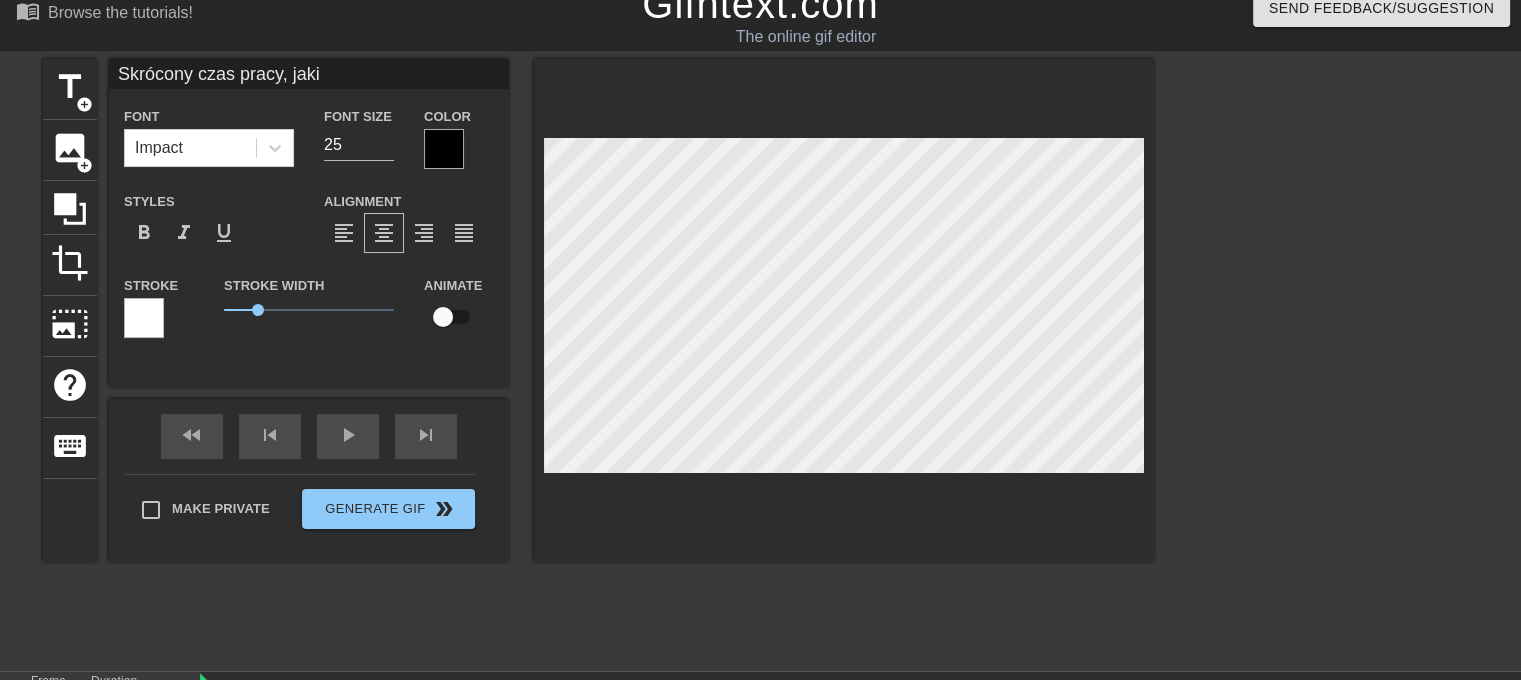 type on "Skrócony czas pracy, jakie" 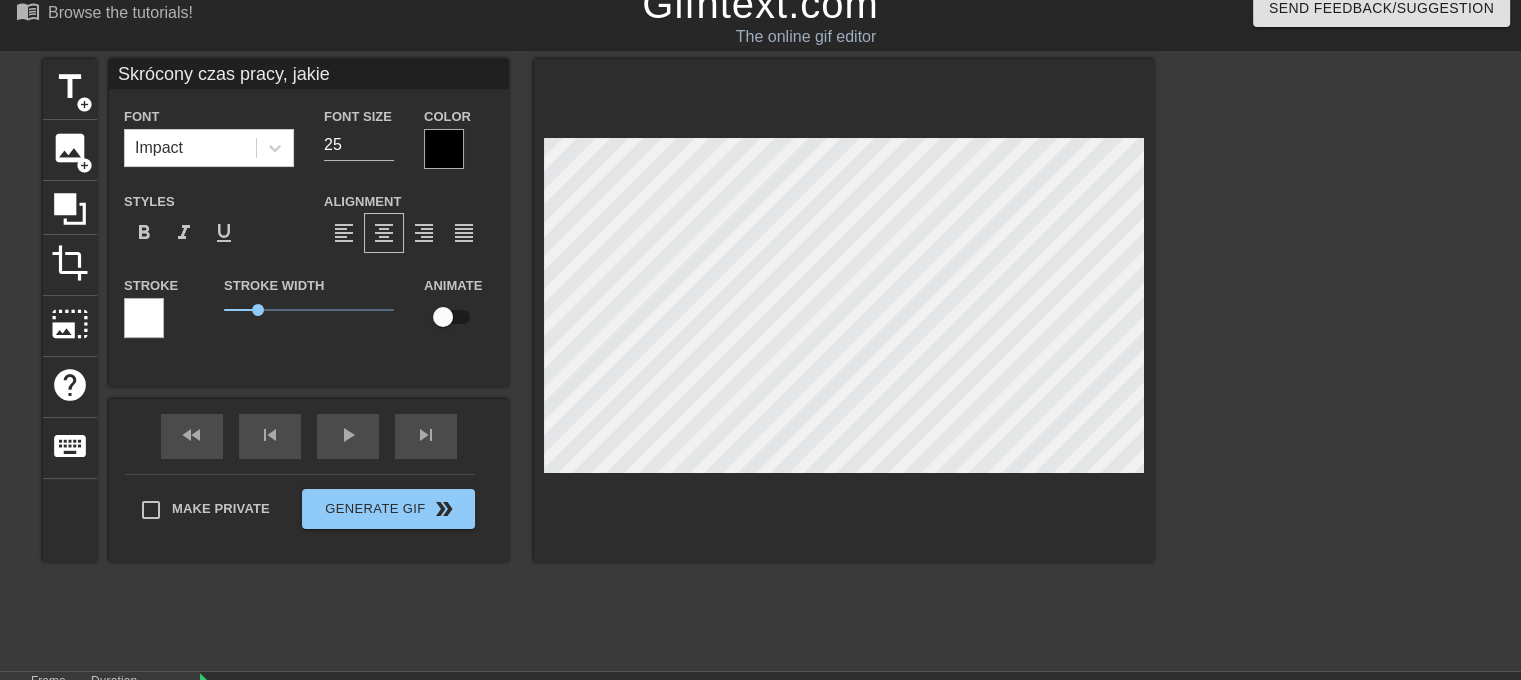 type on "Skrócony czas pracy, jakież" 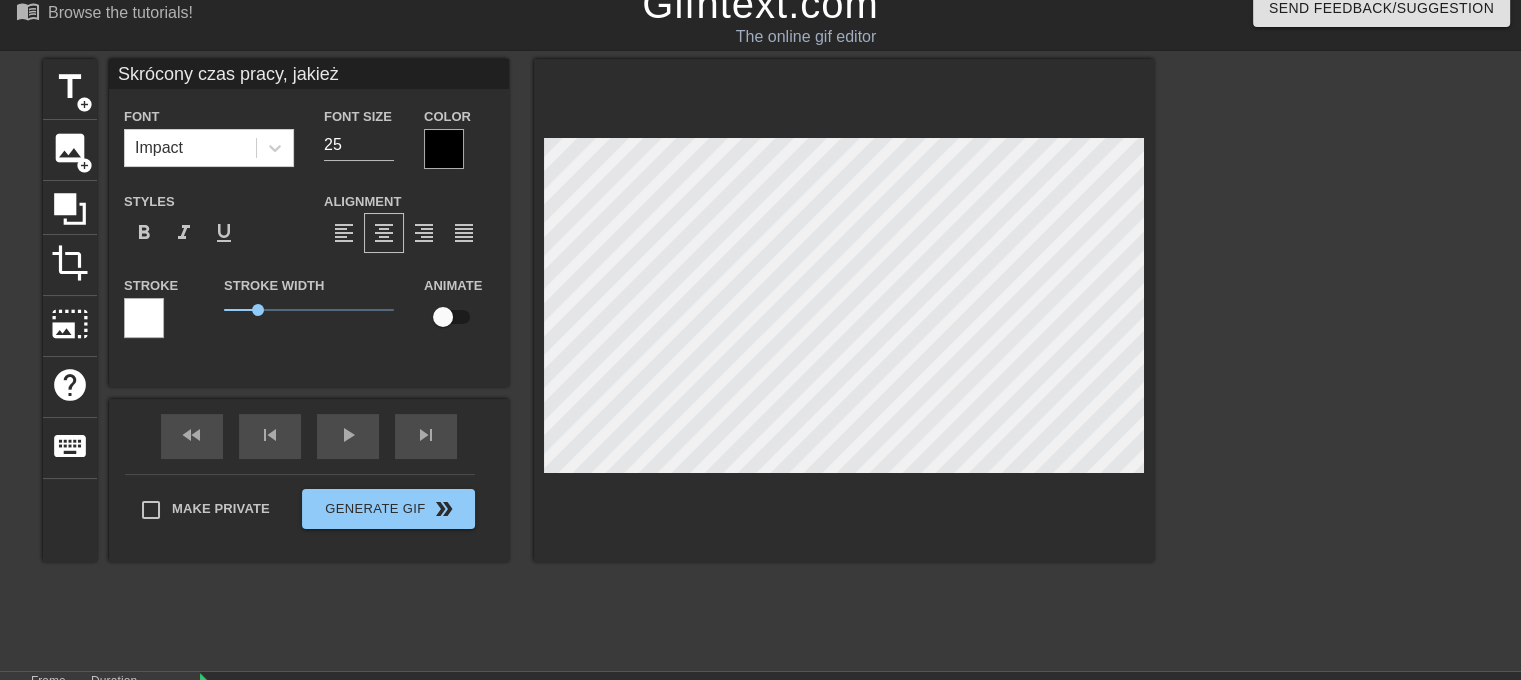 type on "Skrócony czas pracy, jakież" 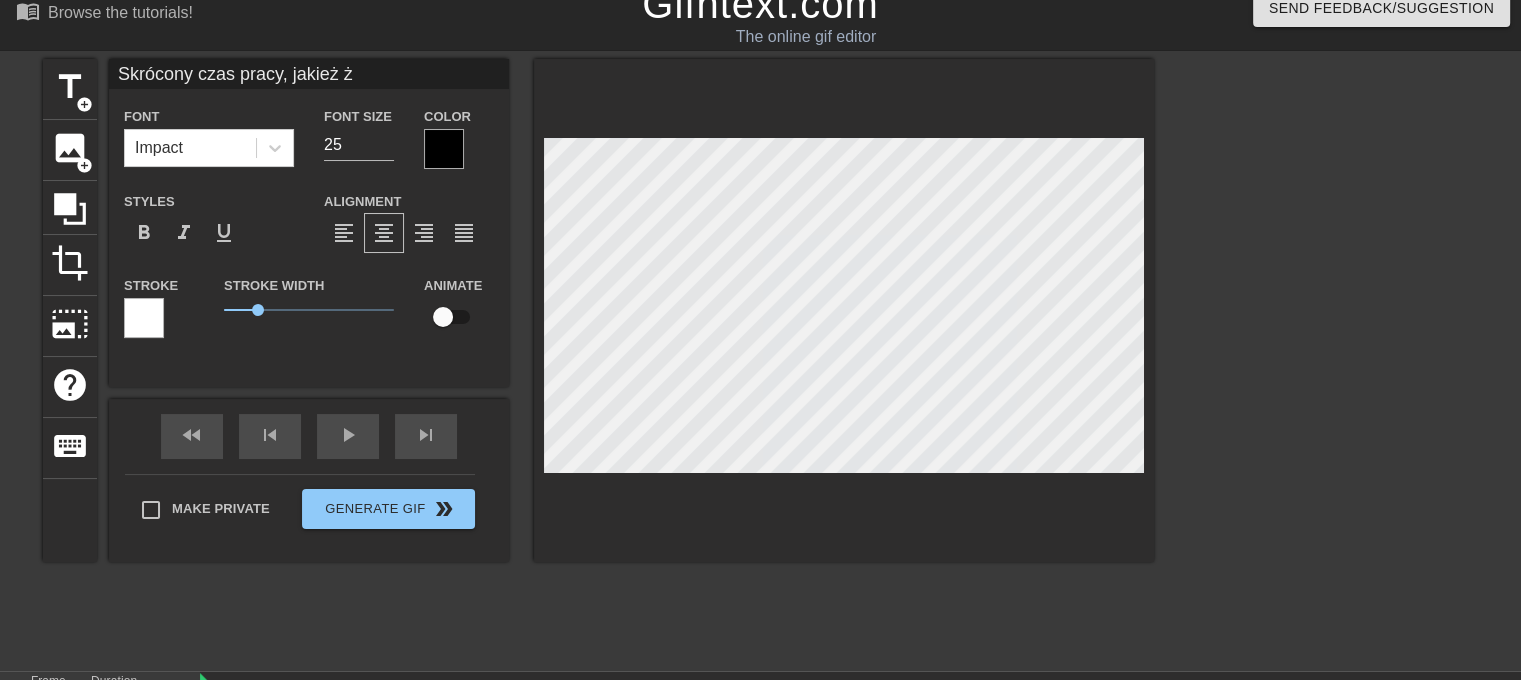type on "Skrócony czas pracy, jakież ży" 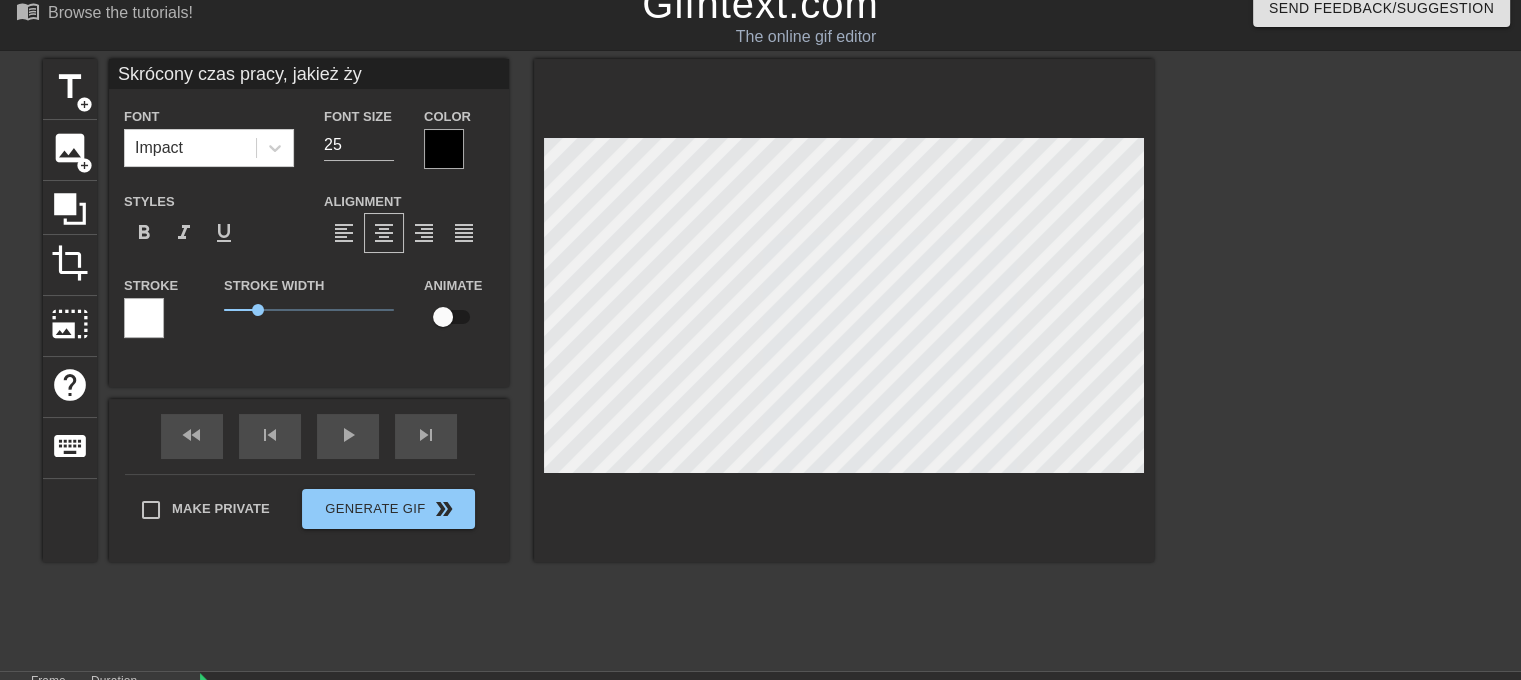 type on "Skrócony czas pracy, jakież życ" 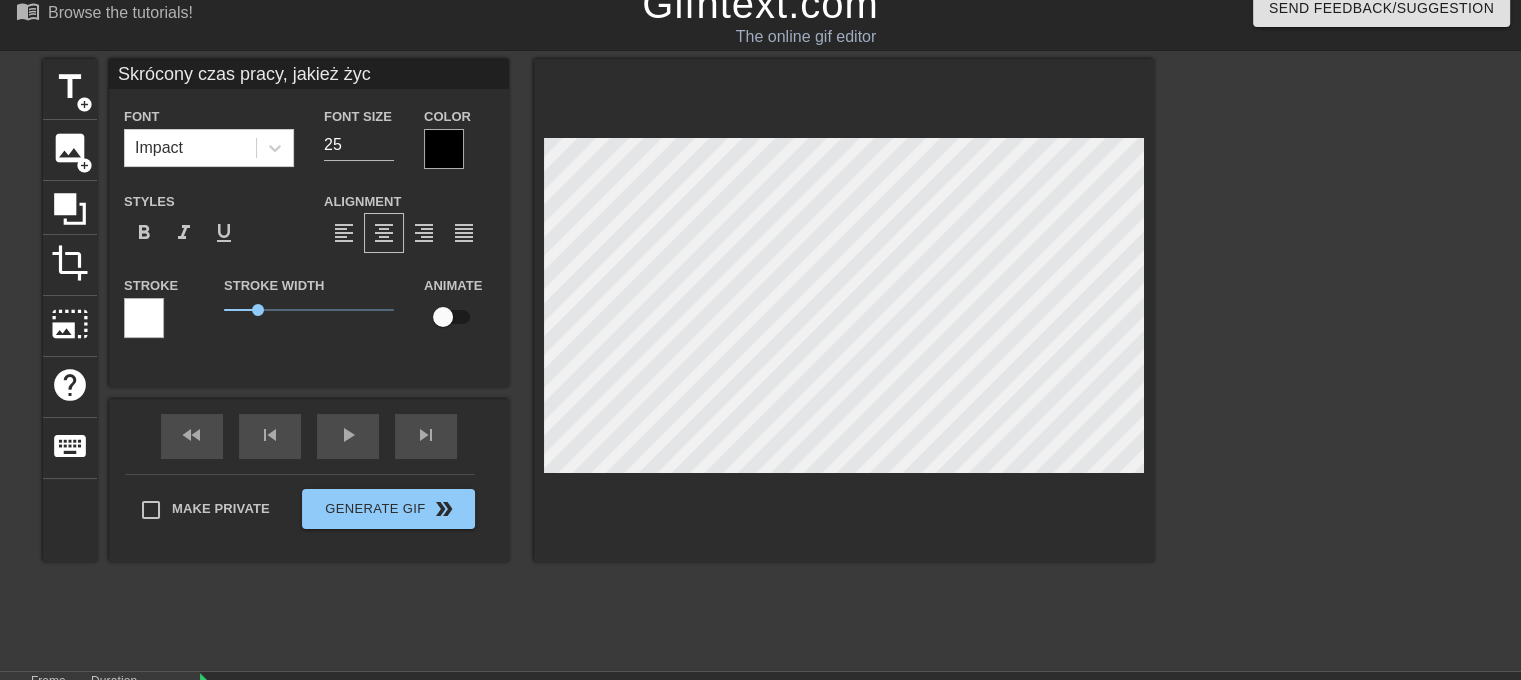 type on "Skrócony czas pracy, jakież życi" 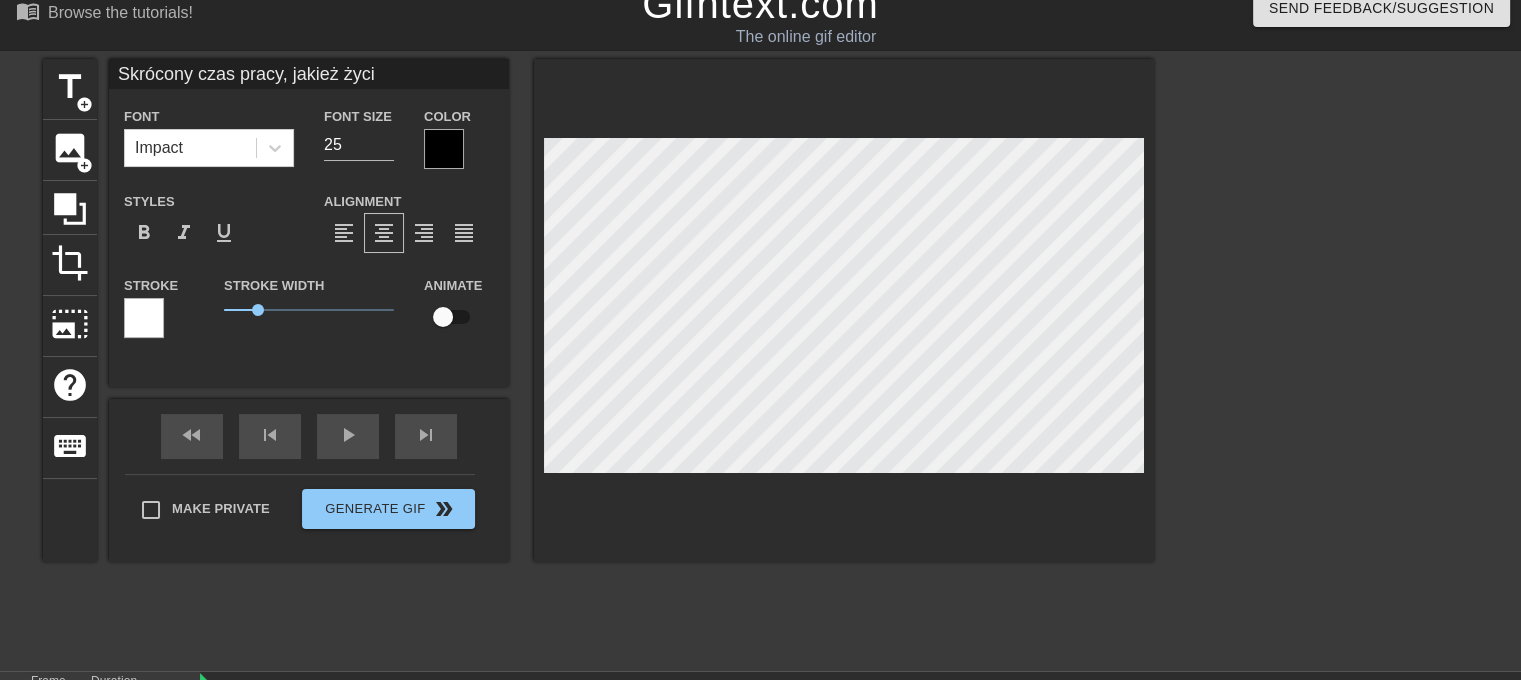 type on "Skrócony czas pracy, jakież życie" 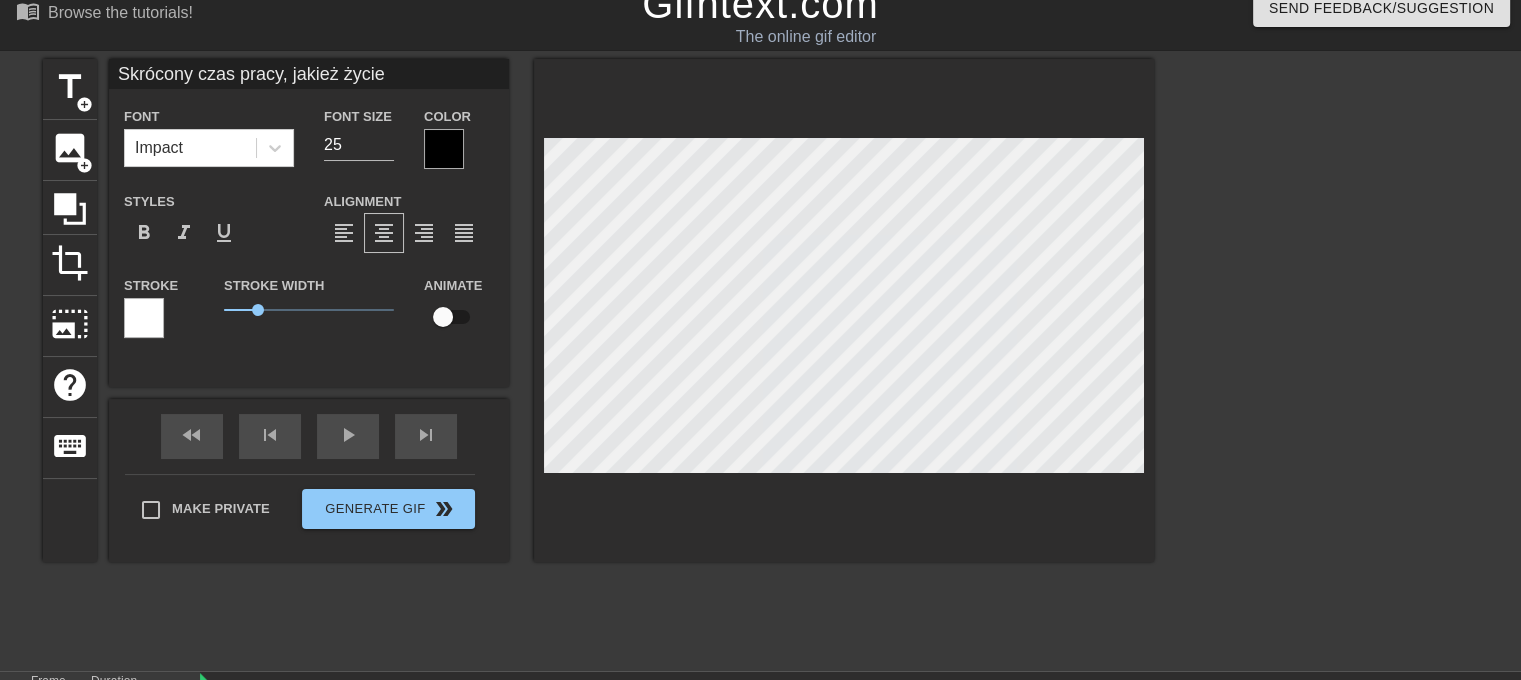 type on "Skrócony czas pracy, jakież życie" 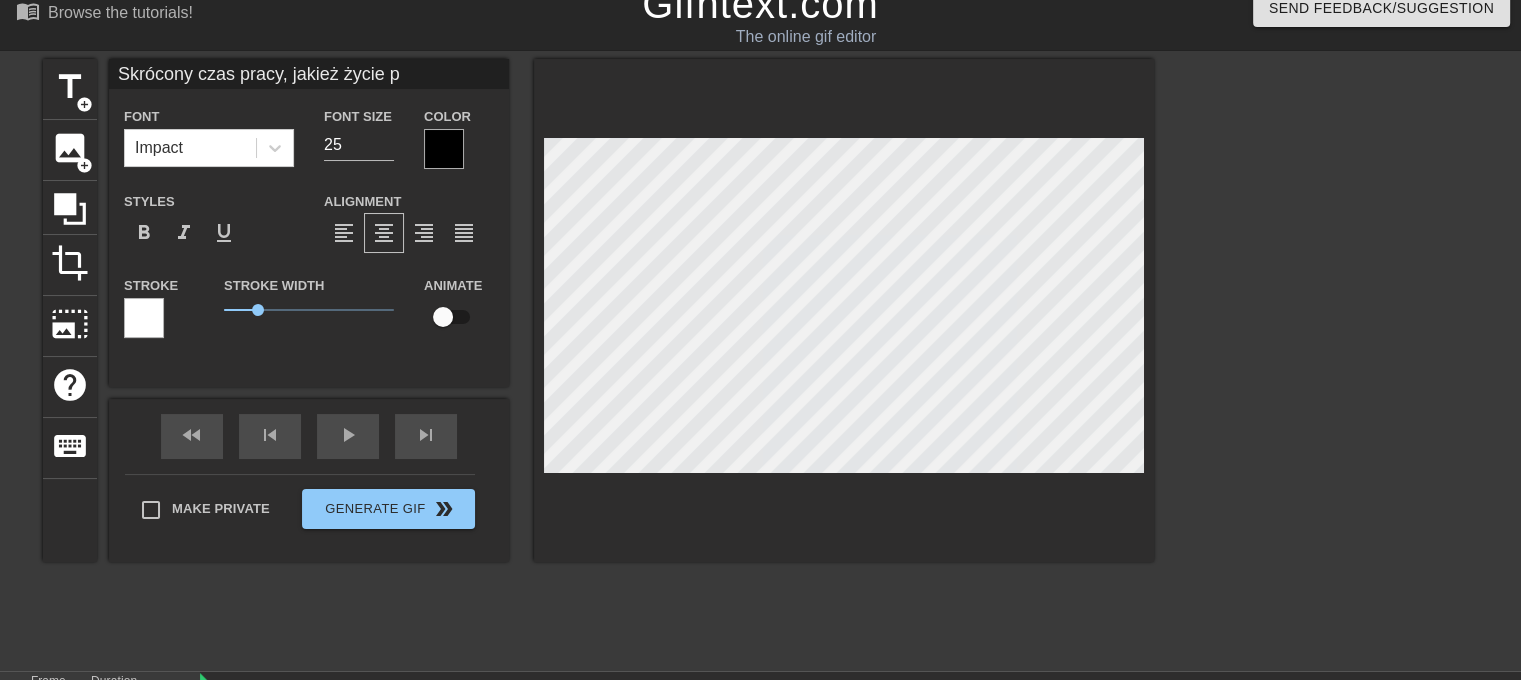 type on "Skrócony czas pracy, jakież życie po" 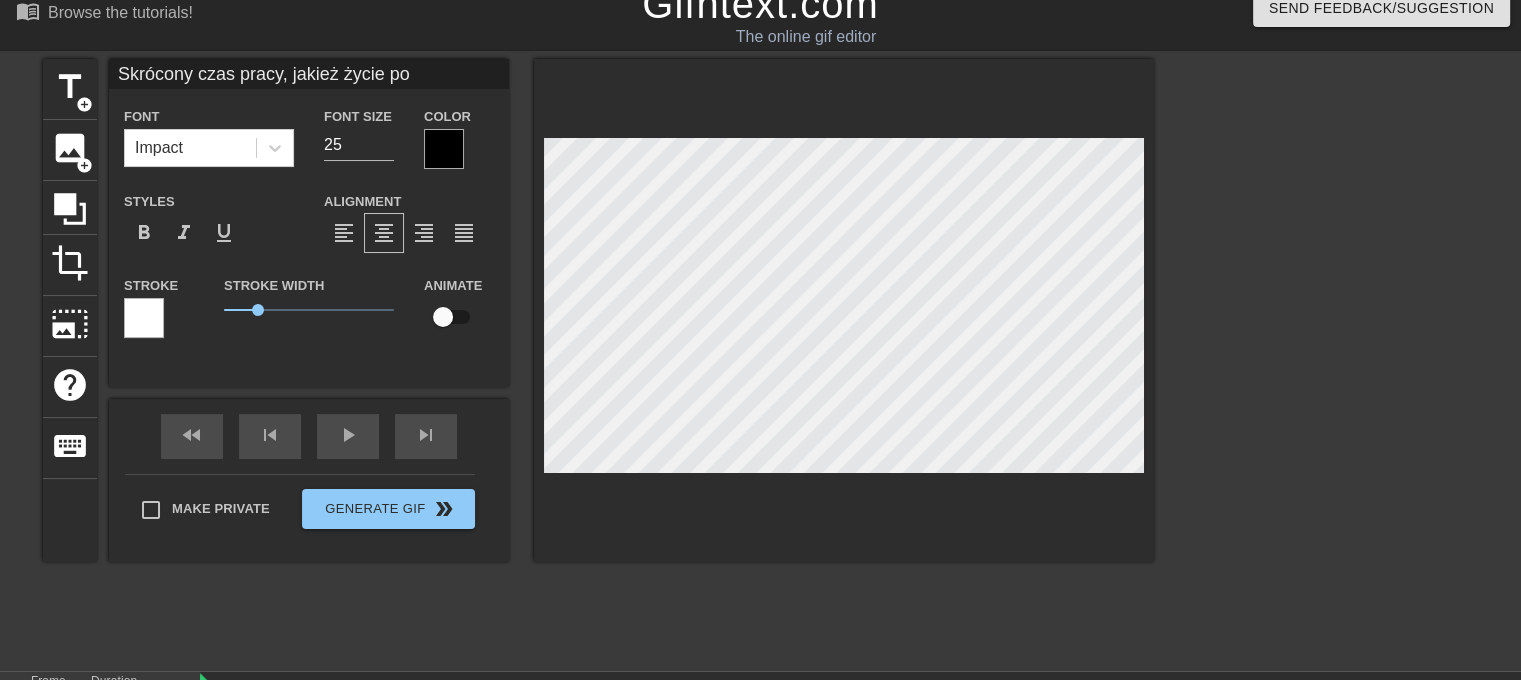 type on "Skrócony
czas pracy, jakież życie po" 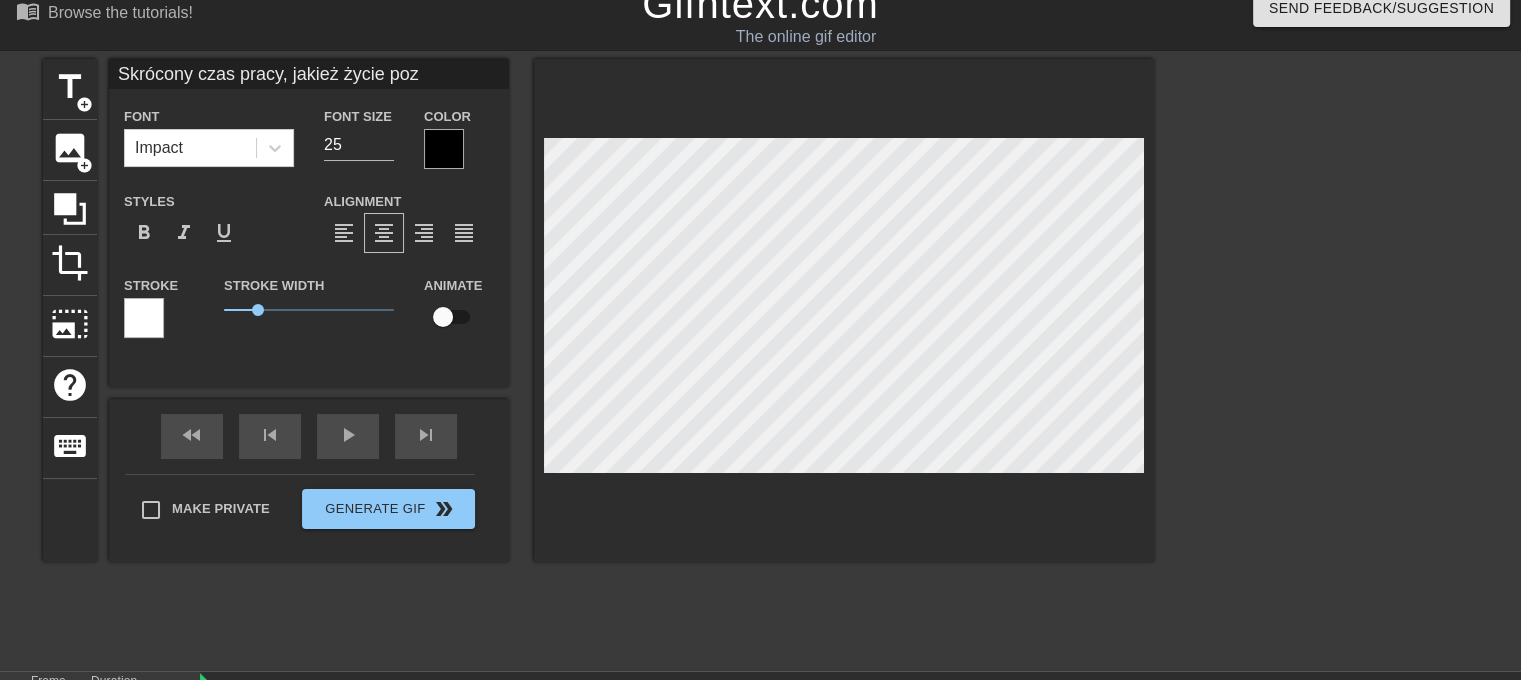 type on "Skrócony czas pracy, jakież życie poza" 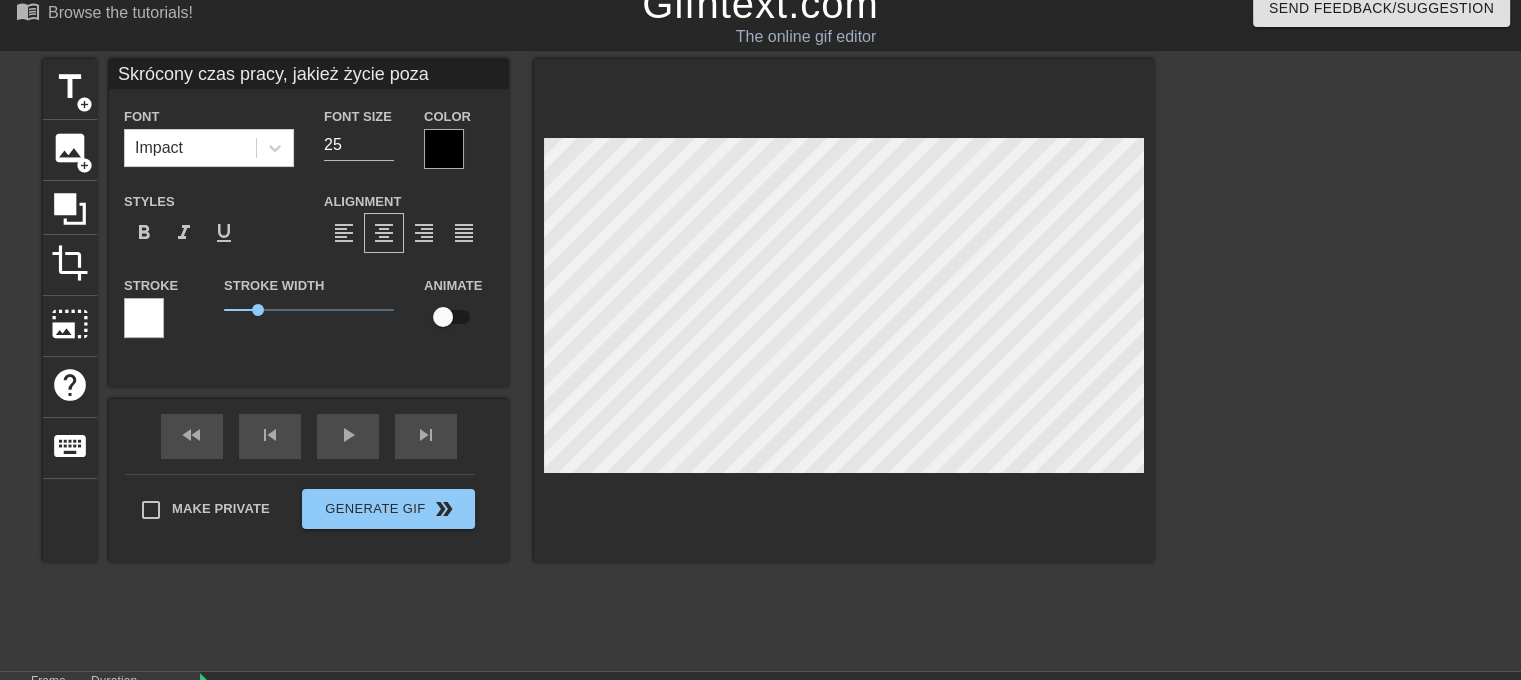 scroll, scrollTop: 3, scrollLeft: 12, axis: both 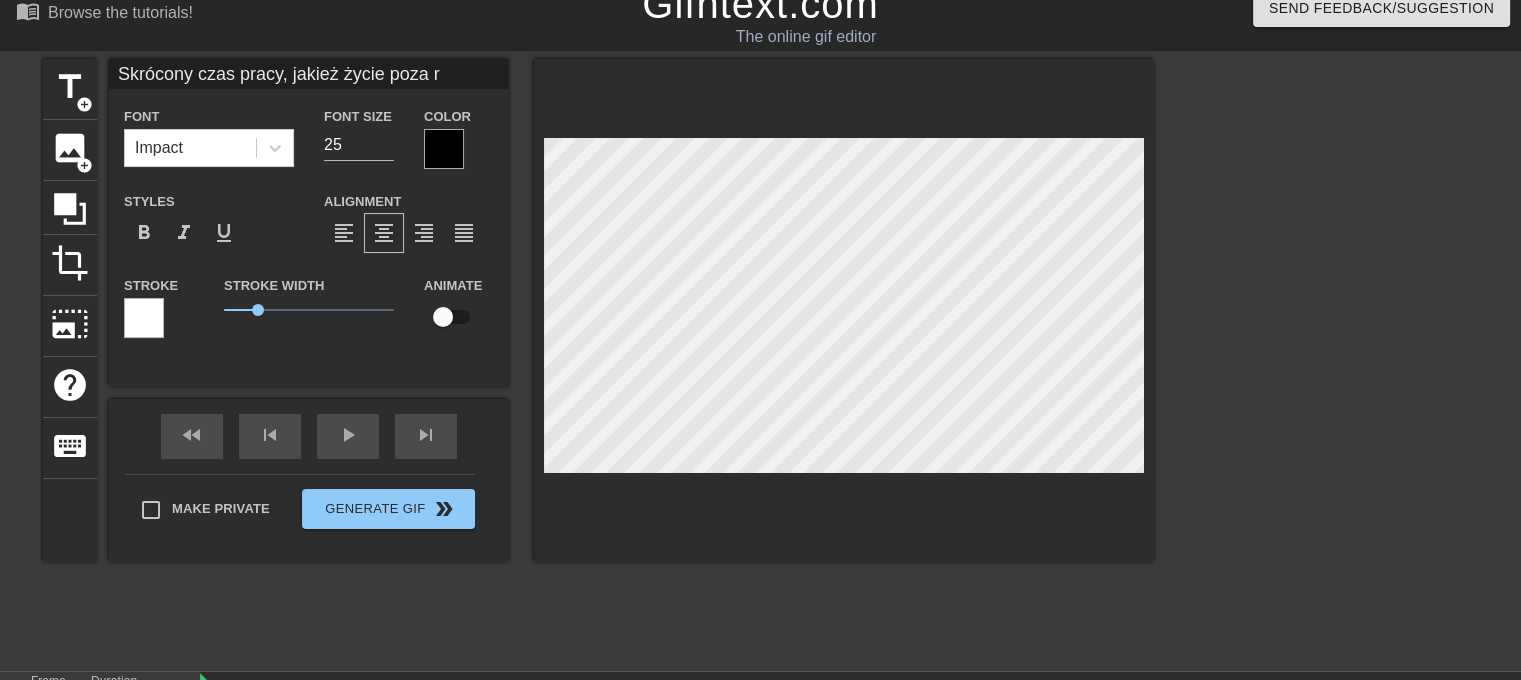 type on "Skrócony
czas pracy, jakież życie poza r" 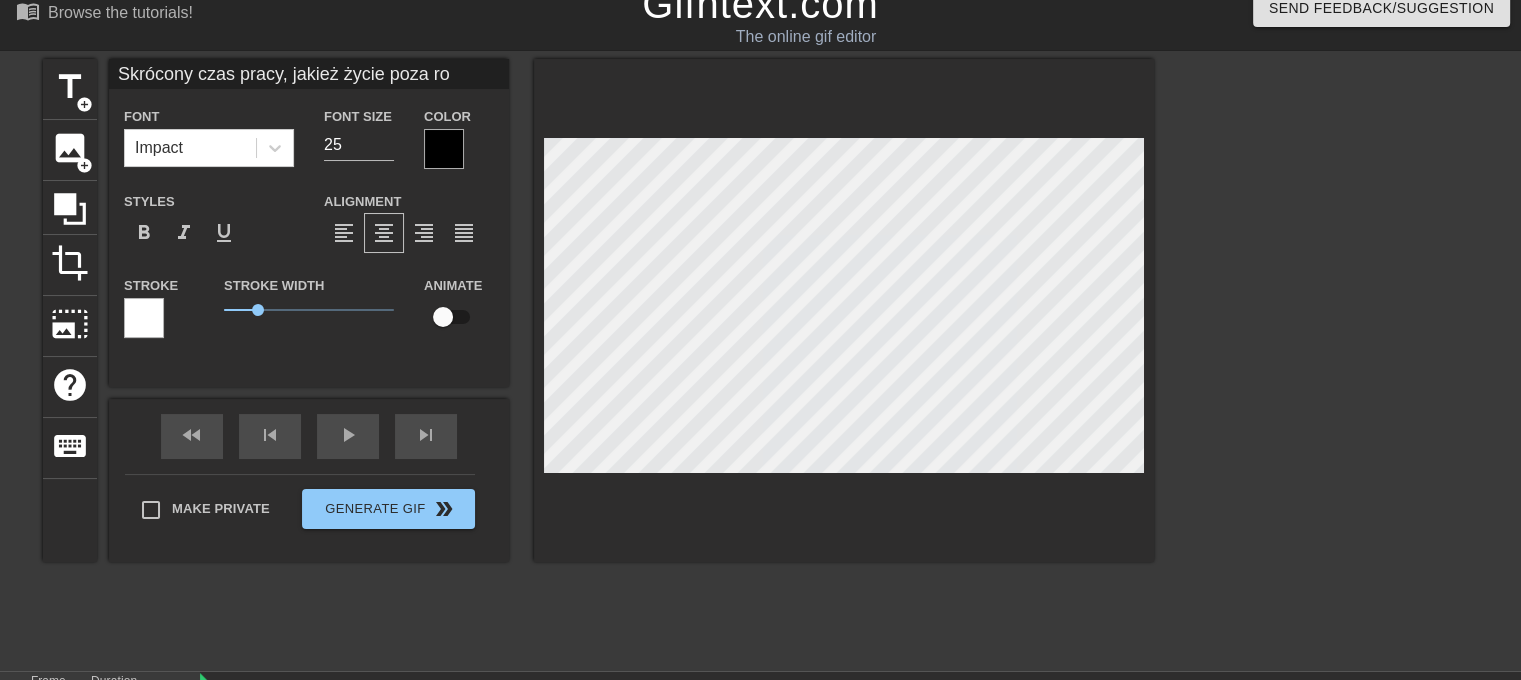 type on "Skrócony czas pracy, jakież życie poza rob" 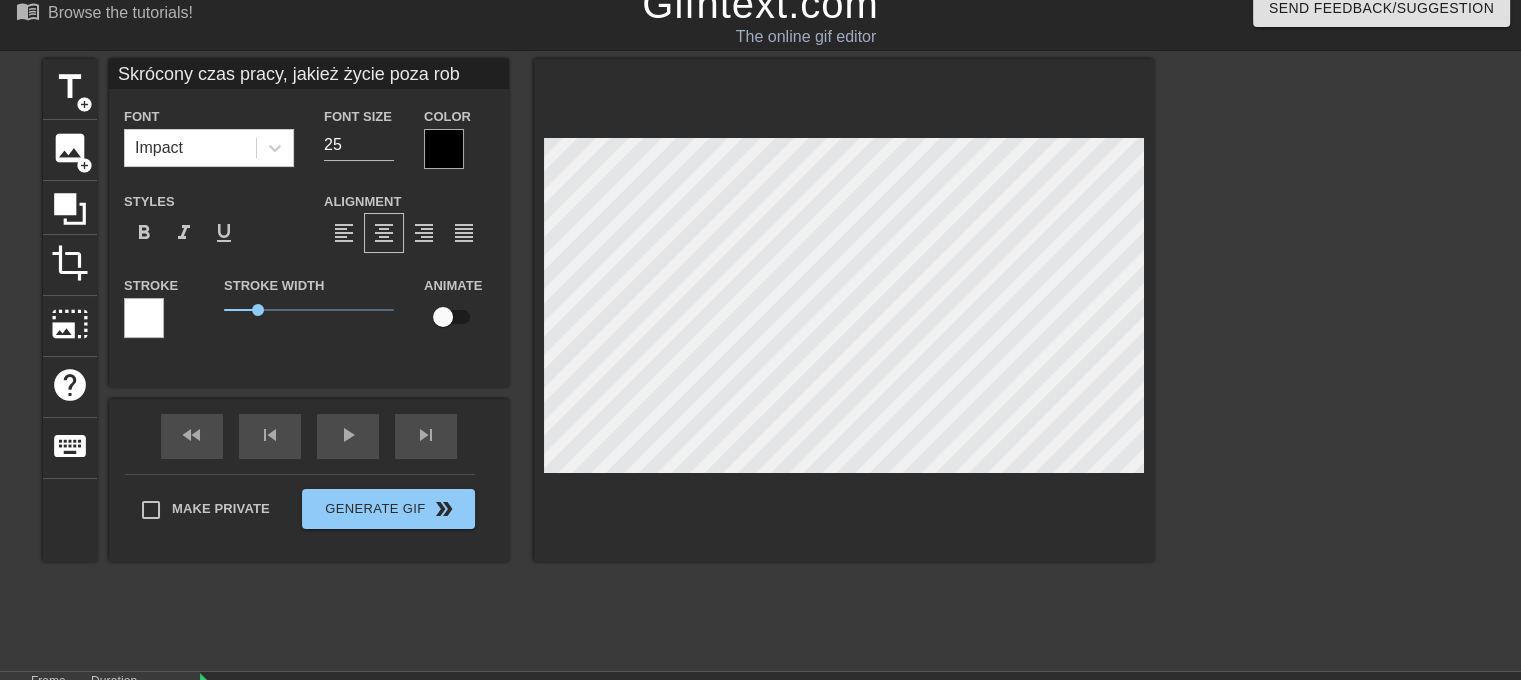 type on "Skrócony czas pracy, jakież życie poza robo" 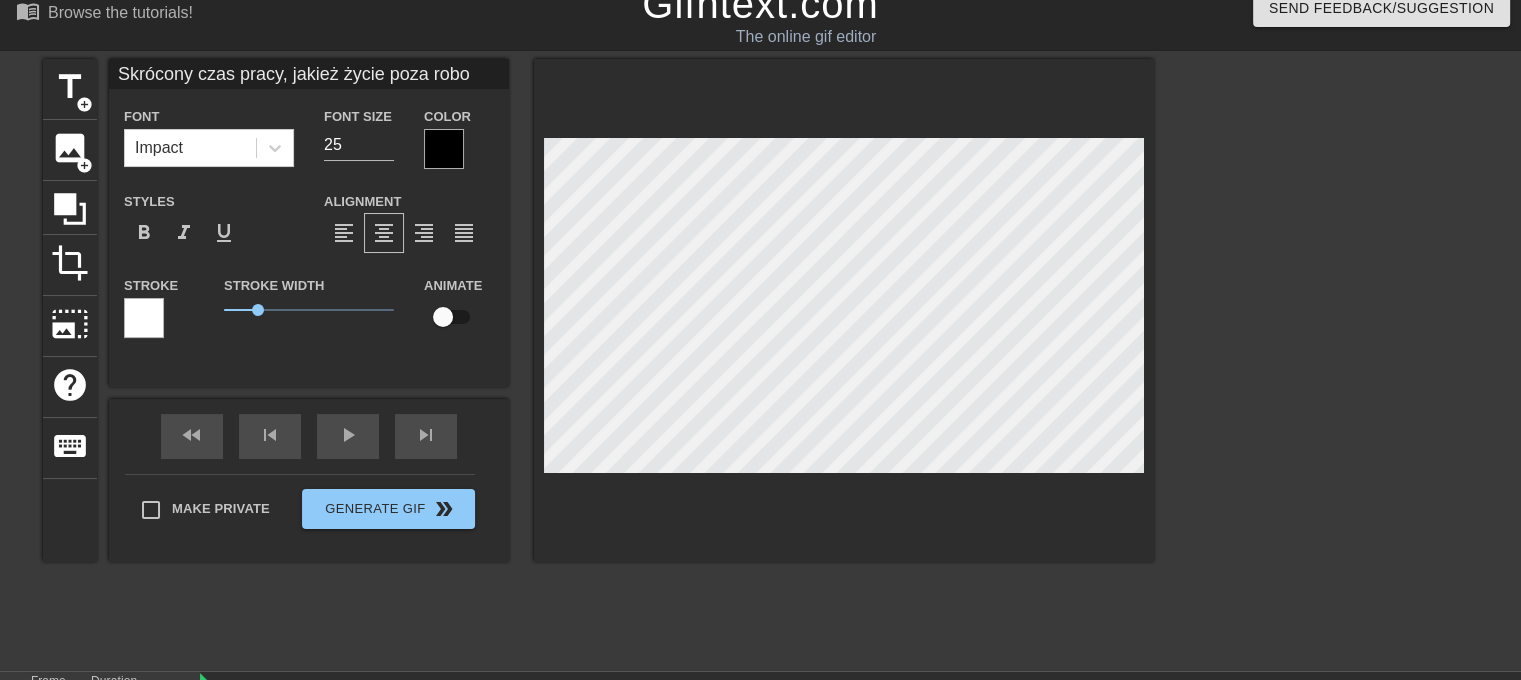 type on "Skrócony
czas pracy, jakież życie poza robo" 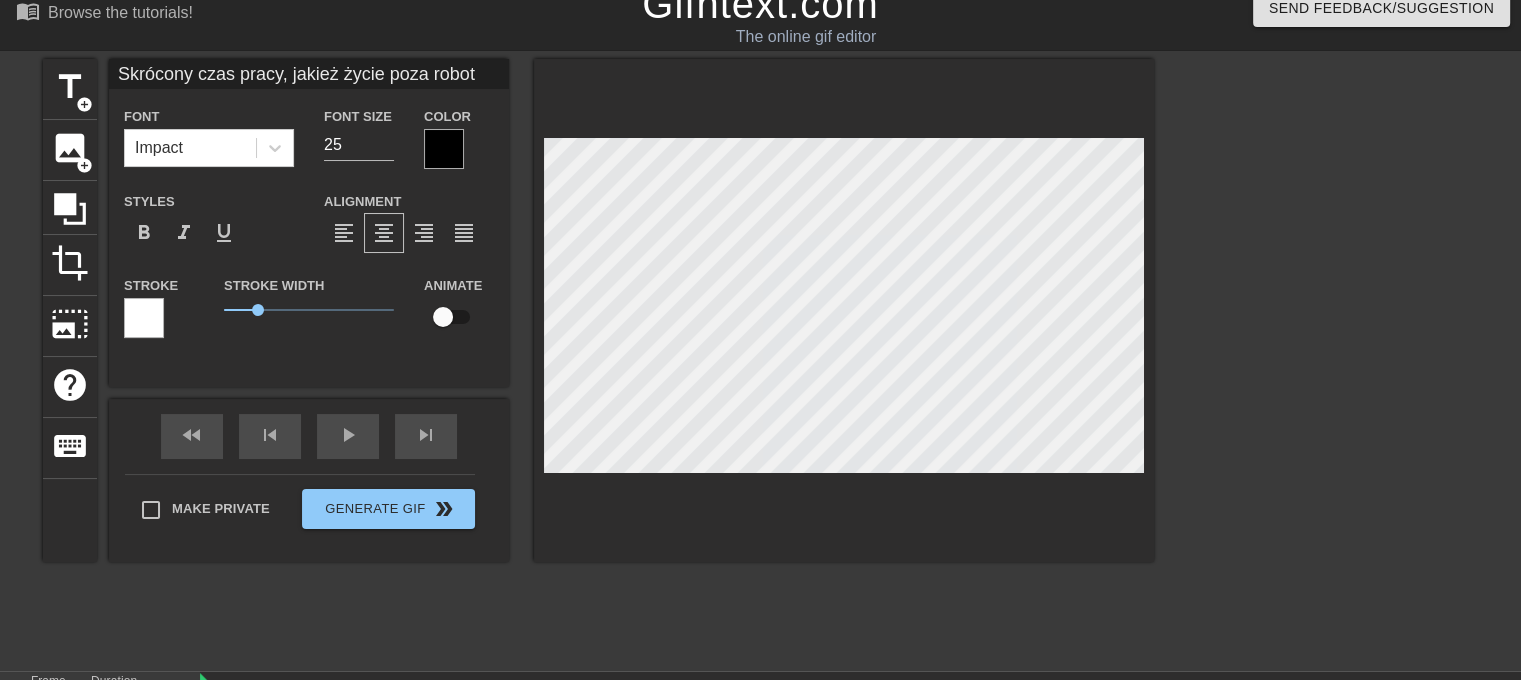 type on "Skrócony czas pracy, jakież życie poza robotą" 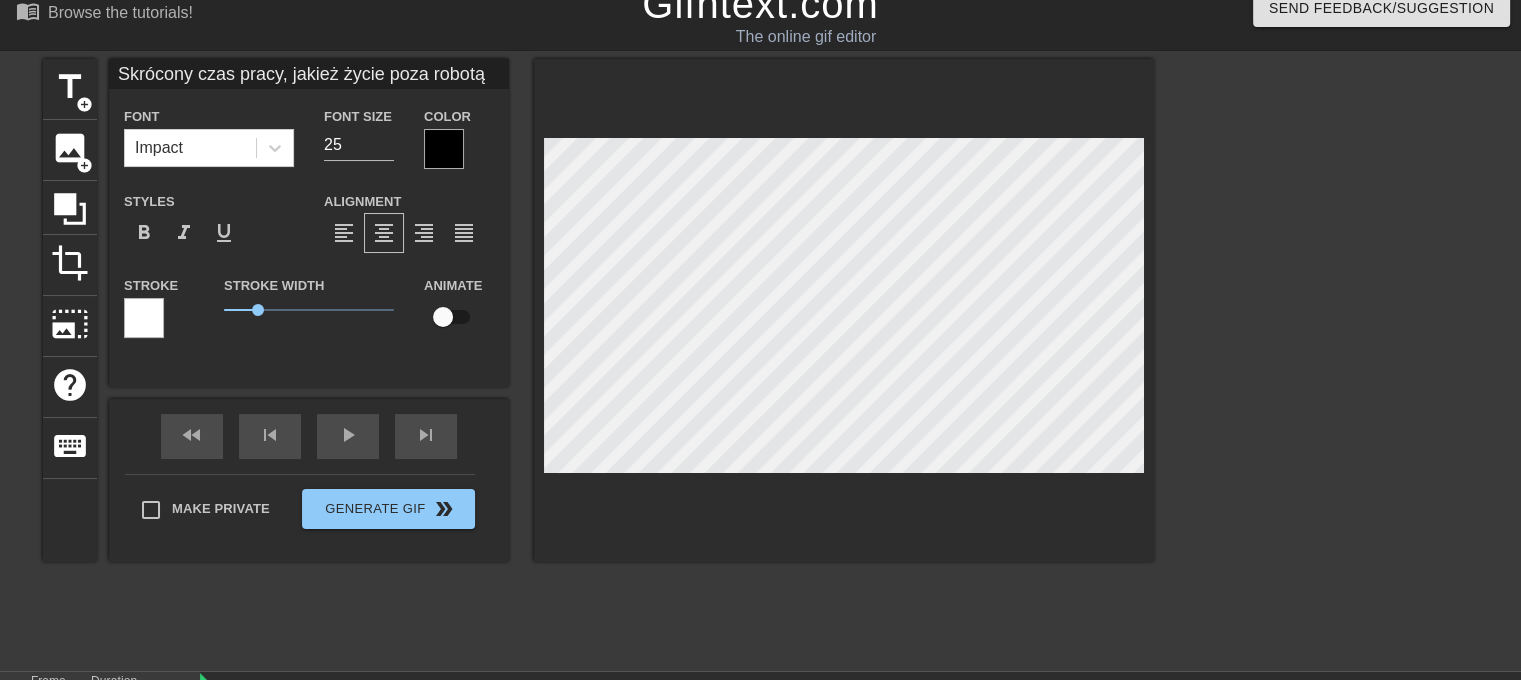 scroll, scrollTop: 3, scrollLeft: 16, axis: both 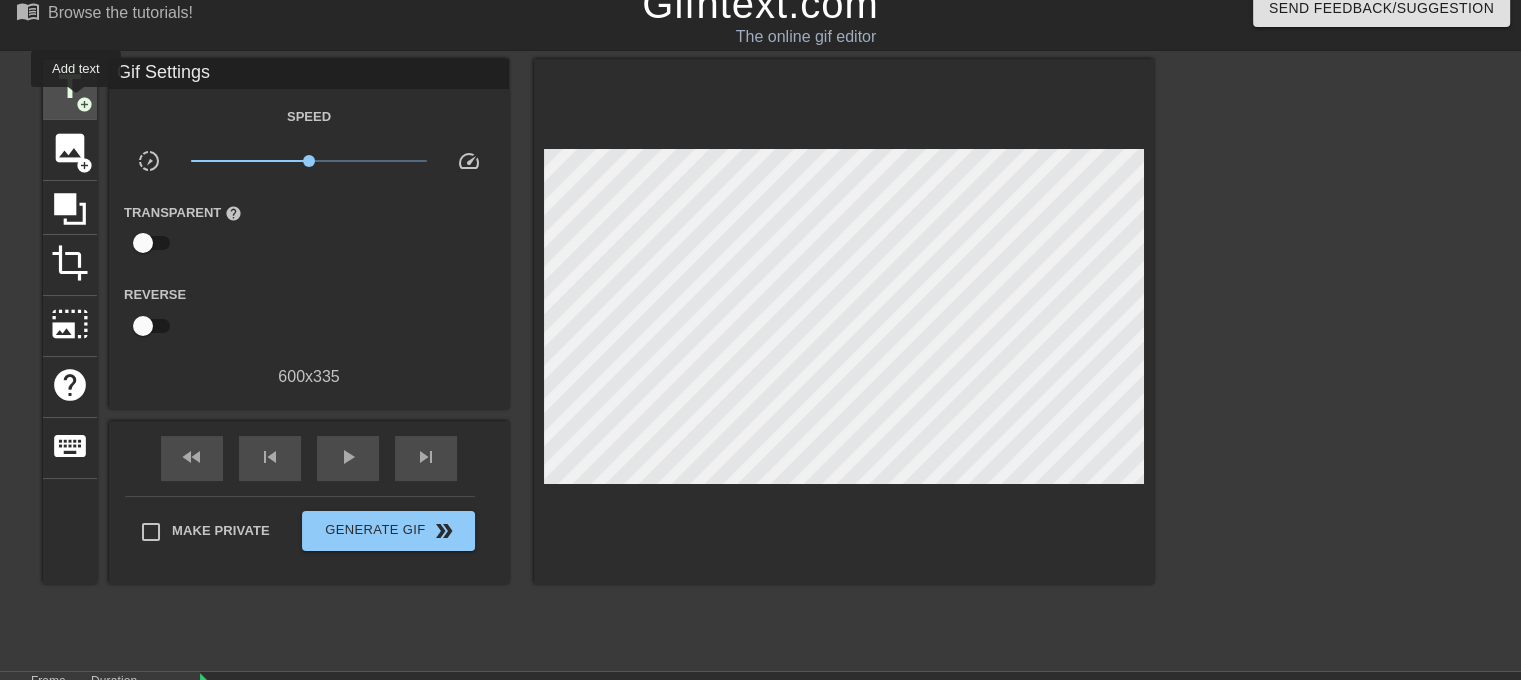 click on "add_circle" at bounding box center [84, 104] 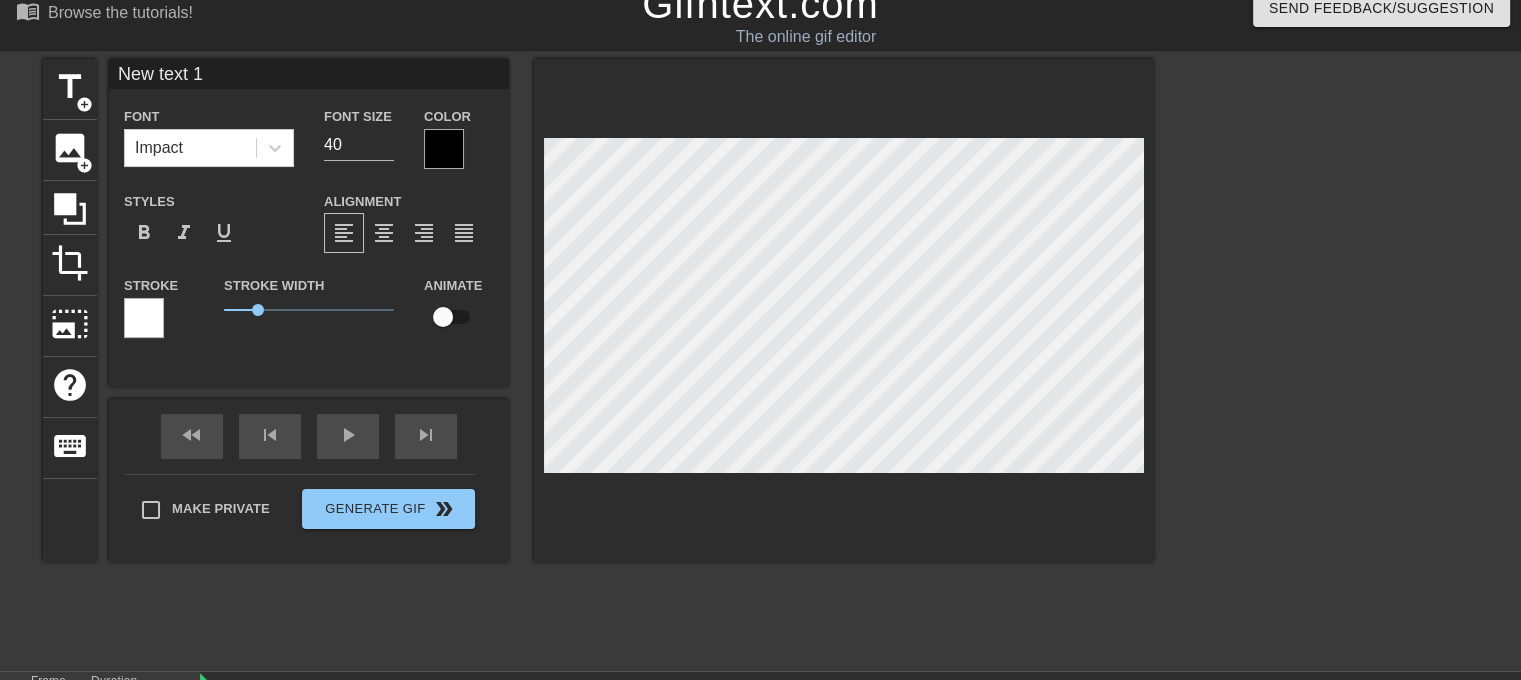scroll, scrollTop: 2, scrollLeft: 4, axis: both 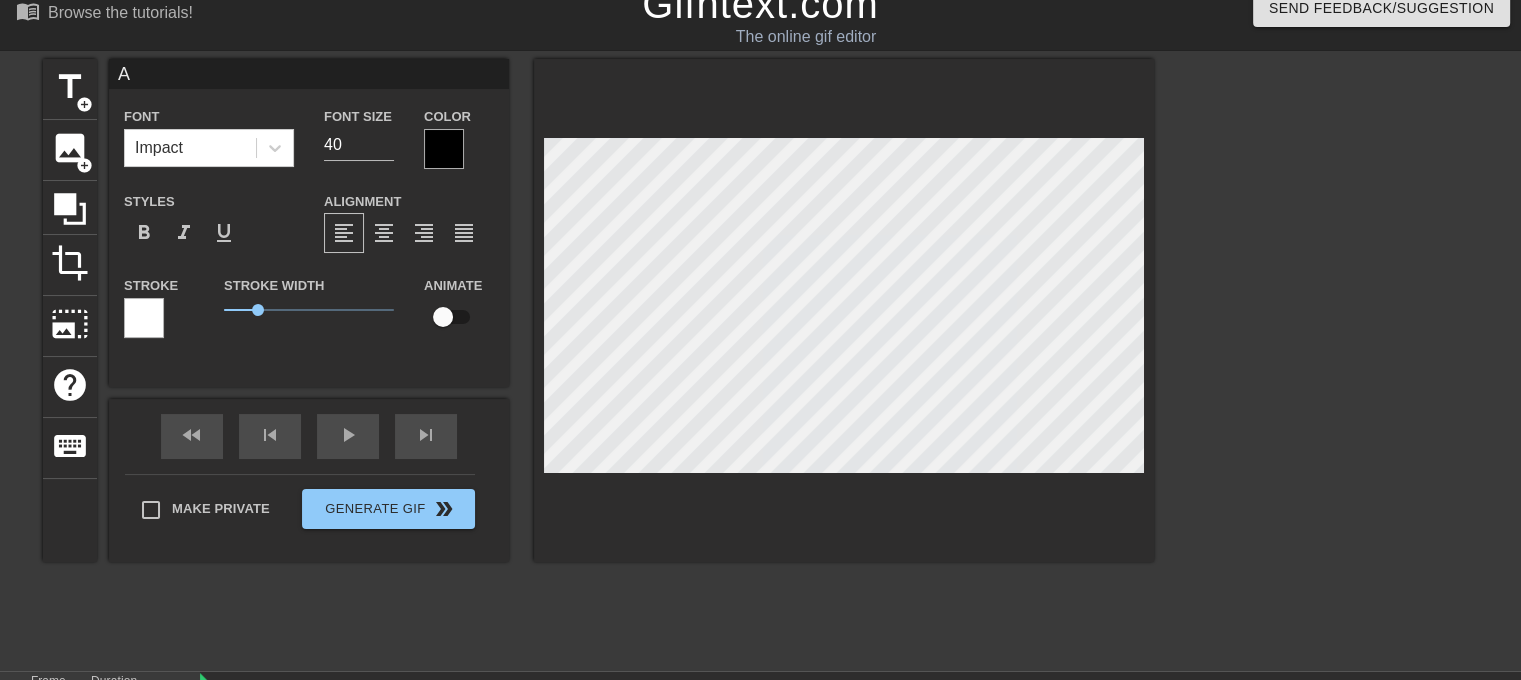 type on "Am" 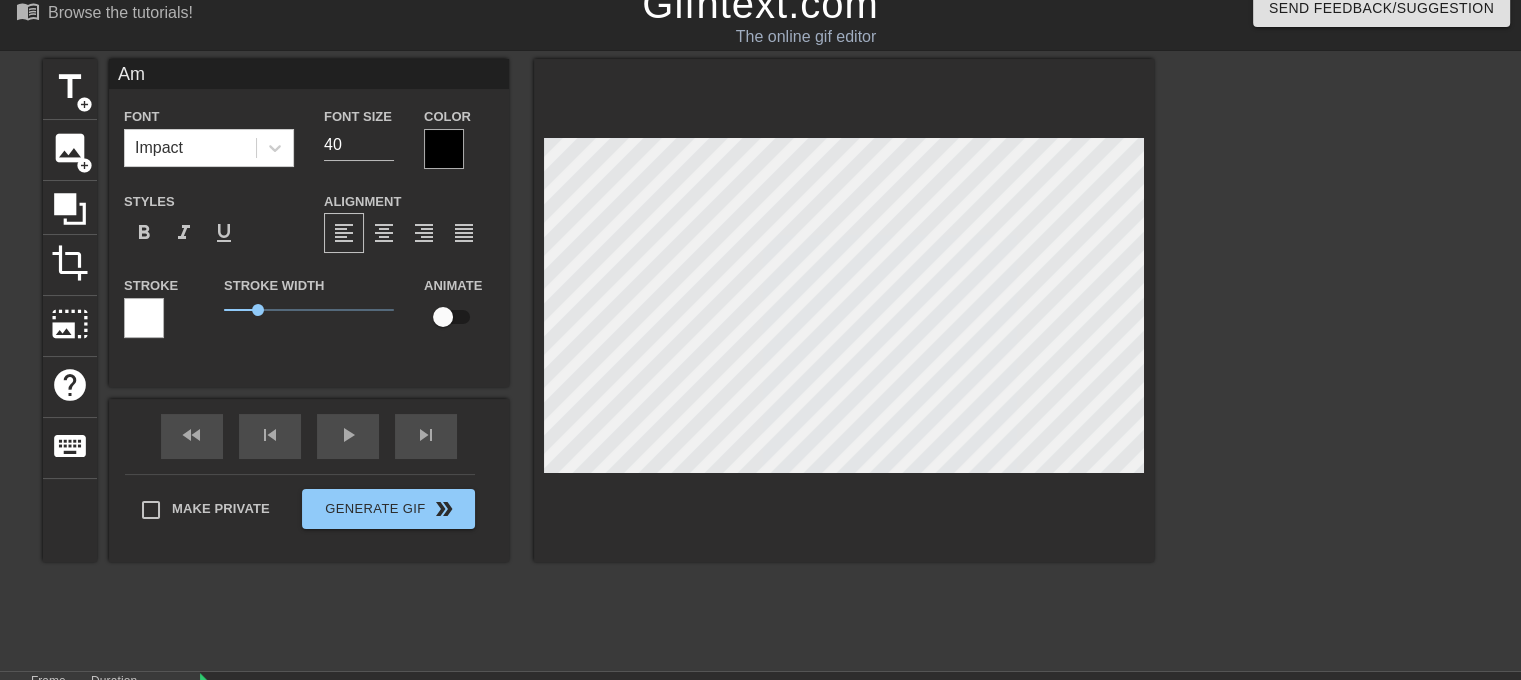 type on "[COUNTRY]" 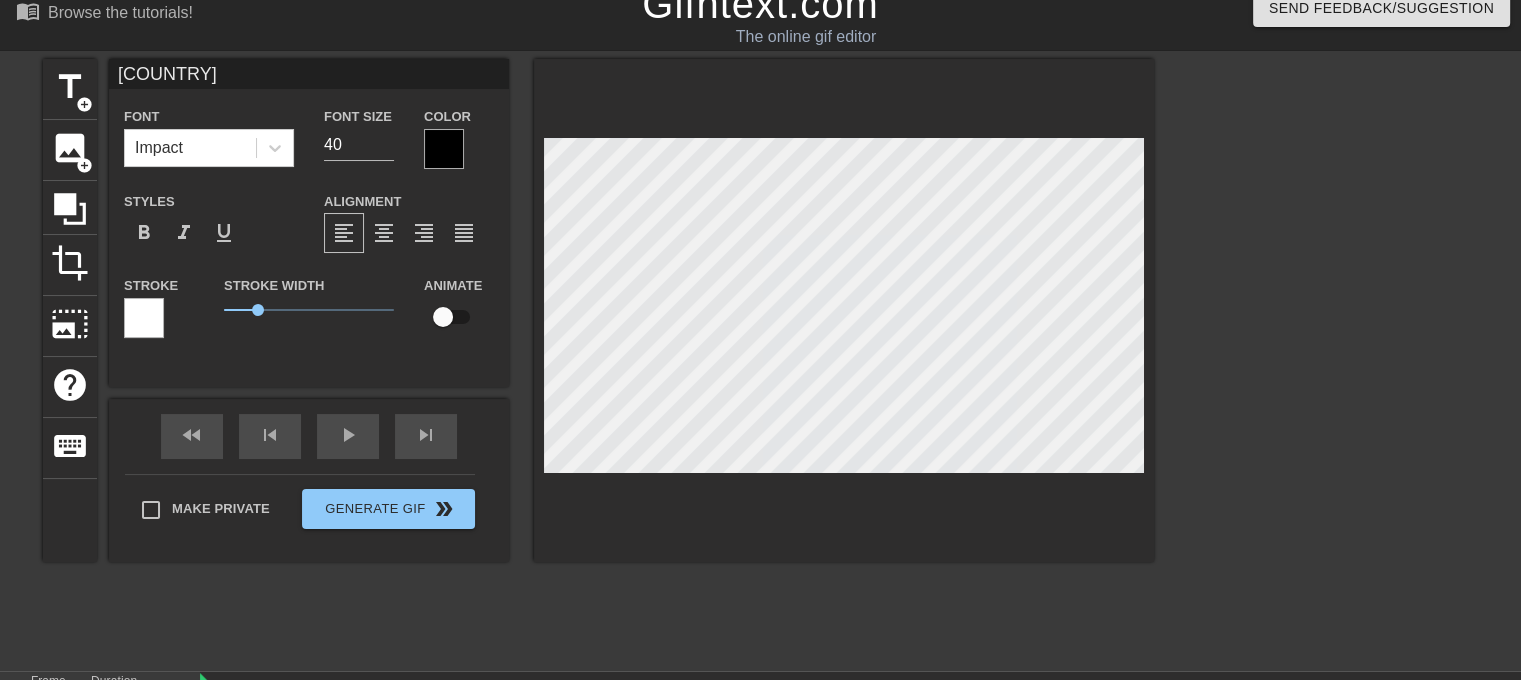 type on "[COUNTRY]" 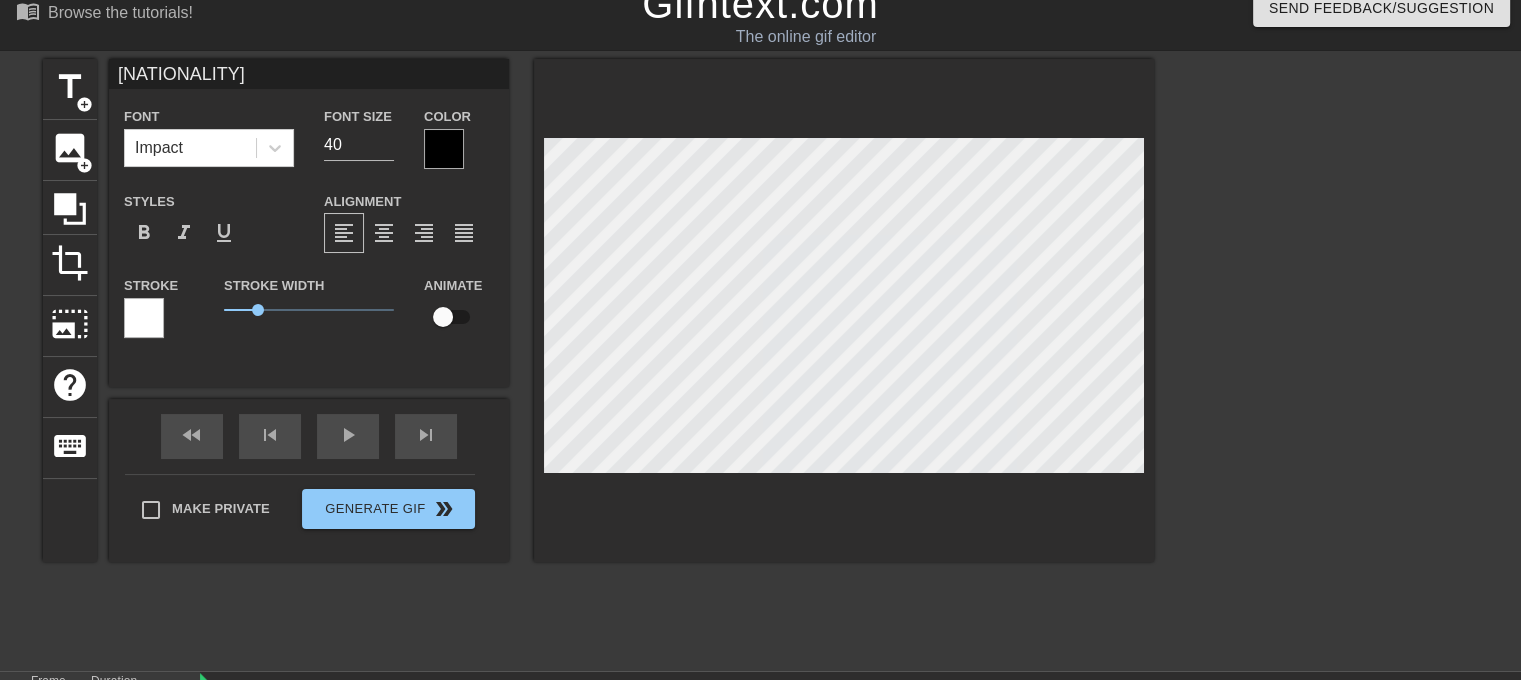 type on "[NATIONALITY]" 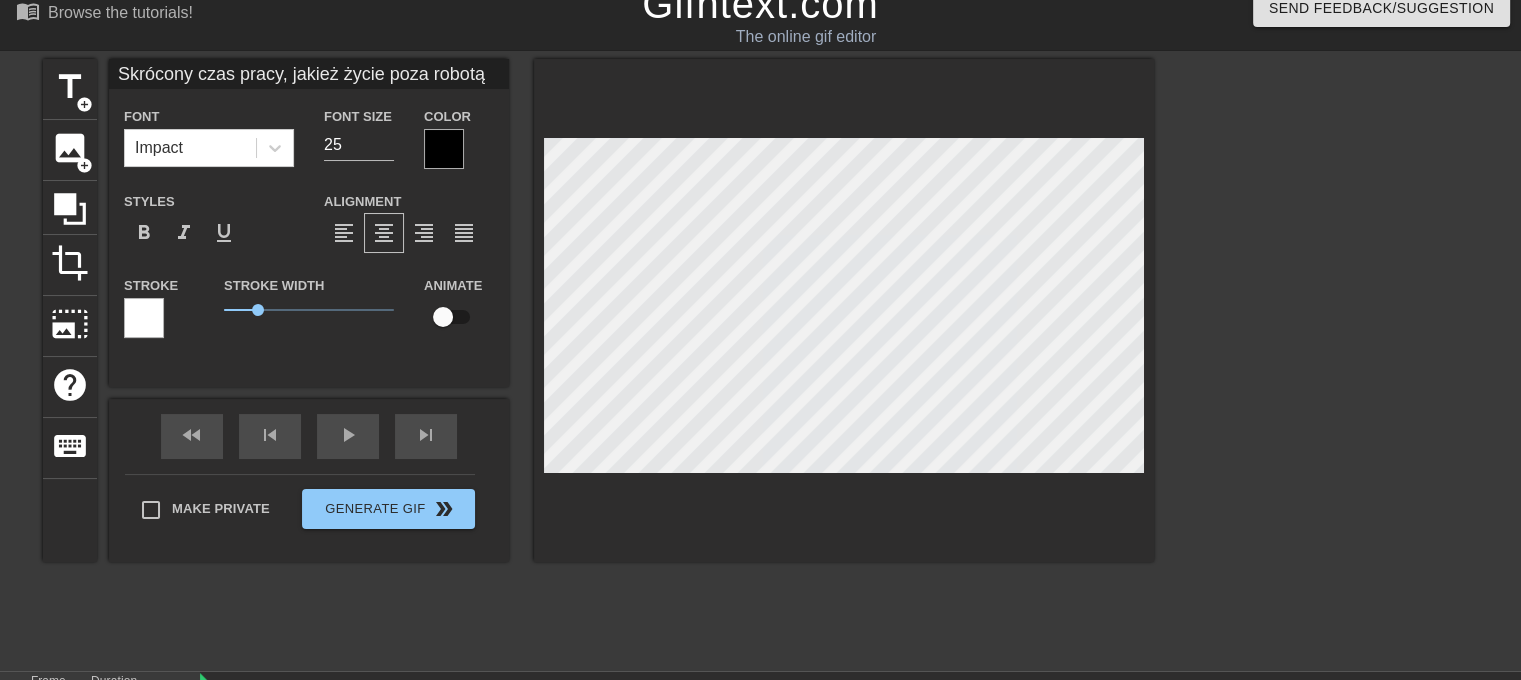 scroll, scrollTop: 2, scrollLeft: 2, axis: both 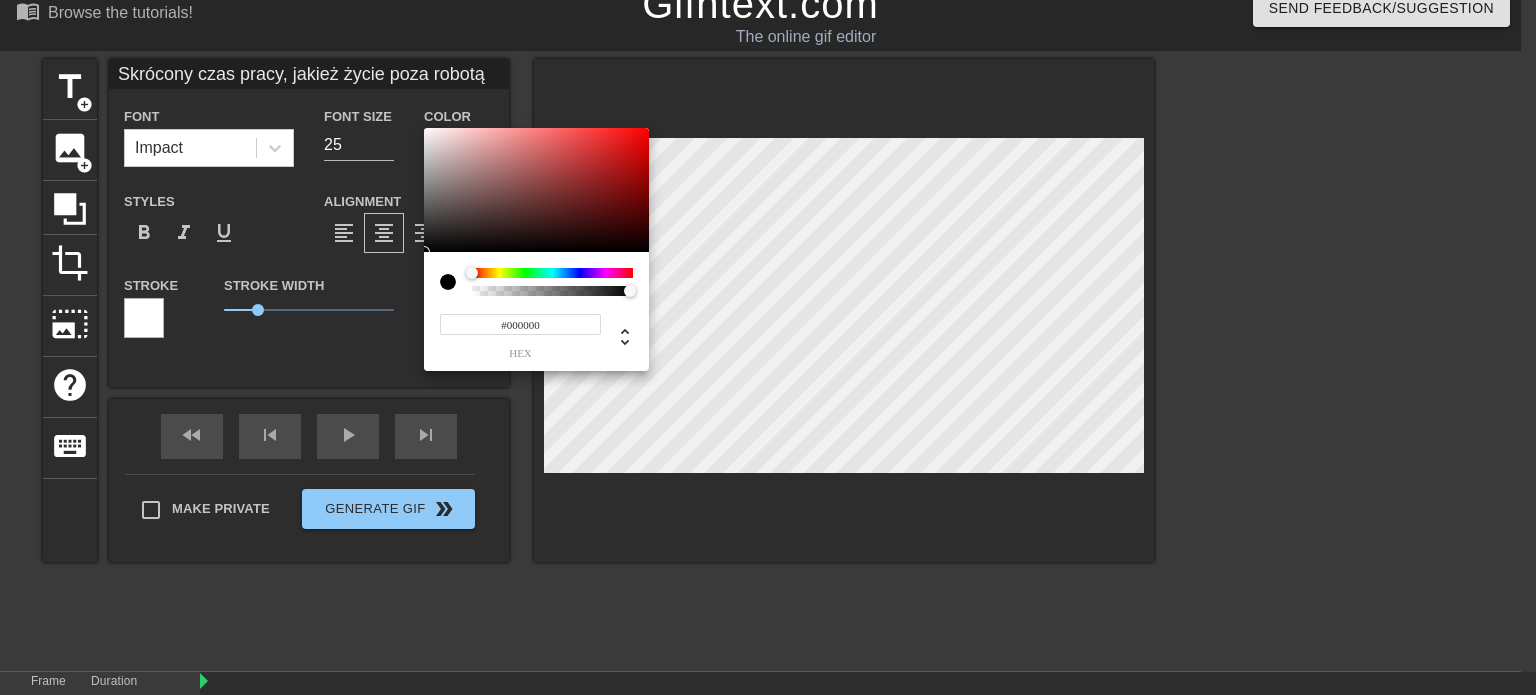 drag, startPoint x: 536, startPoint y: 325, endPoint x: 523, endPoint y: 323, distance: 13.152946 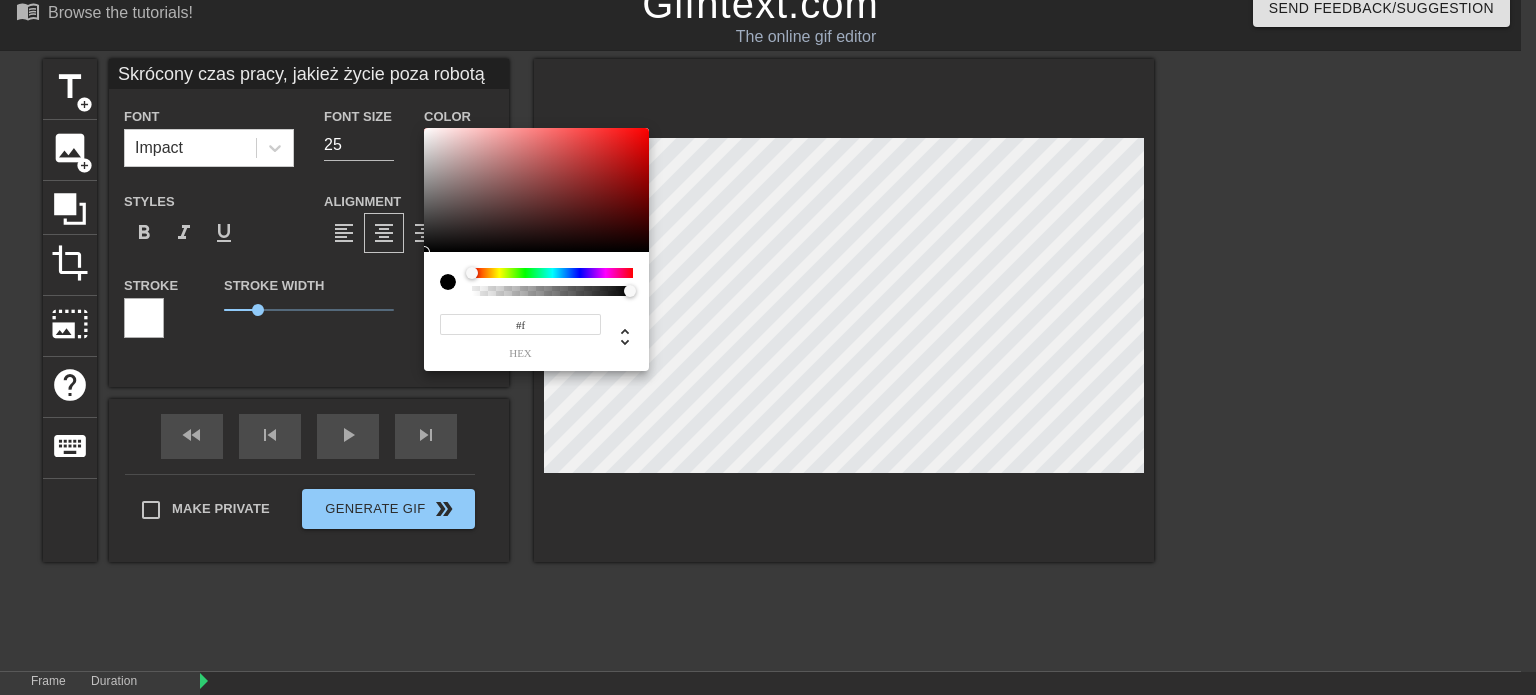 type on "[COLOR]" 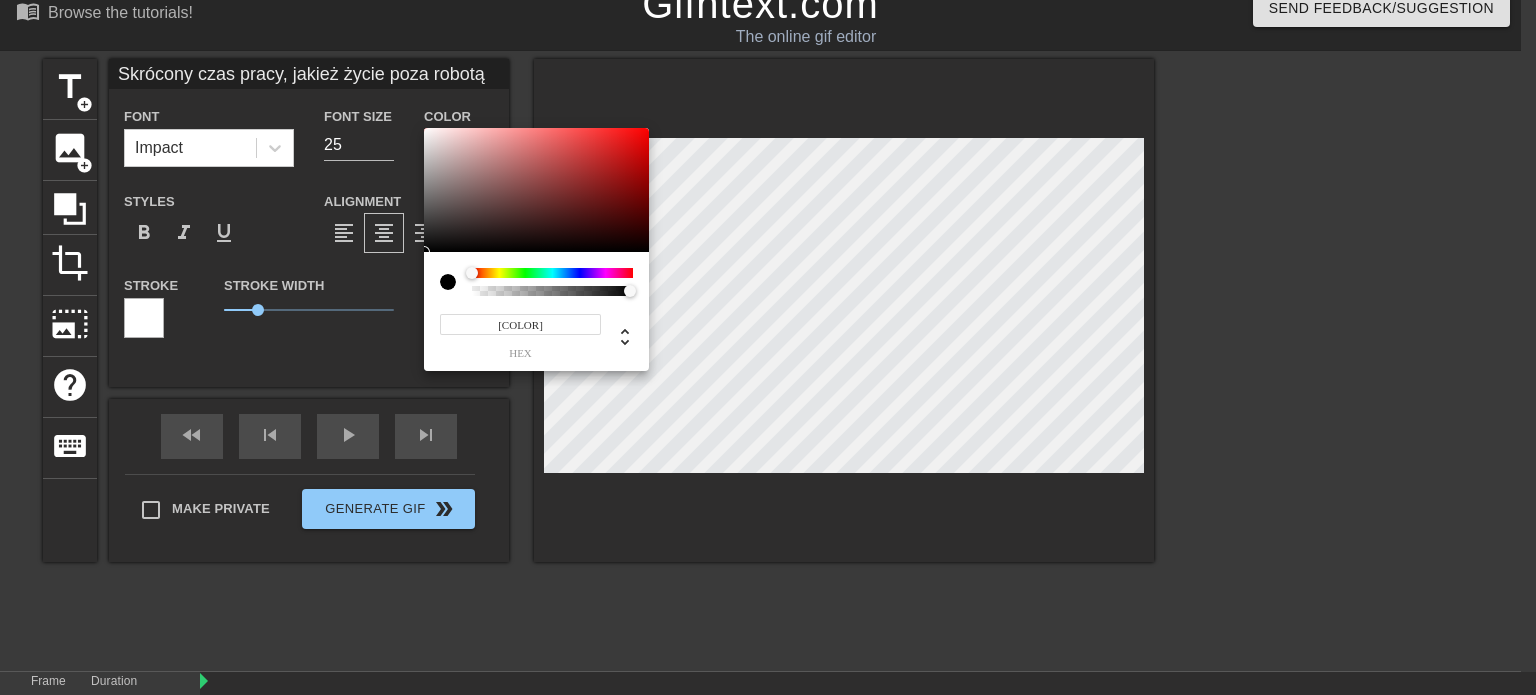 type on "Skrócony czas pracy, jakież życie poza robotą" 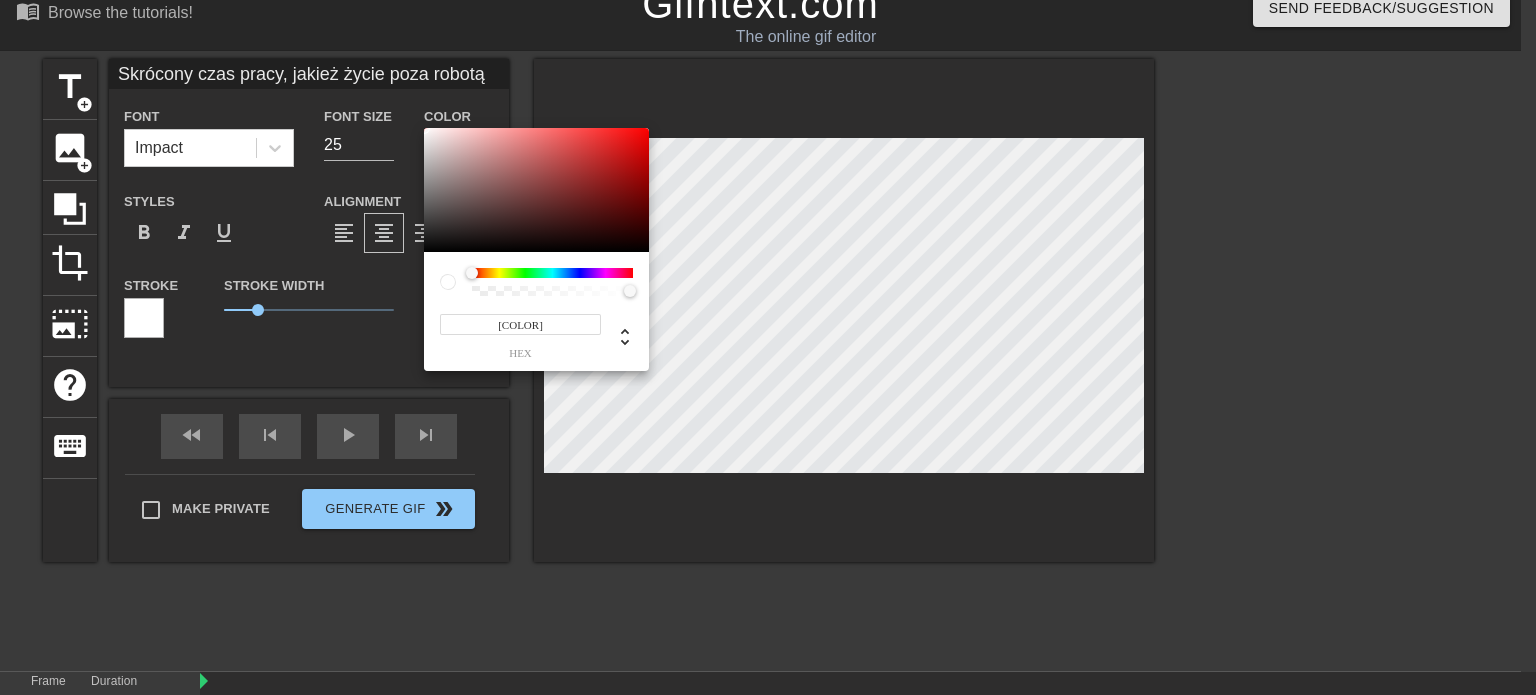 type on "[COLOR]" 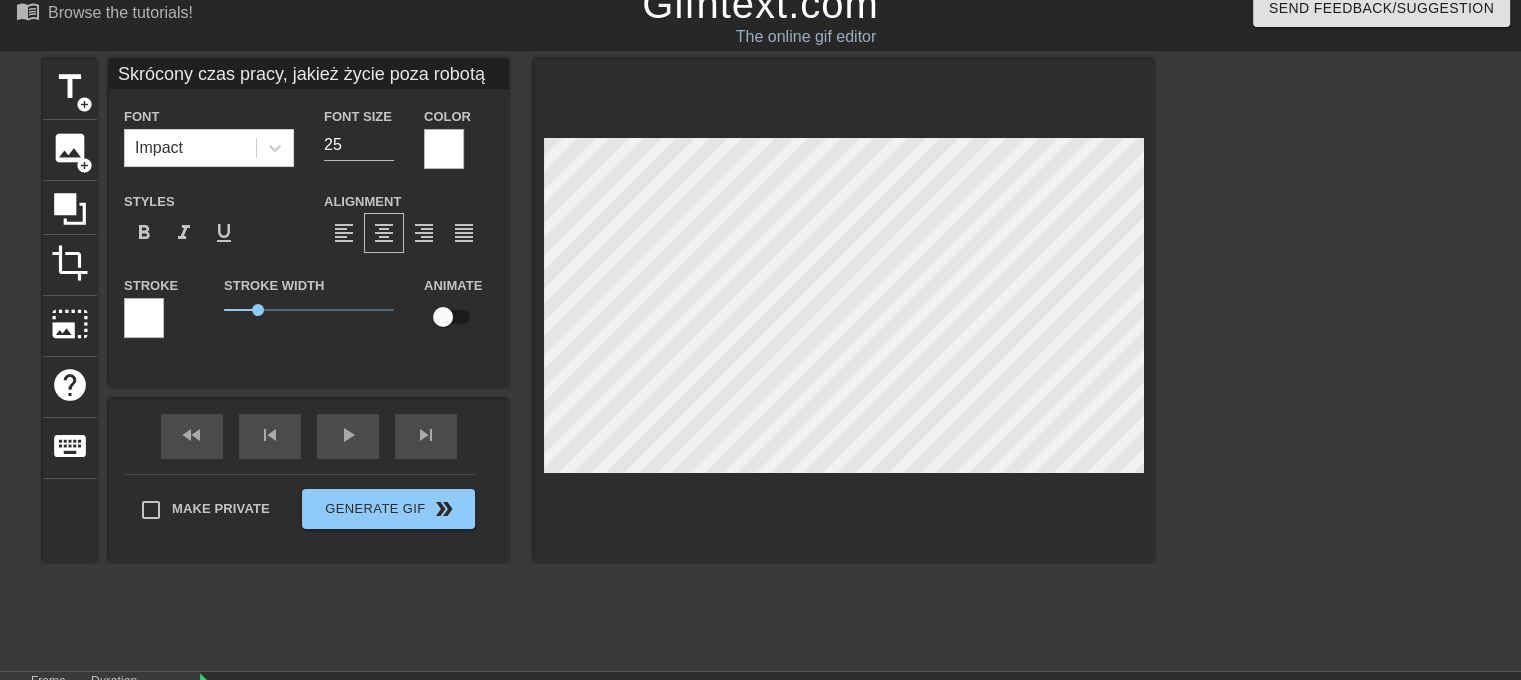 scroll, scrollTop: 3, scrollLeft: 4, axis: both 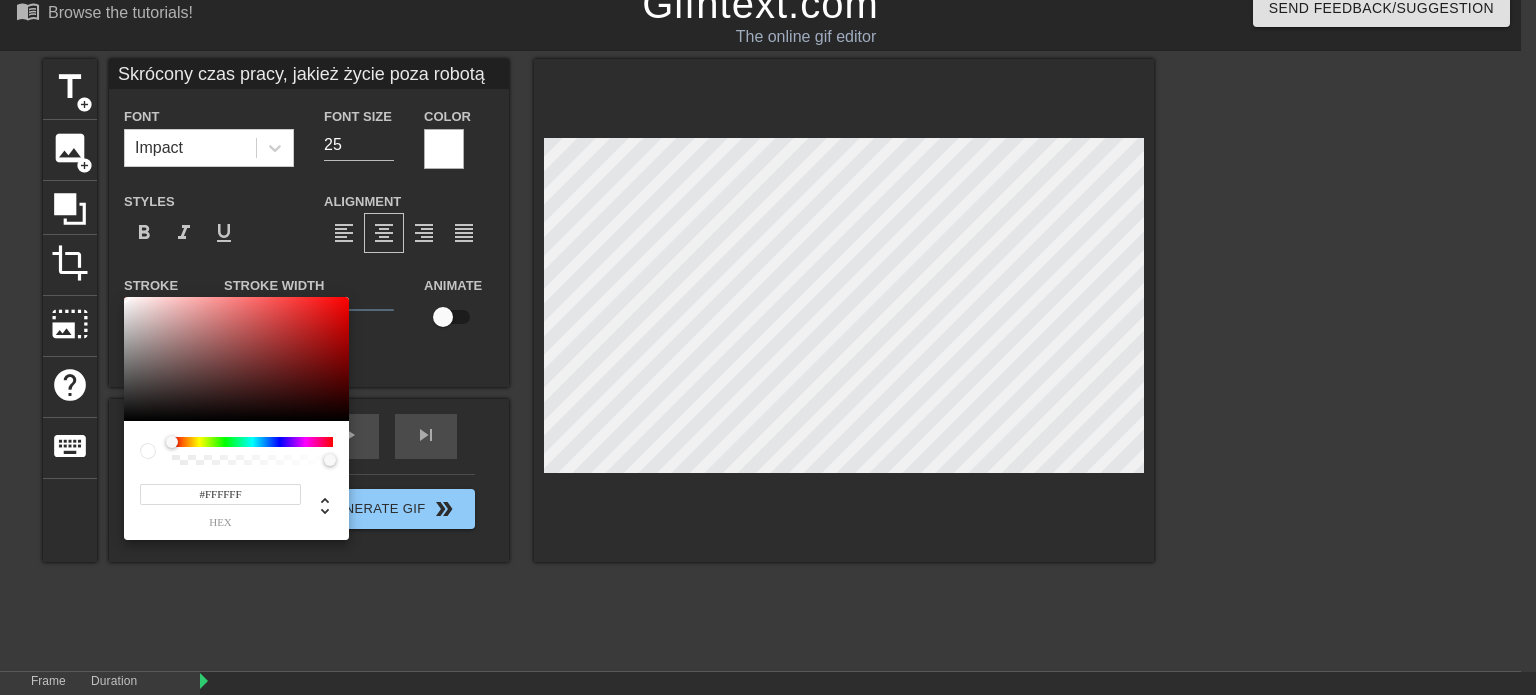 click on "#FFFFFF hex" at bounding box center [220, 504] 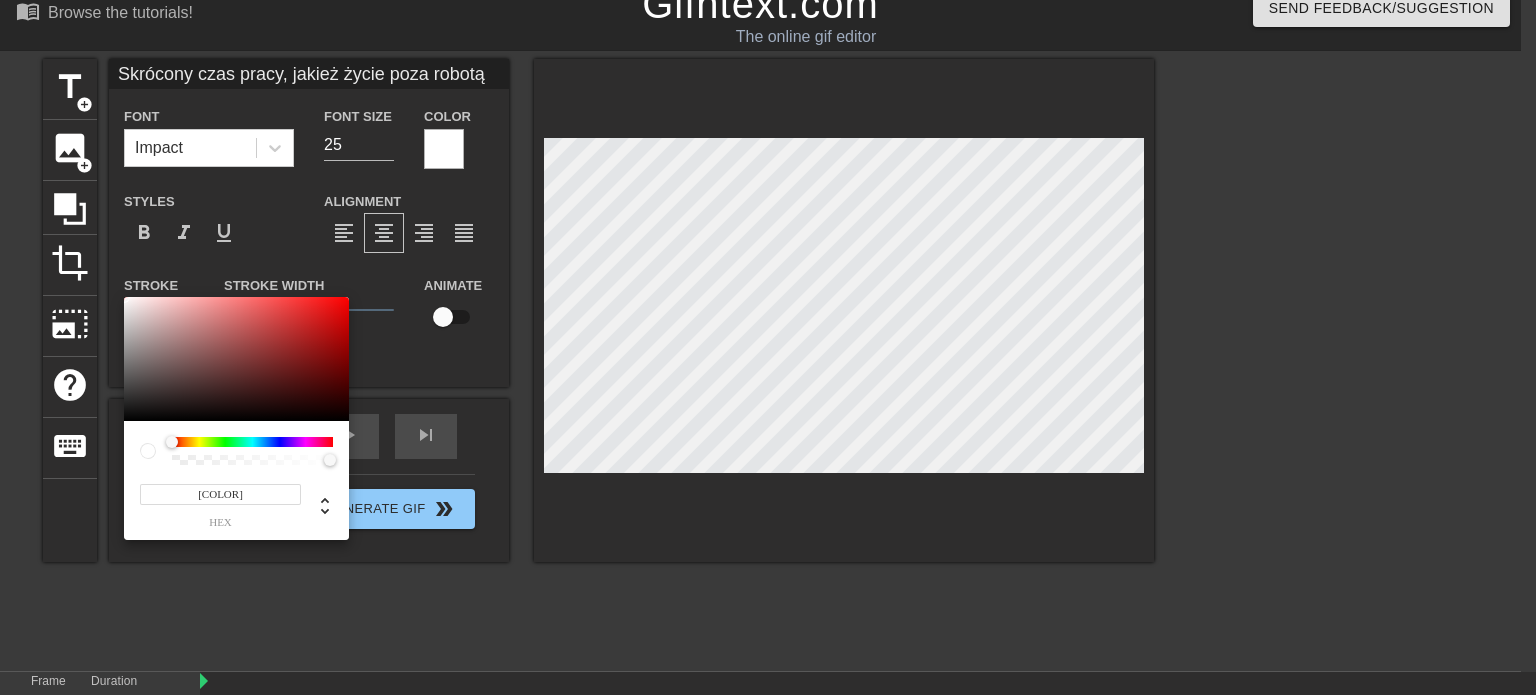 type on "[COLOR]" 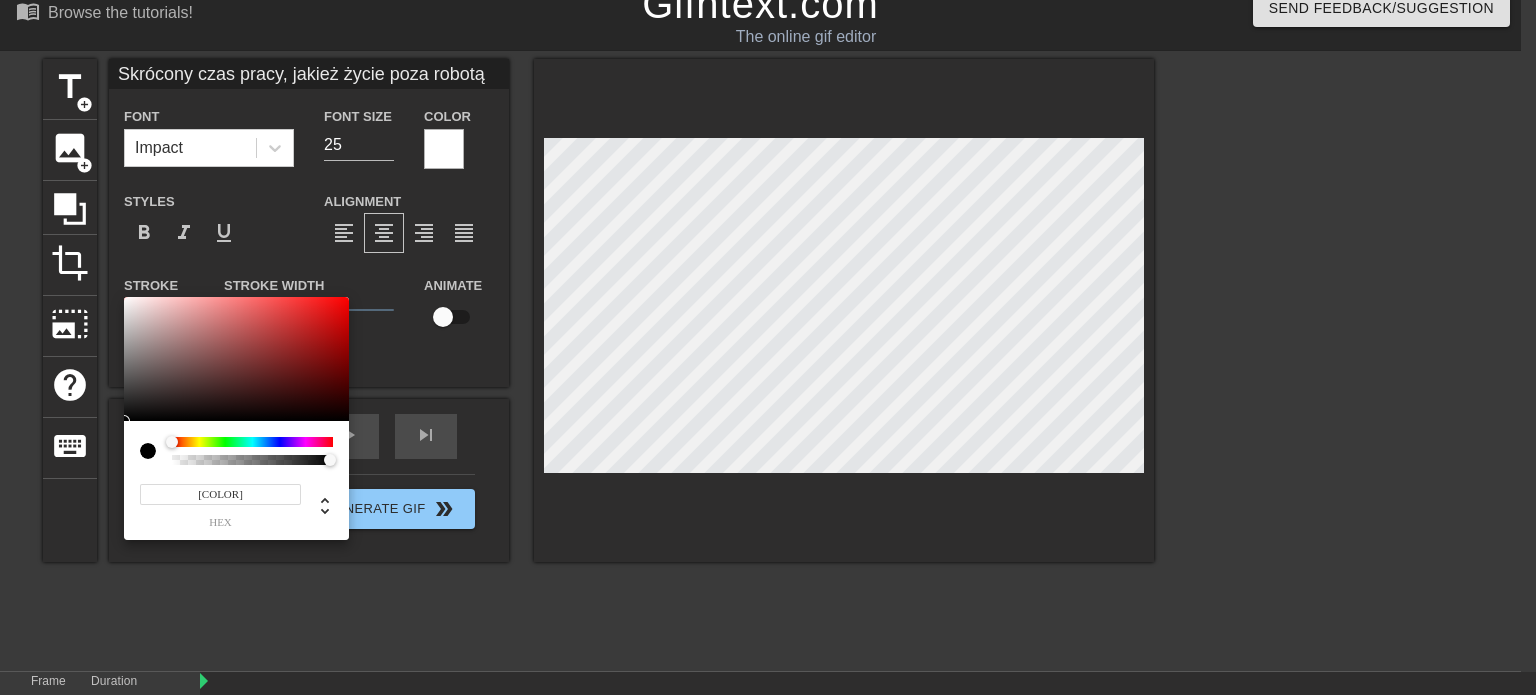 type on "[COLOR]" 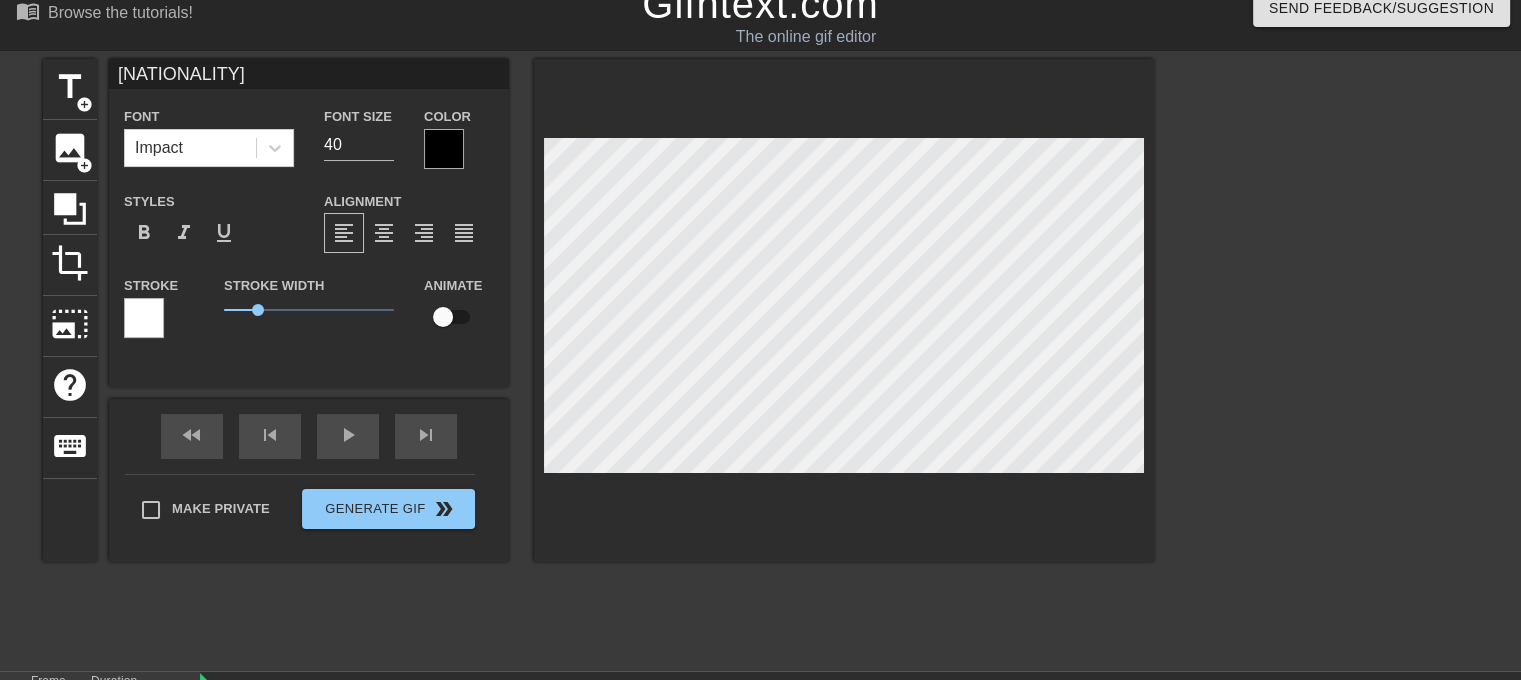 scroll, scrollTop: 3, scrollLeft: 2, axis: both 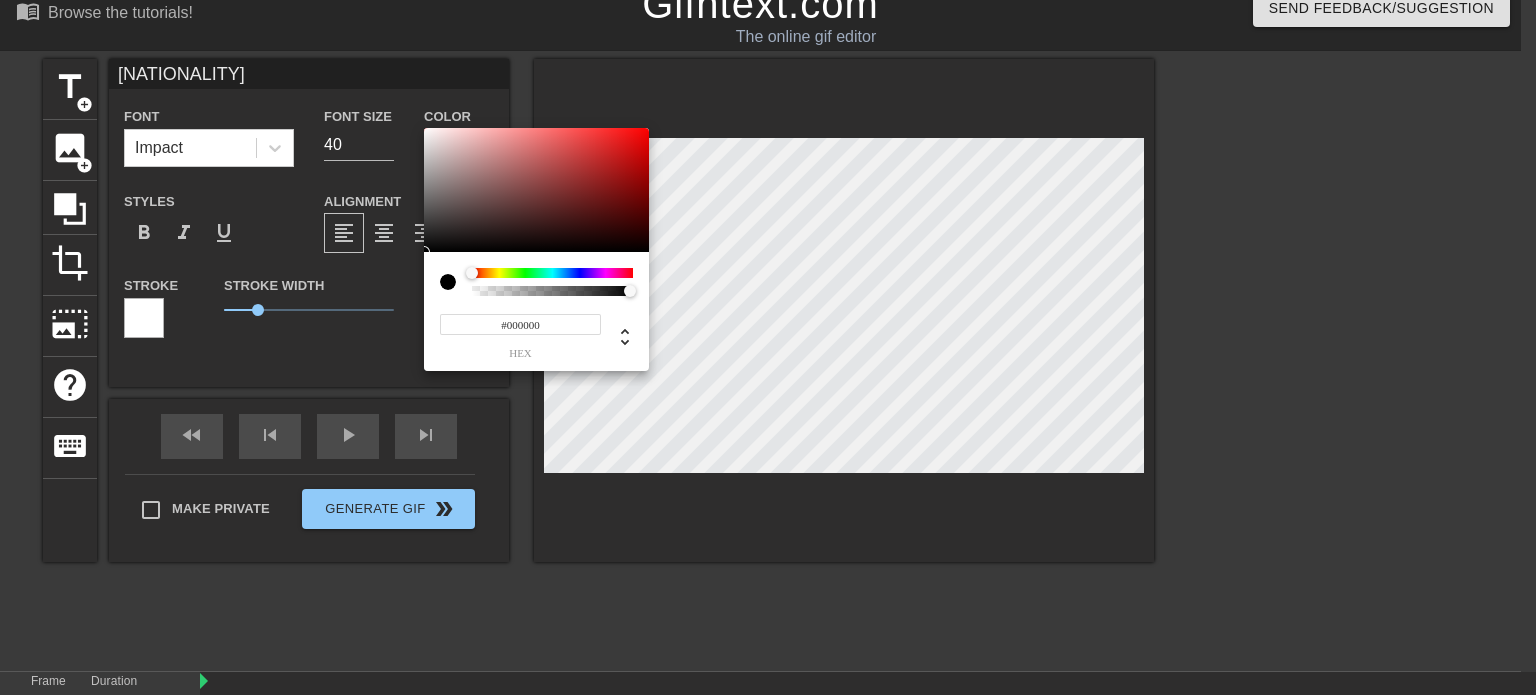 drag, startPoint x: 542, startPoint y: 329, endPoint x: 505, endPoint y: 324, distance: 37.336308 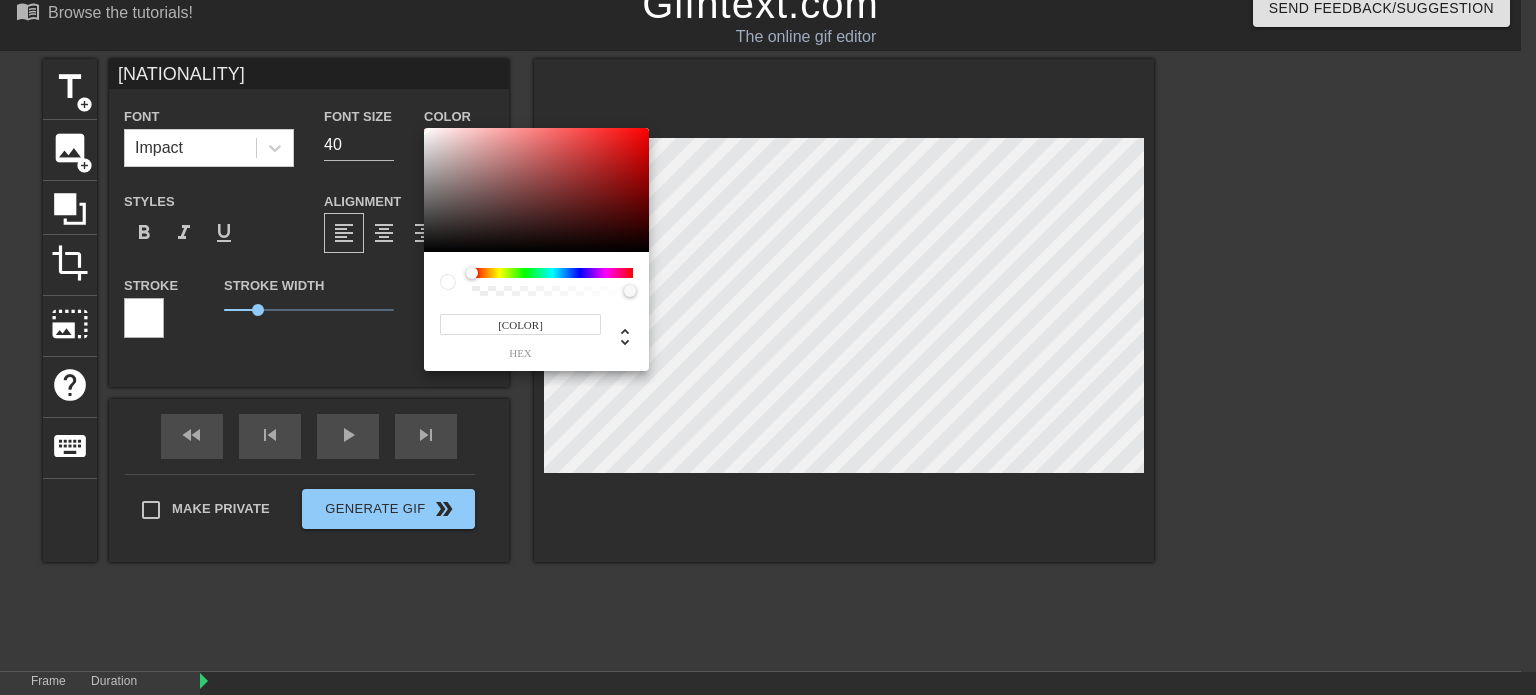 type on "[COLOR]" 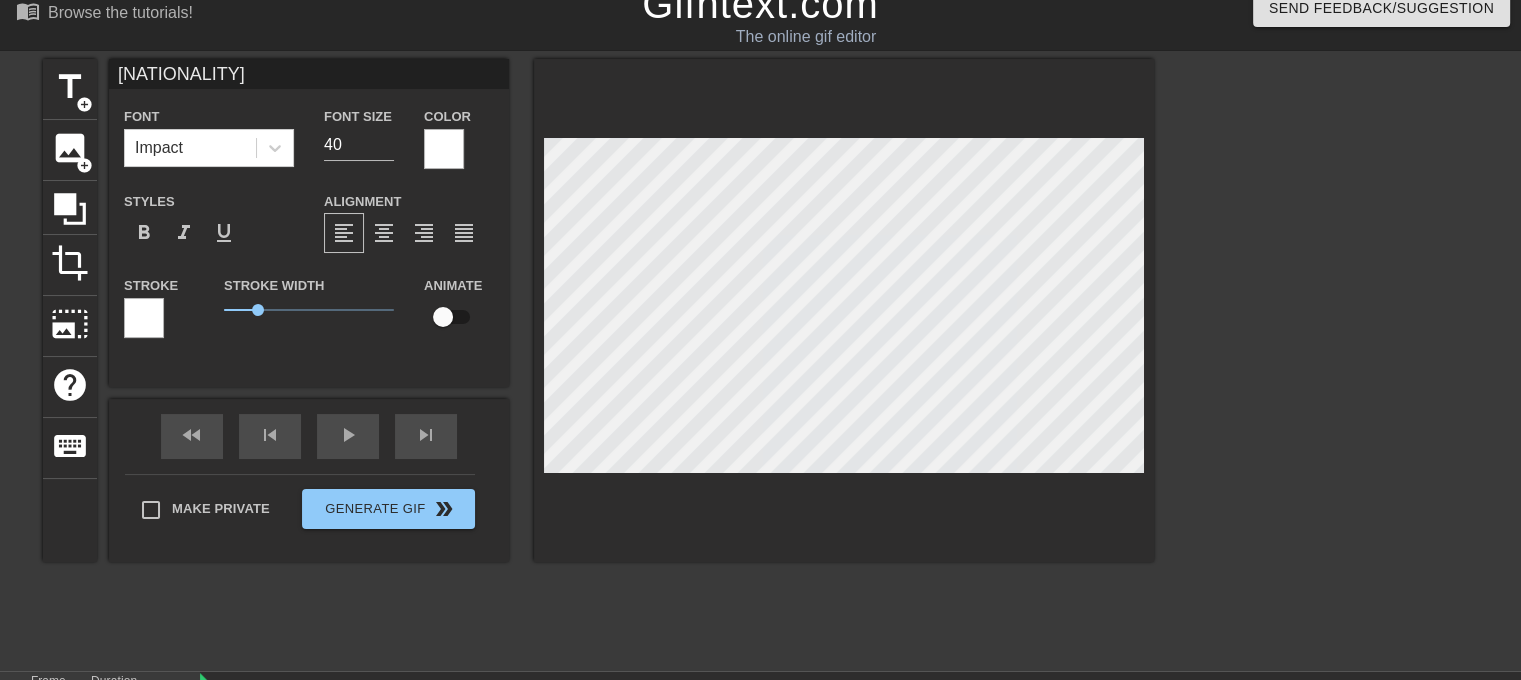 scroll, scrollTop: 2, scrollLeft: 4, axis: both 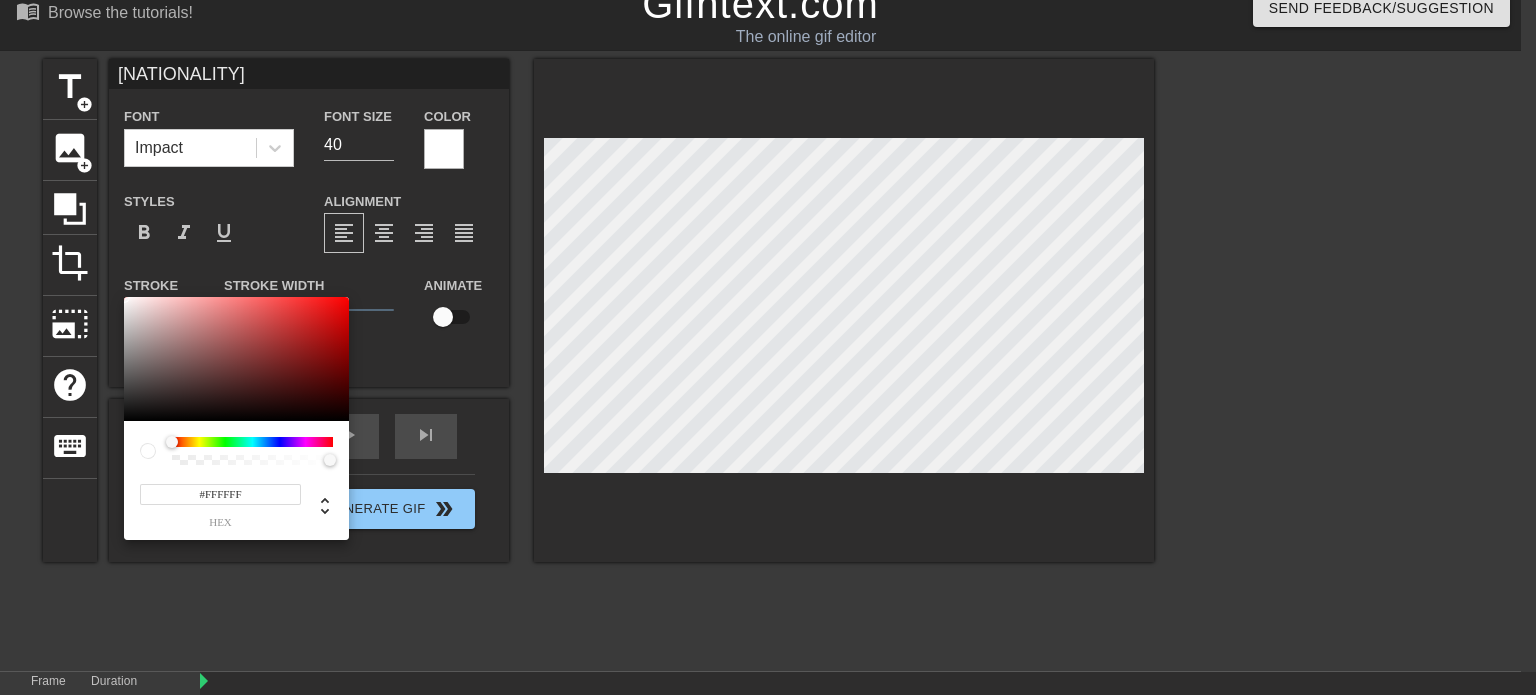 drag, startPoint x: 238, startPoint y: 486, endPoint x: 204, endPoint y: 480, distance: 34.525352 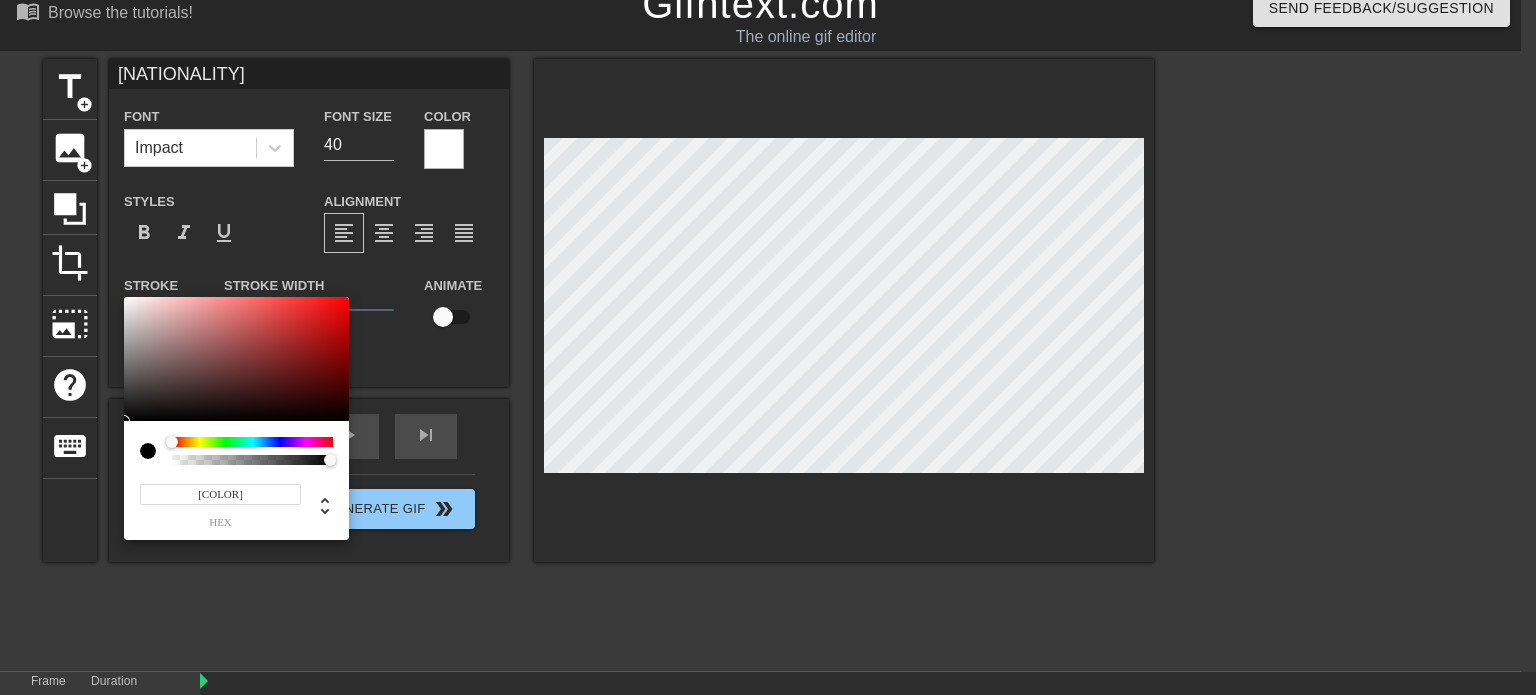 type on "#000000" 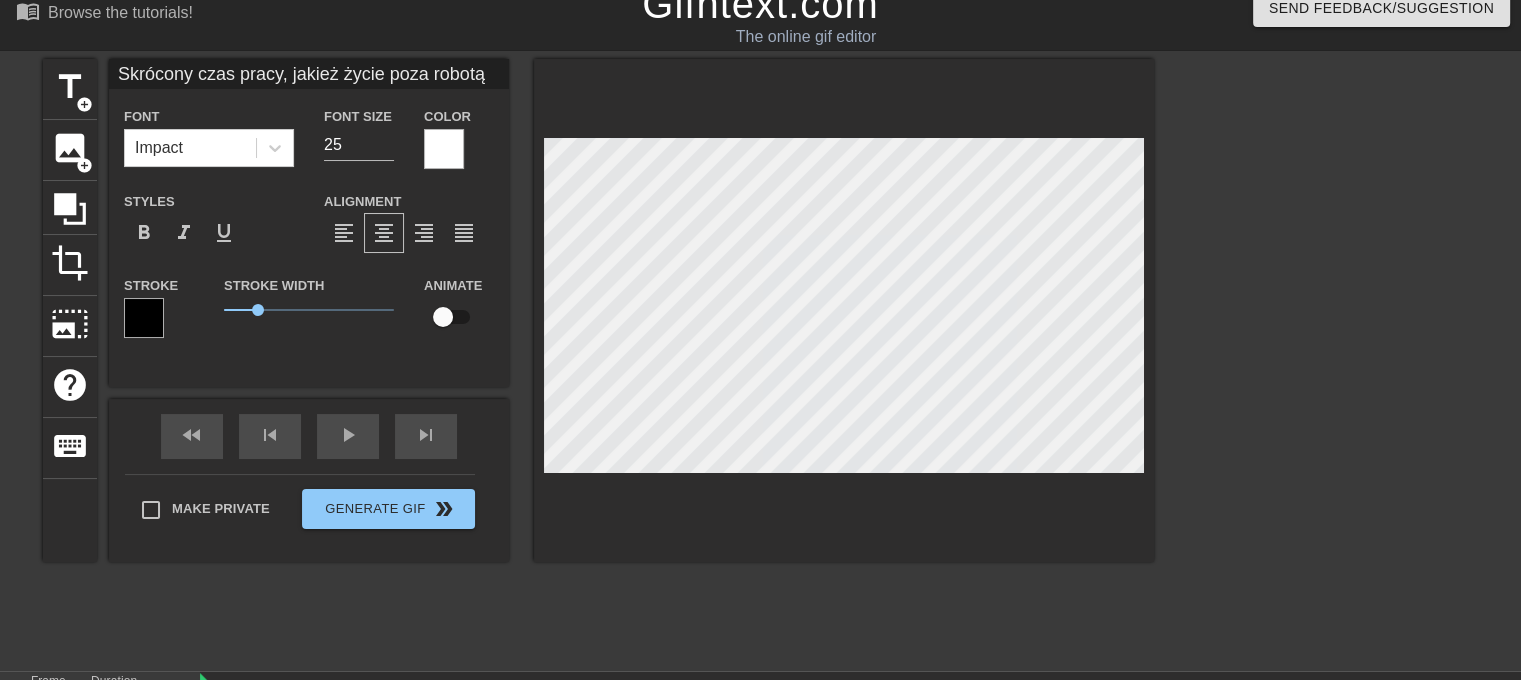 click at bounding box center (443, 317) 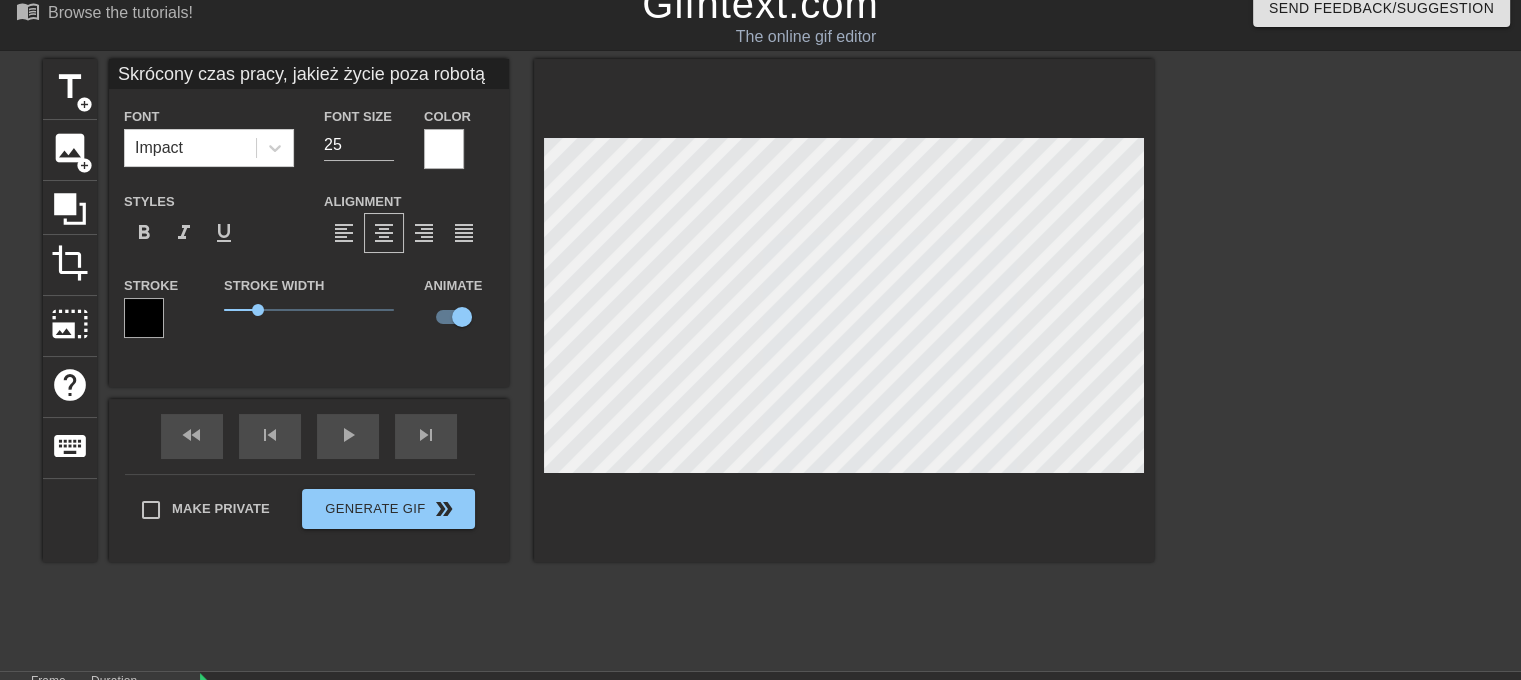 type on "[NATIONALITY]" 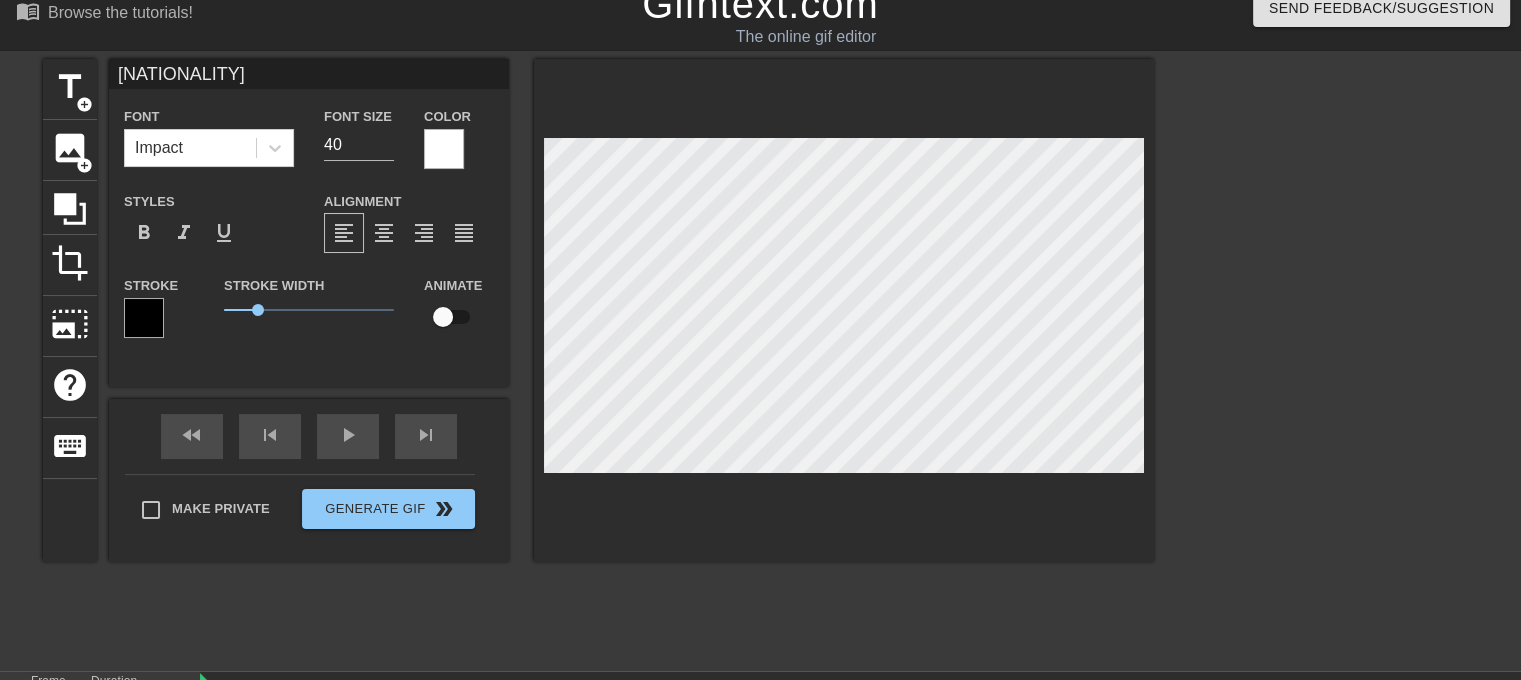 click at bounding box center [443, 317] 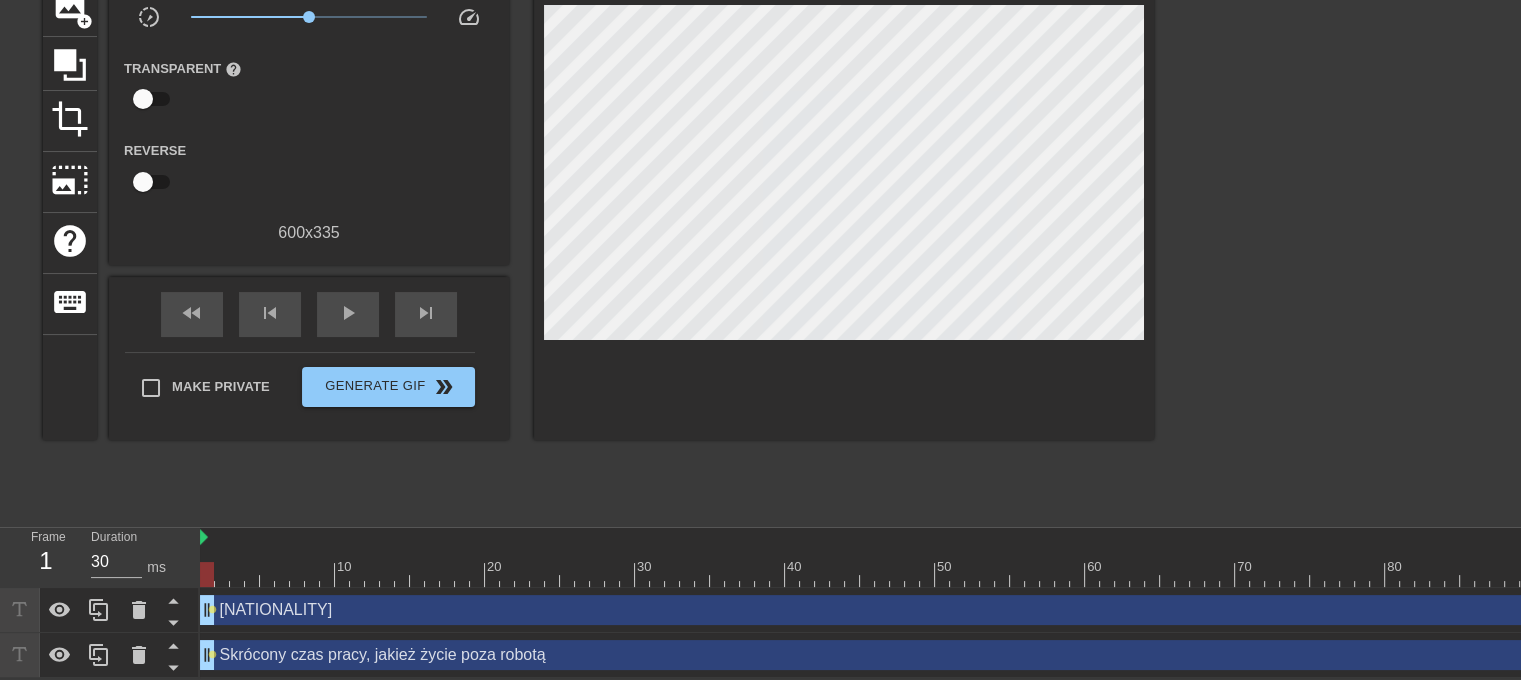 scroll, scrollTop: 165, scrollLeft: 0, axis: vertical 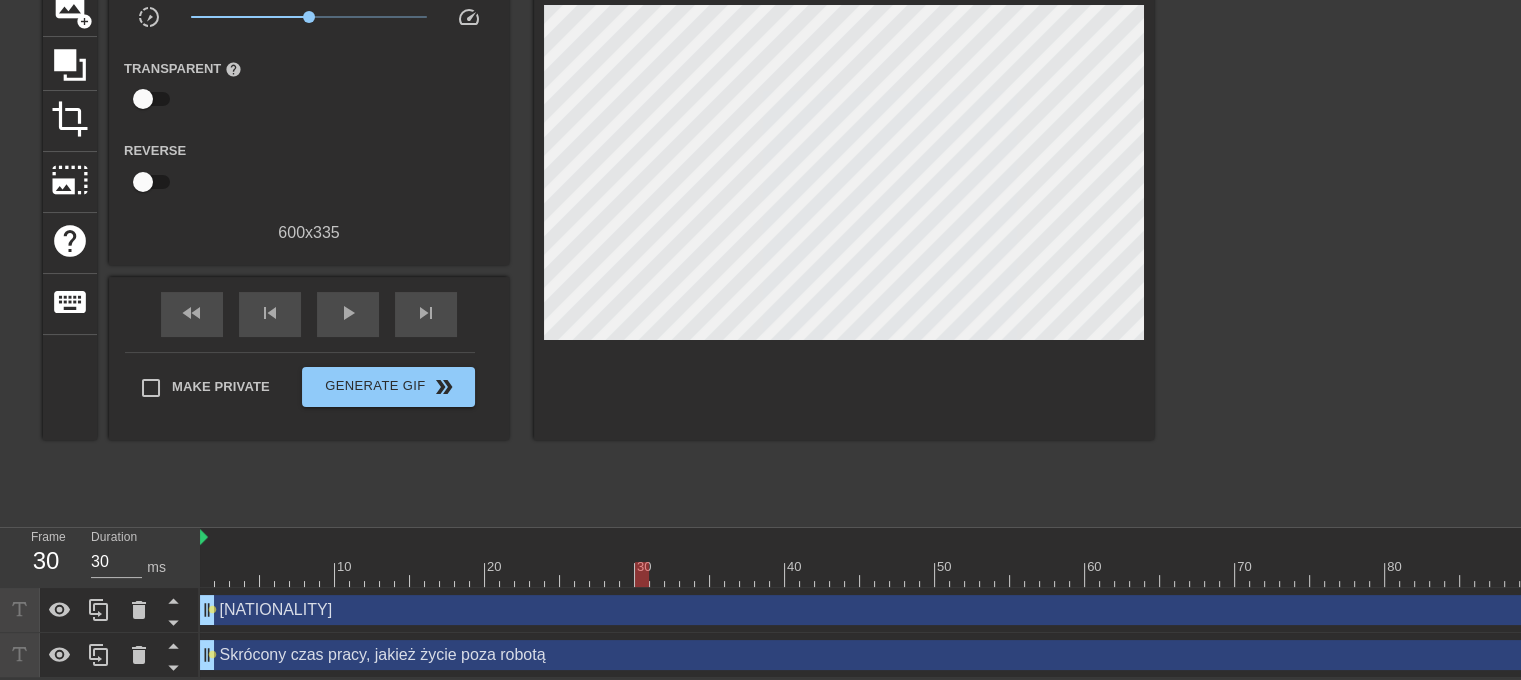 drag, startPoint x: 213, startPoint y: 573, endPoint x: 634, endPoint y: 575, distance: 421.00476 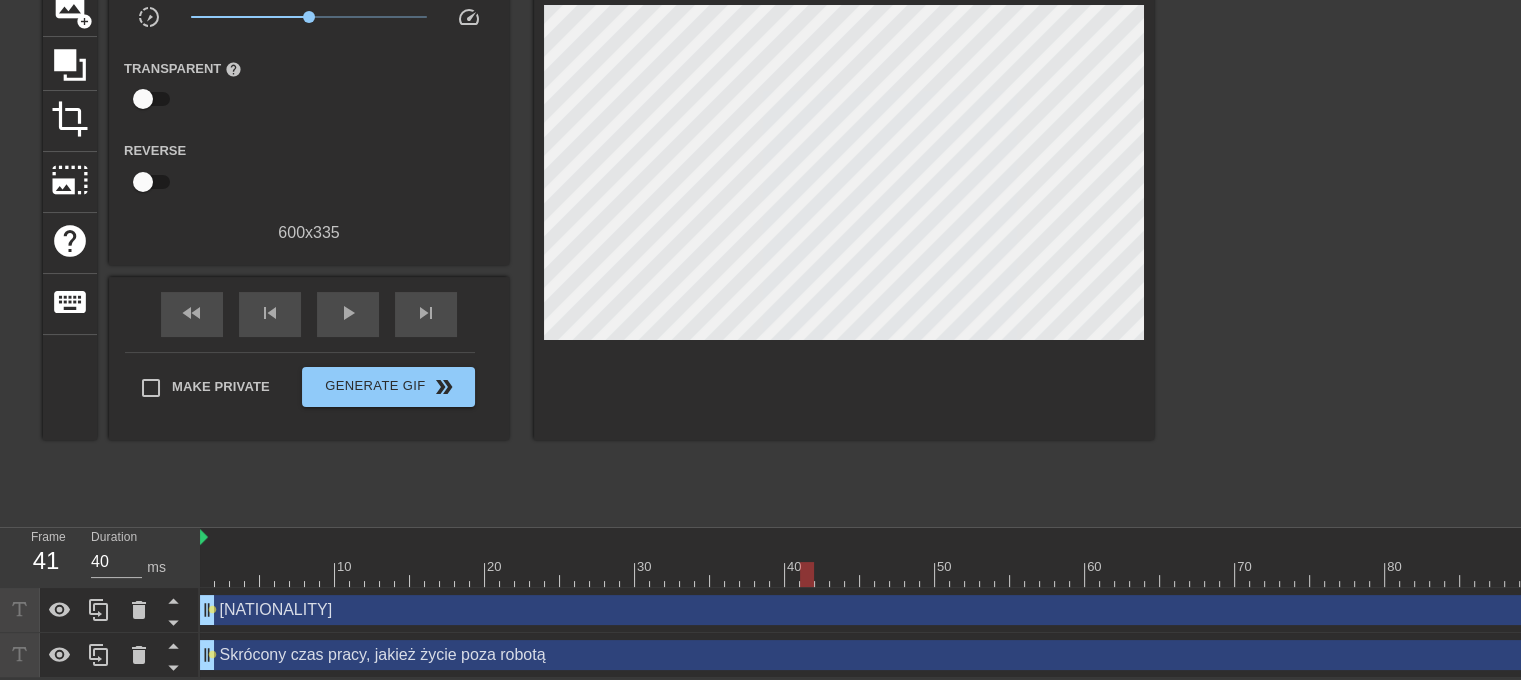 drag, startPoint x: 643, startPoint y: 575, endPoint x: 813, endPoint y: 579, distance: 170.04706 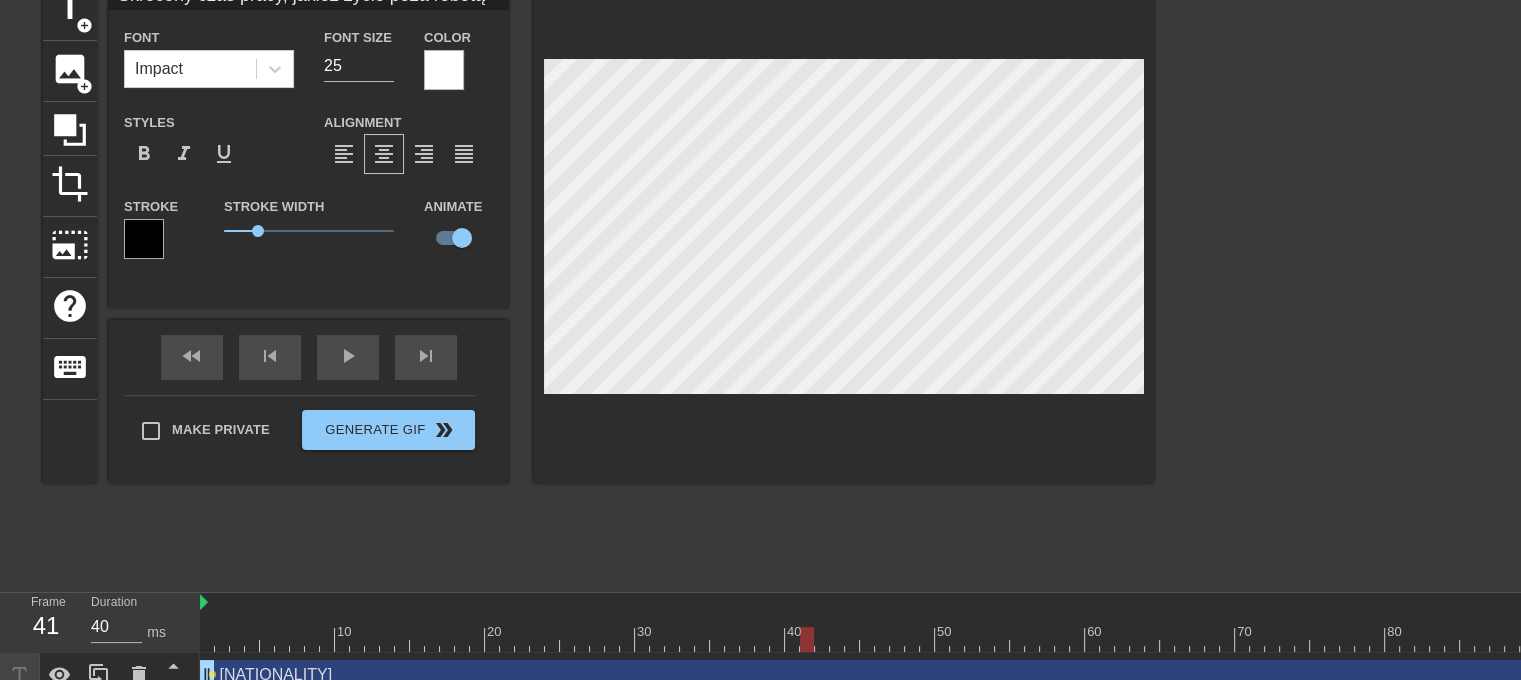 scroll, scrollTop: 100, scrollLeft: 0, axis: vertical 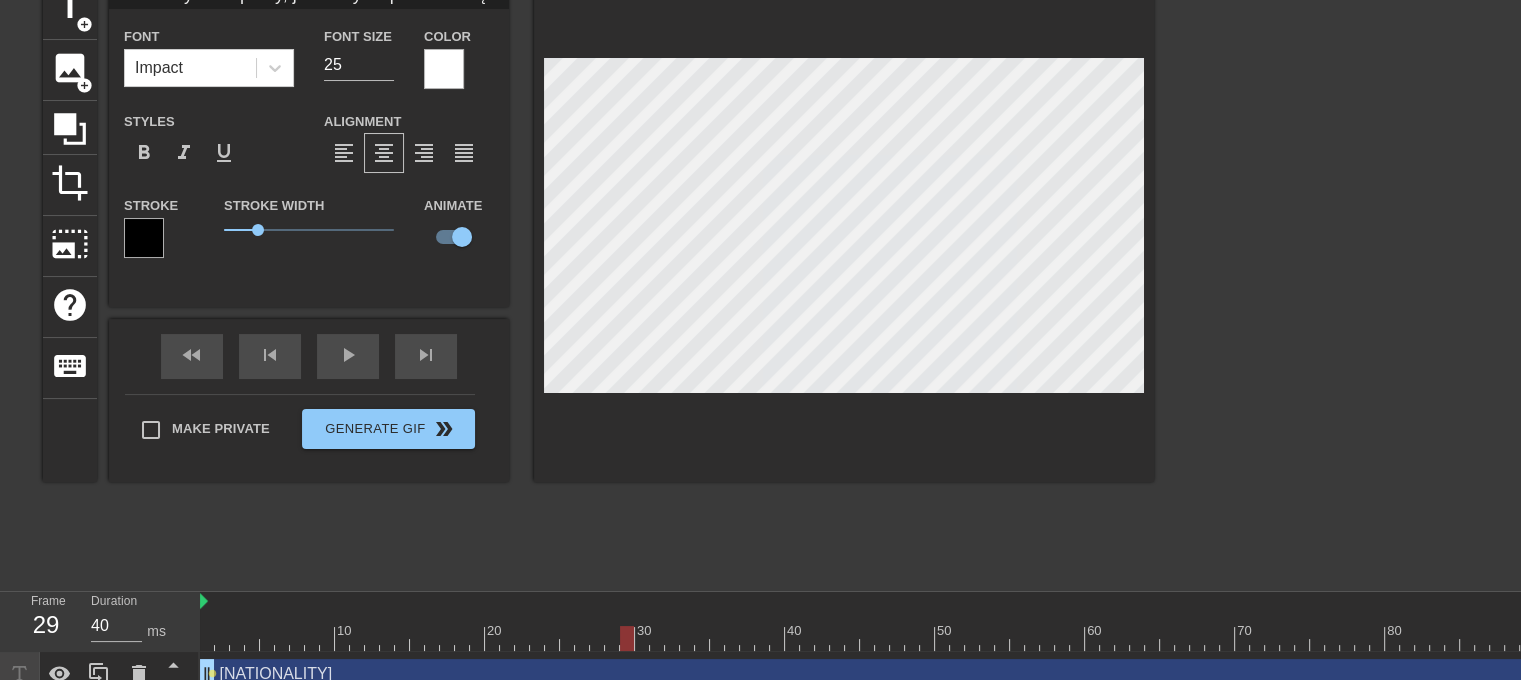 type on "30" 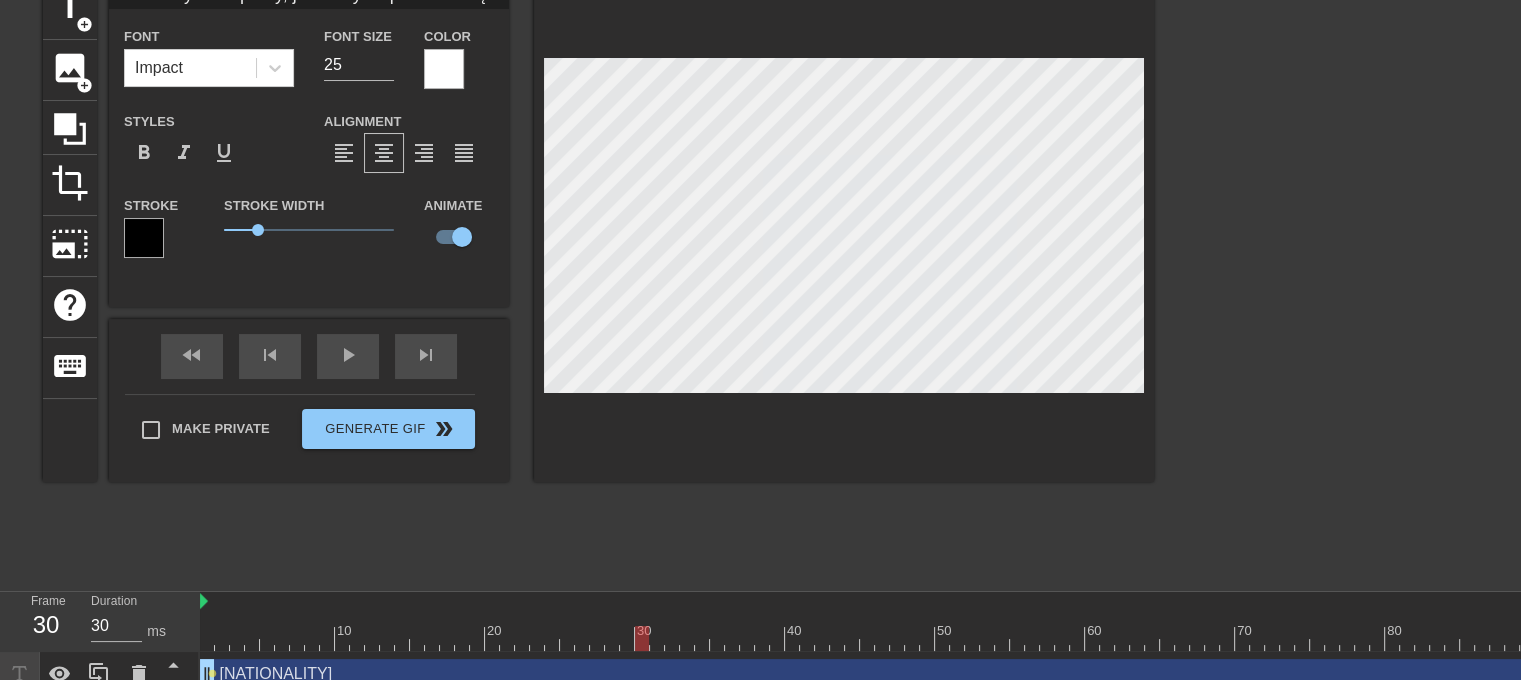 drag, startPoint x: 804, startPoint y: 635, endPoint x: 647, endPoint y: 611, distance: 158.8238 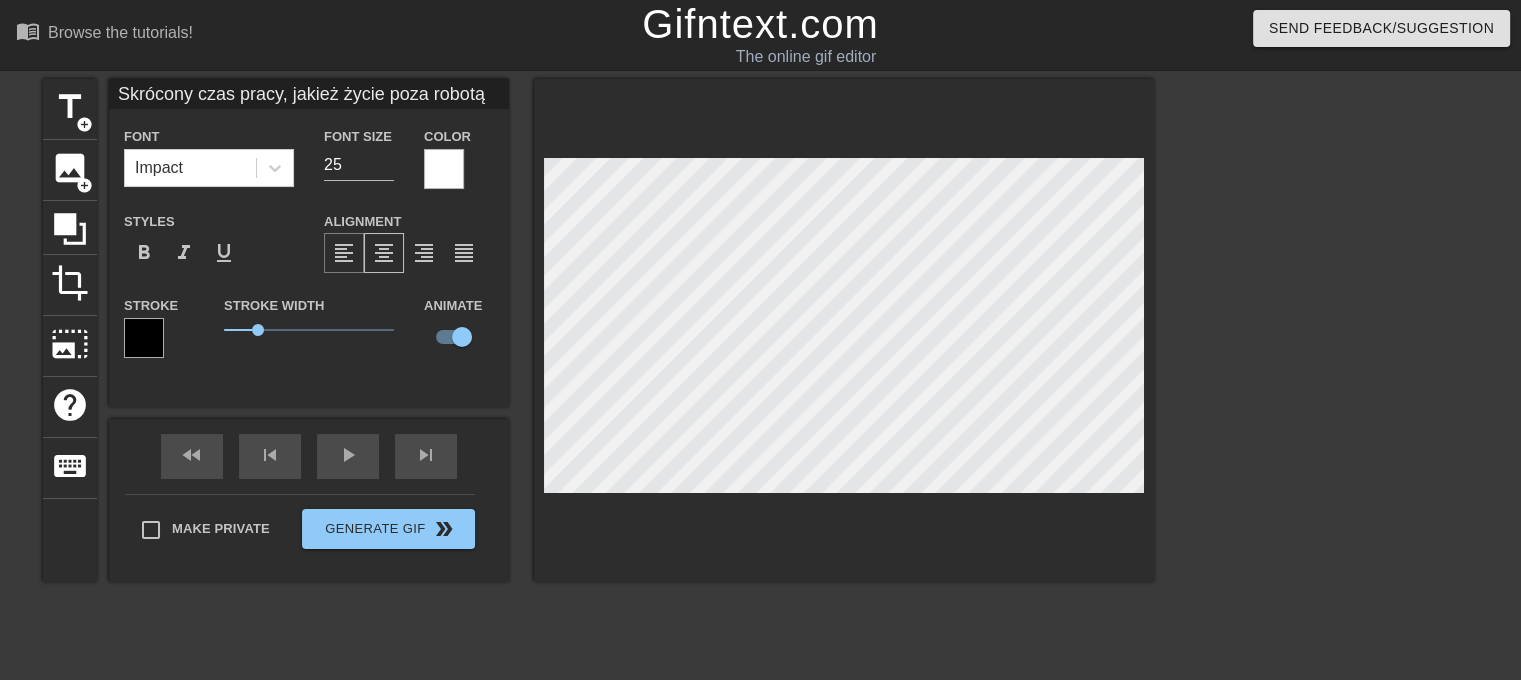 scroll, scrollTop: 0, scrollLeft: 0, axis: both 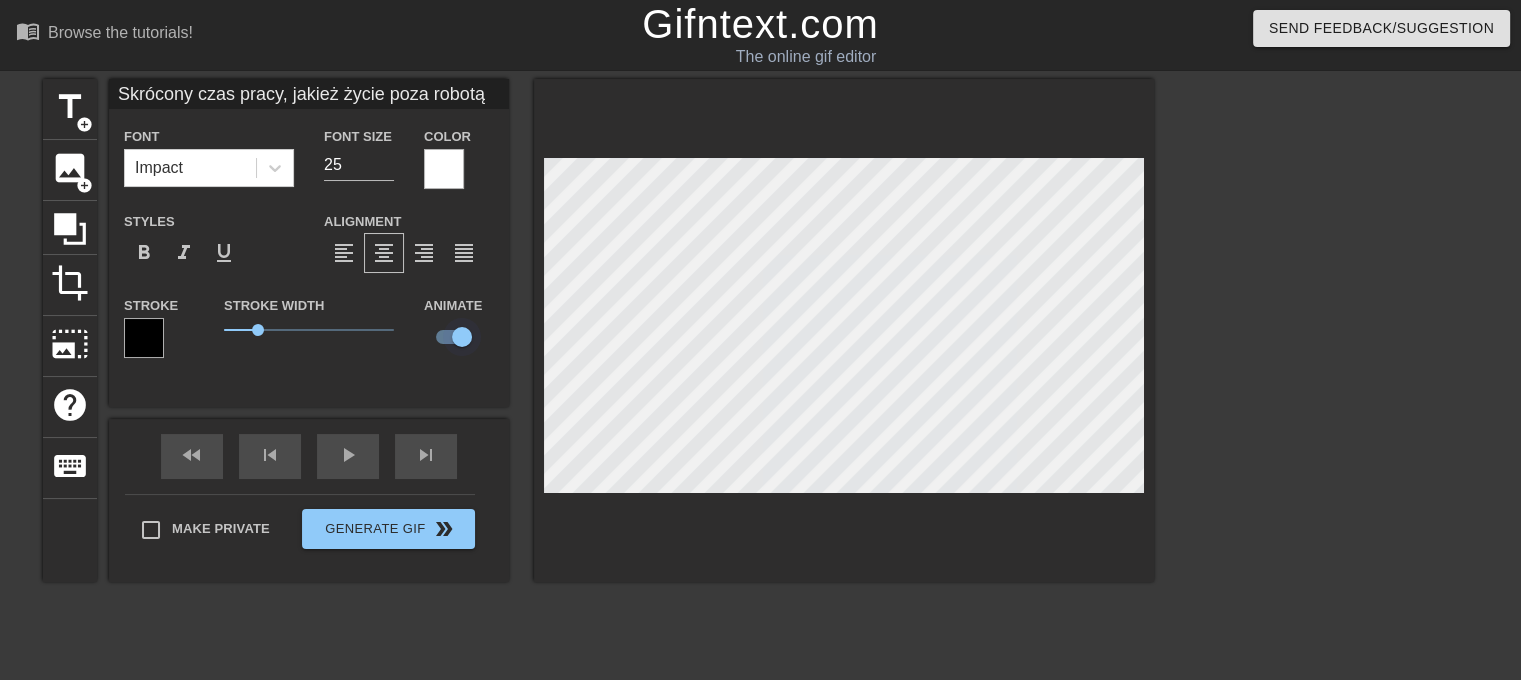 click at bounding box center (462, 337) 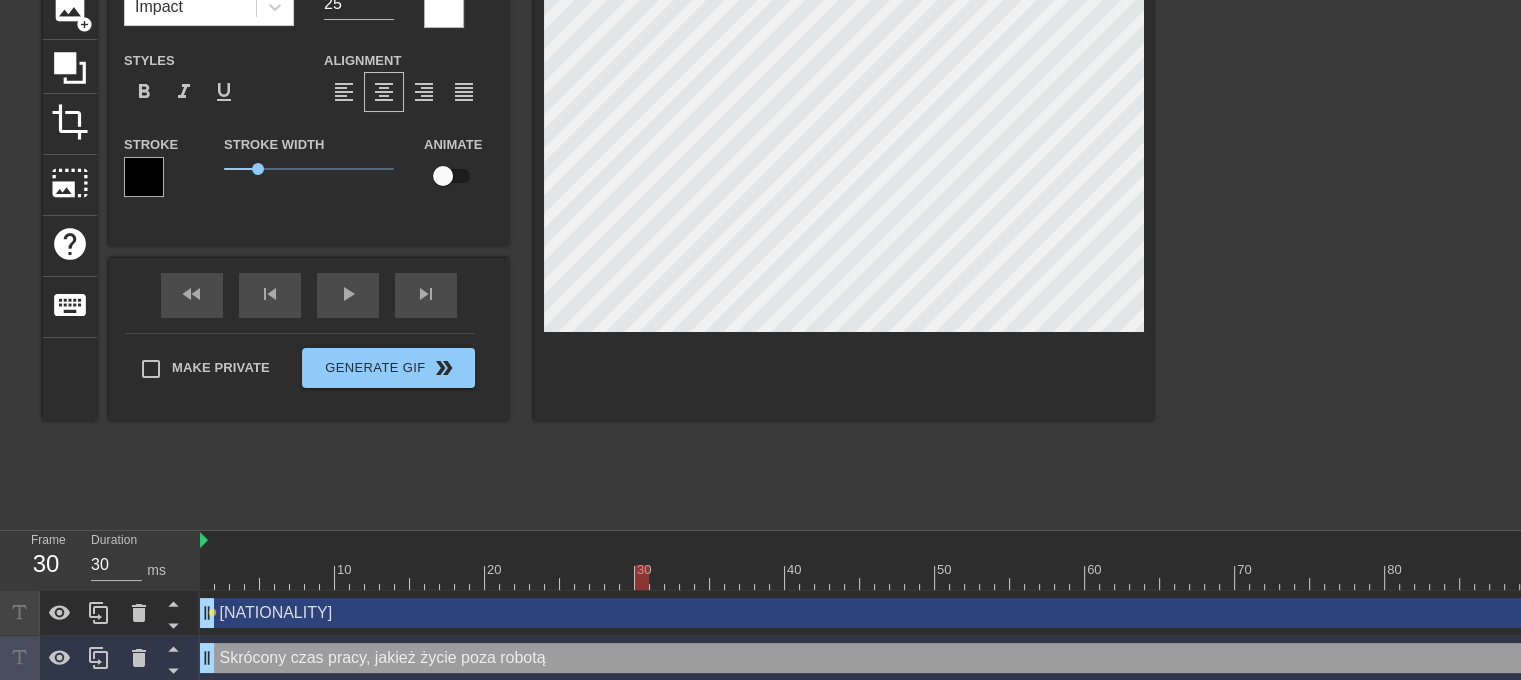 scroll, scrollTop: 165, scrollLeft: 0, axis: vertical 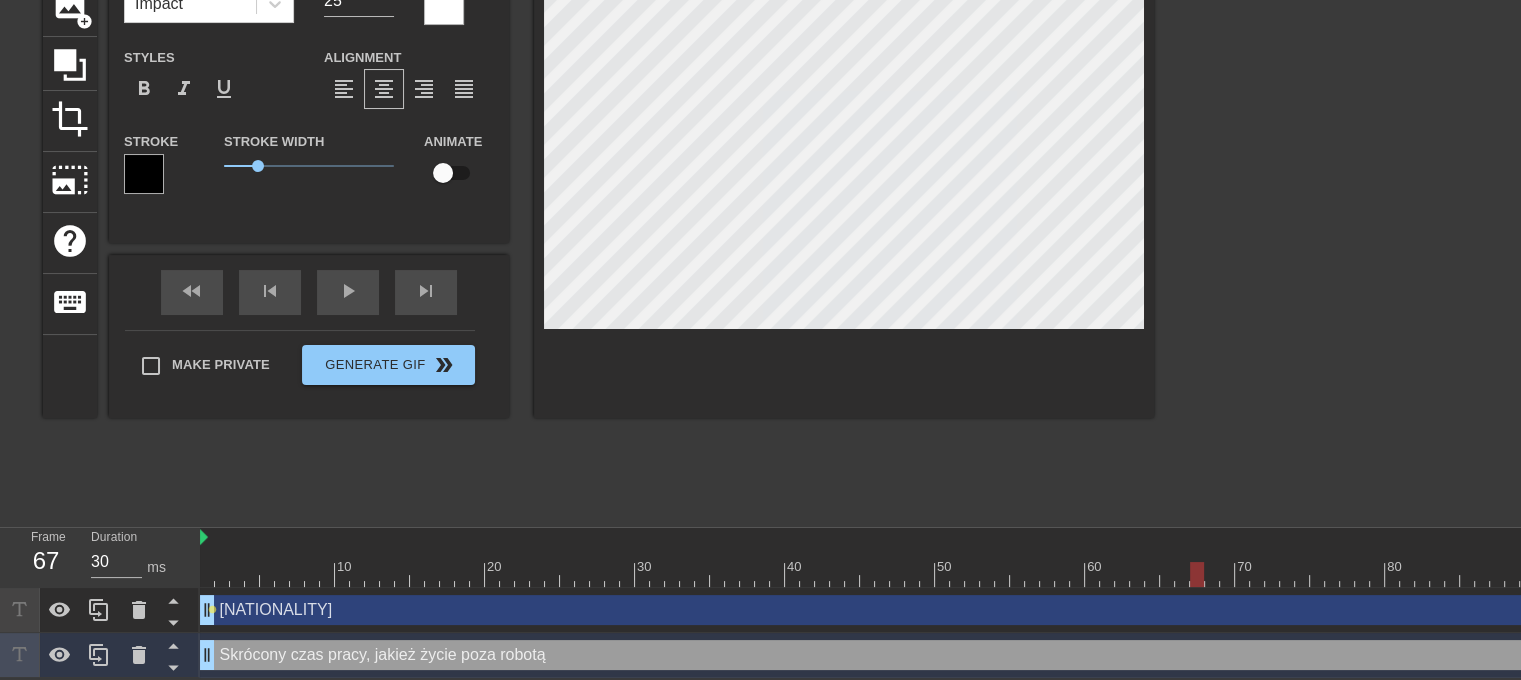 drag, startPoint x: 648, startPoint y: 569, endPoint x: 1196, endPoint y: 519, distance: 550.2763 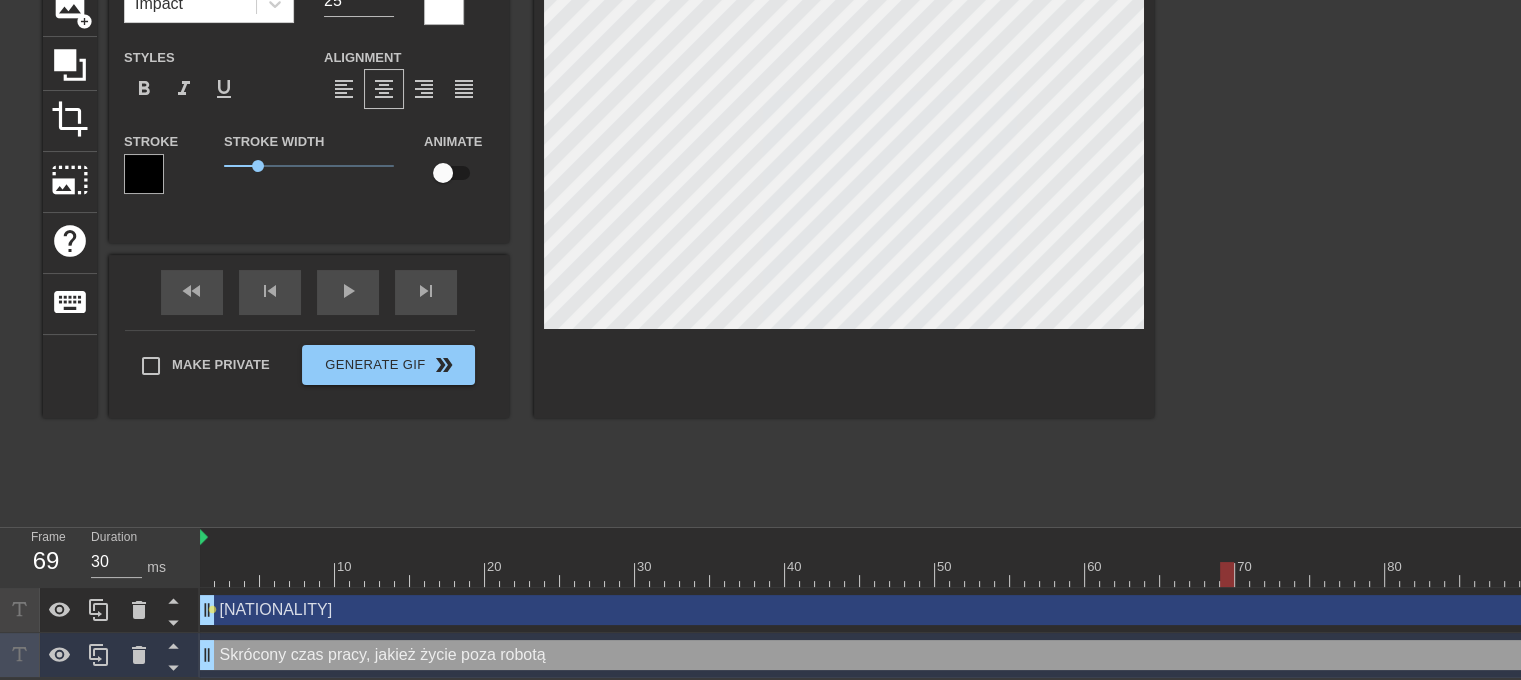 drag, startPoint x: 1198, startPoint y: 570, endPoint x: 904, endPoint y: 466, distance: 311.85254 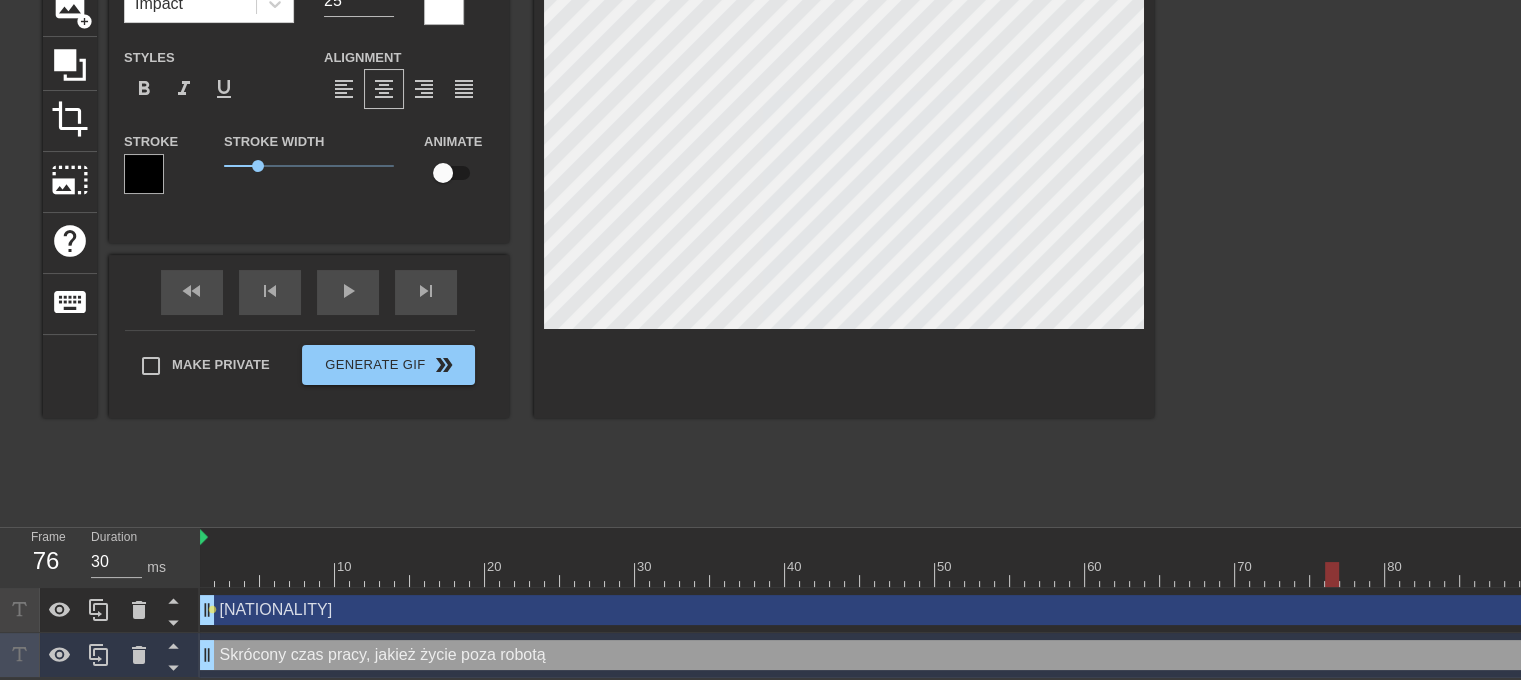 drag, startPoint x: 1236, startPoint y: 568, endPoint x: 1149, endPoint y: 484, distance: 120.93387 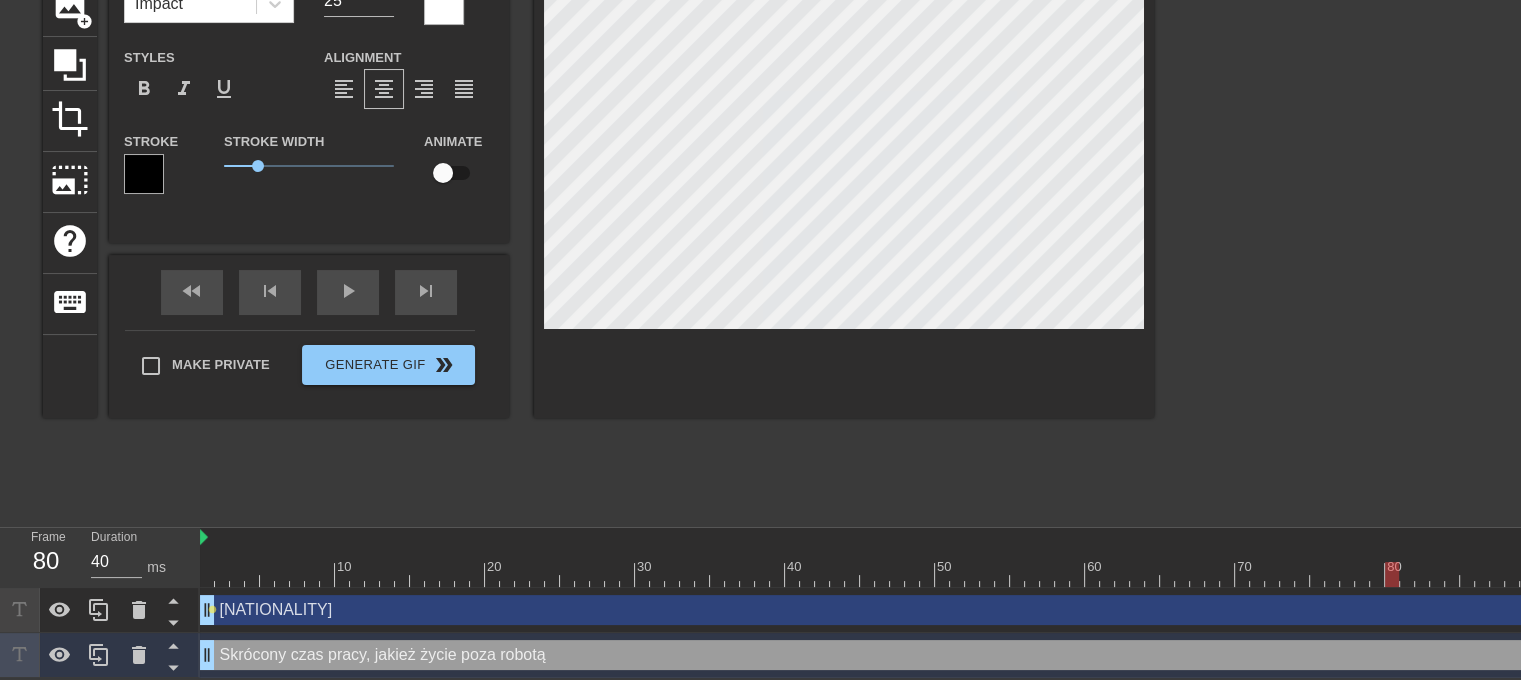 drag, startPoint x: 1337, startPoint y: 572, endPoint x: 1396, endPoint y: 559, distance: 60.41523 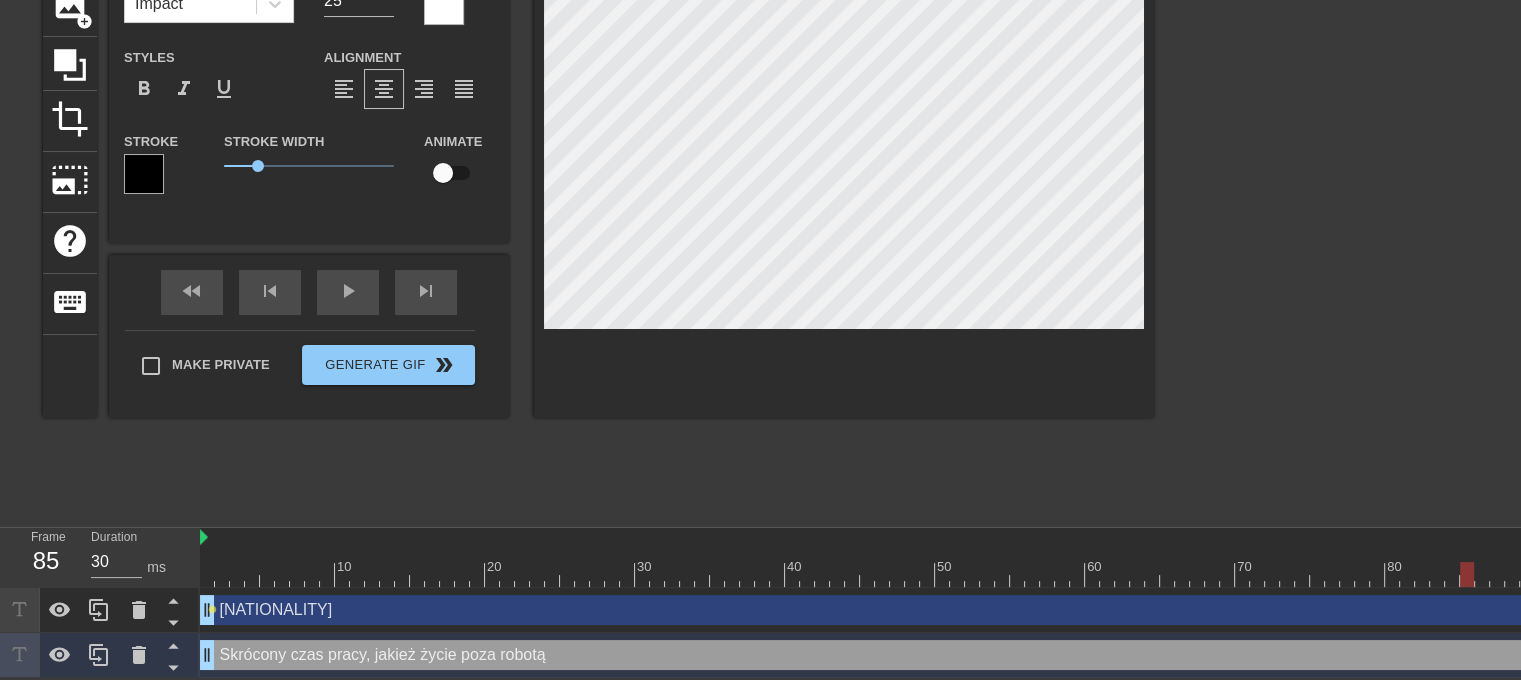 drag, startPoint x: 1392, startPoint y: 577, endPoint x: 1474, endPoint y: 571, distance: 82.219215 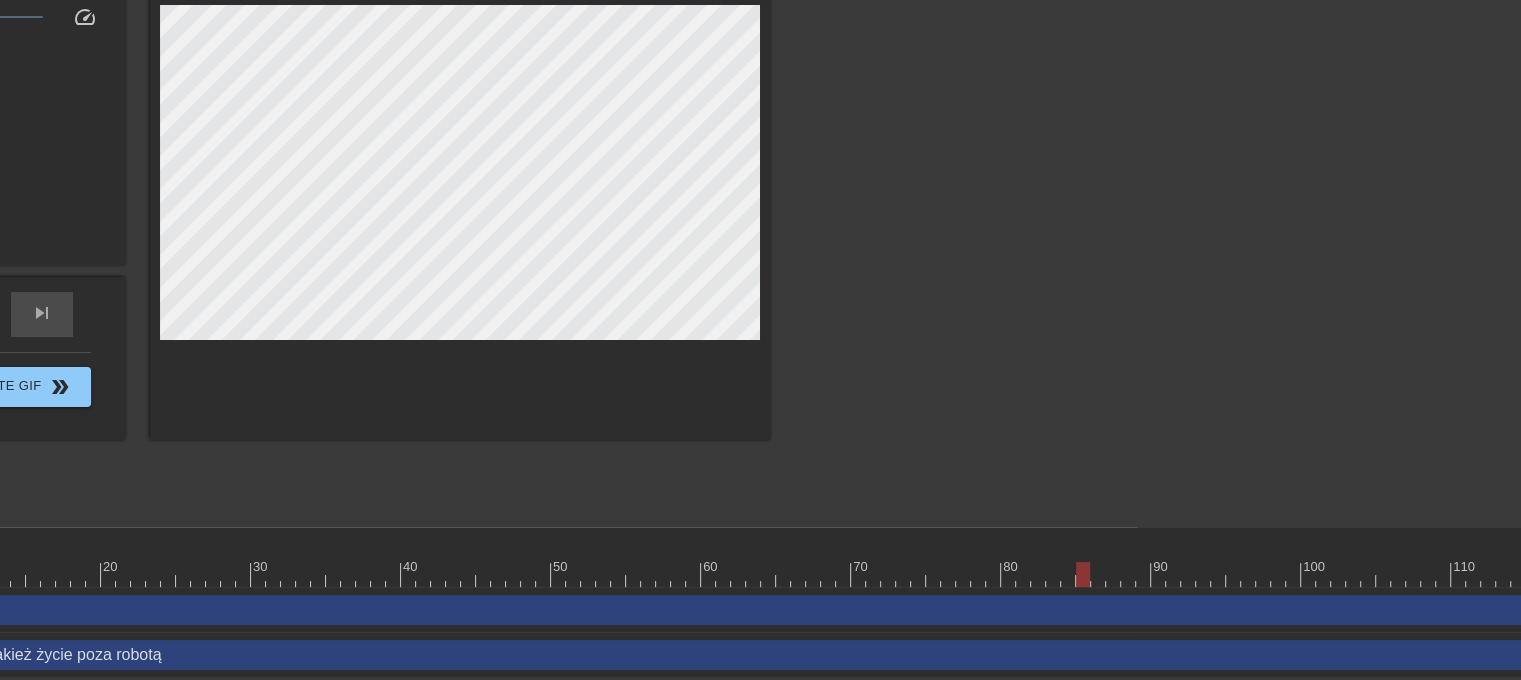 scroll, scrollTop: 165, scrollLeft: 456, axis: both 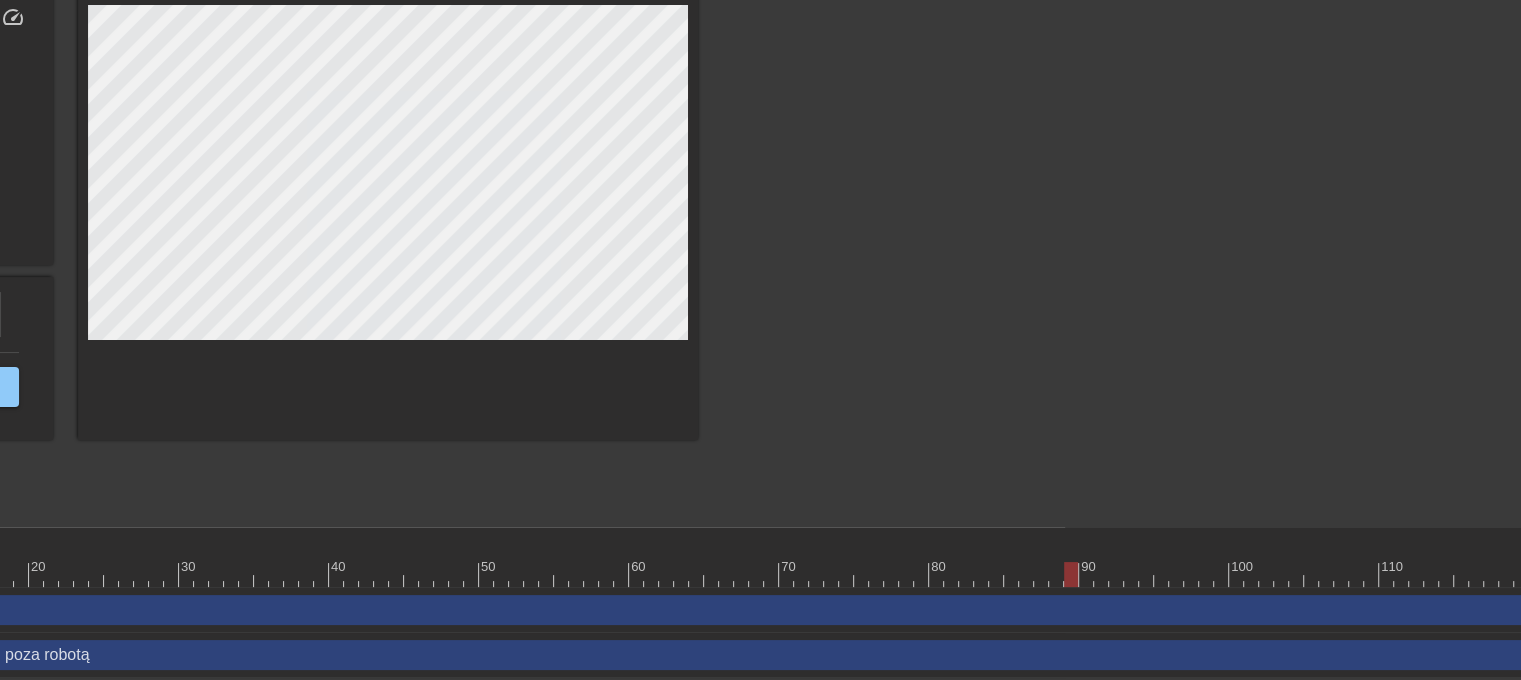 drag, startPoint x: 1009, startPoint y: 575, endPoint x: 1074, endPoint y: 570, distance: 65.192024 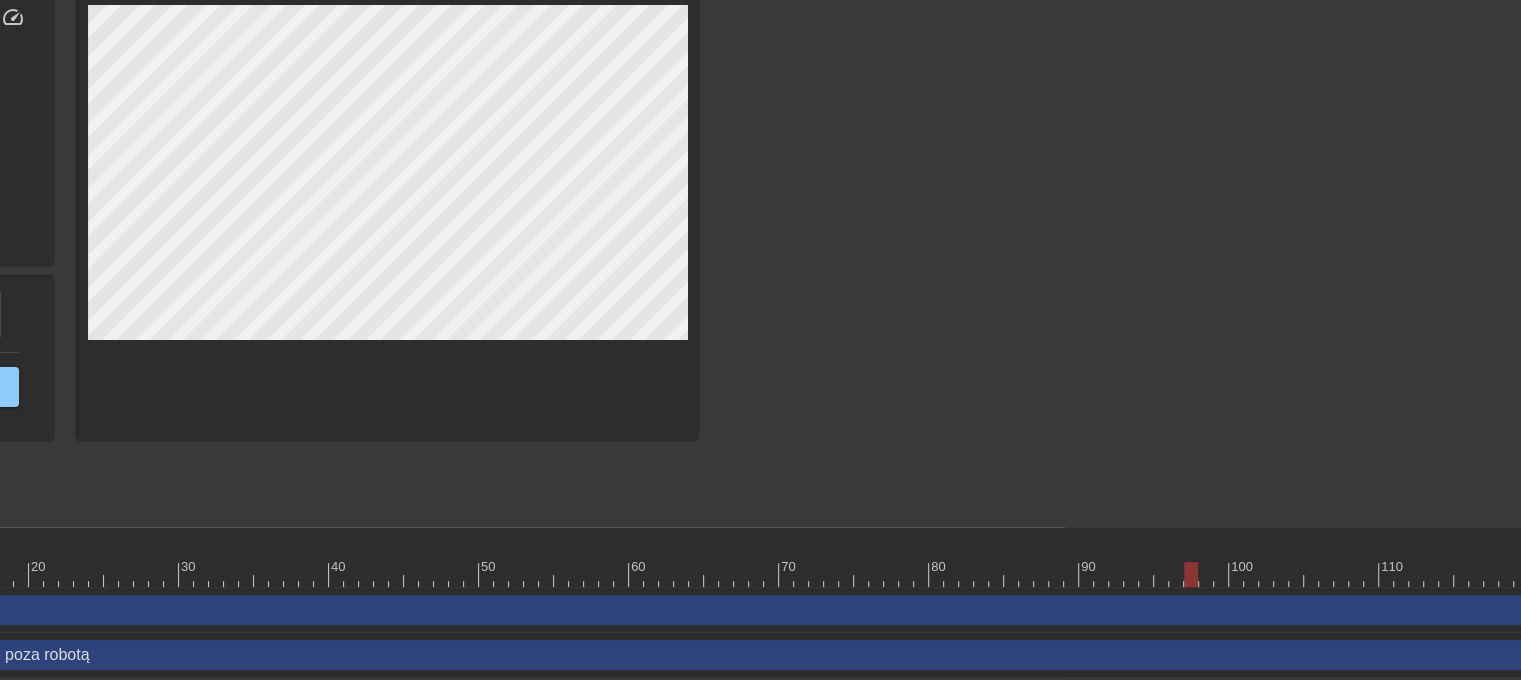 drag, startPoint x: 1082, startPoint y: 571, endPoint x: 1176, endPoint y: 570, distance: 94.00532 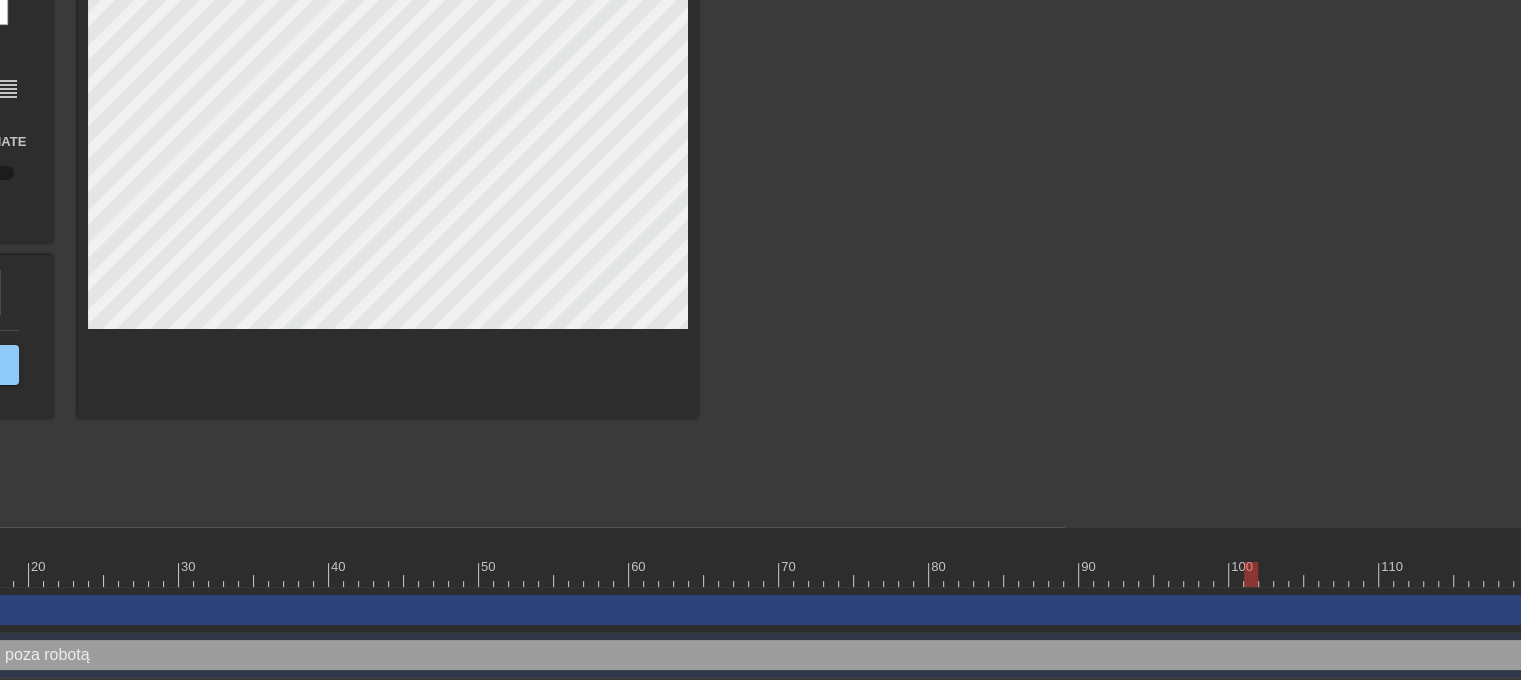 drag, startPoint x: 1177, startPoint y: 567, endPoint x: 1237, endPoint y: 562, distance: 60.207973 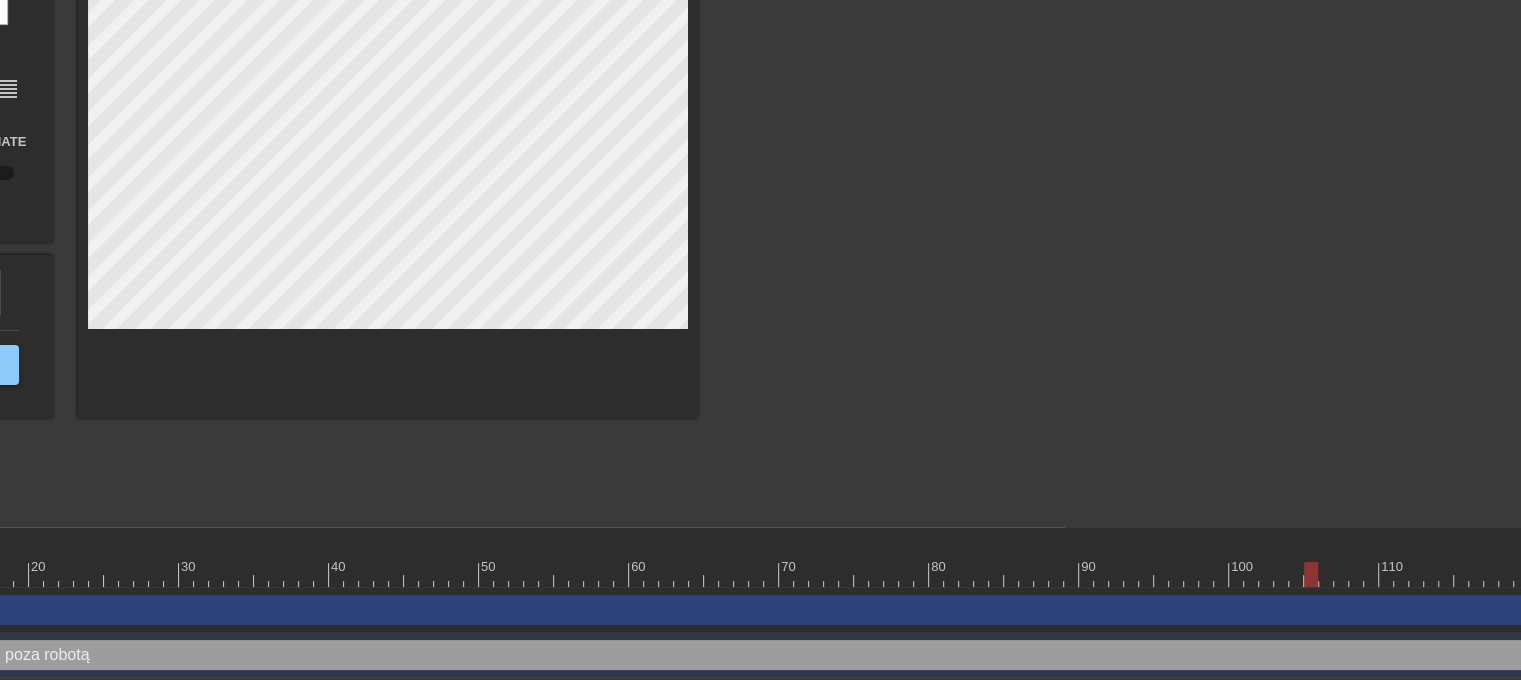 drag, startPoint x: 1240, startPoint y: 569, endPoint x: 1296, endPoint y: 562, distance: 56.435802 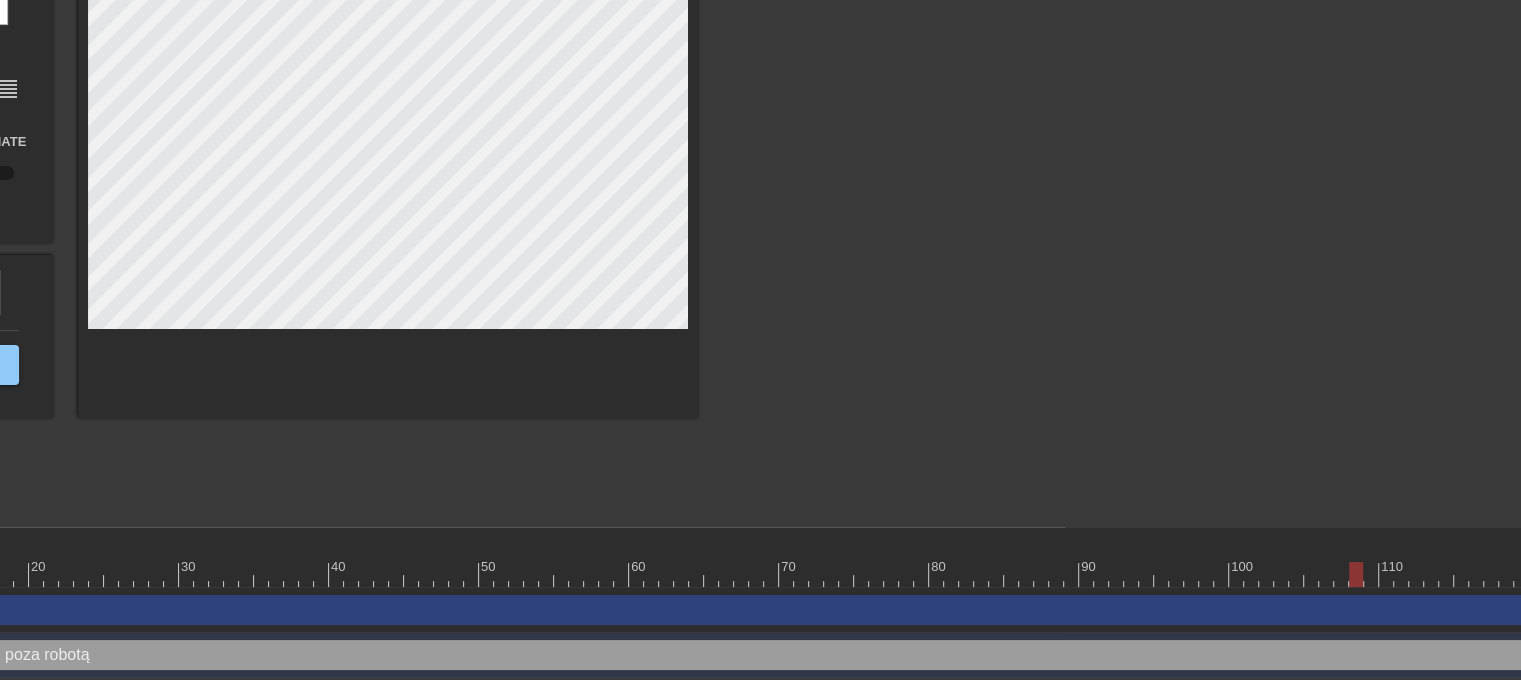 drag, startPoint x: 1293, startPoint y: 570, endPoint x: 1352, endPoint y: 561, distance: 59.682495 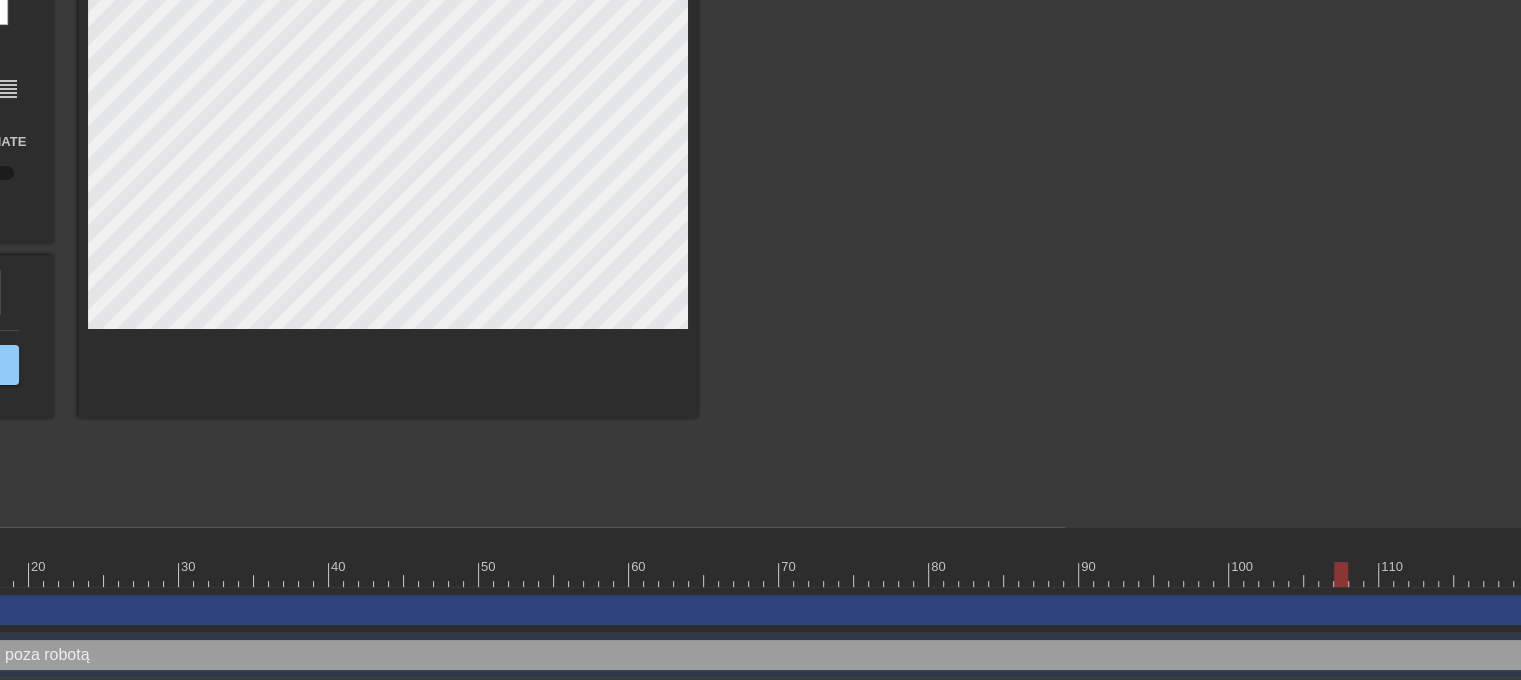 click at bounding box center (388, 166) 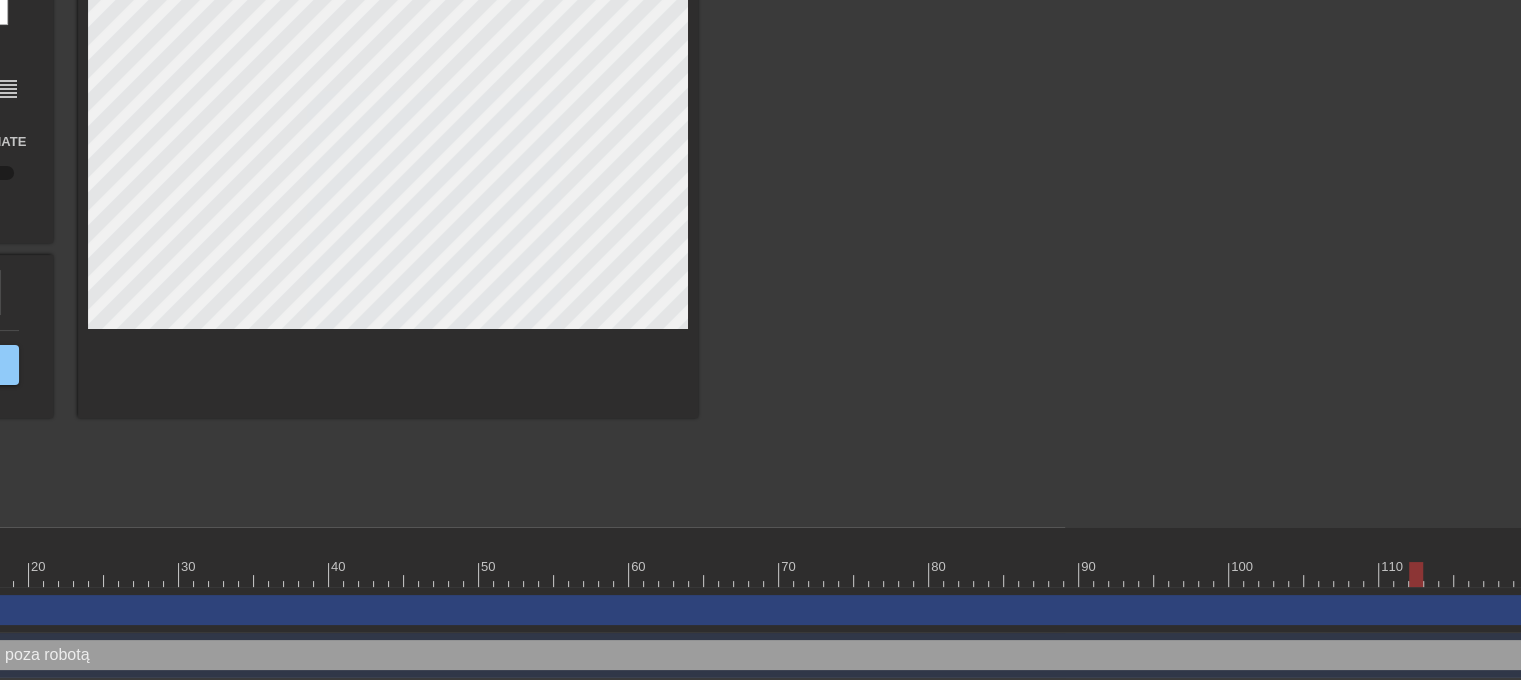 drag, startPoint x: 1343, startPoint y: 571, endPoint x: 1400, endPoint y: 571, distance: 57 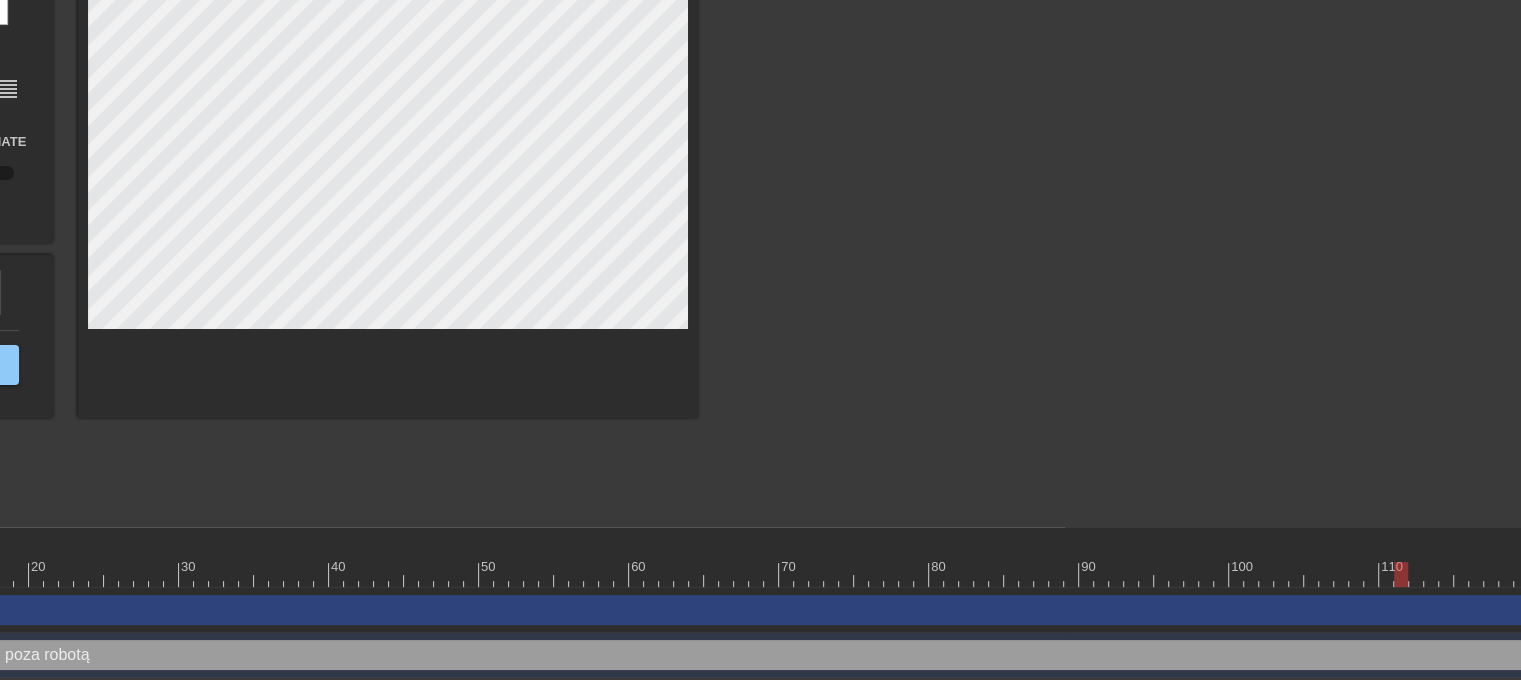 click at bounding box center (388, 166) 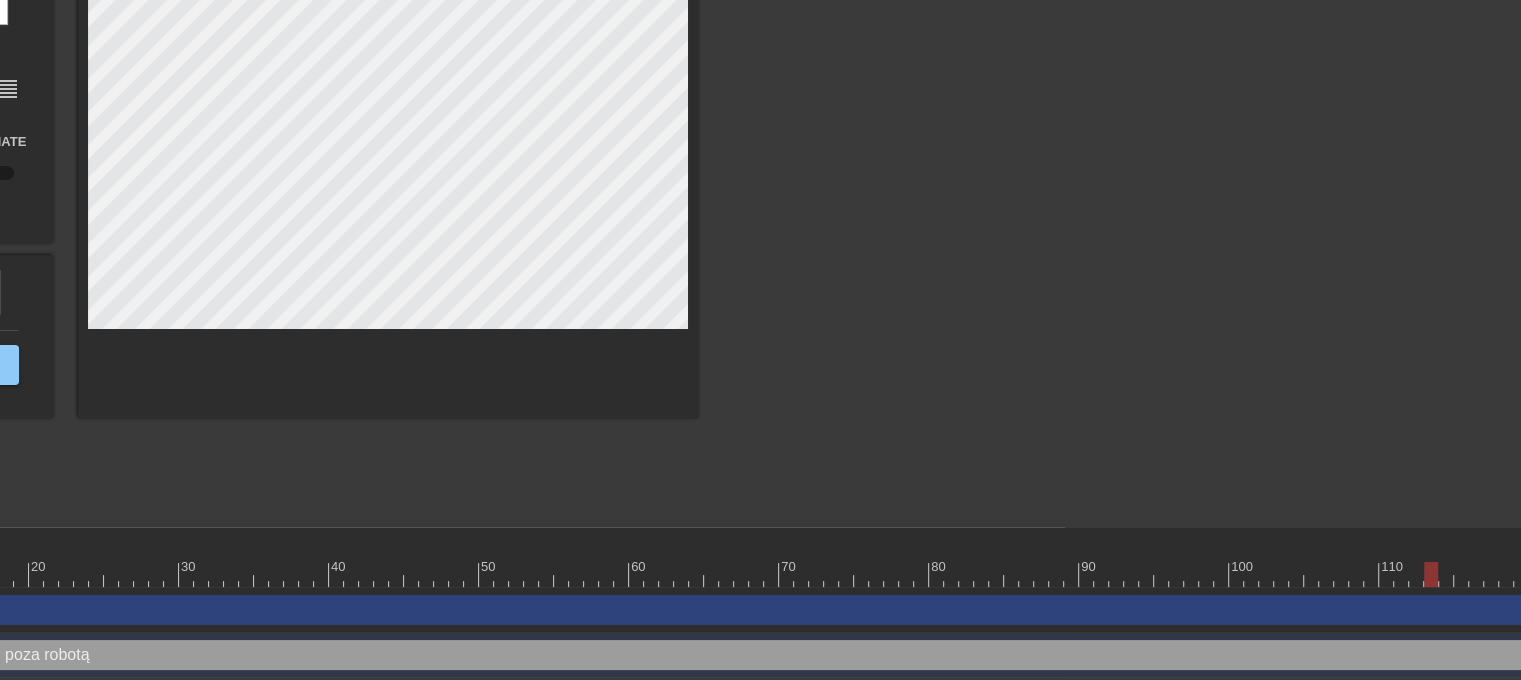 drag, startPoint x: 1403, startPoint y: 572, endPoint x: 1328, endPoint y: 553, distance: 77.36925 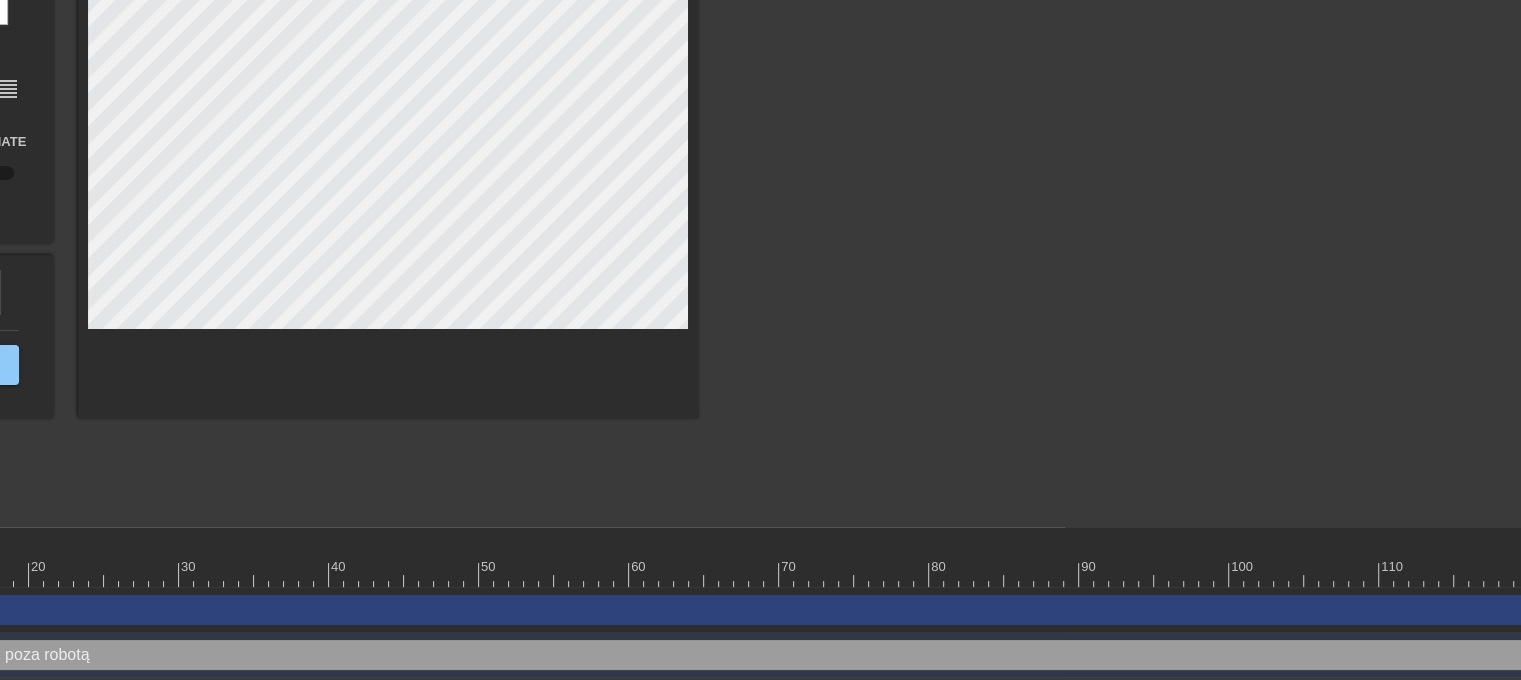 drag, startPoint x: 1414, startPoint y: 575, endPoint x: 1912, endPoint y: 525, distance: 500.50375 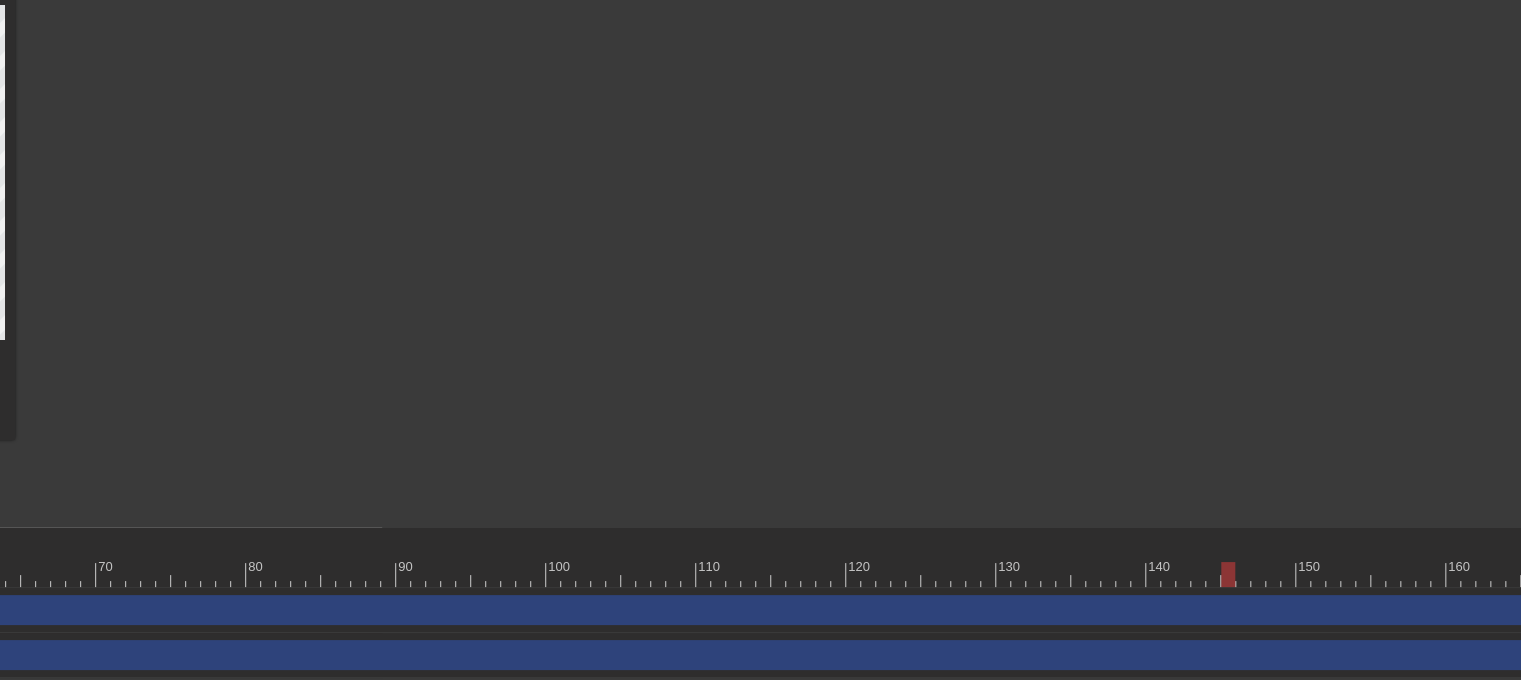 scroll, scrollTop: 165, scrollLeft: 1152, axis: both 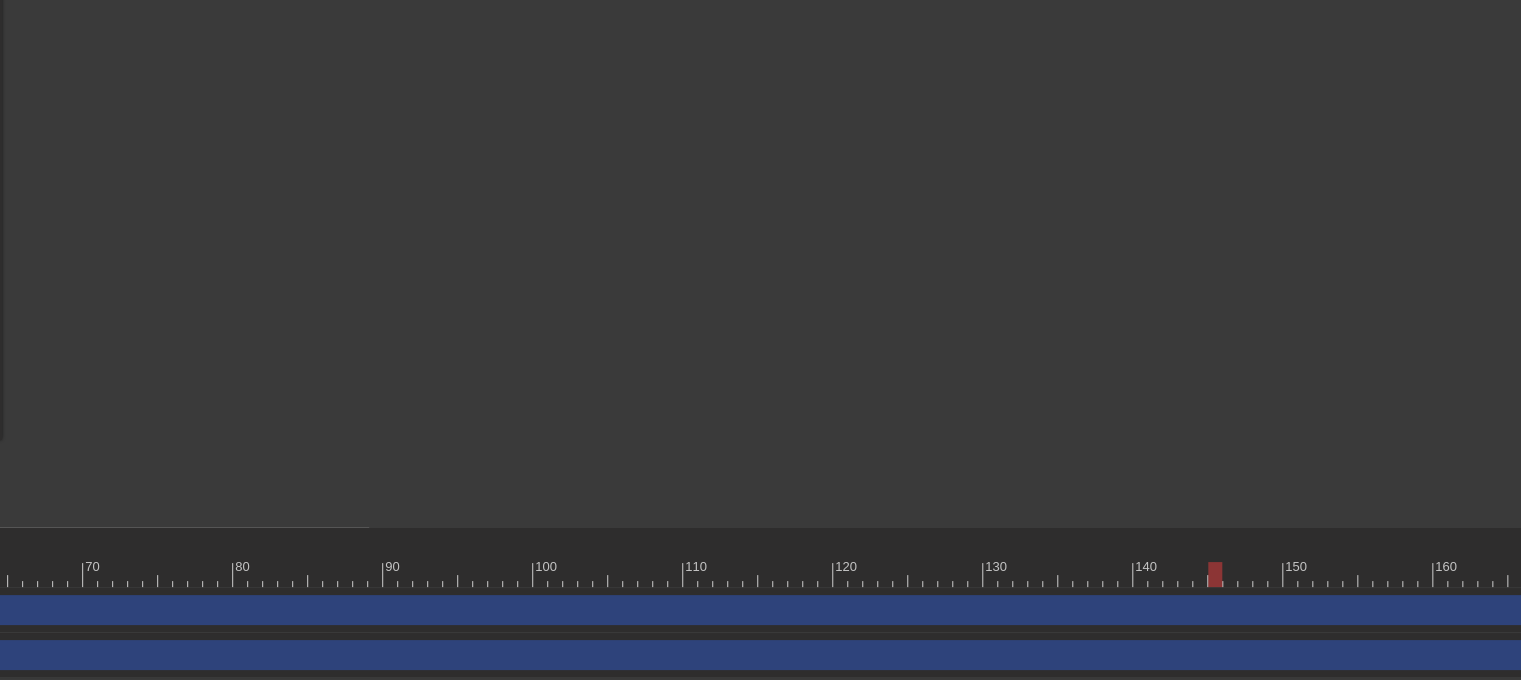 click on "Skrócony
czas pracy,
jakież życie
poza robotą drag_handle drag_handle" at bounding box center [405, 655] 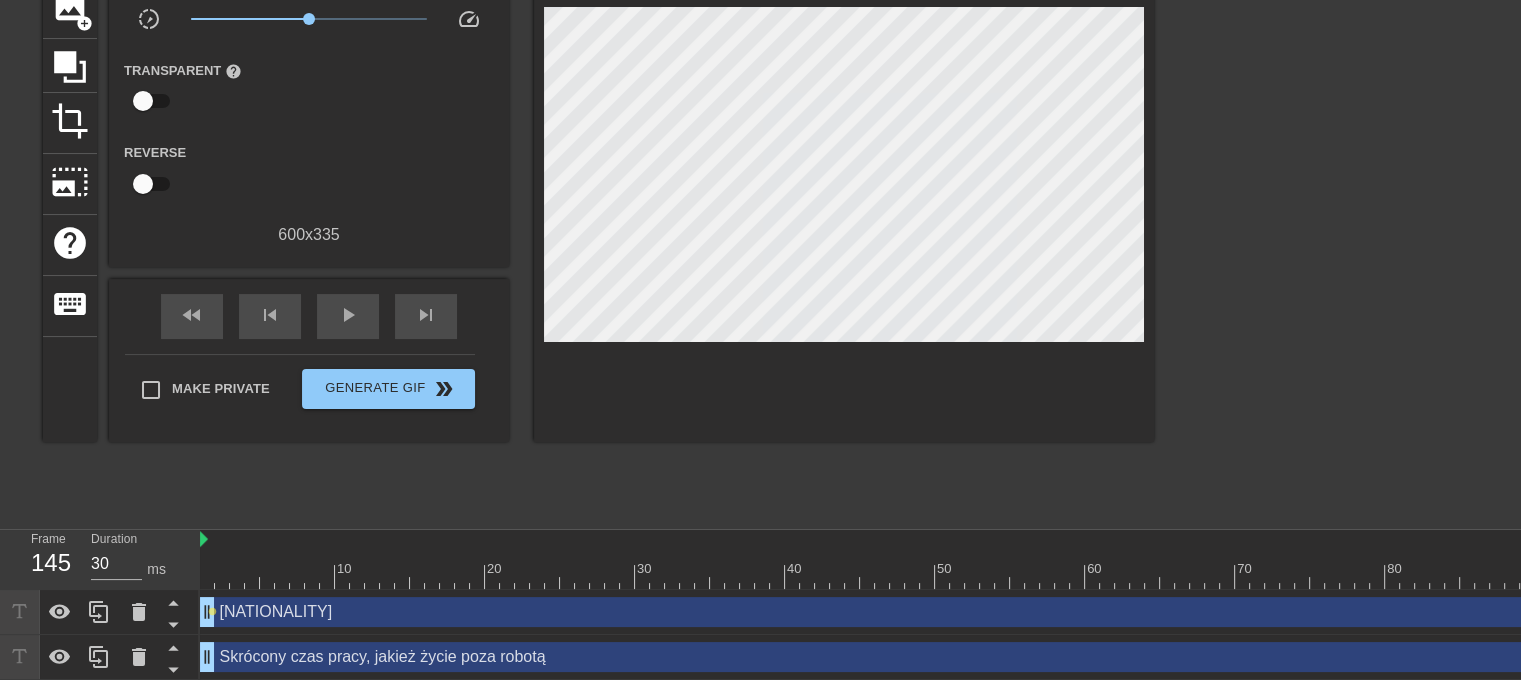scroll, scrollTop: 165, scrollLeft: 0, axis: vertical 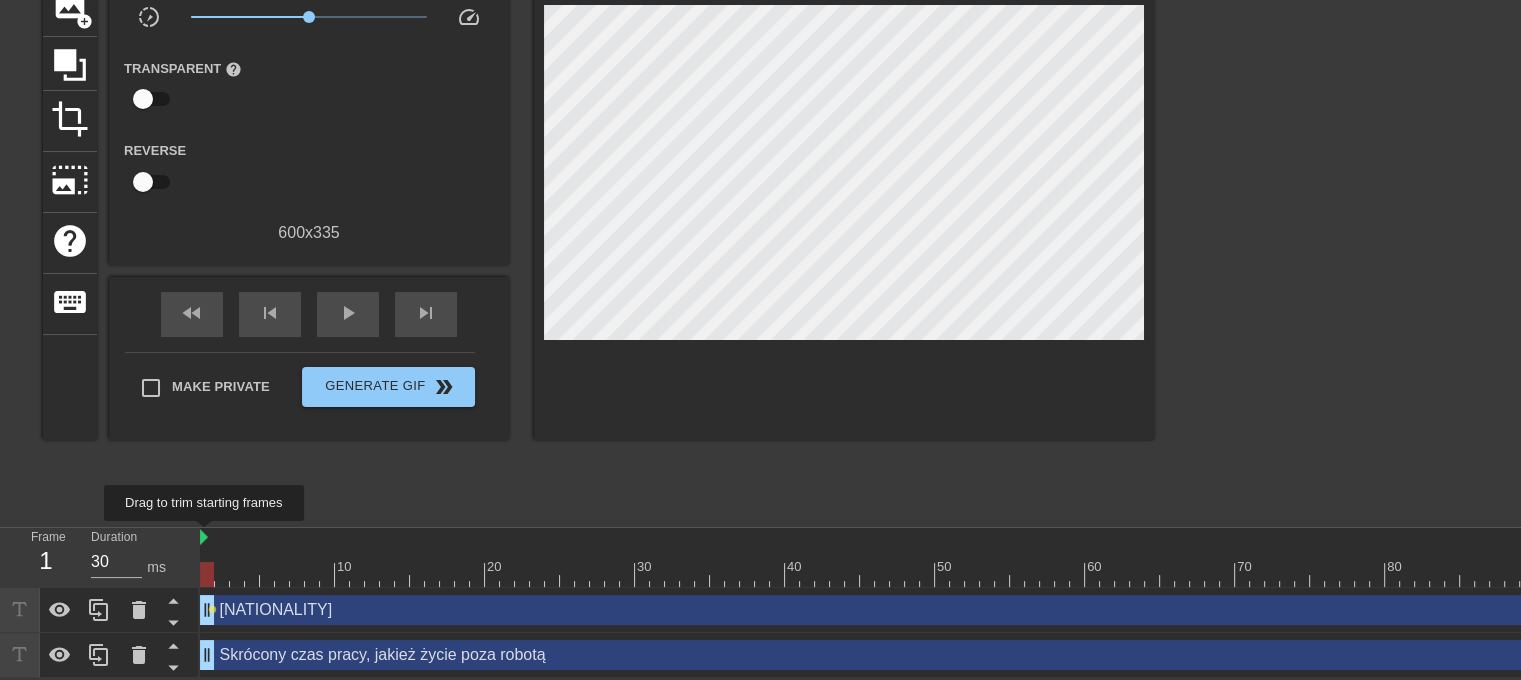 click at bounding box center [204, 537] 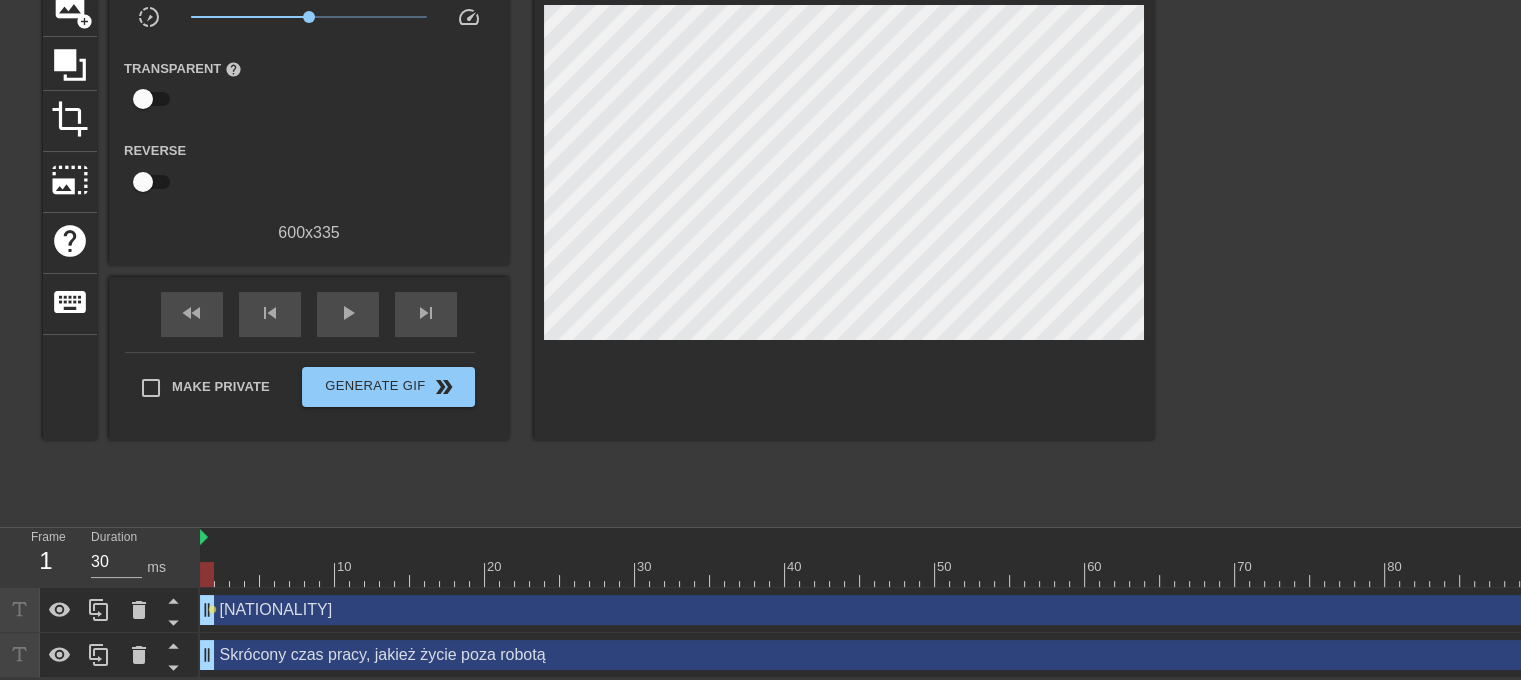 scroll, scrollTop: 165, scrollLeft: 0, axis: vertical 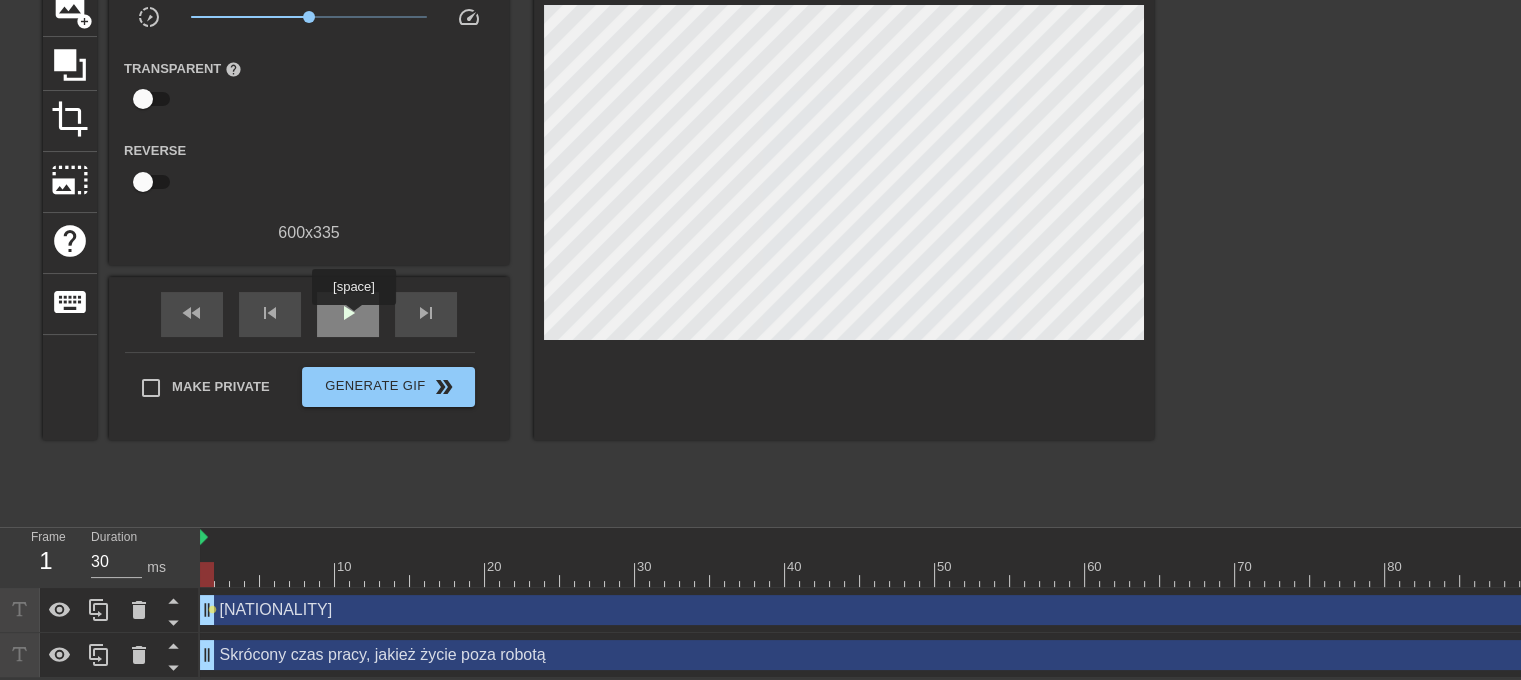 click on "play_arrow" at bounding box center (348, 313) 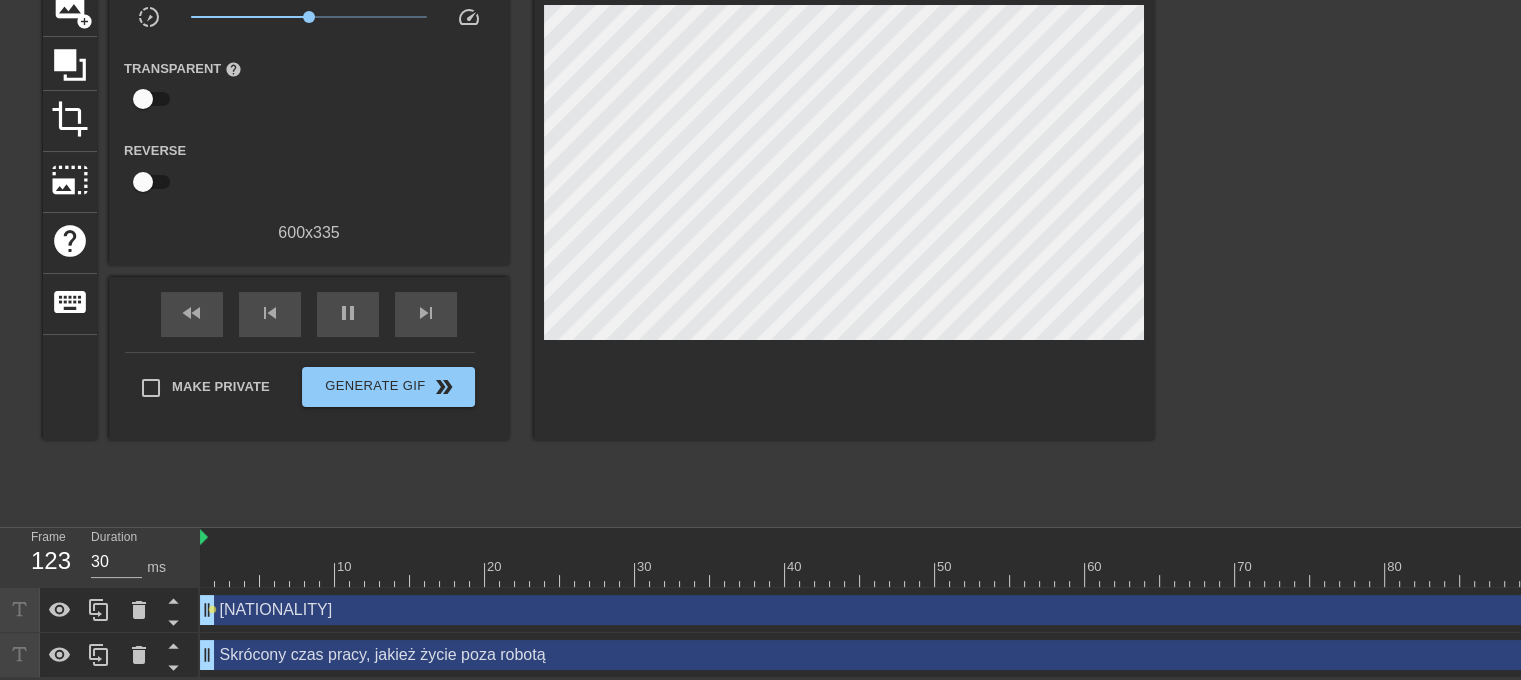scroll, scrollTop: 165, scrollLeft: 0, axis: vertical 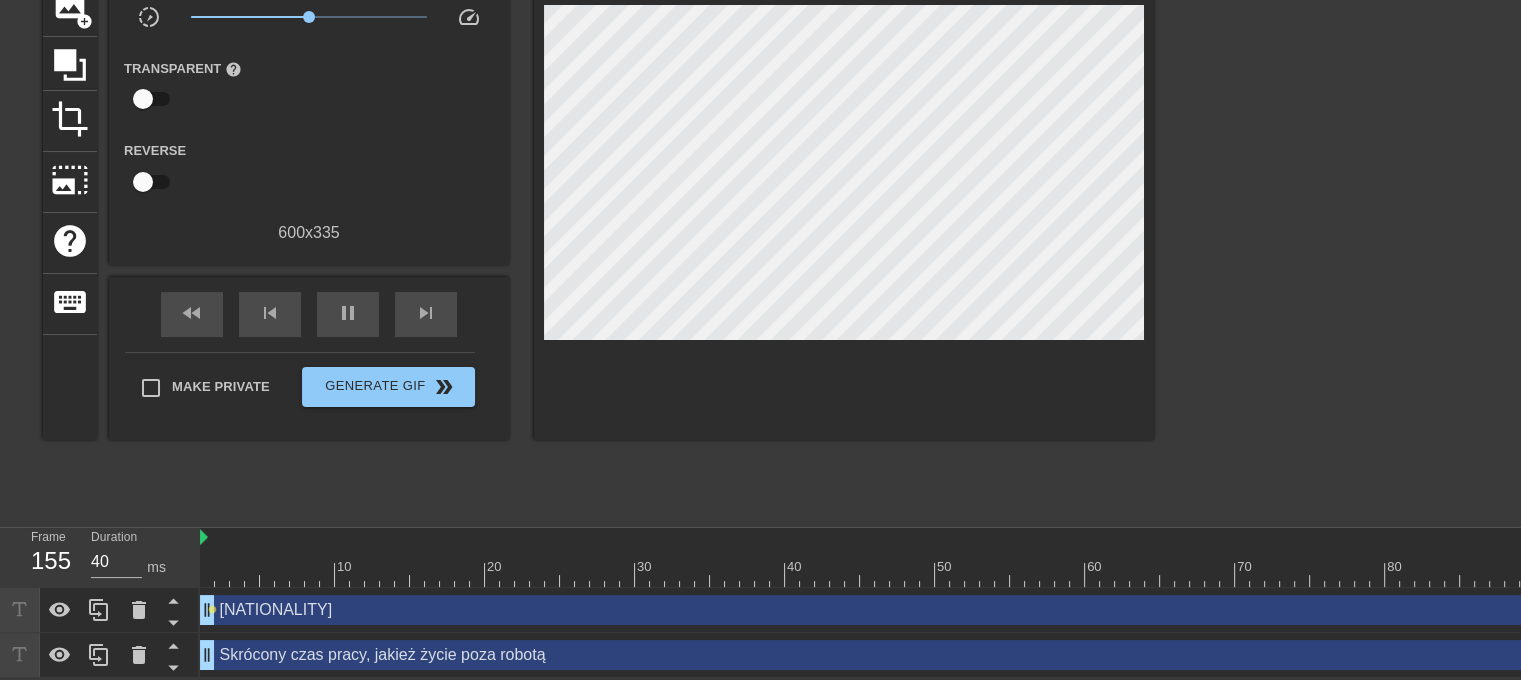 click on "Skrócony
czas pracy,
jakież życie
poza robotą drag_handle drag_handle" at bounding box center (1557, 655) 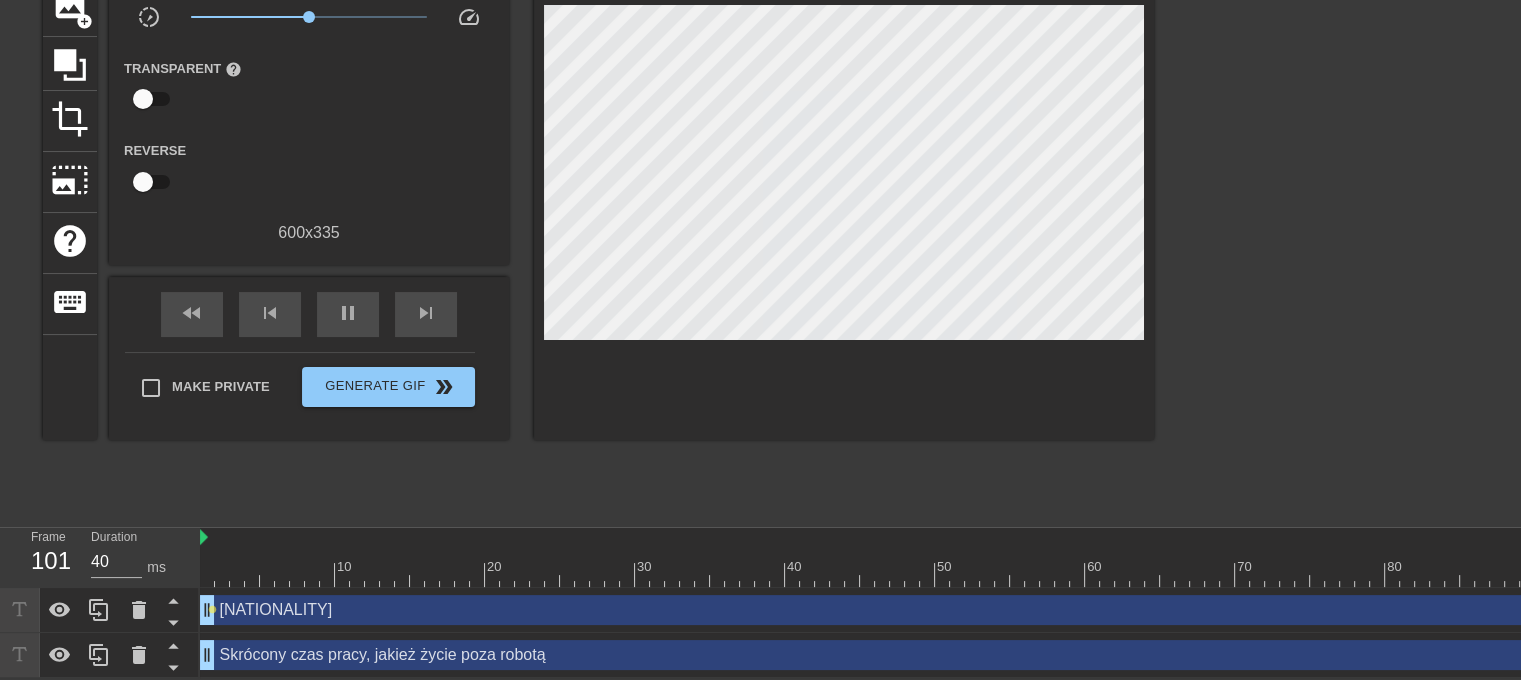 scroll, scrollTop: 165, scrollLeft: 0, axis: vertical 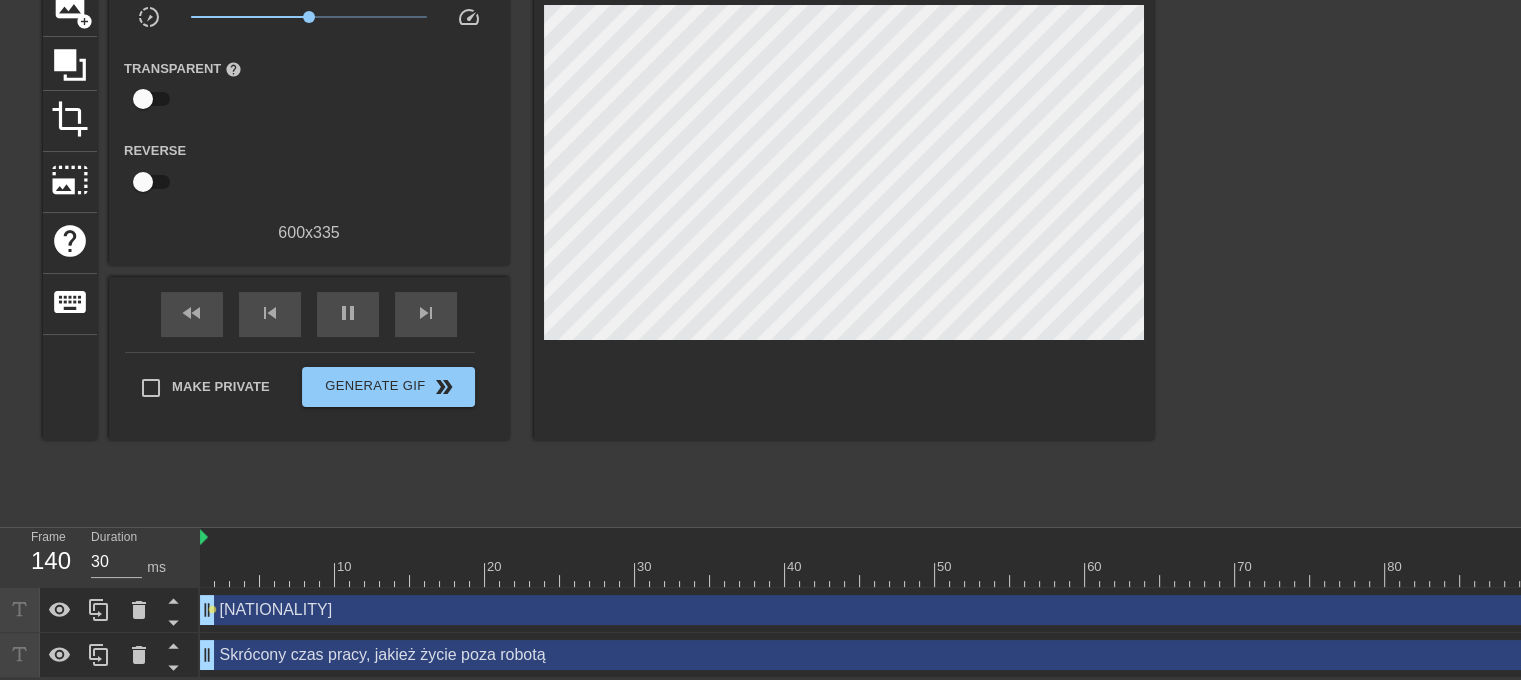 drag, startPoint x: 528, startPoint y: 651, endPoint x: 517, endPoint y: 646, distance: 12.083046 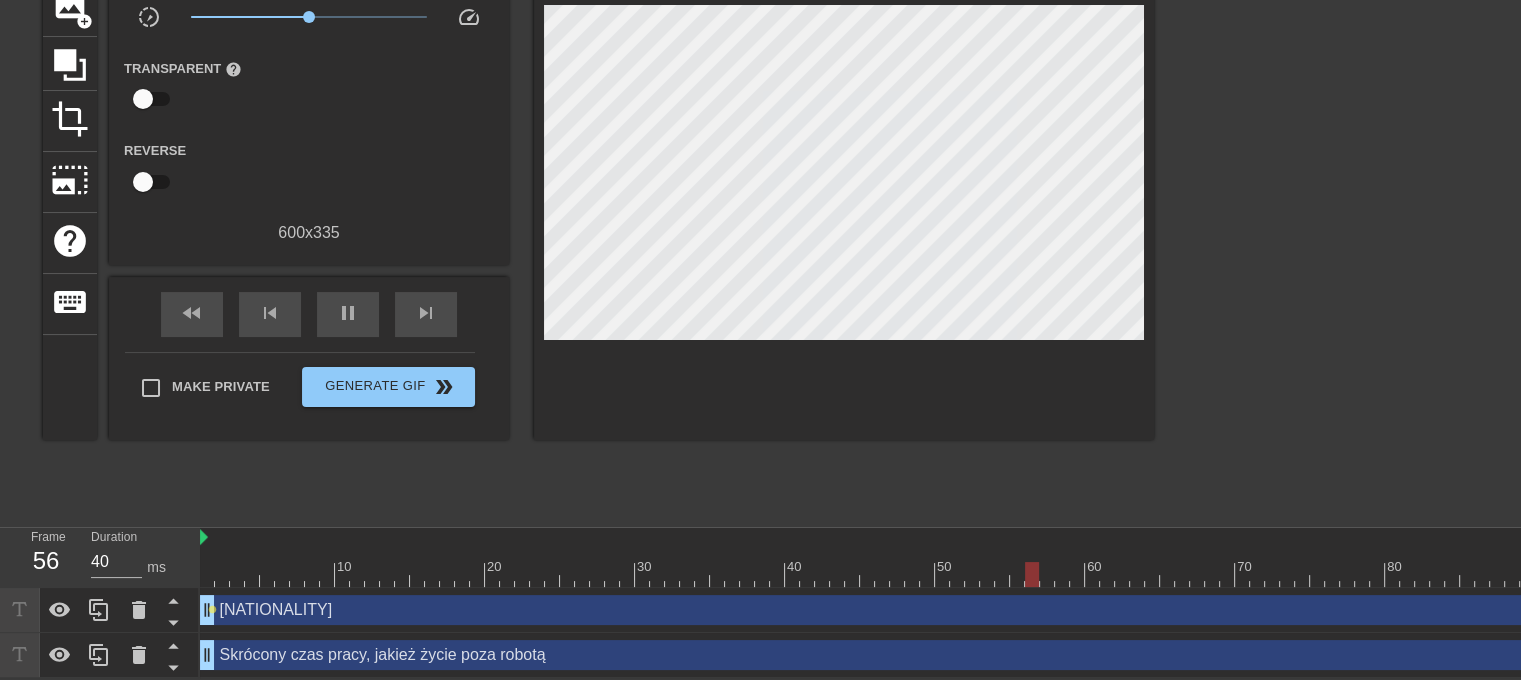click at bounding box center [844, 177] 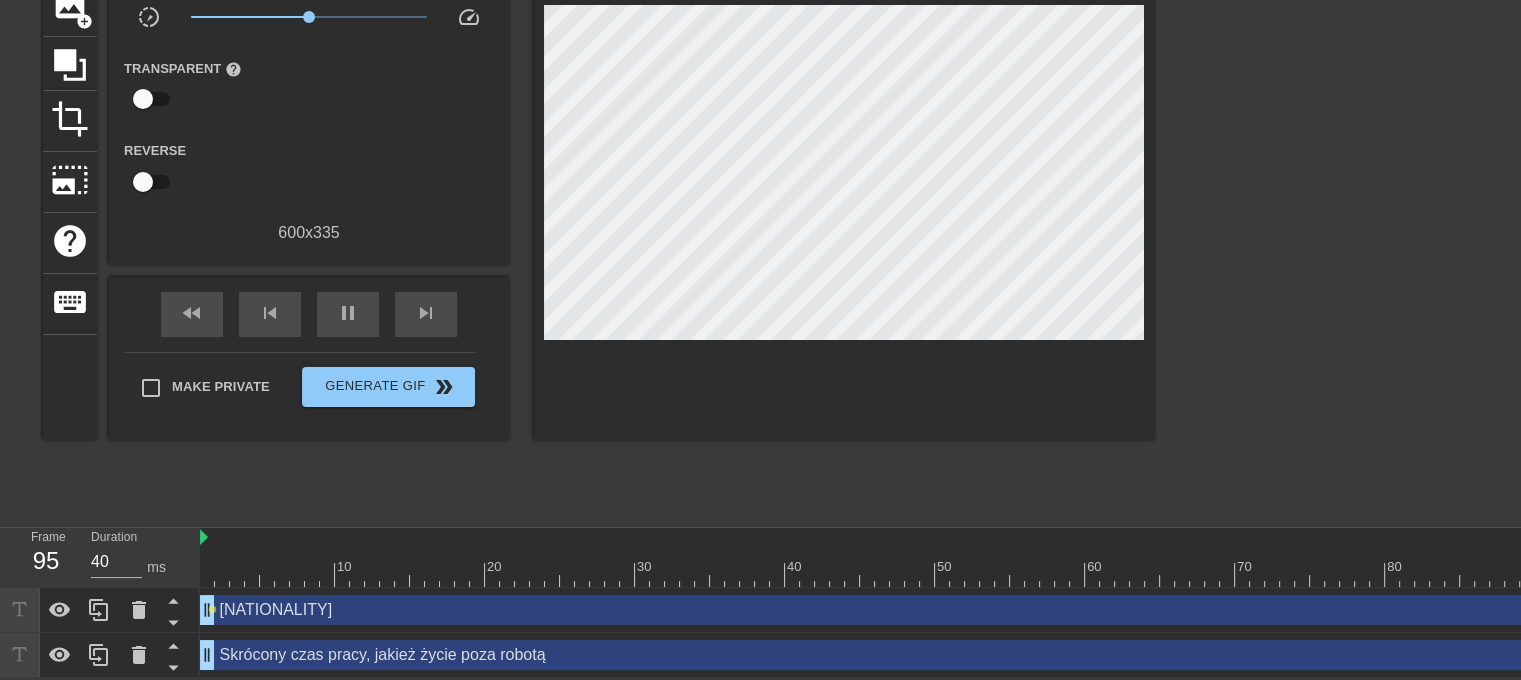 click on "Skrócony
czas pracy,
jakież życie
poza robotą drag_handle drag_handle" at bounding box center [1557, 655] 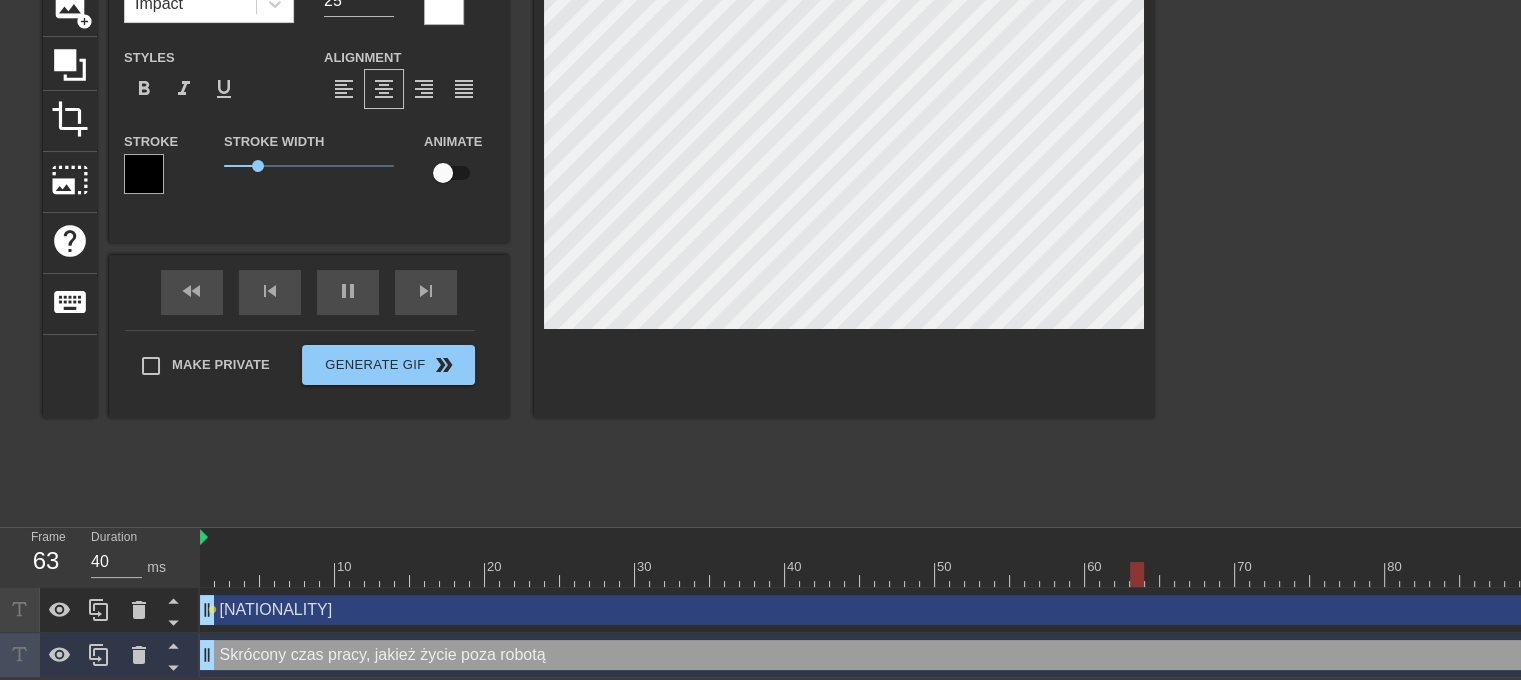 scroll, scrollTop: 2, scrollLeft: 3, axis: both 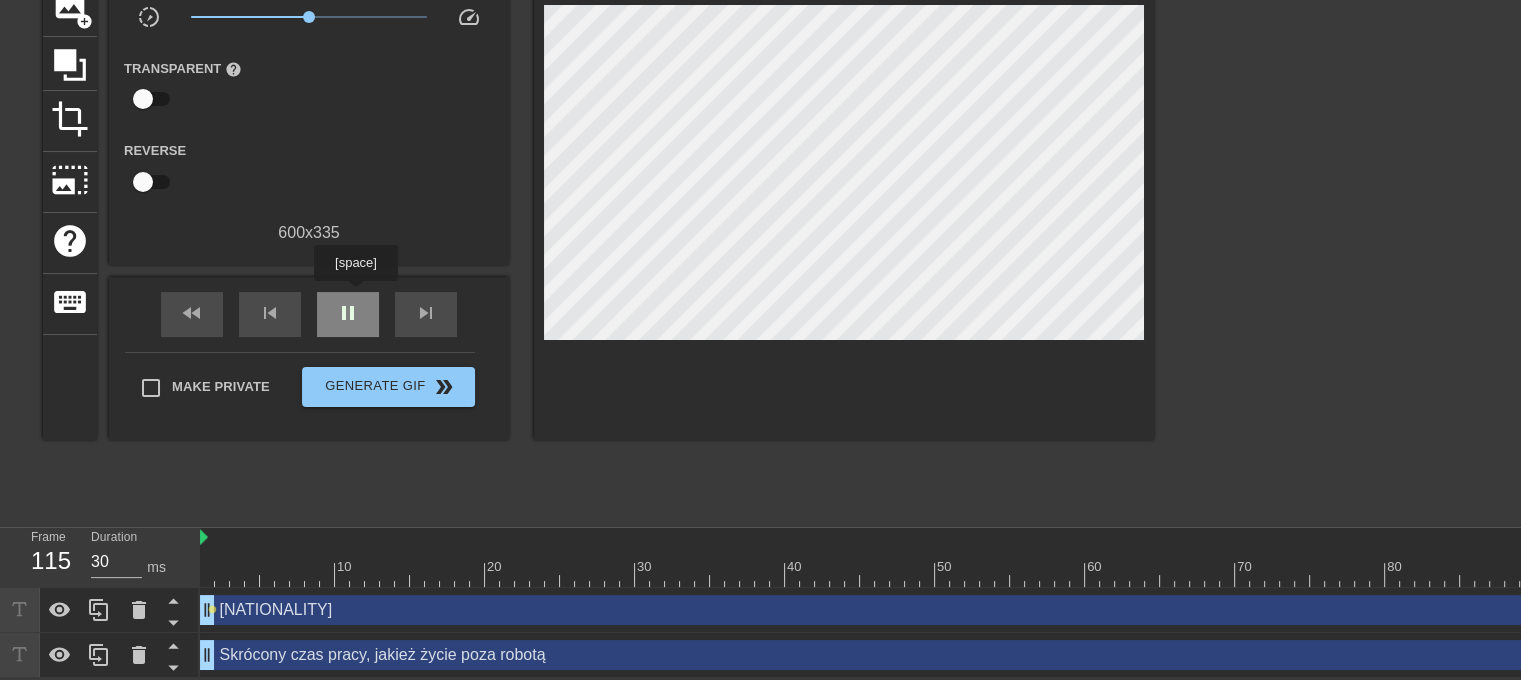 click on "pause" at bounding box center [348, 314] 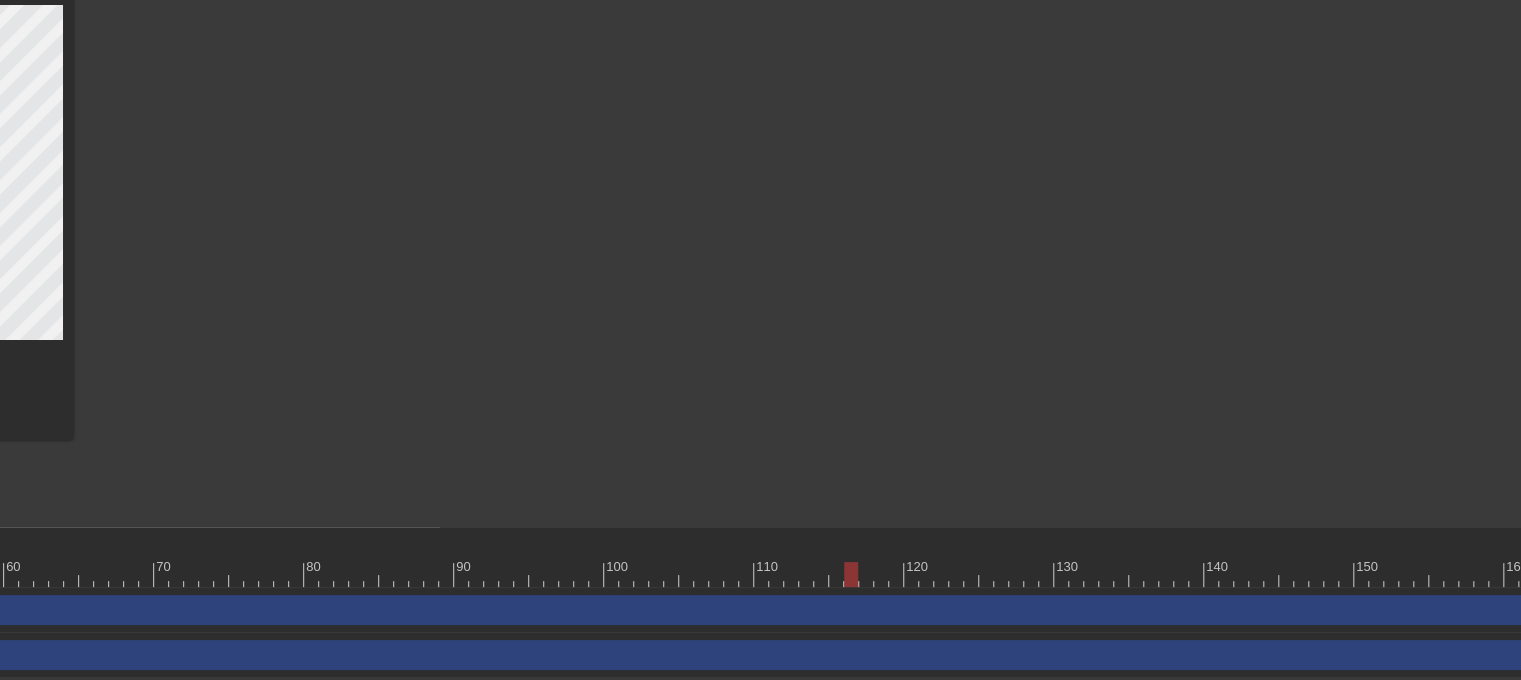 scroll, scrollTop: 165, scrollLeft: 1031, axis: both 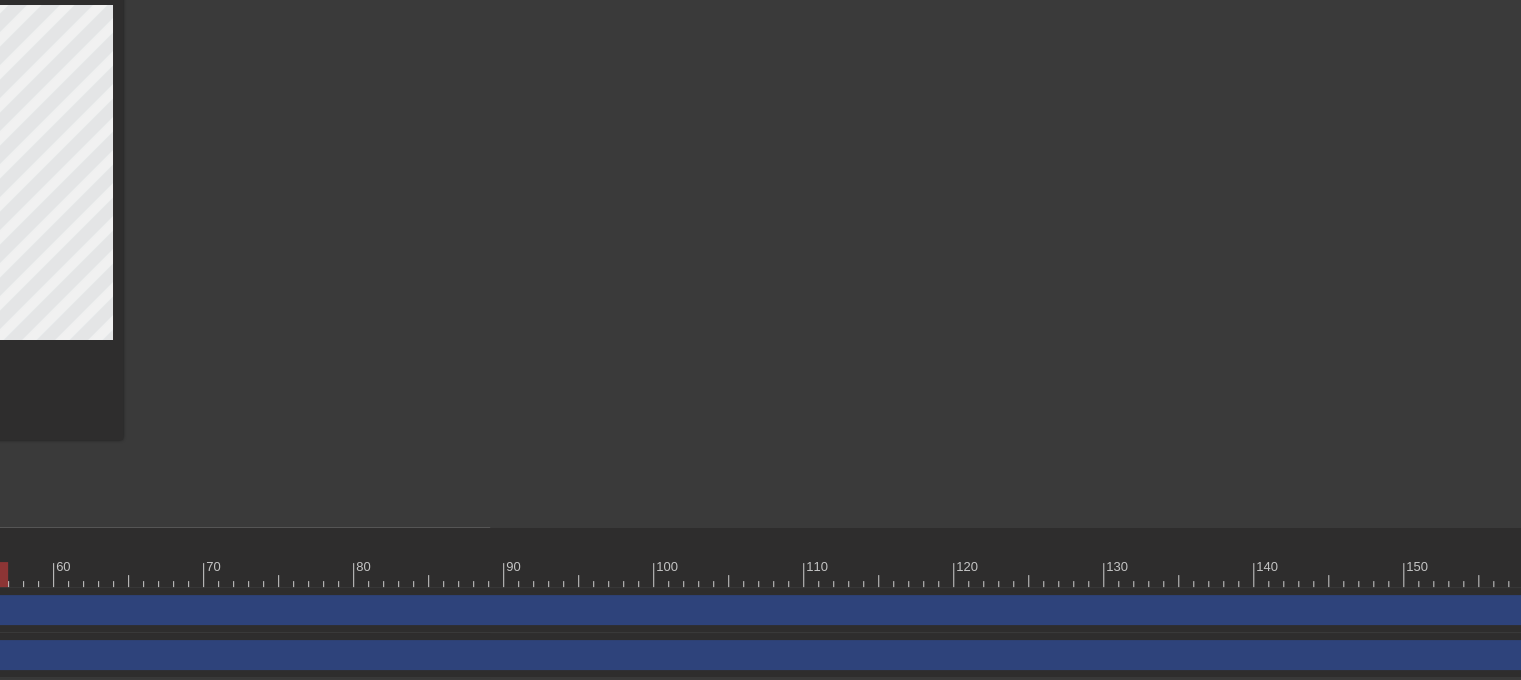 drag, startPoint x: 897, startPoint y: 571, endPoint x: 0, endPoint y: 554, distance: 897.1611 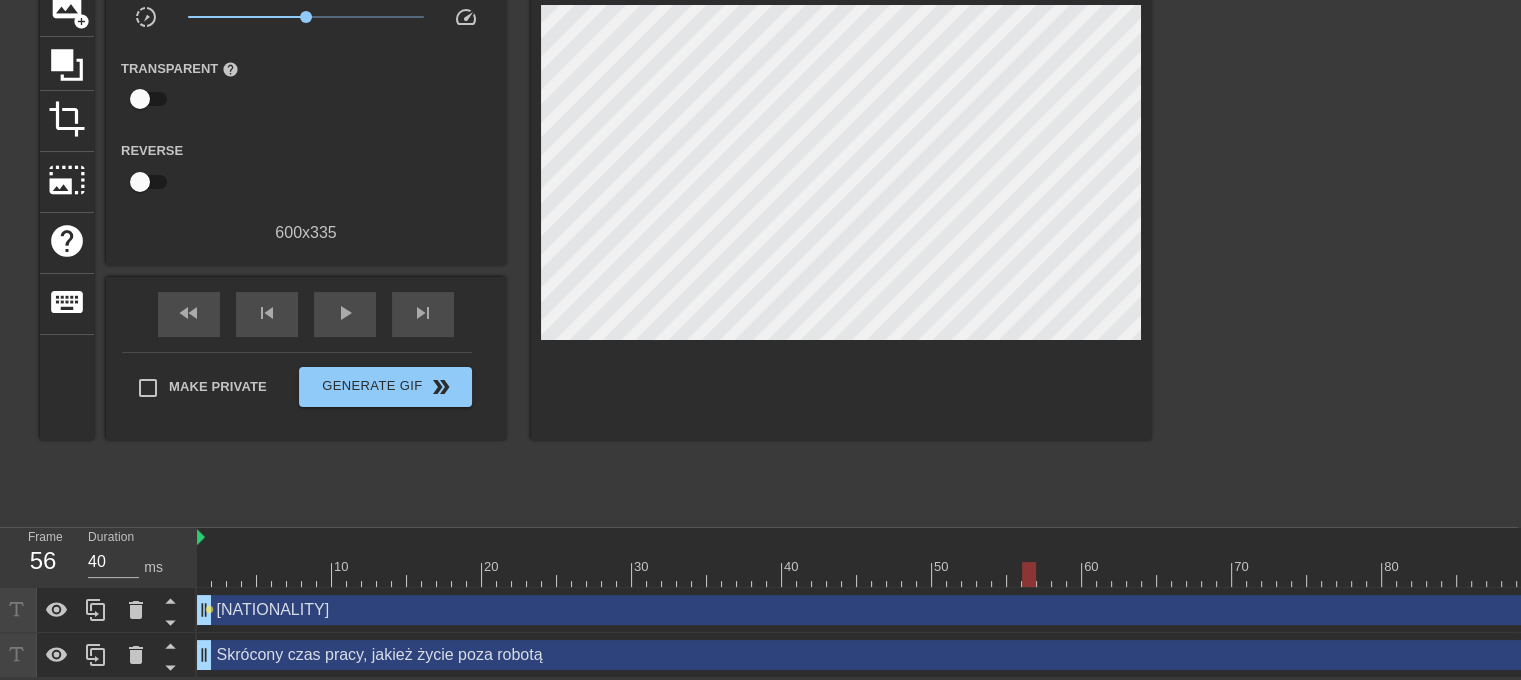 scroll, scrollTop: 165, scrollLeft: 0, axis: vertical 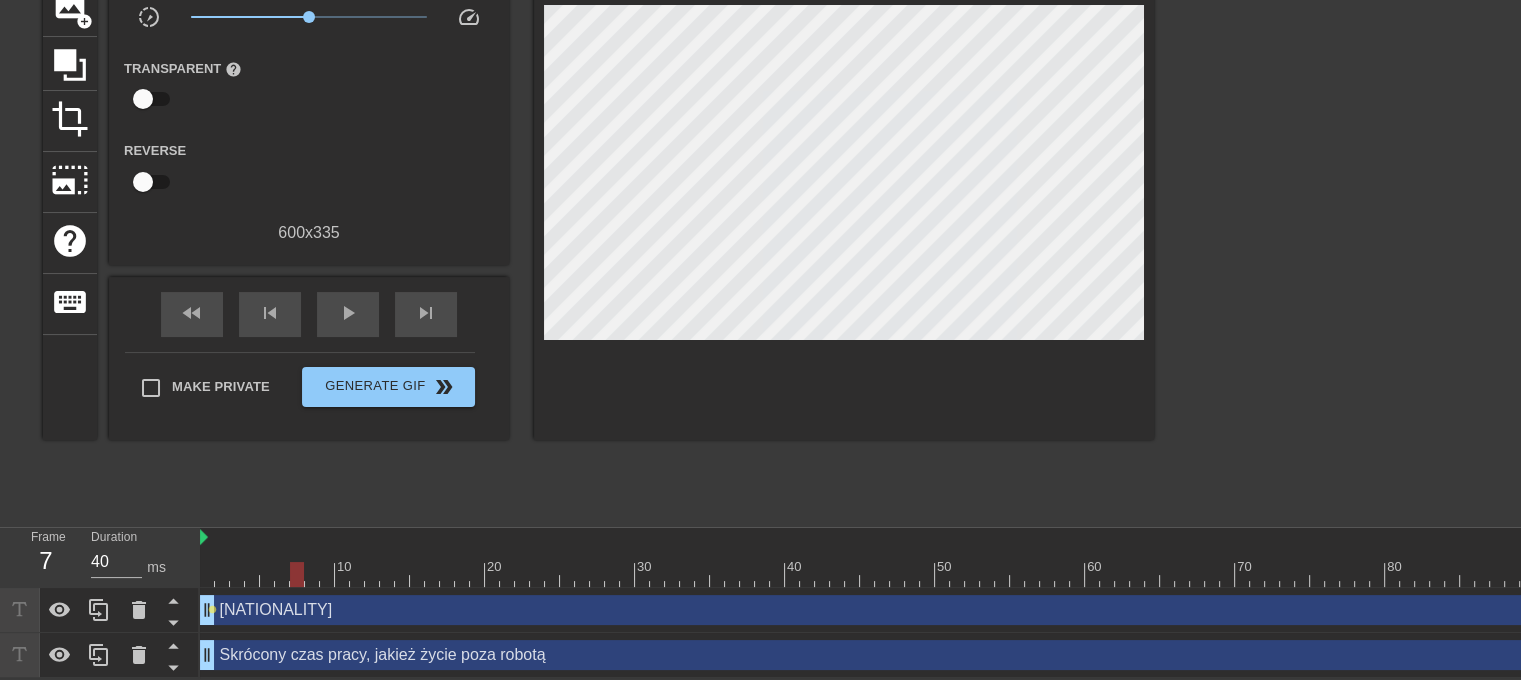 type on "30" 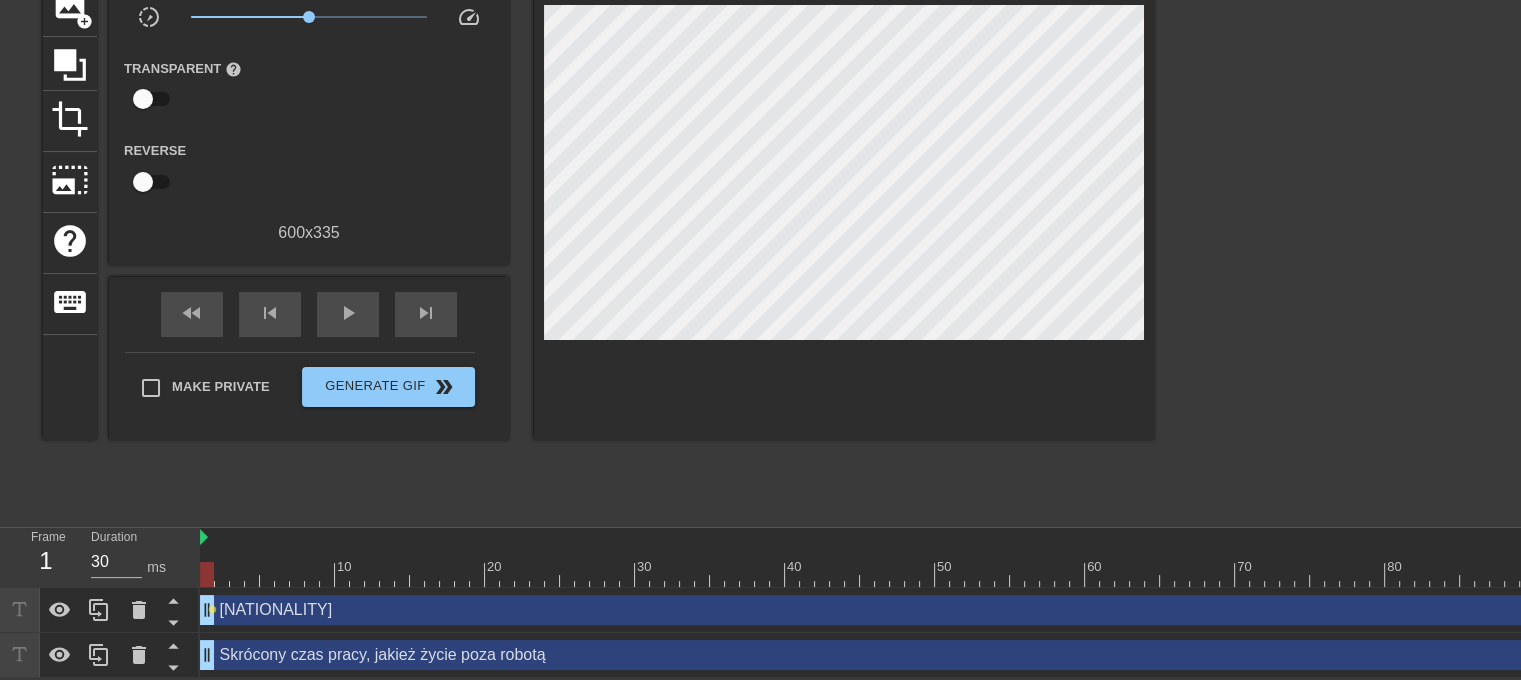 drag, startPoint x: 1028, startPoint y: 570, endPoint x: 170, endPoint y: 575, distance: 858.0146 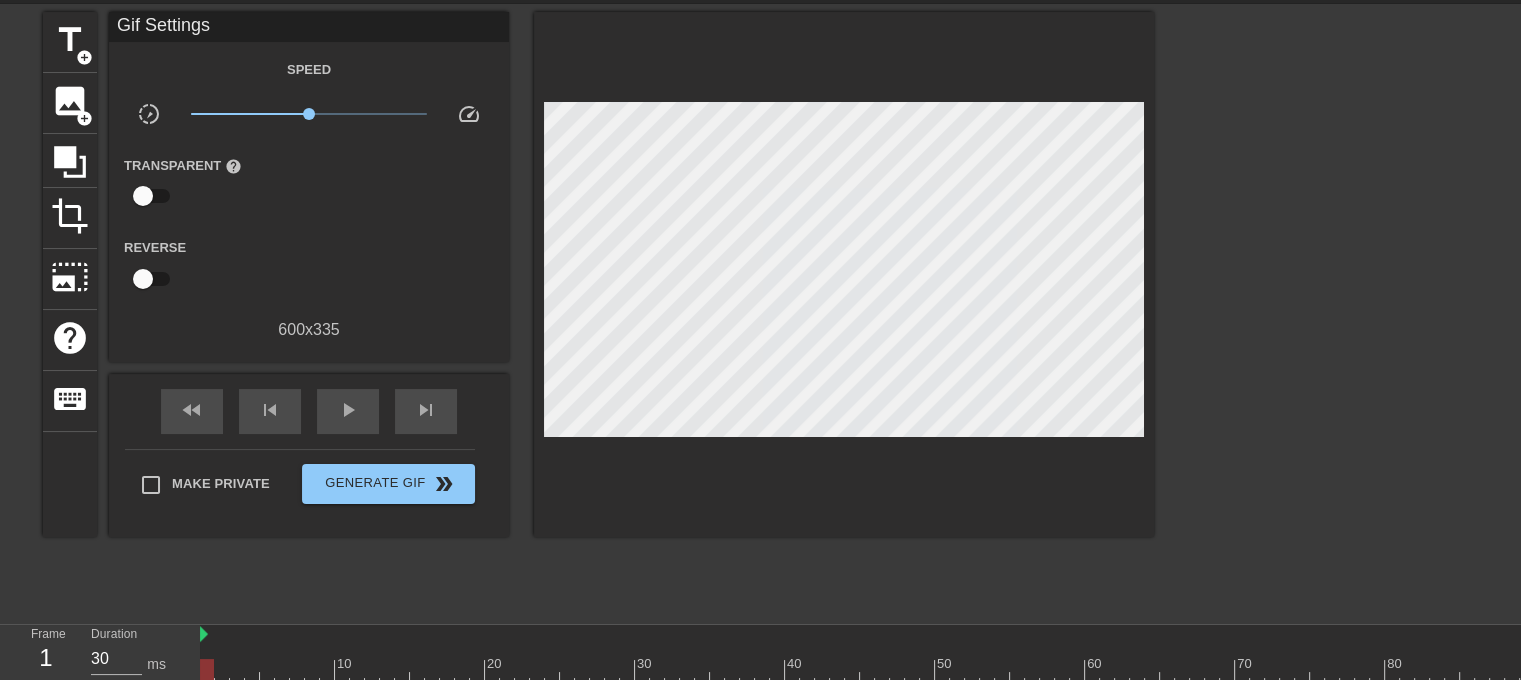 scroll, scrollTop: 65, scrollLeft: 0, axis: vertical 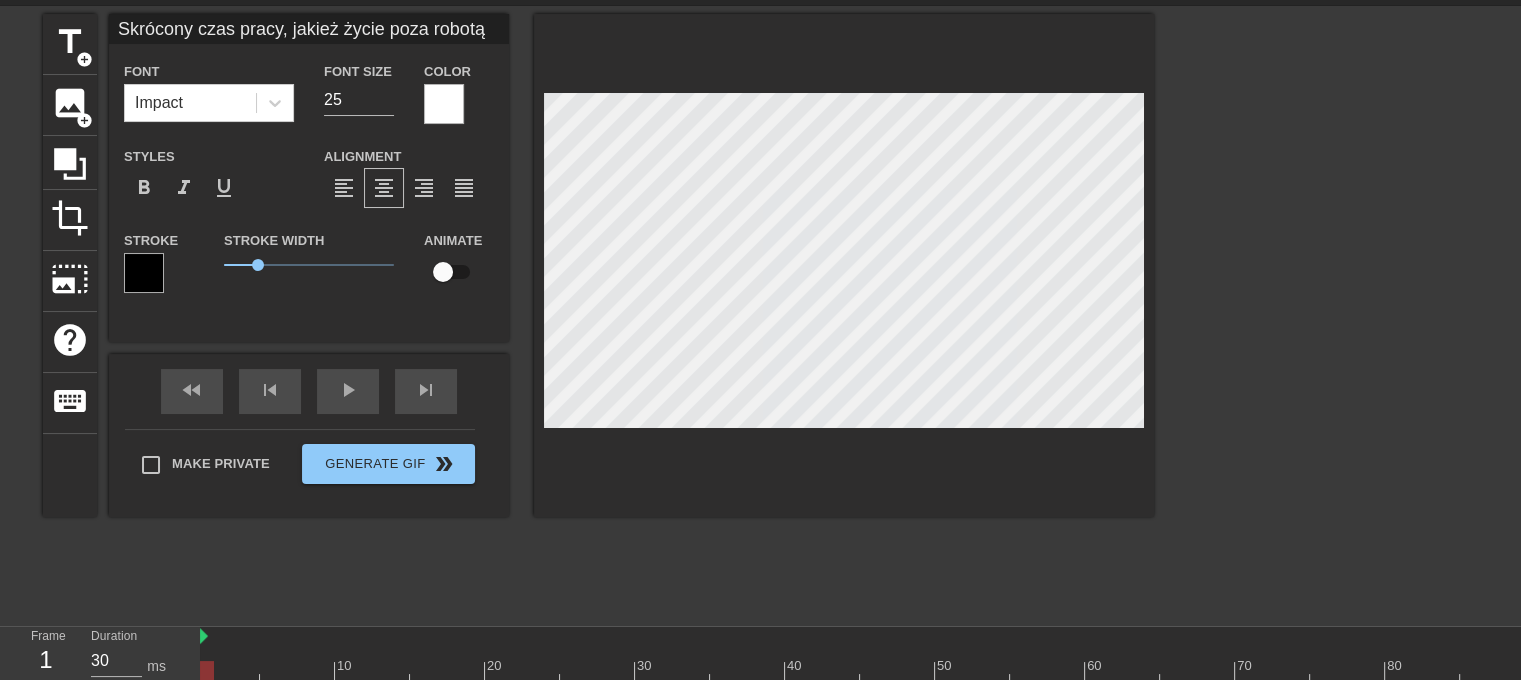 click at bounding box center [443, 272] 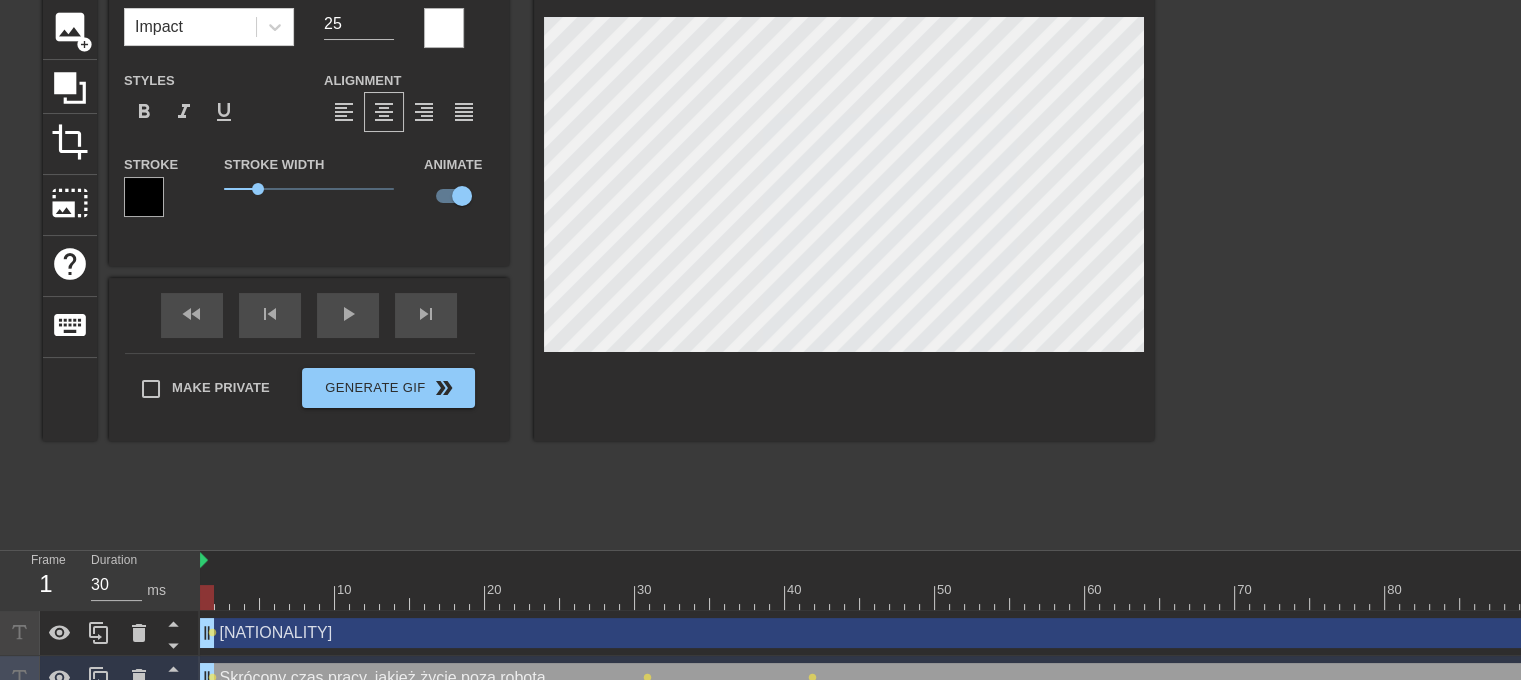 scroll, scrollTop: 65, scrollLeft: 0, axis: vertical 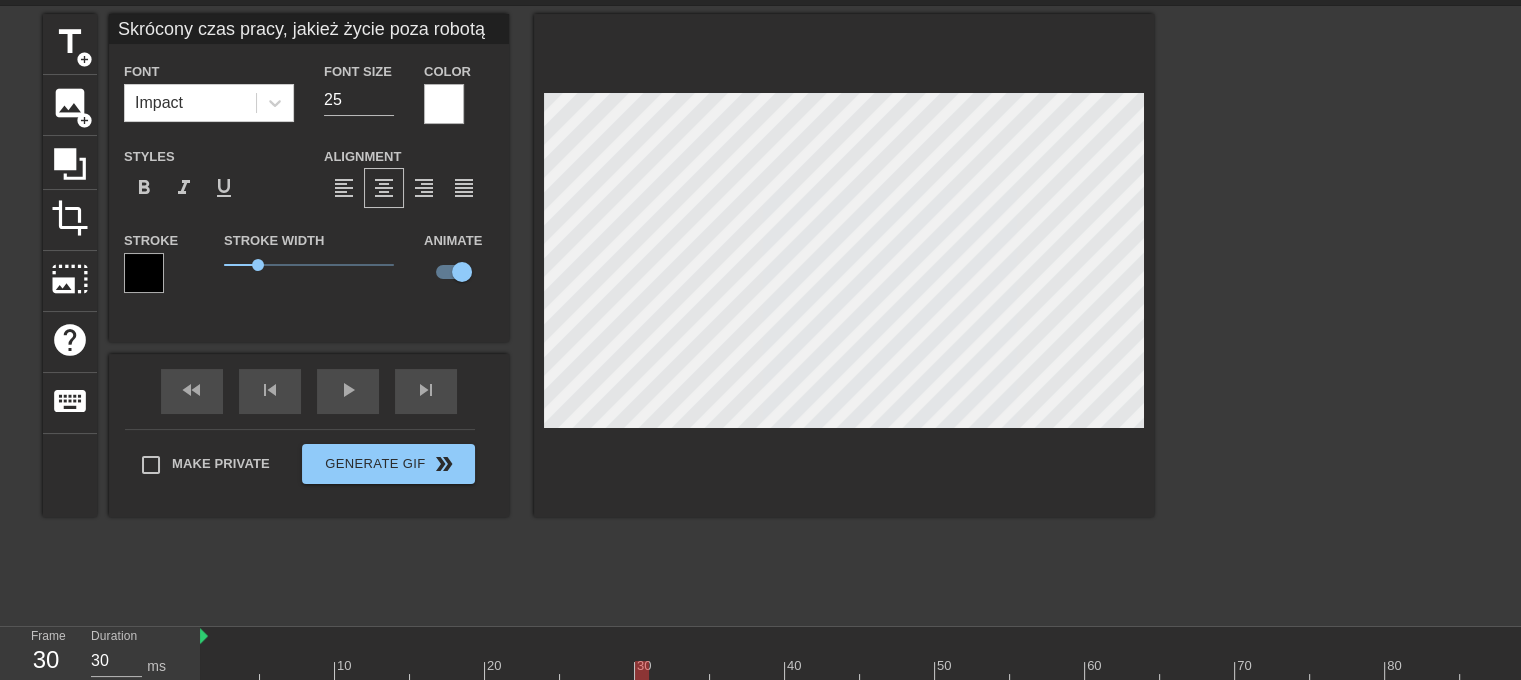 drag, startPoint x: 205, startPoint y: 674, endPoint x: 636, endPoint y: 728, distance: 434.36966 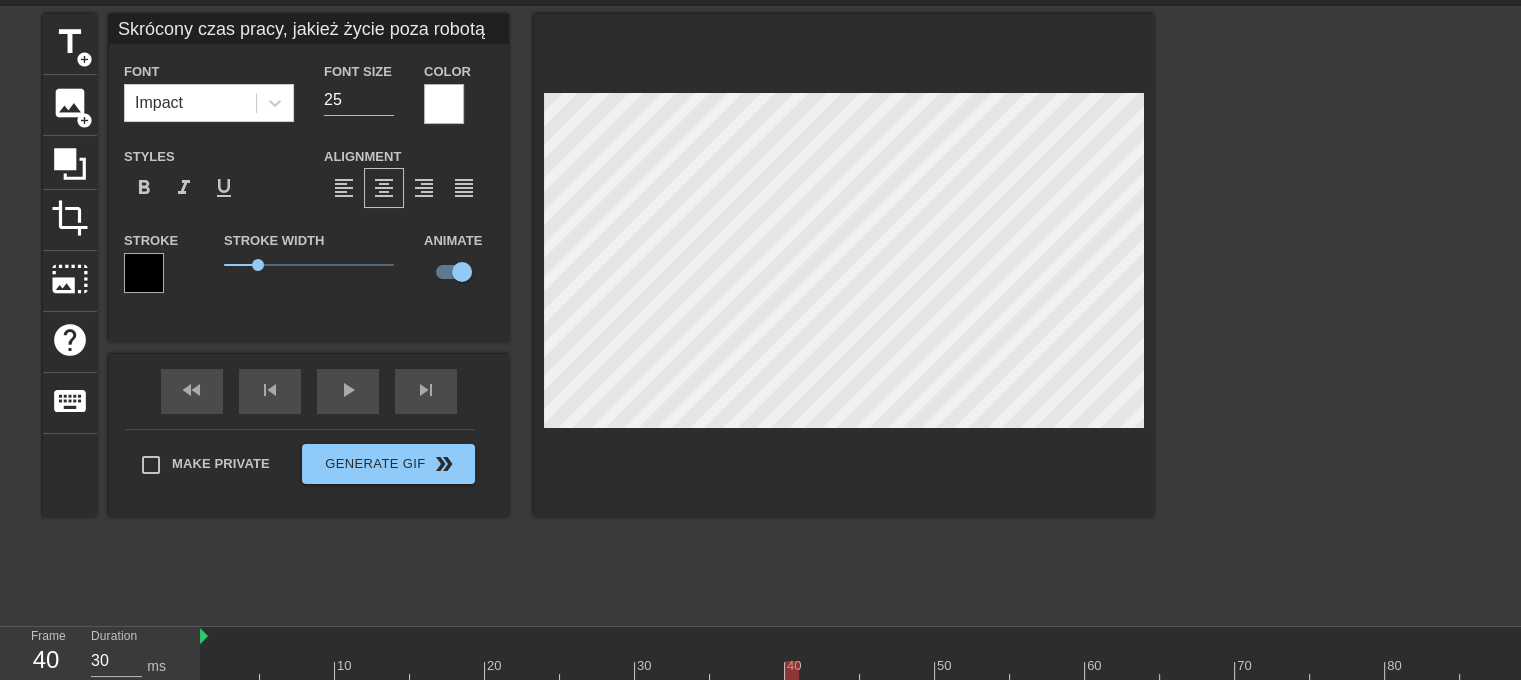 drag, startPoint x: 642, startPoint y: 672, endPoint x: 794, endPoint y: 655, distance: 152.94771 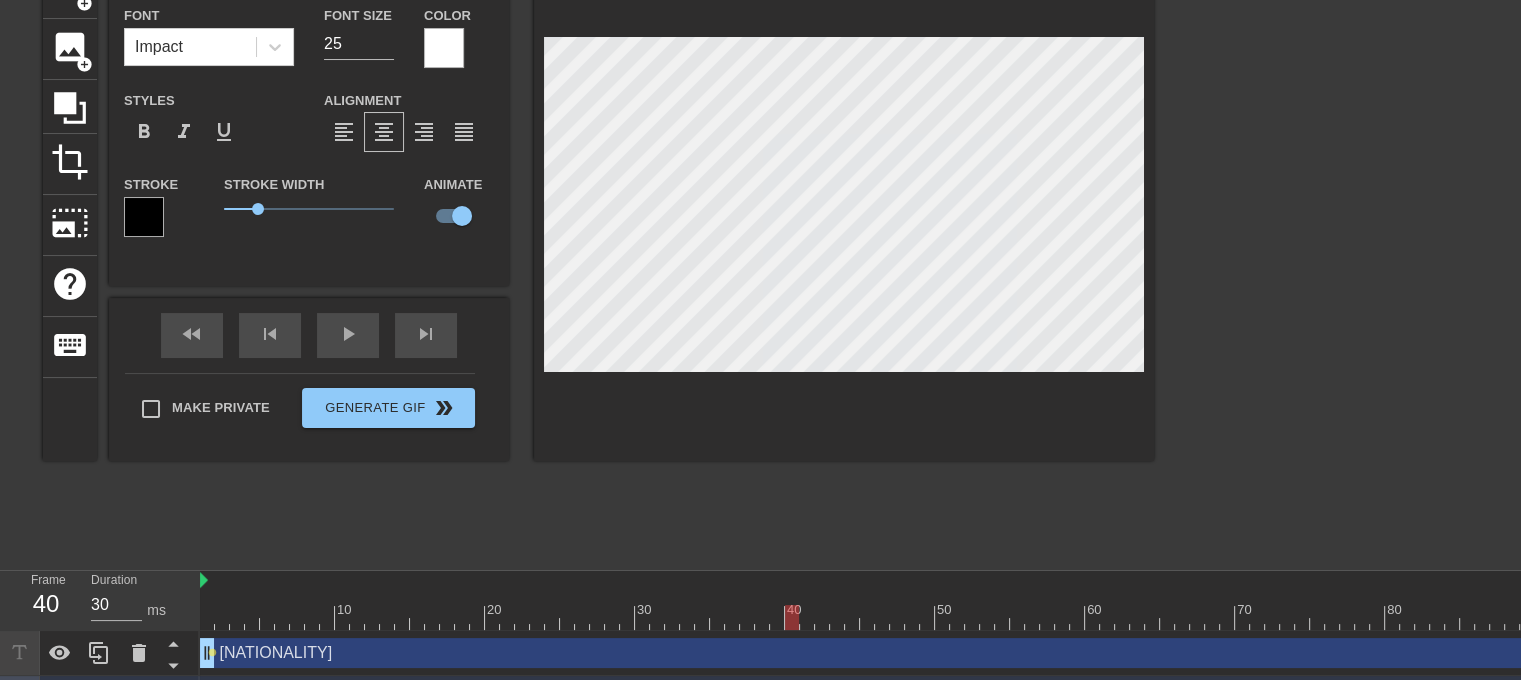 scroll, scrollTop: 165, scrollLeft: 0, axis: vertical 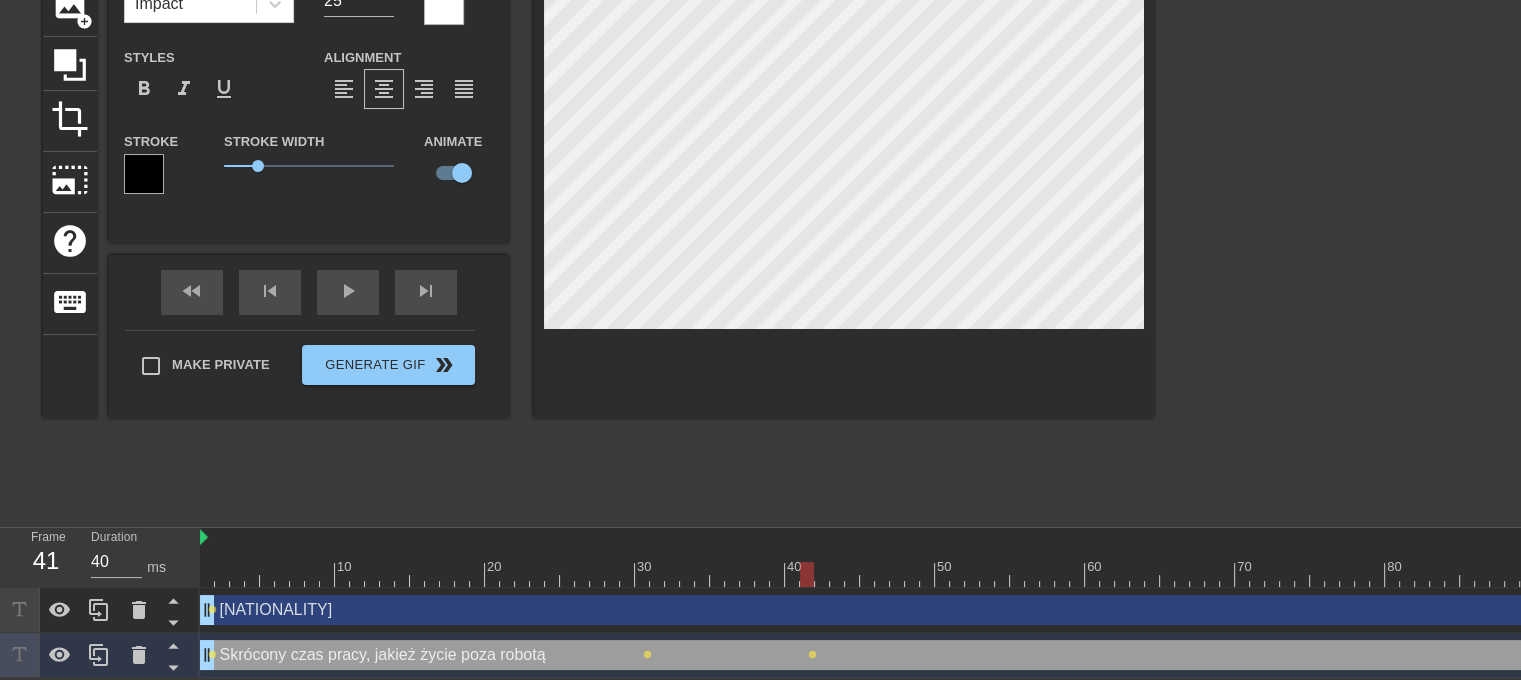 drag, startPoint x: 792, startPoint y: 571, endPoint x: 810, endPoint y: 569, distance: 18.110771 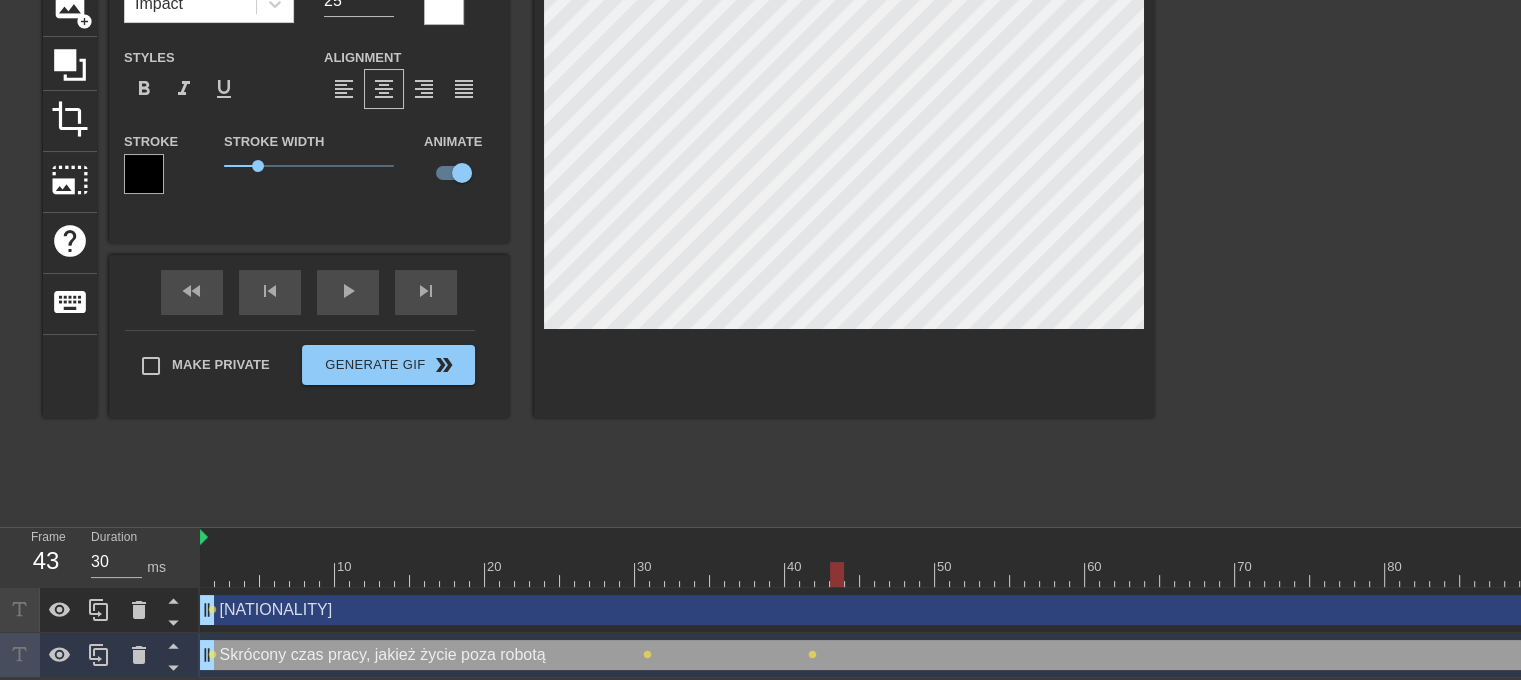 drag, startPoint x: 812, startPoint y: 577, endPoint x: 835, endPoint y: 571, distance: 23.769728 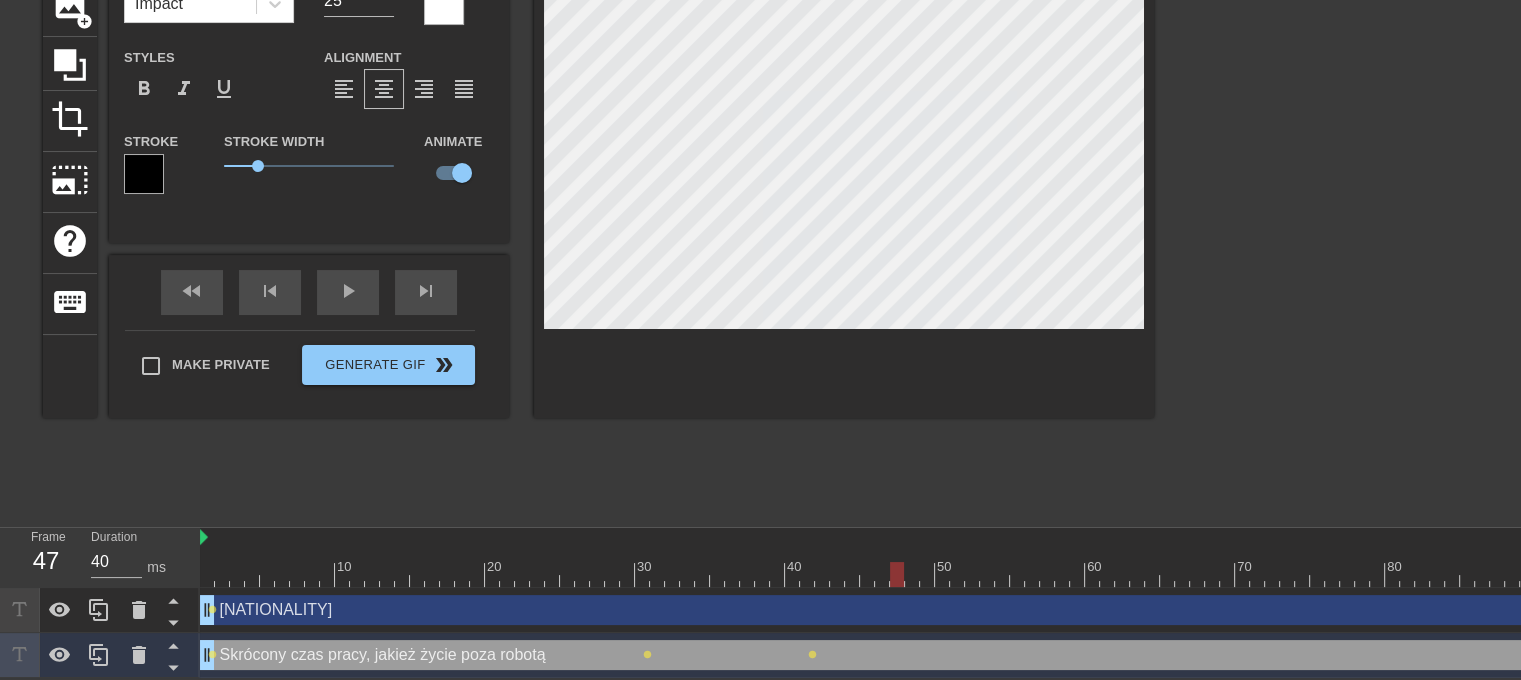 drag, startPoint x: 838, startPoint y: 571, endPoint x: 896, endPoint y: 566, distance: 58.21512 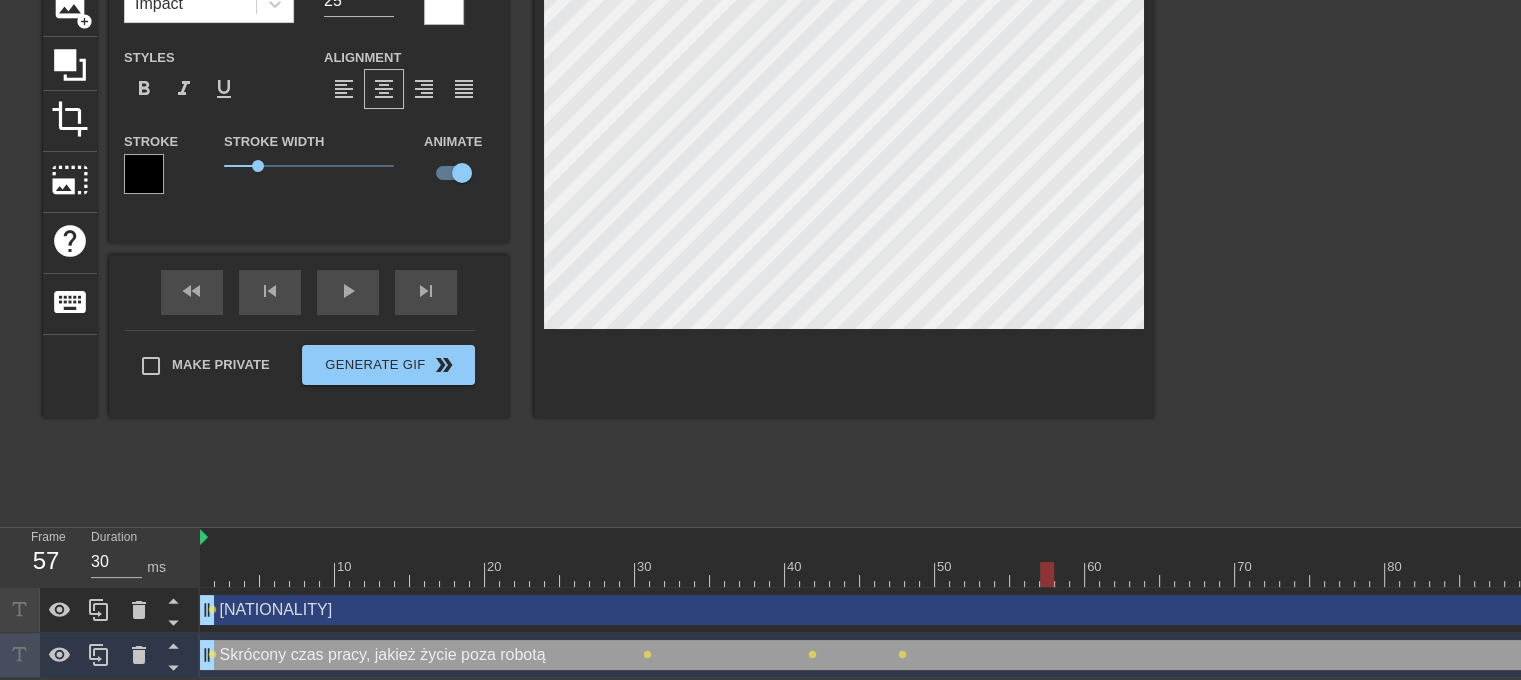 drag, startPoint x: 896, startPoint y: 575, endPoint x: 960, endPoint y: 485, distance: 110.4355 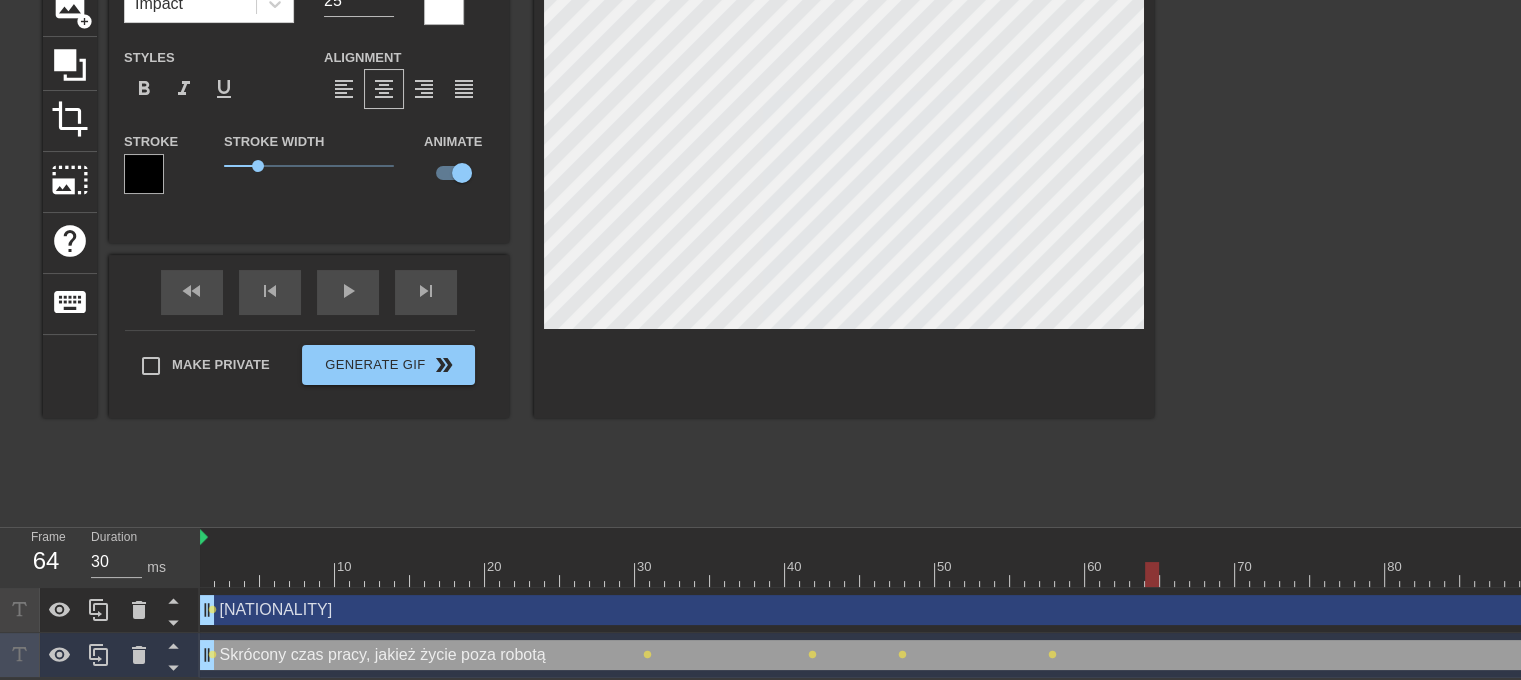 drag, startPoint x: 1047, startPoint y: 575, endPoint x: 1146, endPoint y: 547, distance: 102.88343 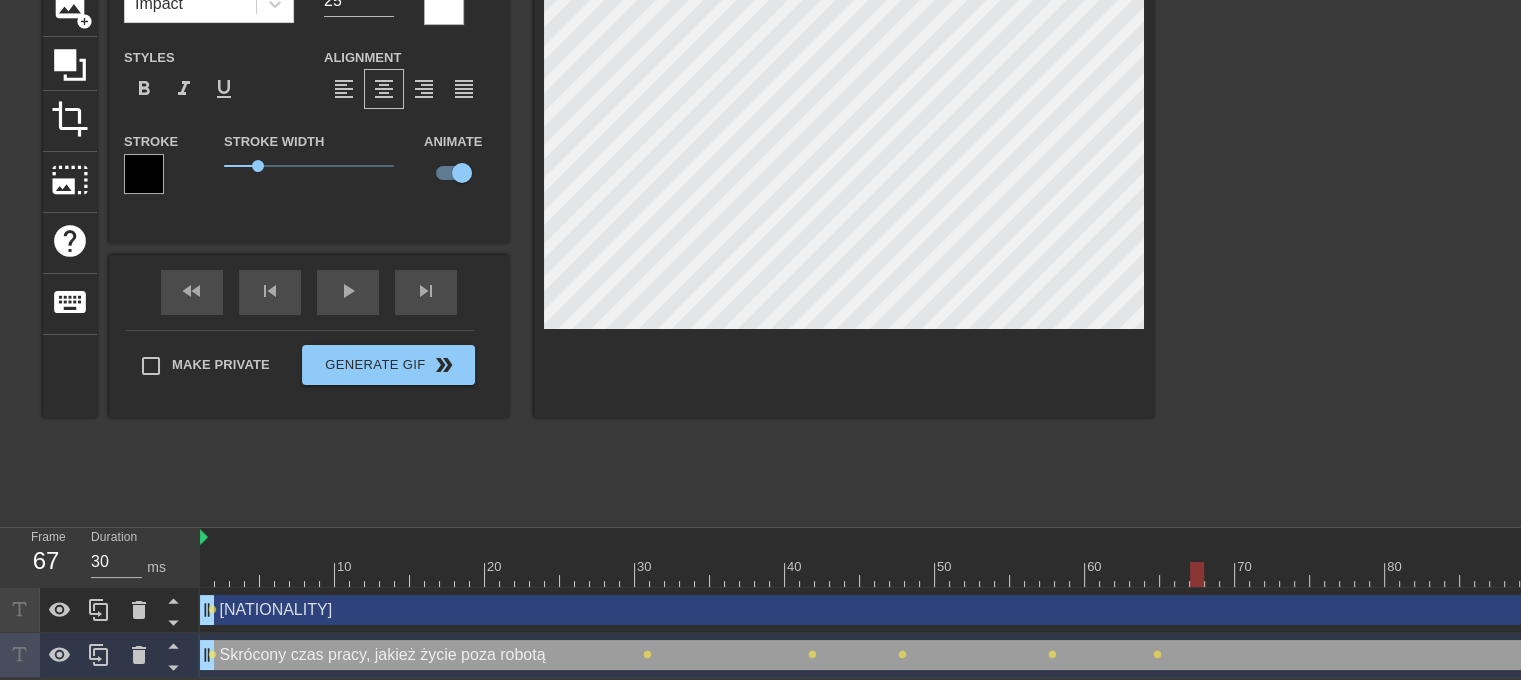 drag, startPoint x: 1151, startPoint y: 575, endPoint x: 1204, endPoint y: 547, distance: 59.94164 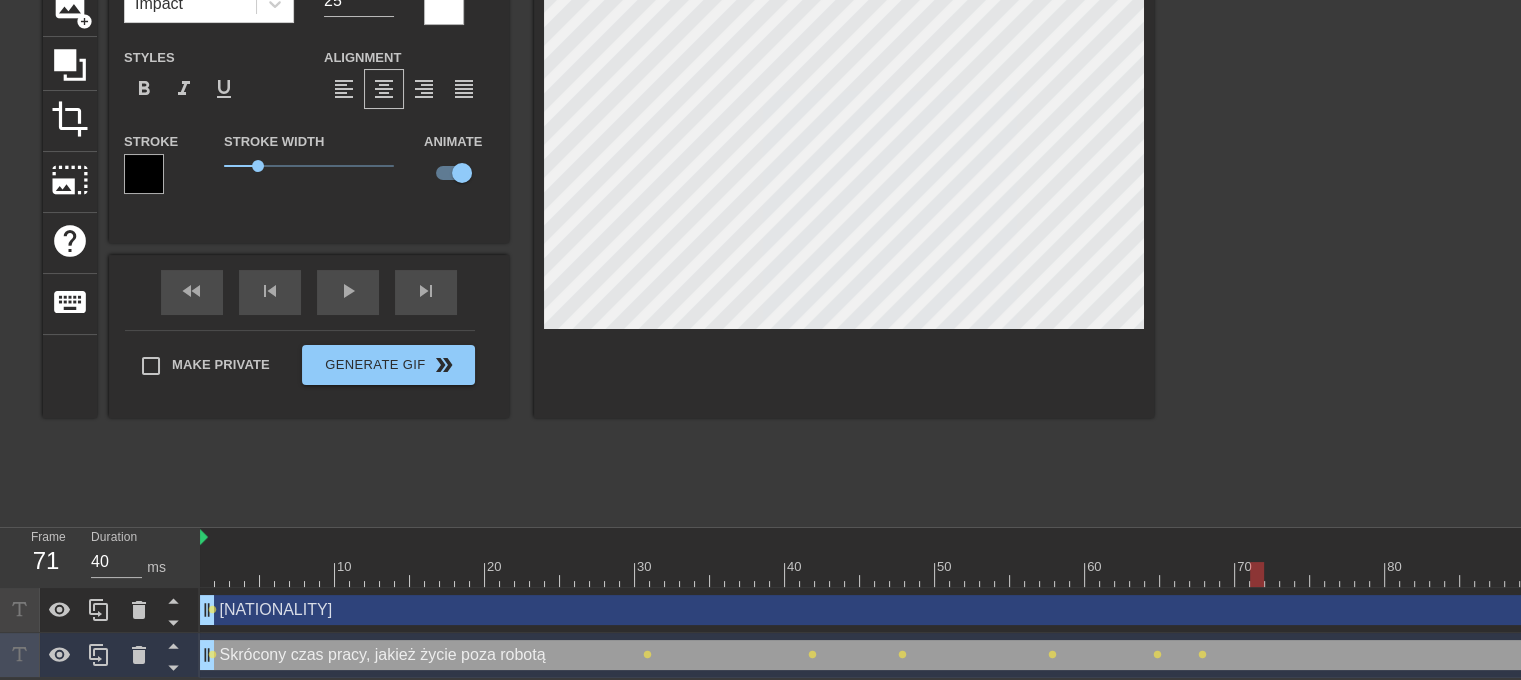 drag, startPoint x: 1194, startPoint y: 579, endPoint x: 1250, endPoint y: 561, distance: 58.821766 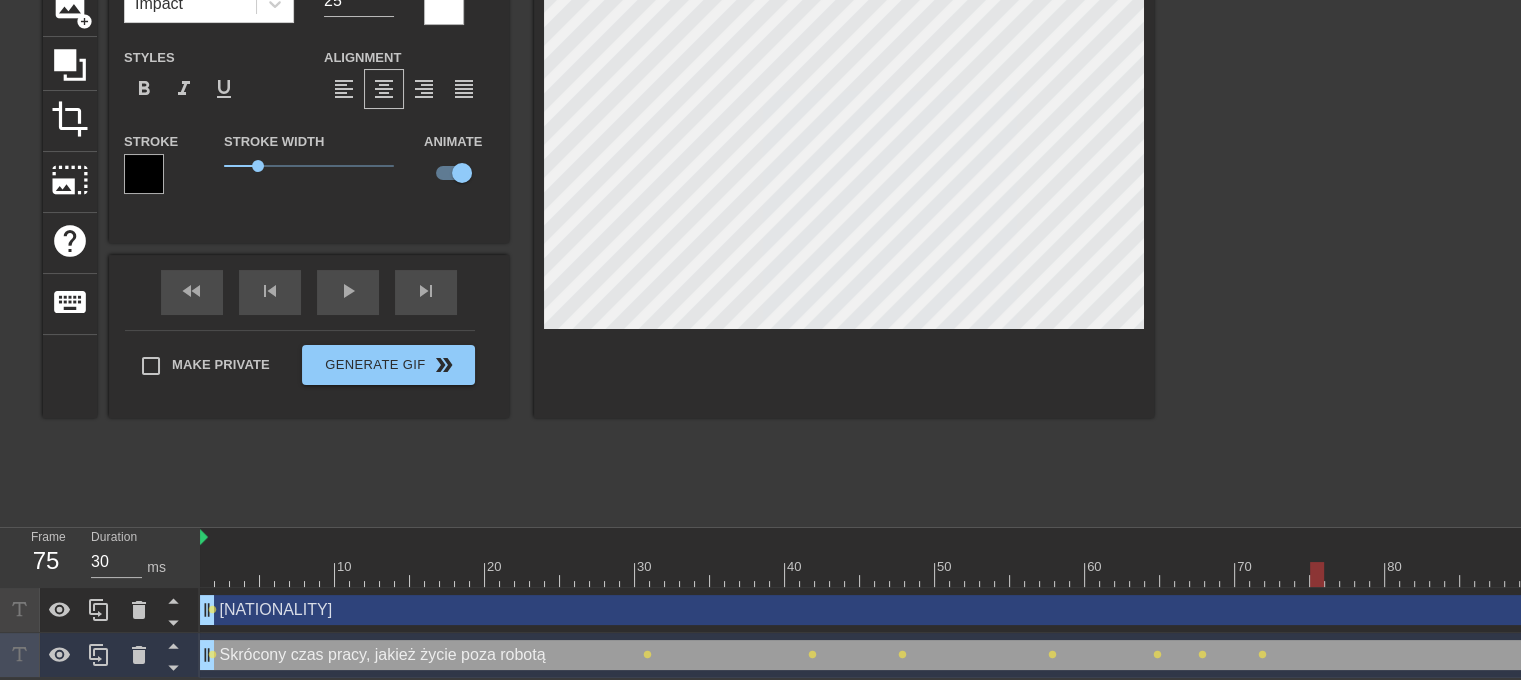 drag, startPoint x: 1256, startPoint y: 579, endPoint x: 1317, endPoint y: 545, distance: 69.83552 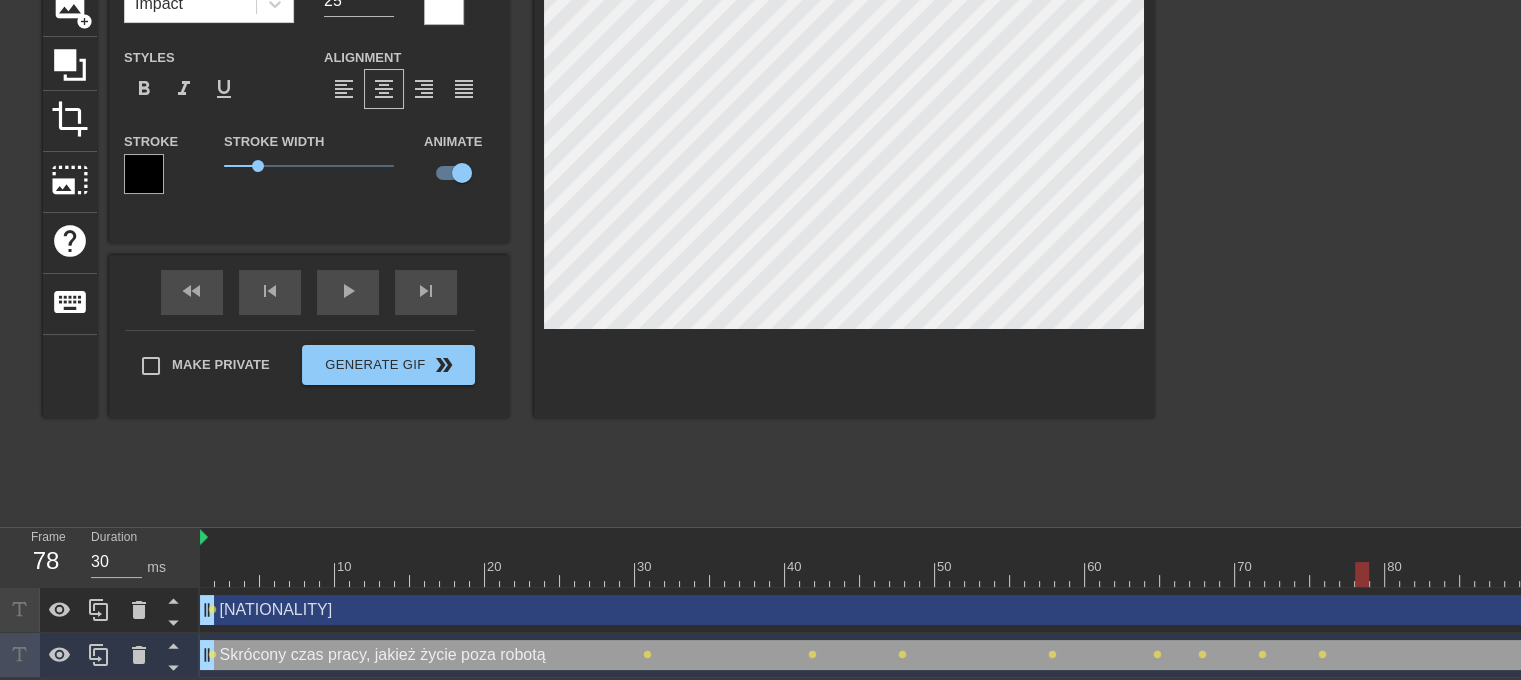 drag, startPoint x: 1315, startPoint y: 574, endPoint x: 1259, endPoint y: 522, distance: 76.41989 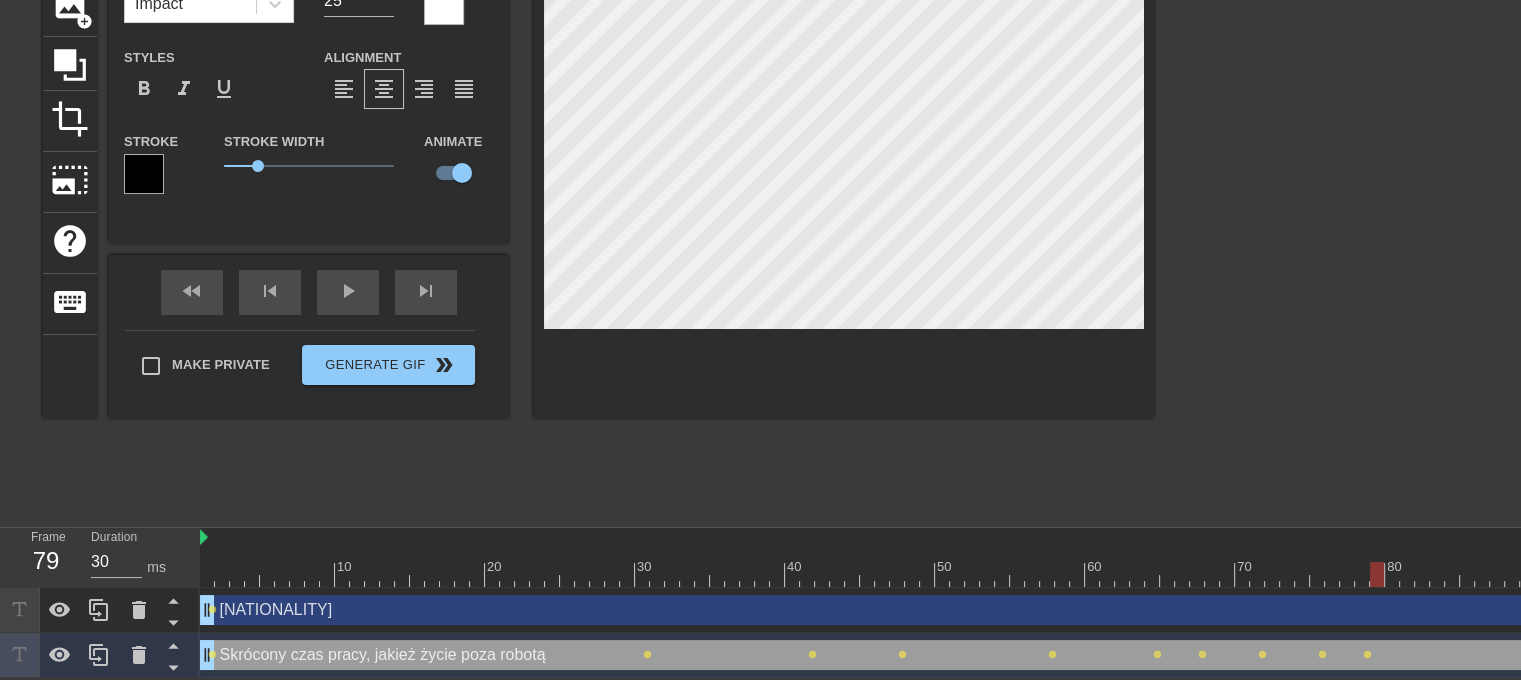 drag, startPoint x: 1357, startPoint y: 570, endPoint x: 1350, endPoint y: 556, distance: 15.652476 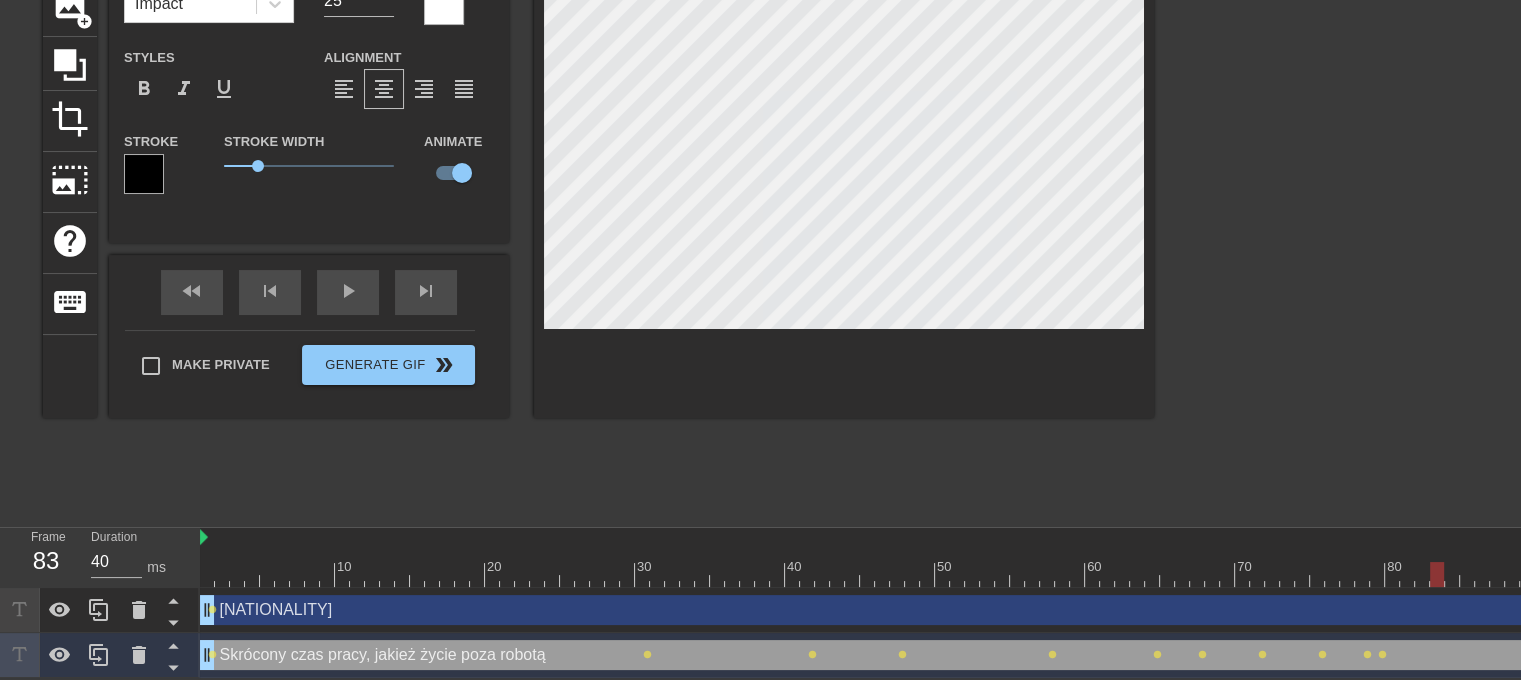 drag, startPoint x: 1377, startPoint y: 571, endPoint x: 1430, endPoint y: 562, distance: 53.75872 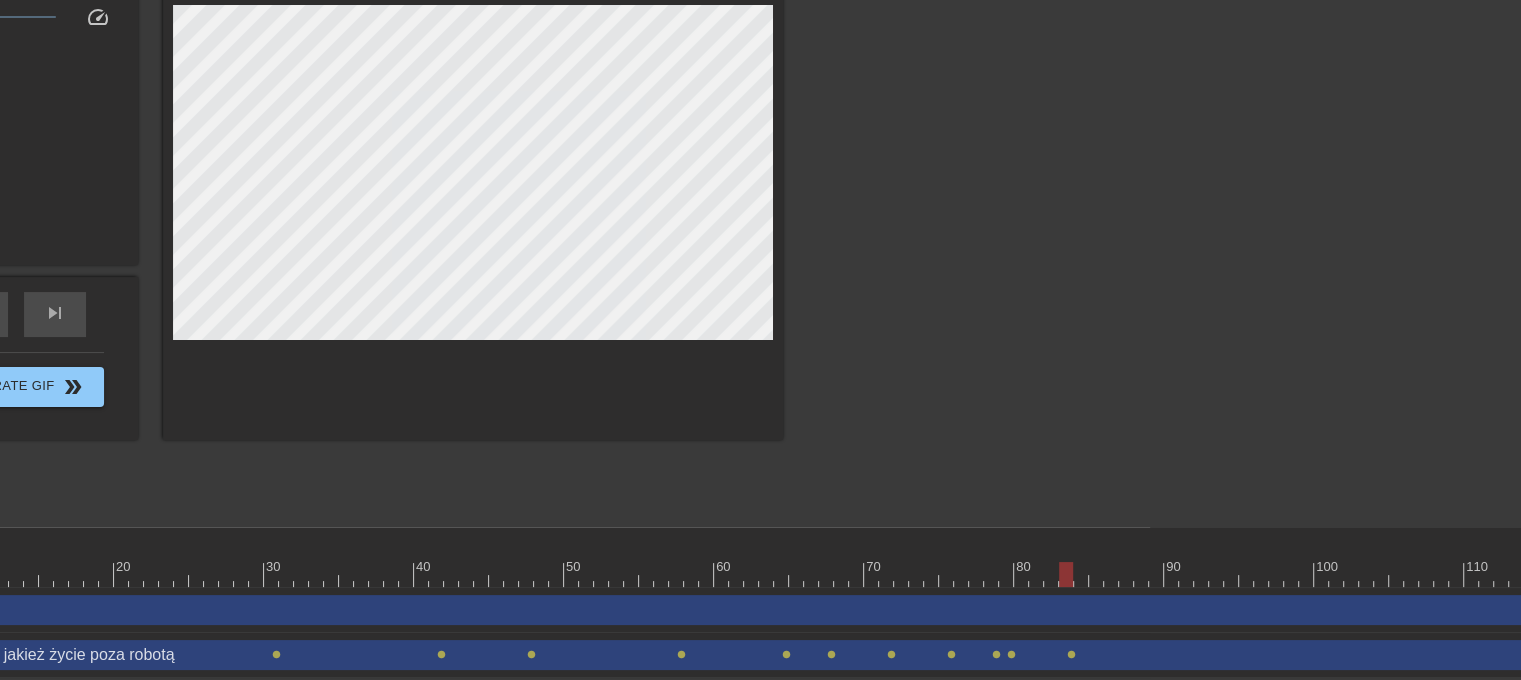 scroll, scrollTop: 165, scrollLeft: 387, axis: both 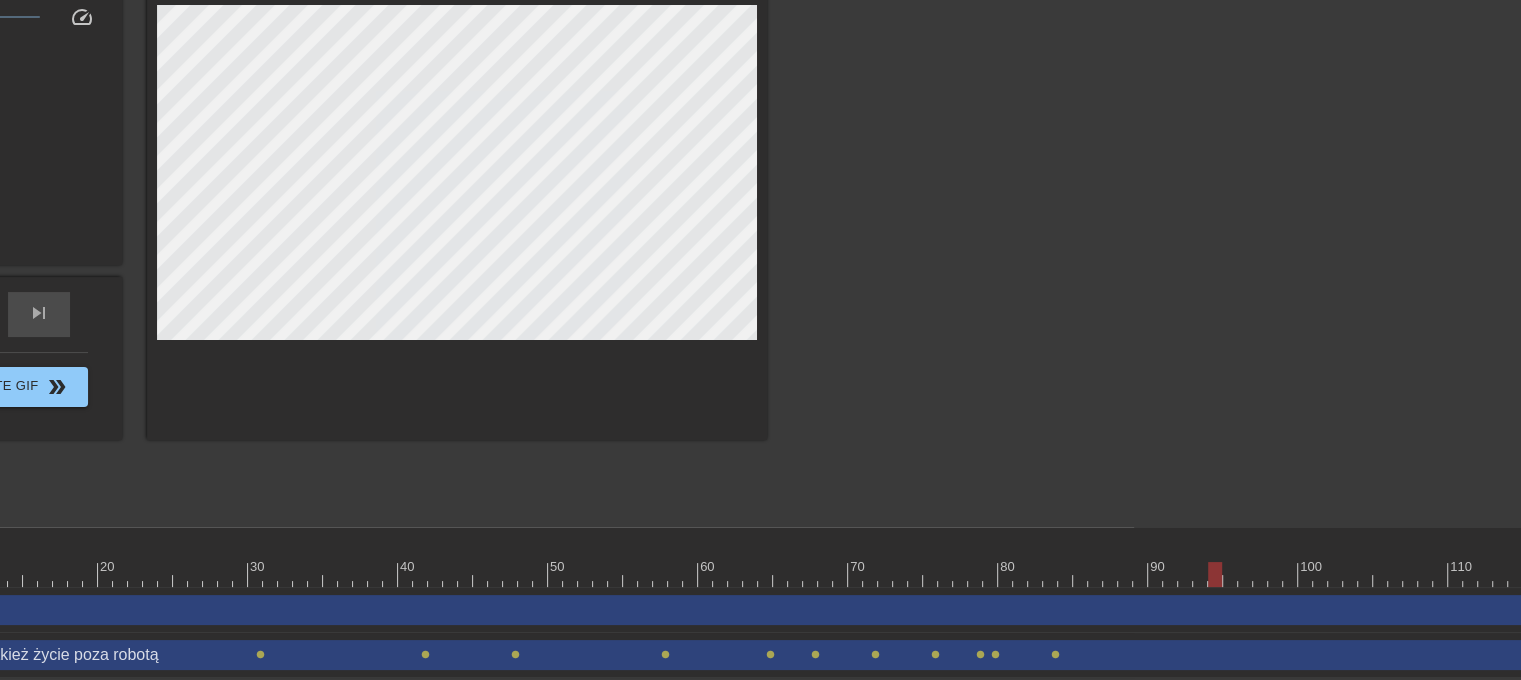 drag, startPoint x: 1051, startPoint y: 575, endPoint x: 1213, endPoint y: 576, distance: 162.00308 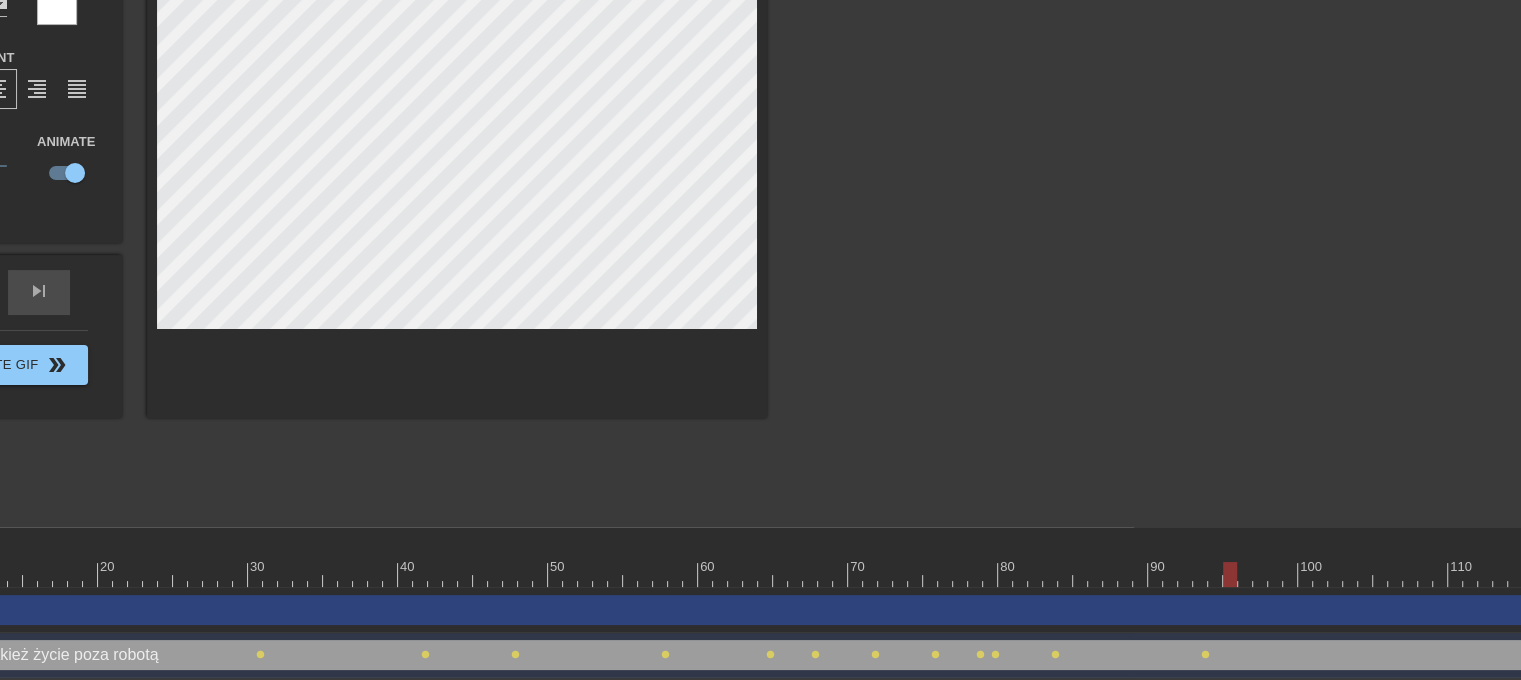 drag, startPoint x: 1203, startPoint y: 572, endPoint x: 1223, endPoint y: 571, distance: 20.024984 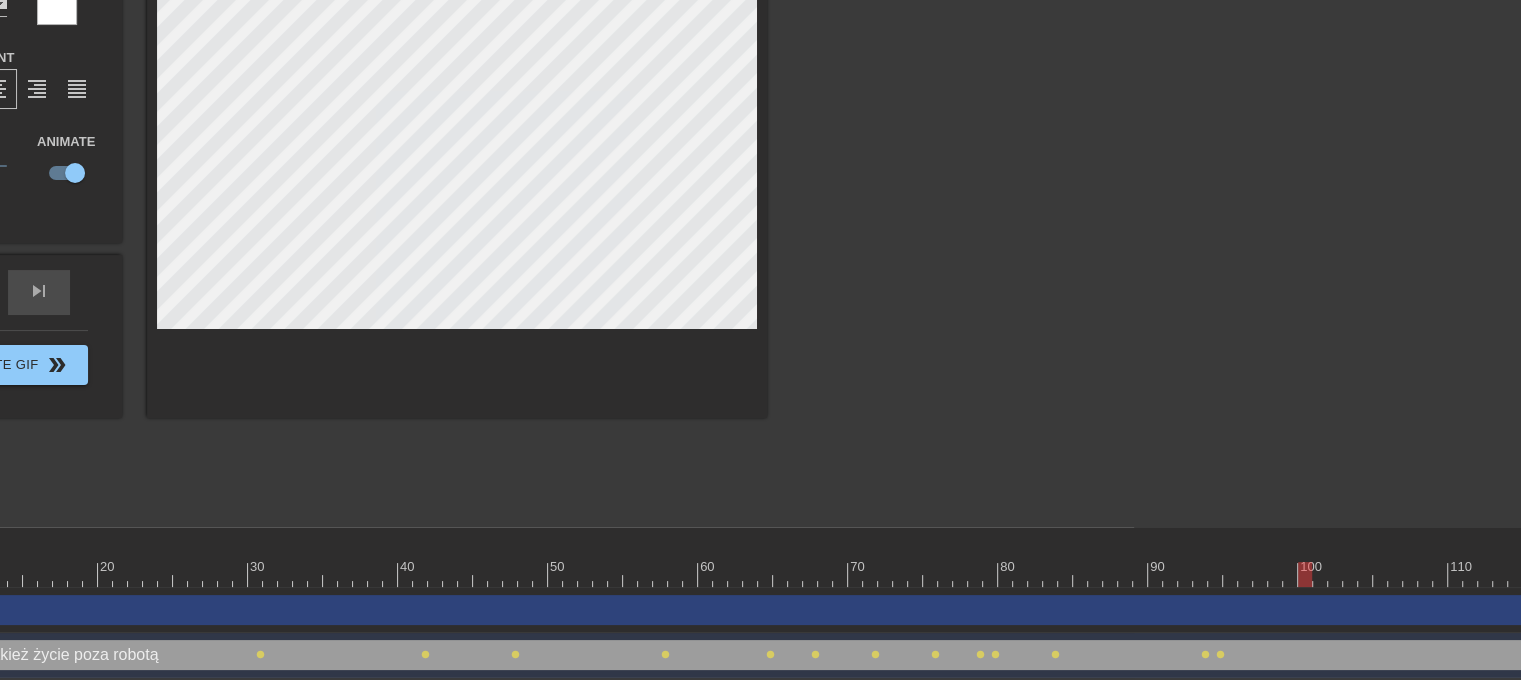 drag, startPoint x: 1216, startPoint y: 575, endPoint x: 1287, endPoint y: 573, distance: 71.02816 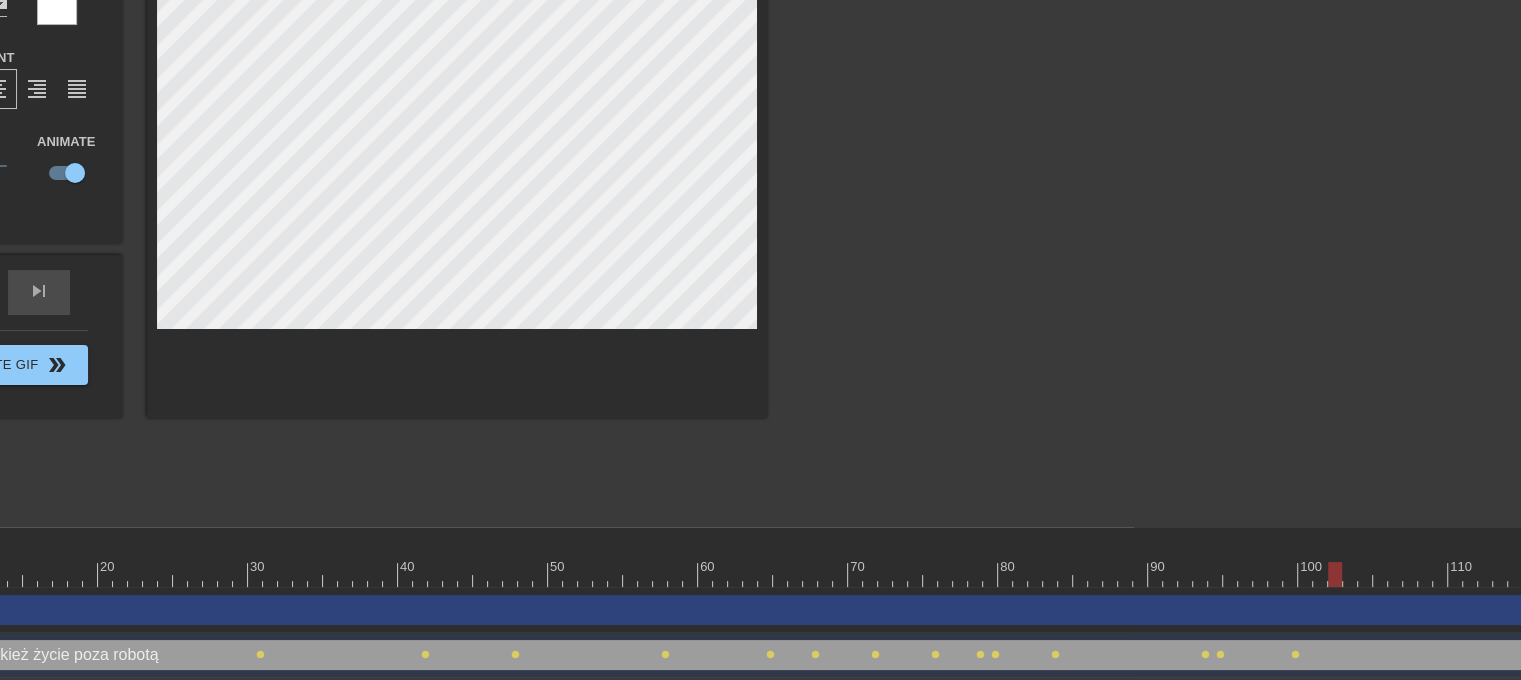 drag, startPoint x: 1292, startPoint y: 577, endPoint x: 1324, endPoint y: 580, distance: 32.140316 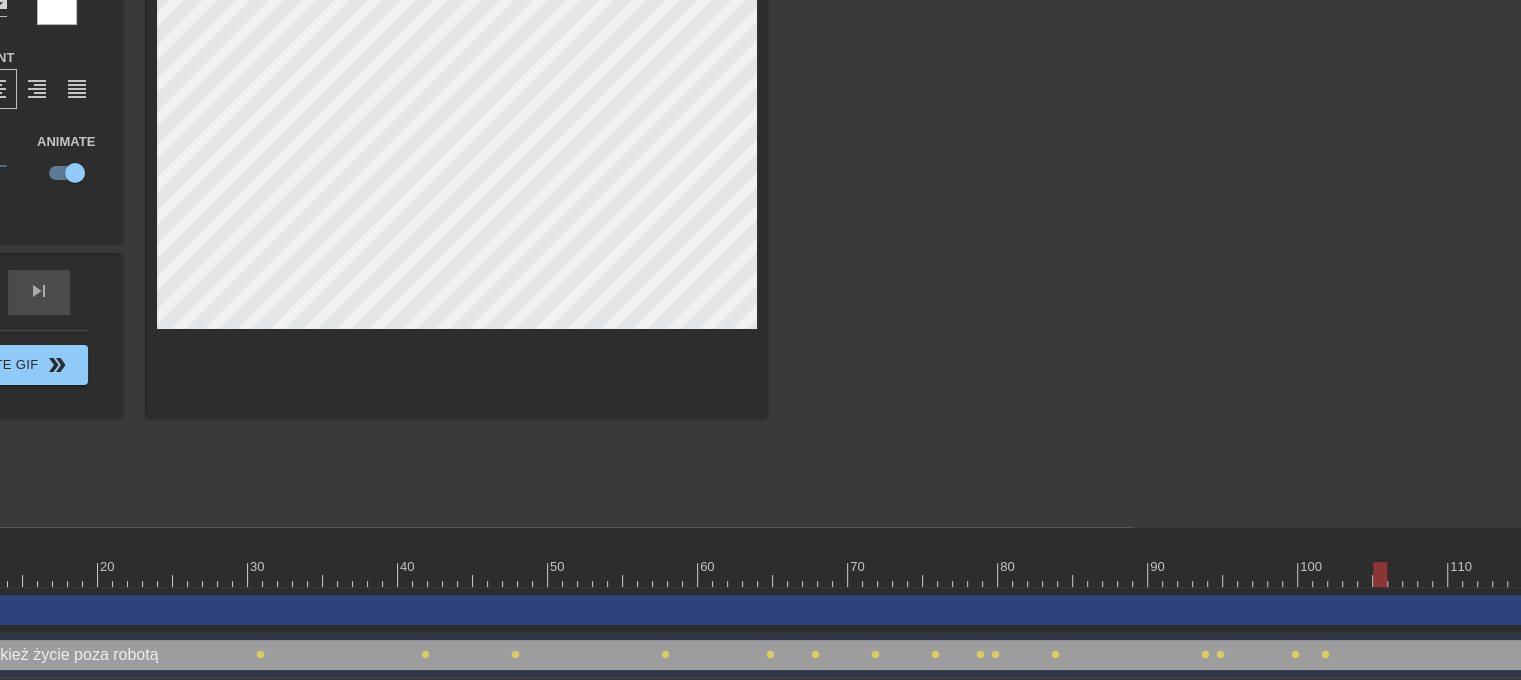 drag, startPoint x: 1319, startPoint y: 572, endPoint x: 1381, endPoint y: 572, distance: 62 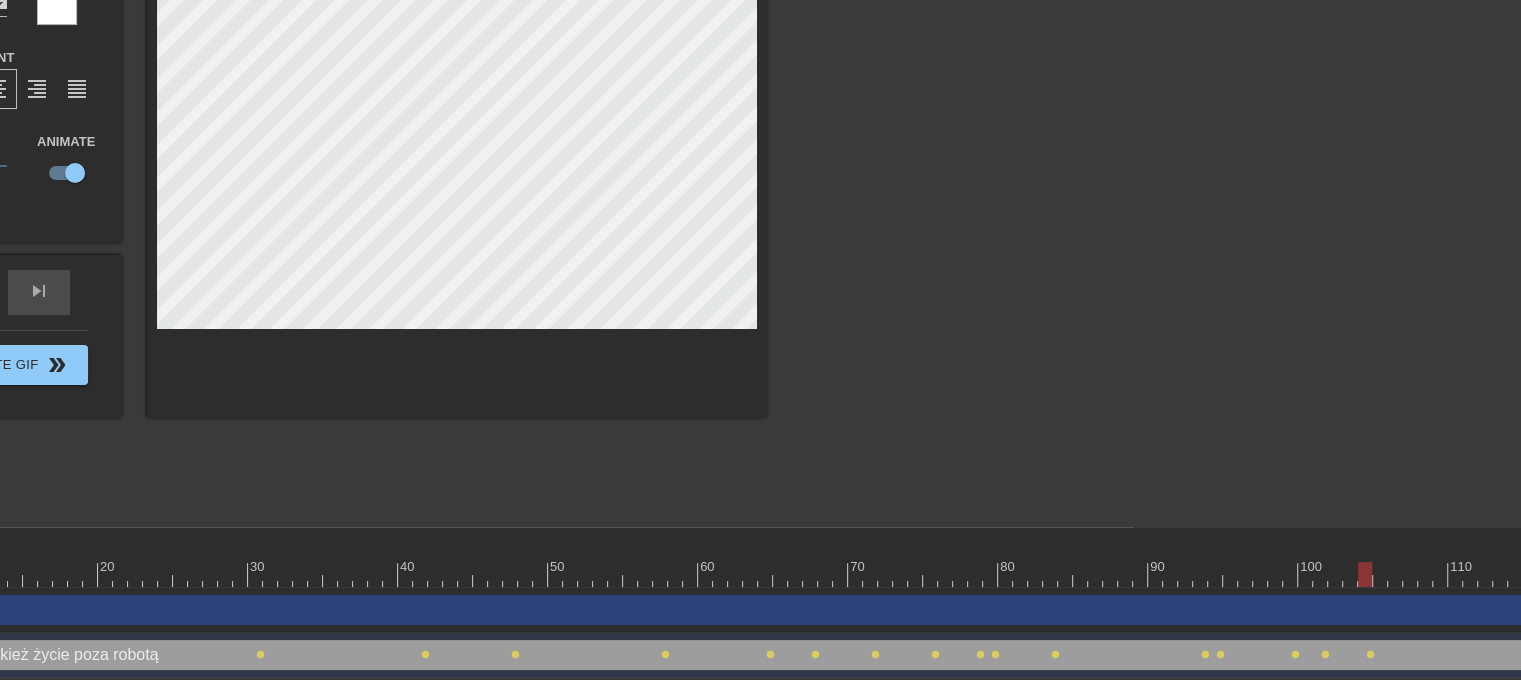 click at bounding box center [457, 166] 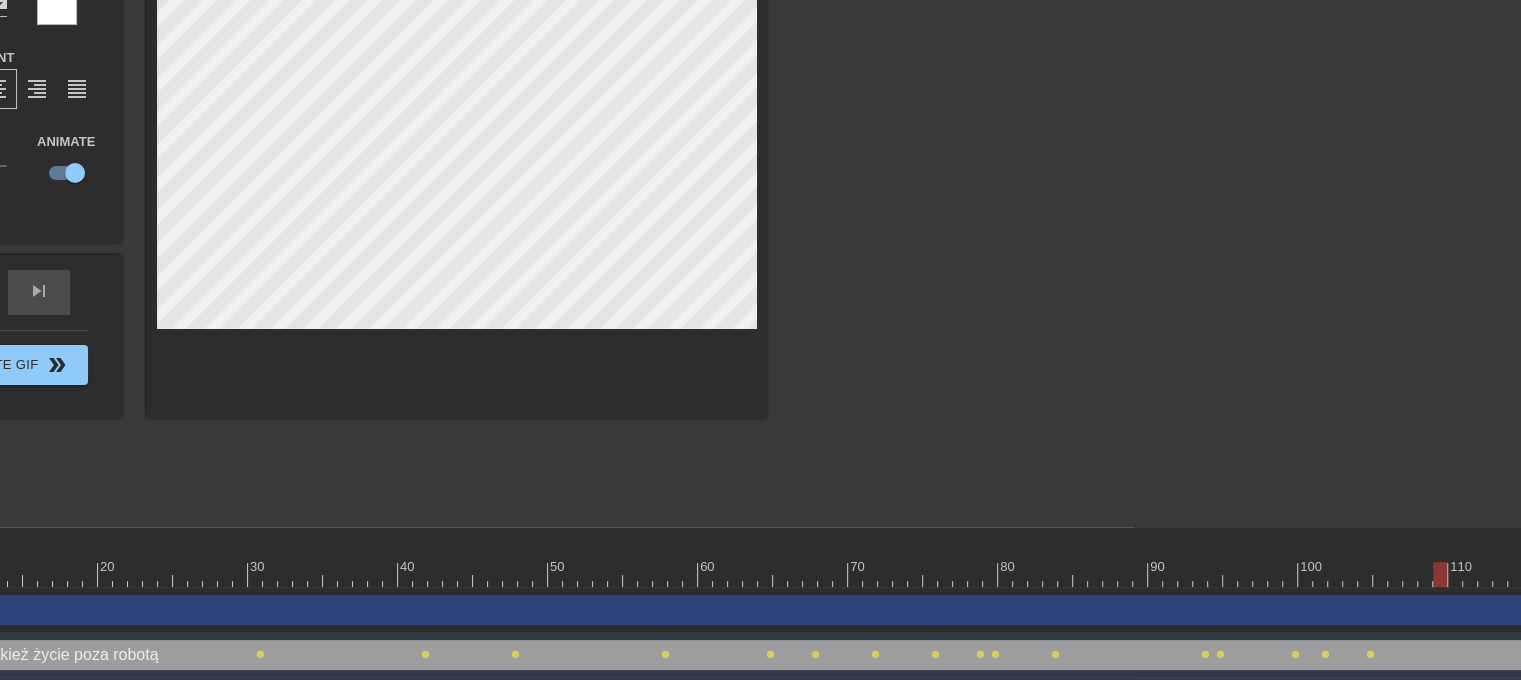 drag, startPoint x: 1367, startPoint y: 576, endPoint x: 1428, endPoint y: 572, distance: 61.13101 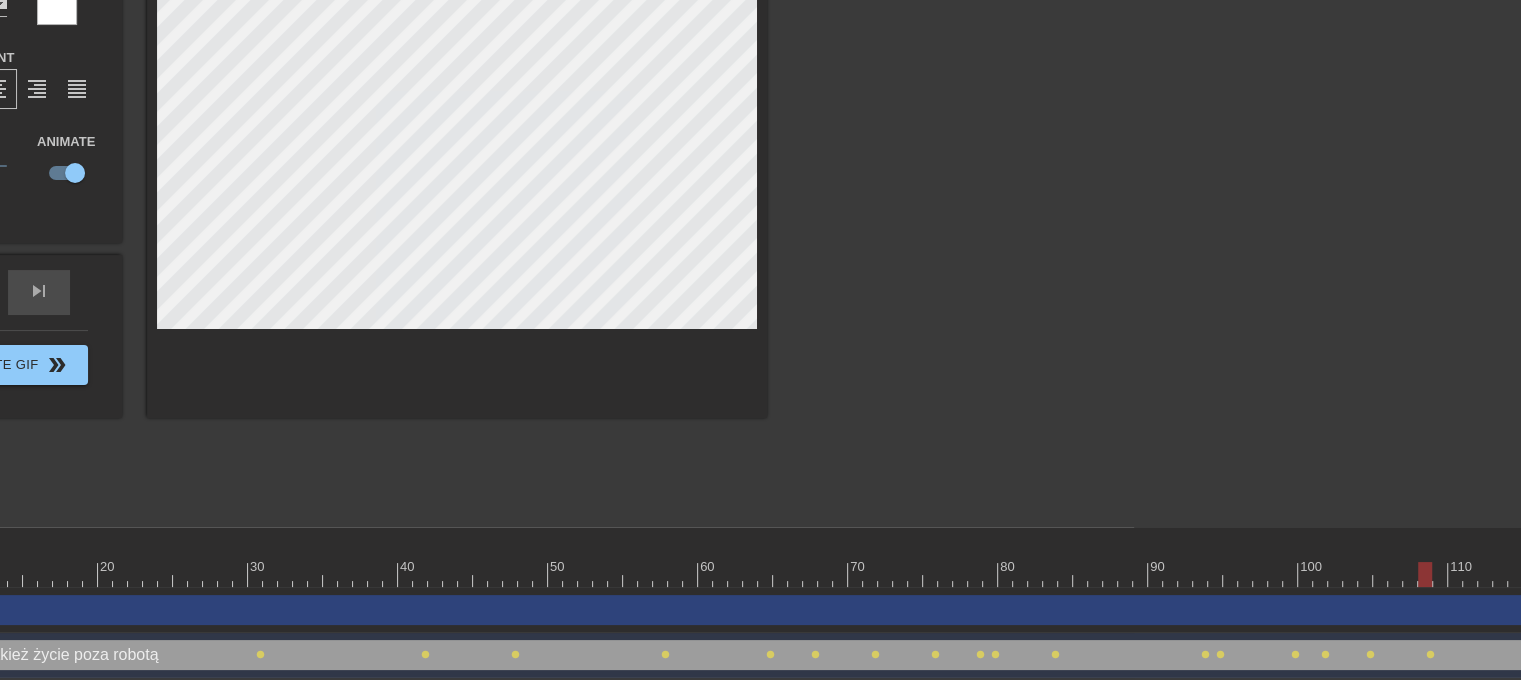 click at bounding box center (457, 166) 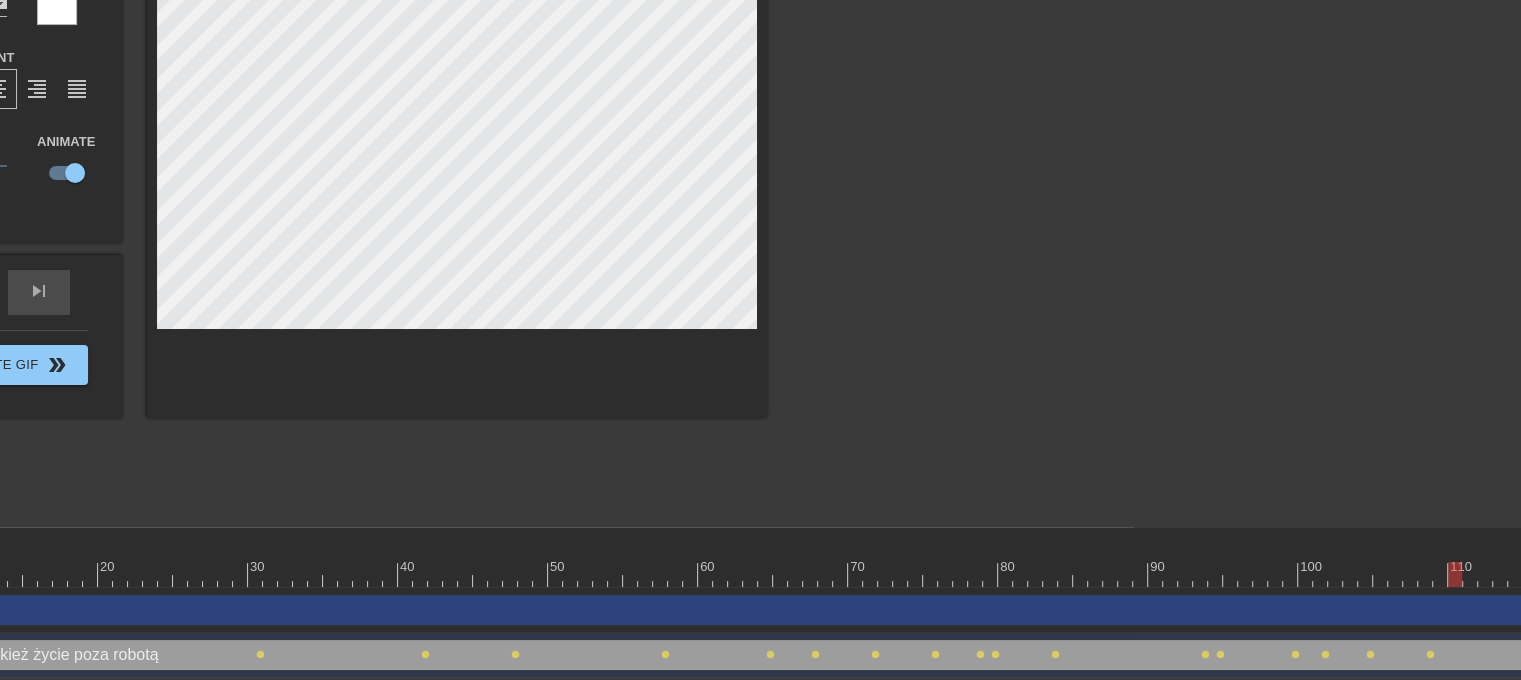drag, startPoint x: 1428, startPoint y: 575, endPoint x: 1256, endPoint y: 551, distance: 173.66635 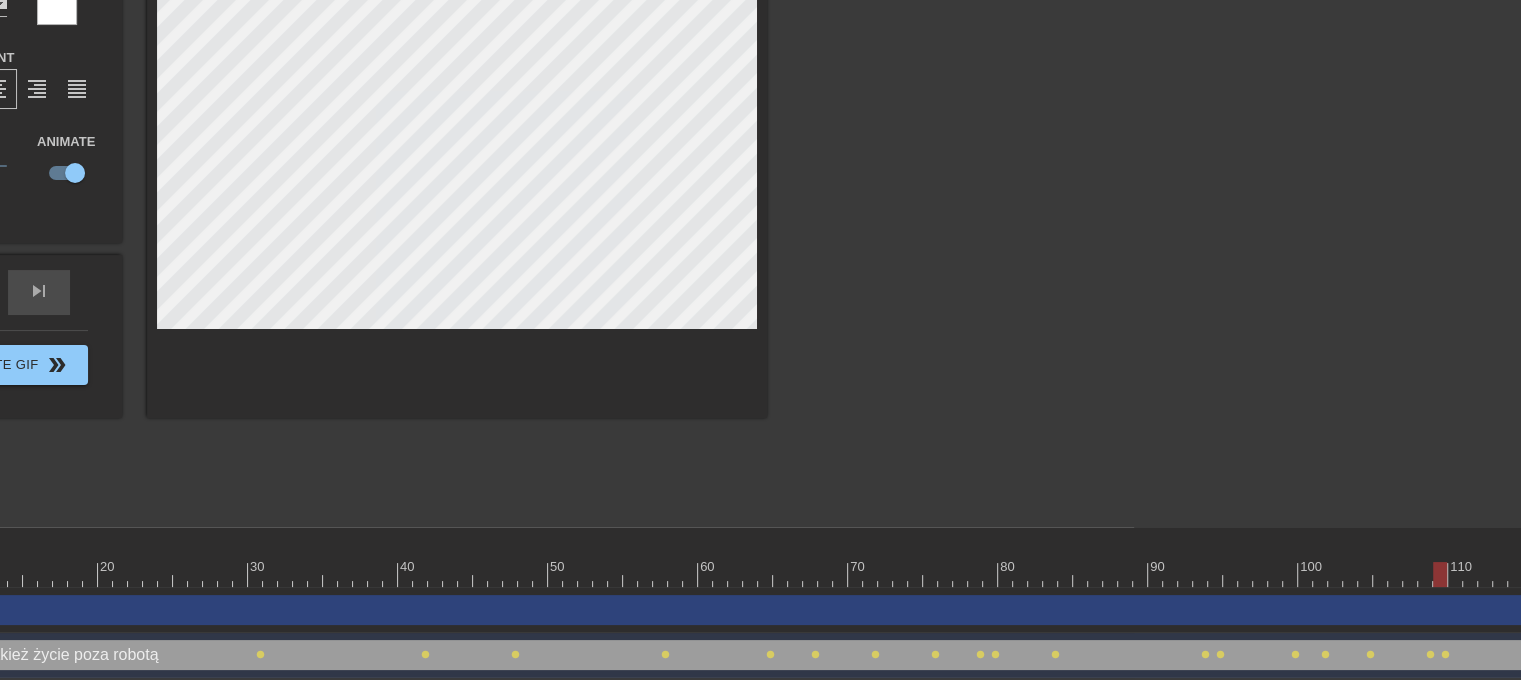 click at bounding box center (457, 166) 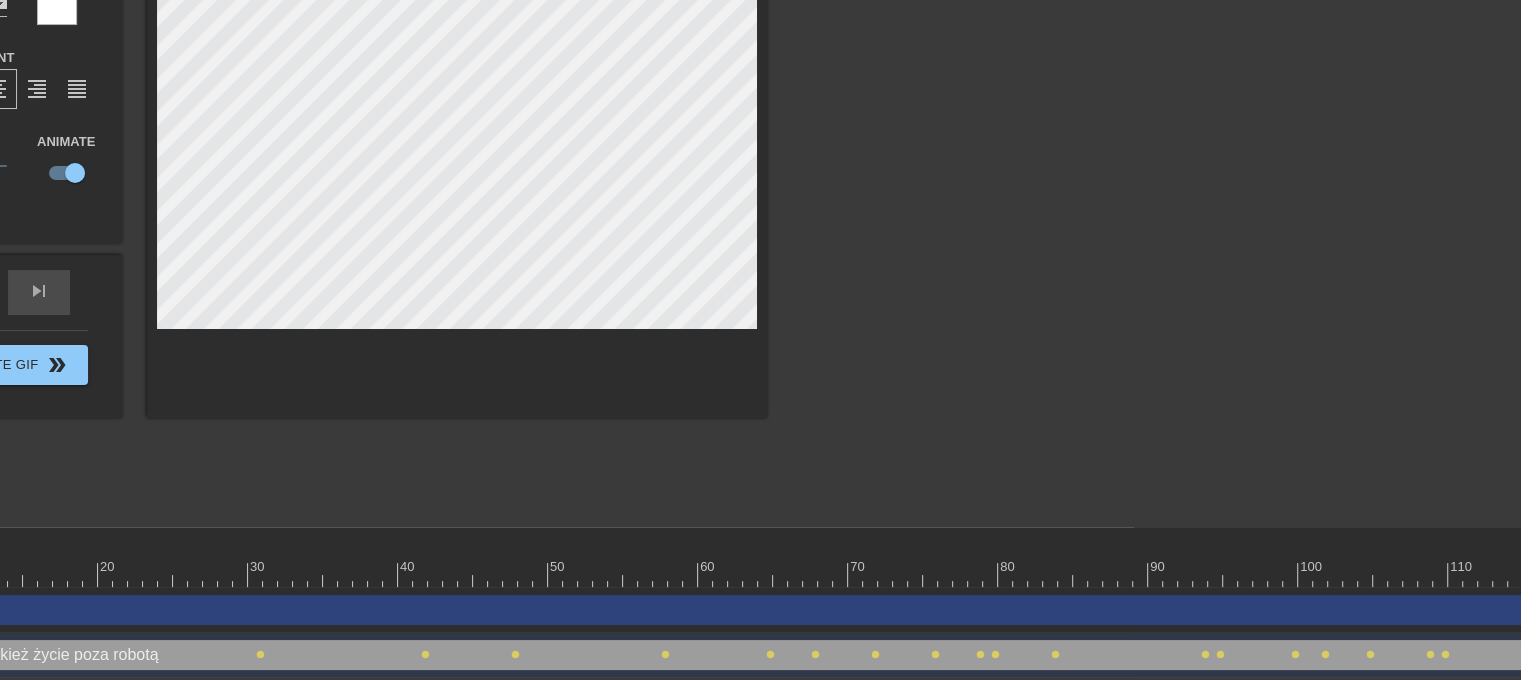 drag, startPoint x: 1441, startPoint y: 575, endPoint x: 1521, endPoint y: 575, distance: 80 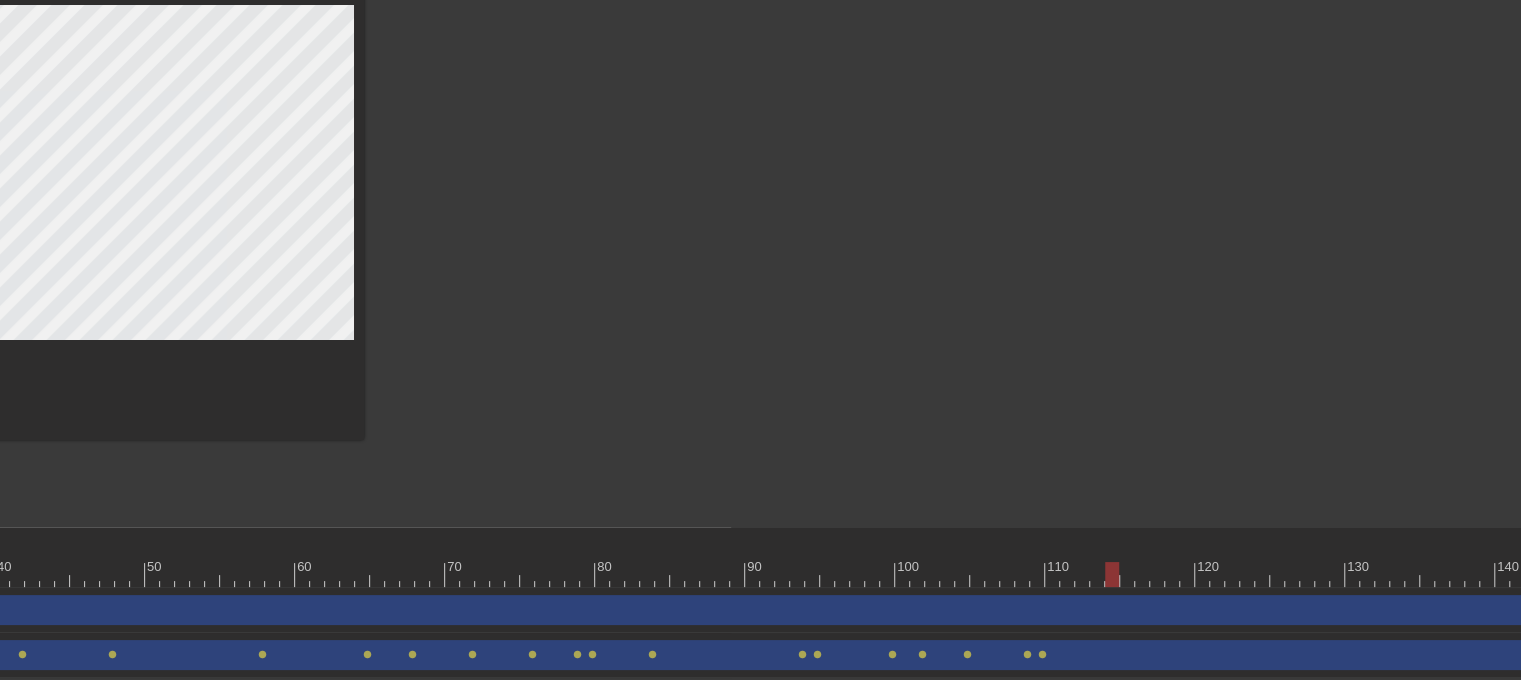 scroll, scrollTop: 165, scrollLeft: 972, axis: both 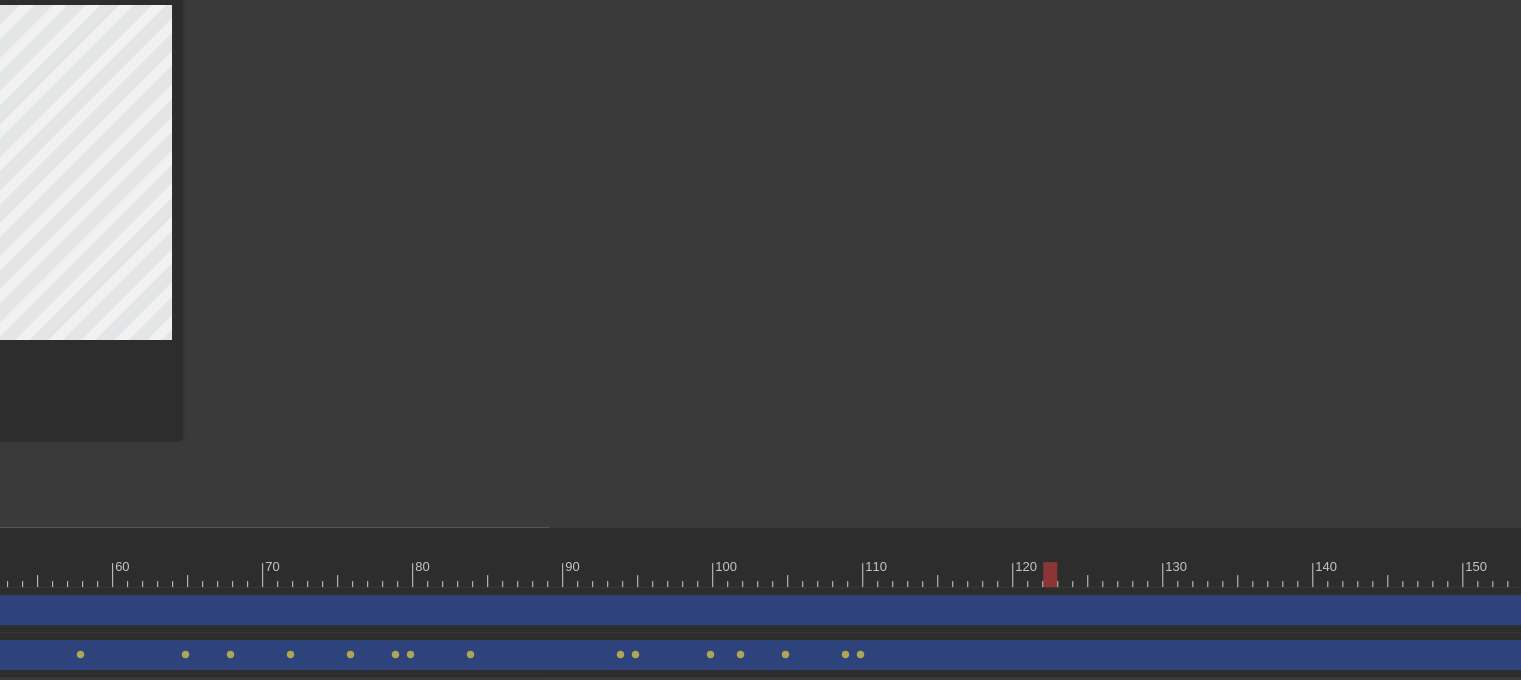 drag, startPoint x: 934, startPoint y: 581, endPoint x: 1036, endPoint y: 579, distance: 102.01961 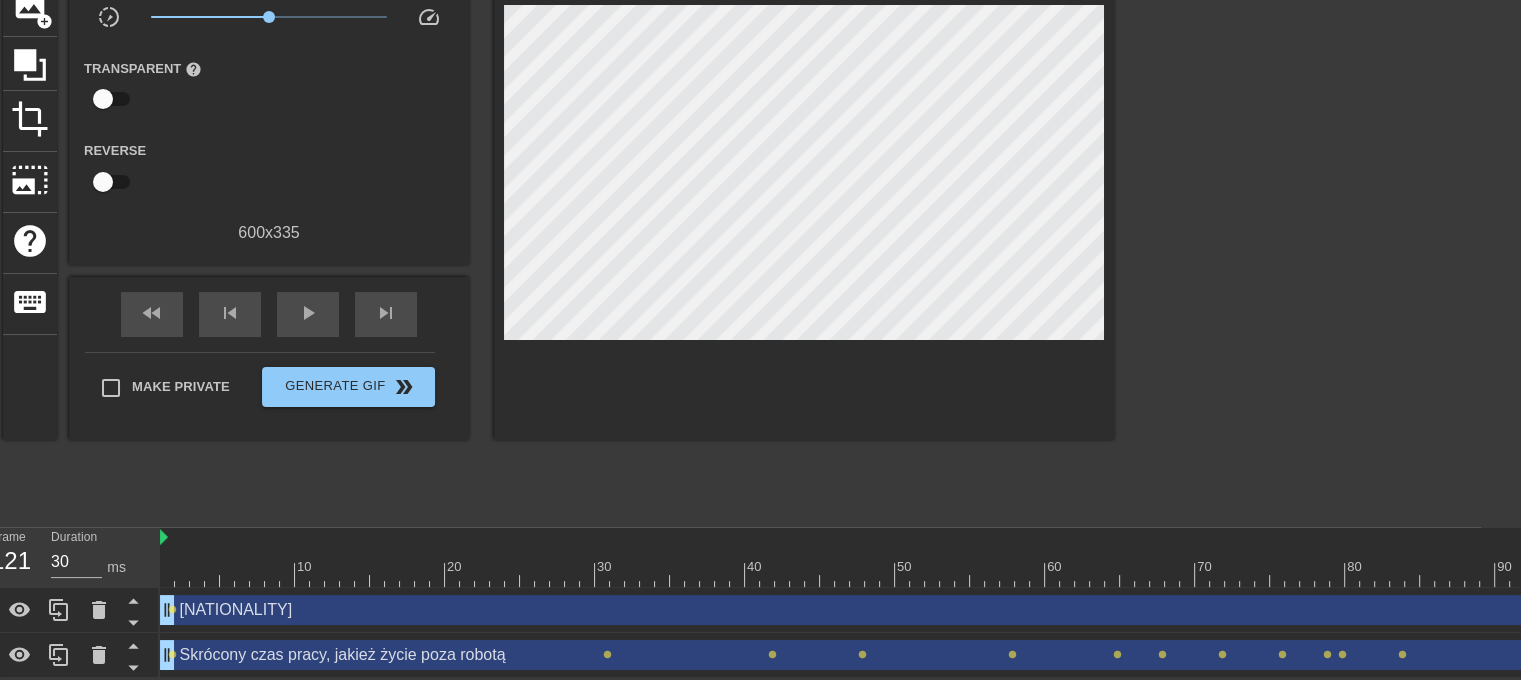scroll, scrollTop: 165, scrollLeft: 0, axis: vertical 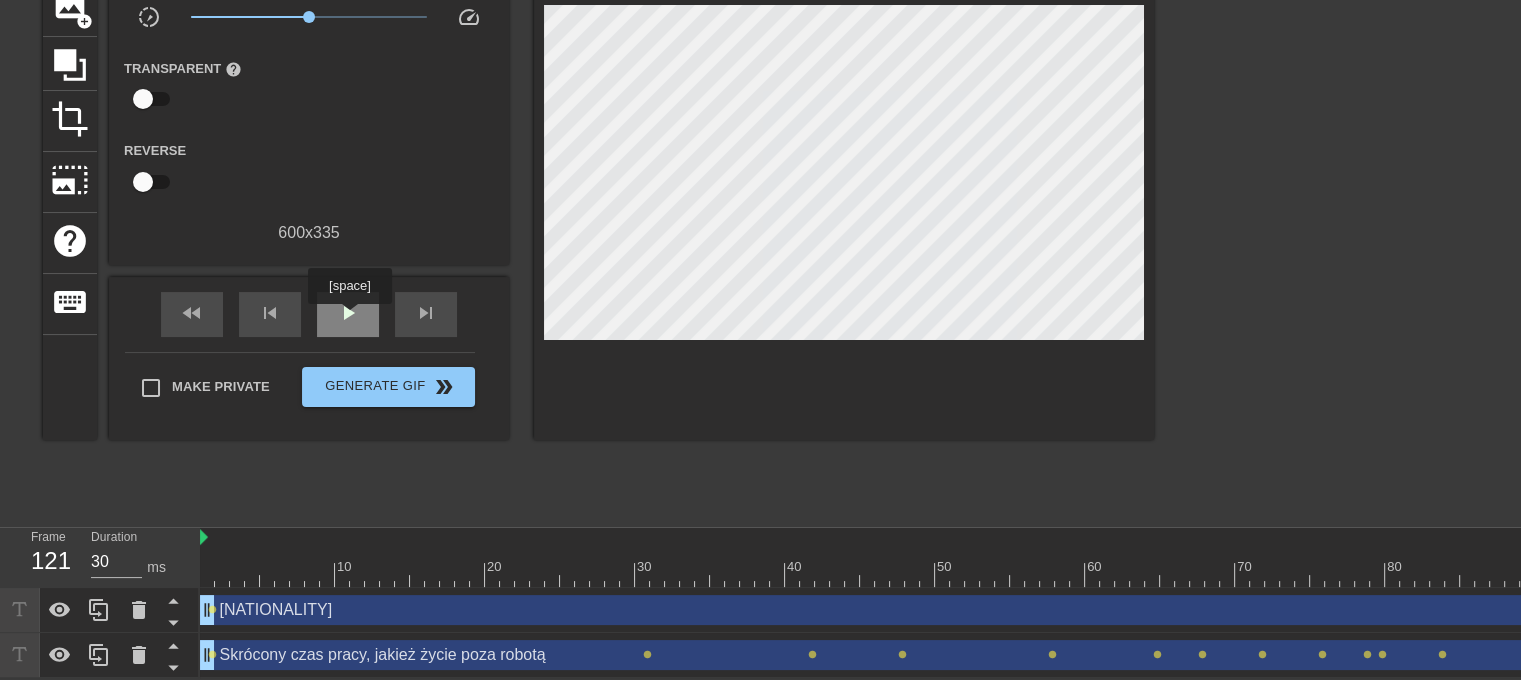 click on "play_arrow" at bounding box center (348, 313) 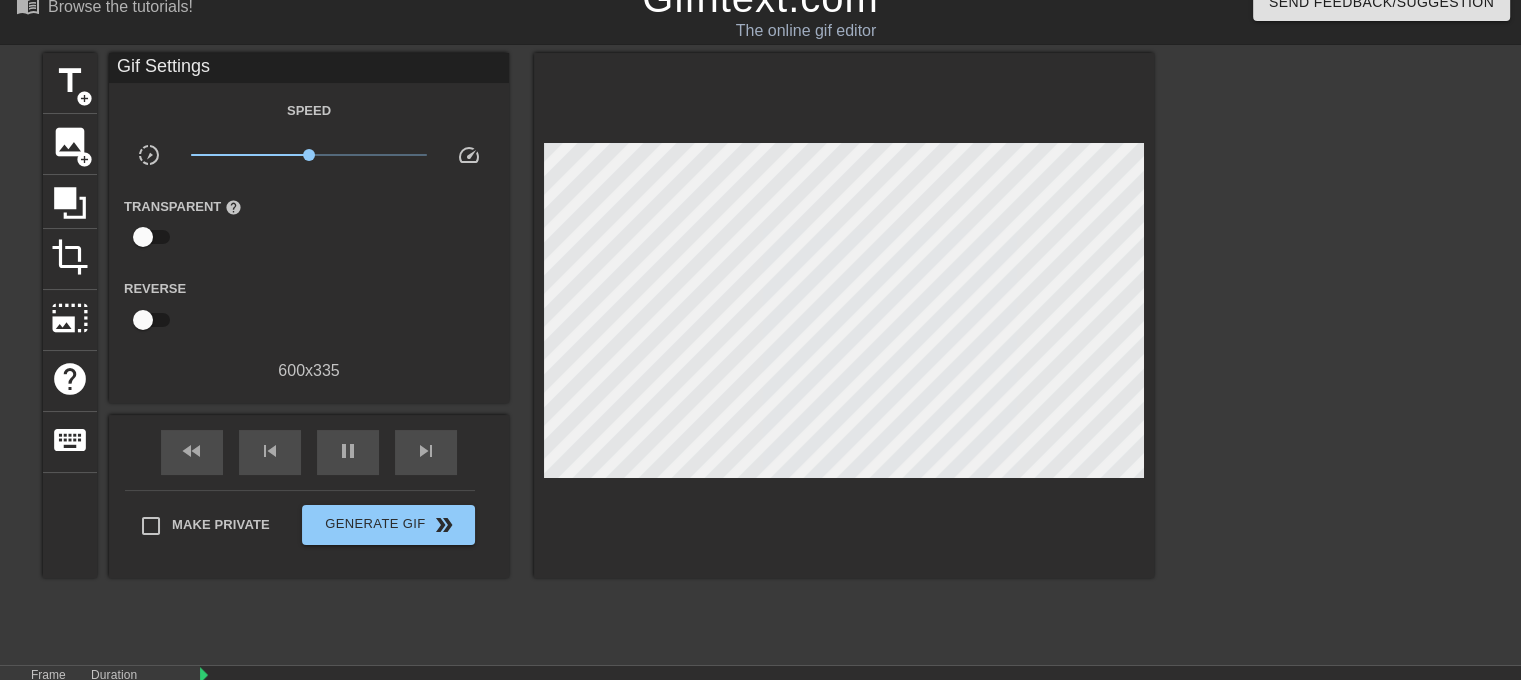 scroll, scrollTop: 0, scrollLeft: 0, axis: both 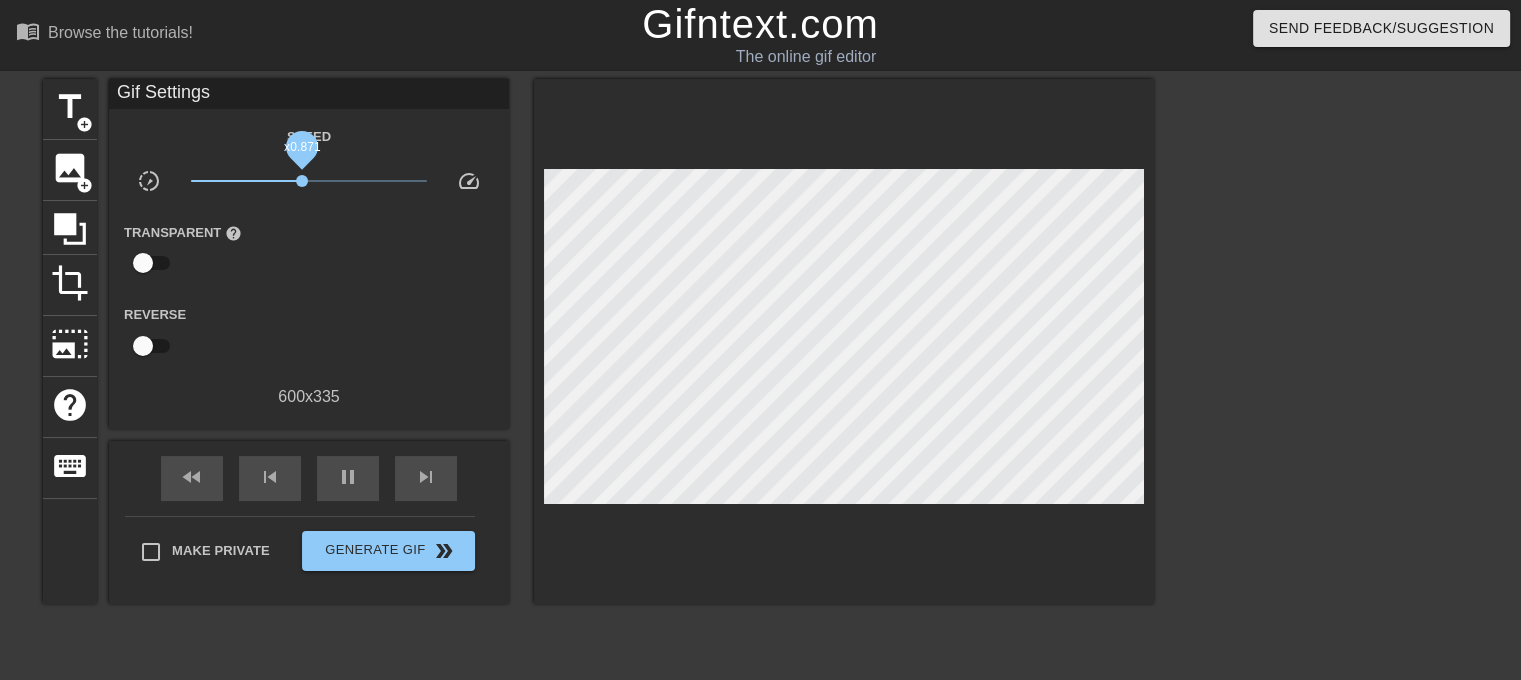 click on "x0.871" at bounding box center [302, 181] 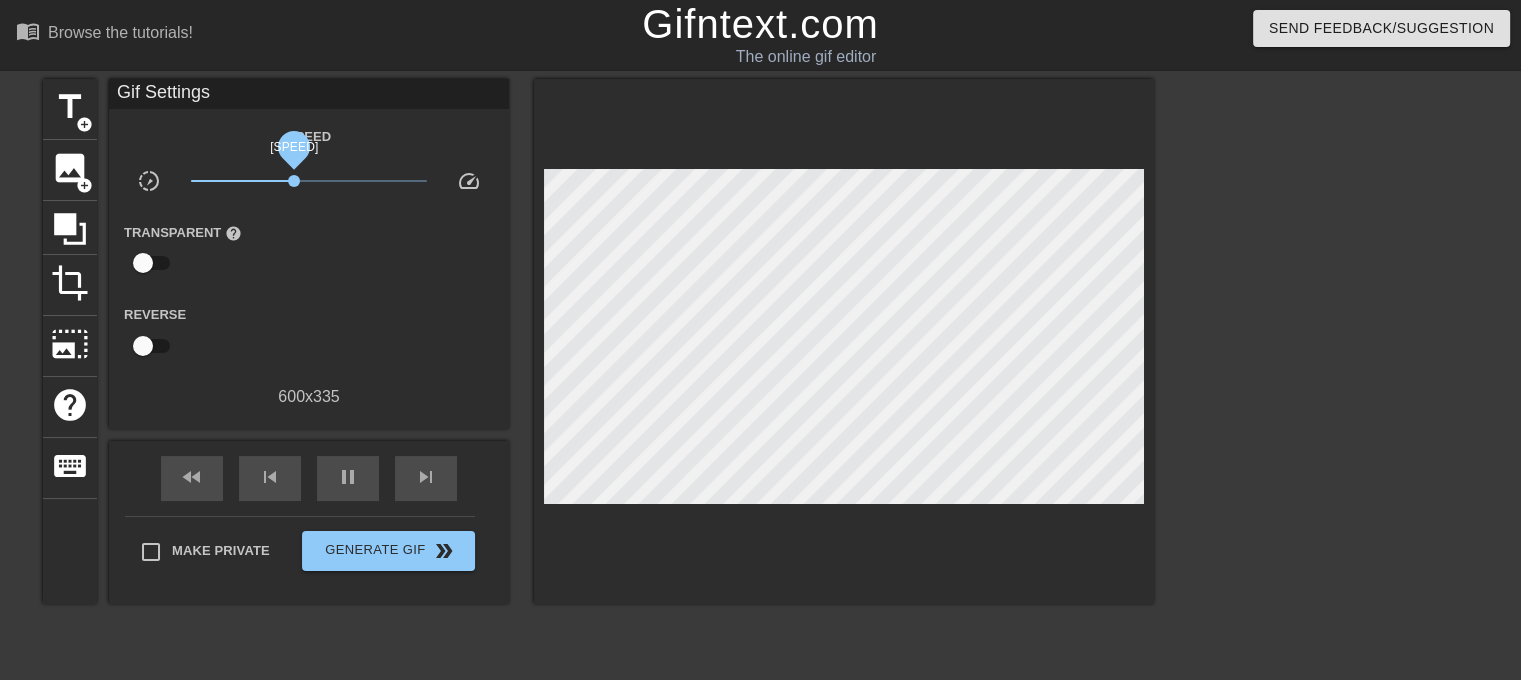 click on "[SPEED]" at bounding box center [294, 181] 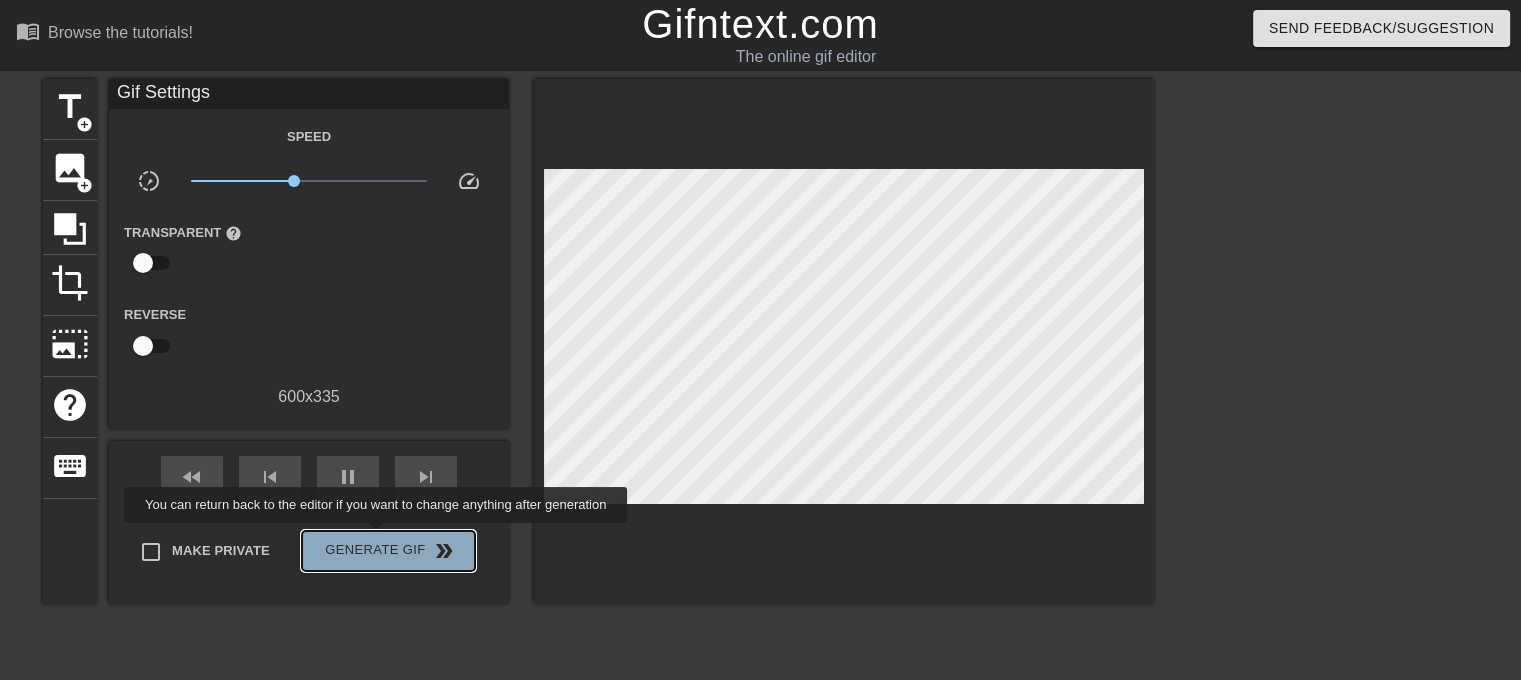 type on "40" 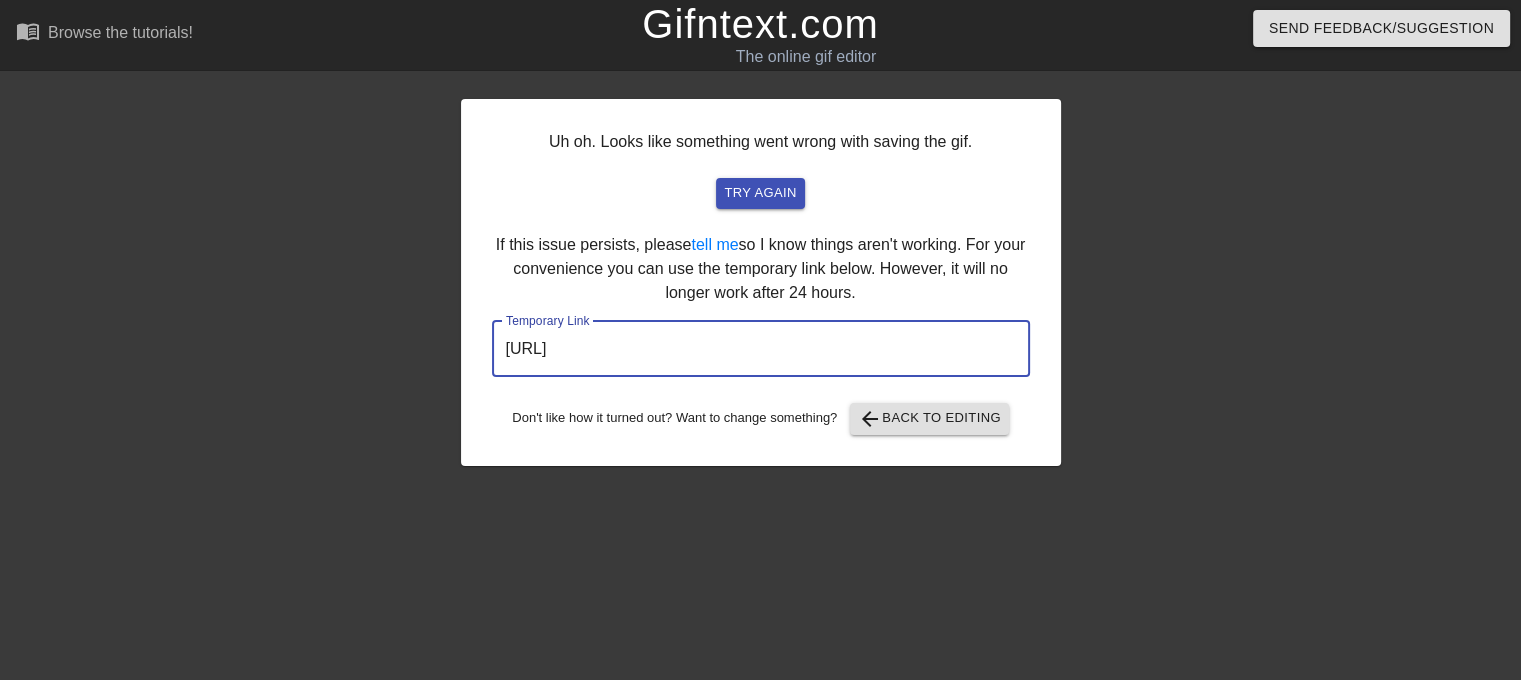 click on "[URL]" at bounding box center (761, 349) 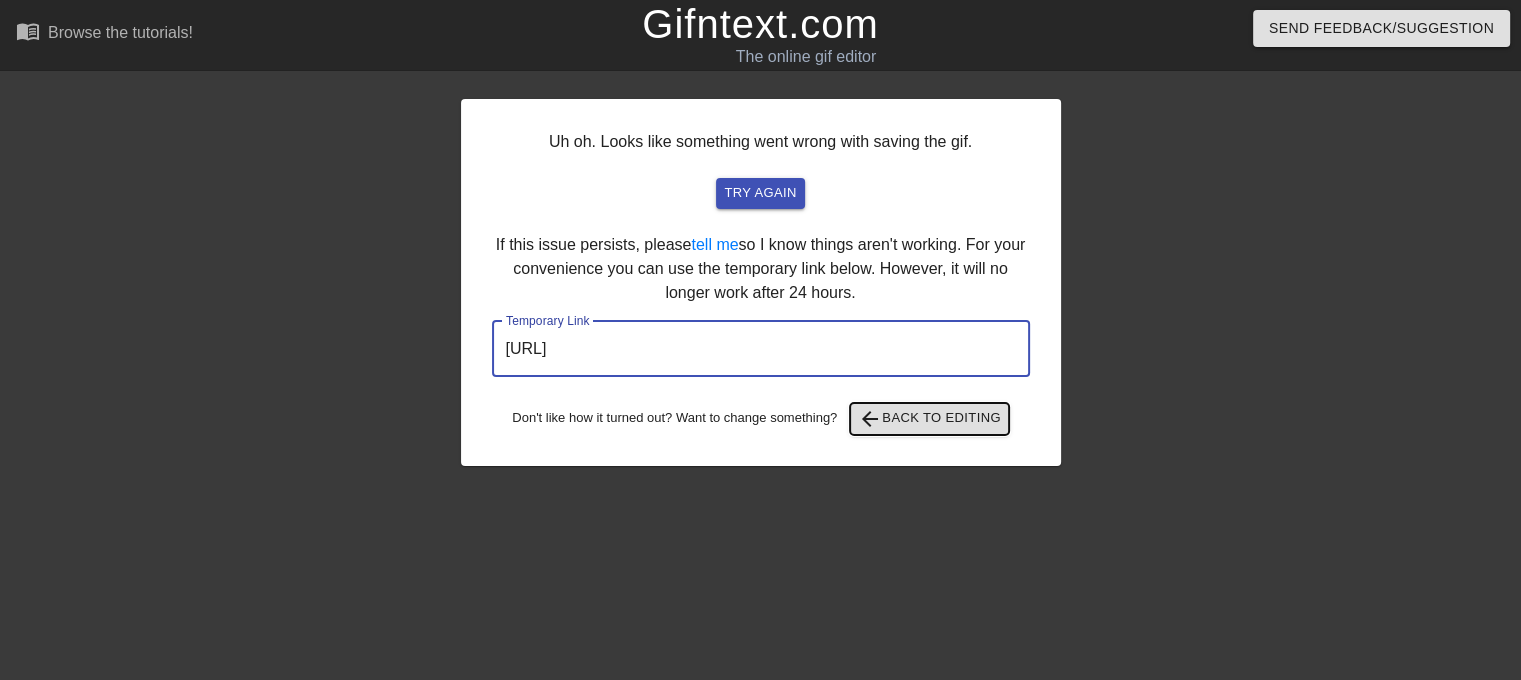 click on "arrow_back Back to Editing" at bounding box center [929, 419] 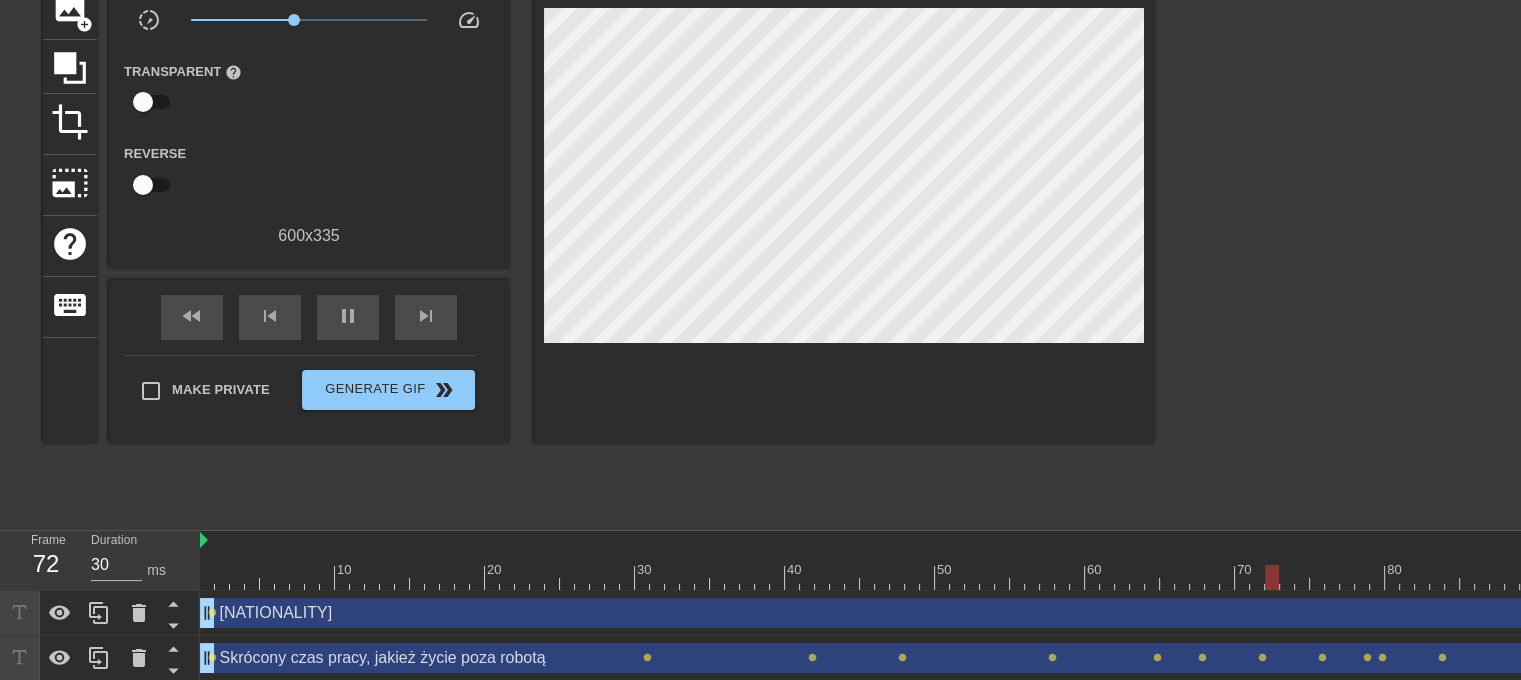scroll, scrollTop: 176, scrollLeft: 0, axis: vertical 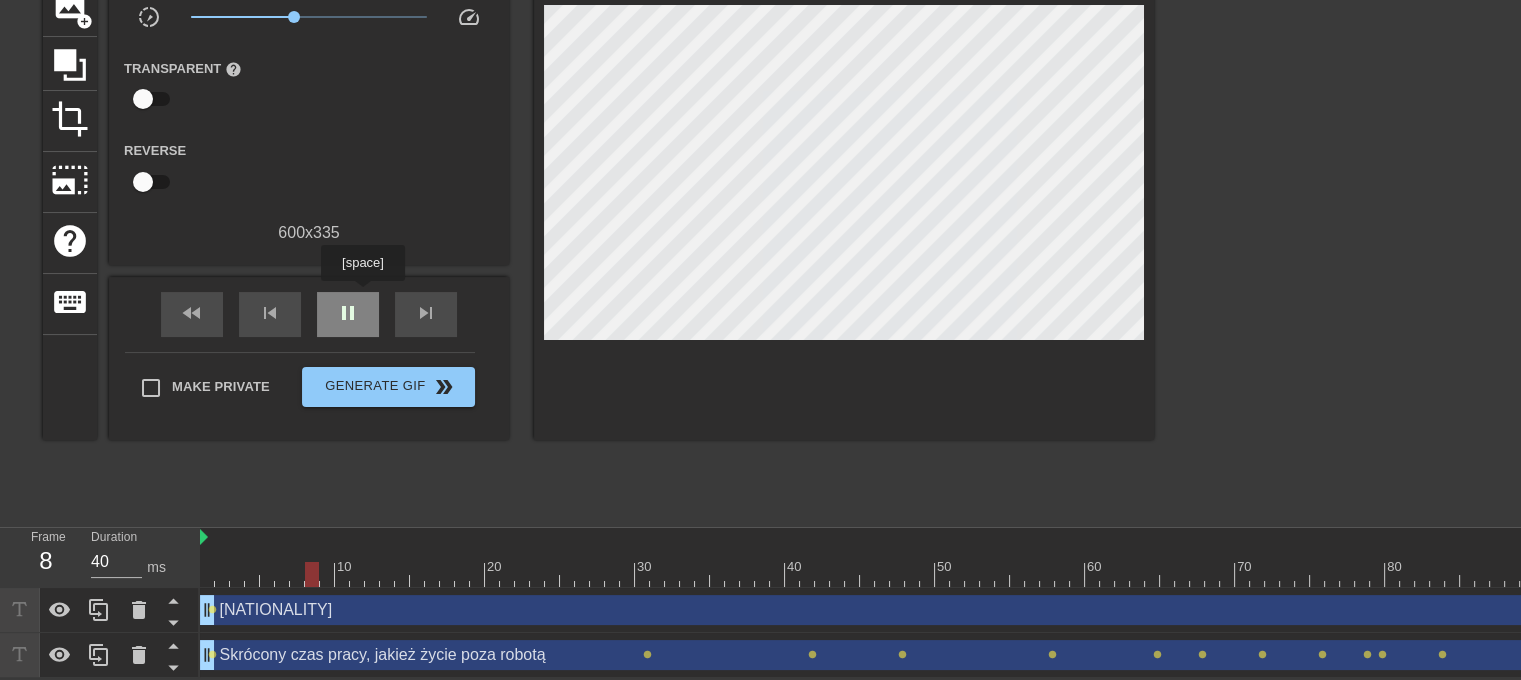click on "pause" at bounding box center [348, 314] 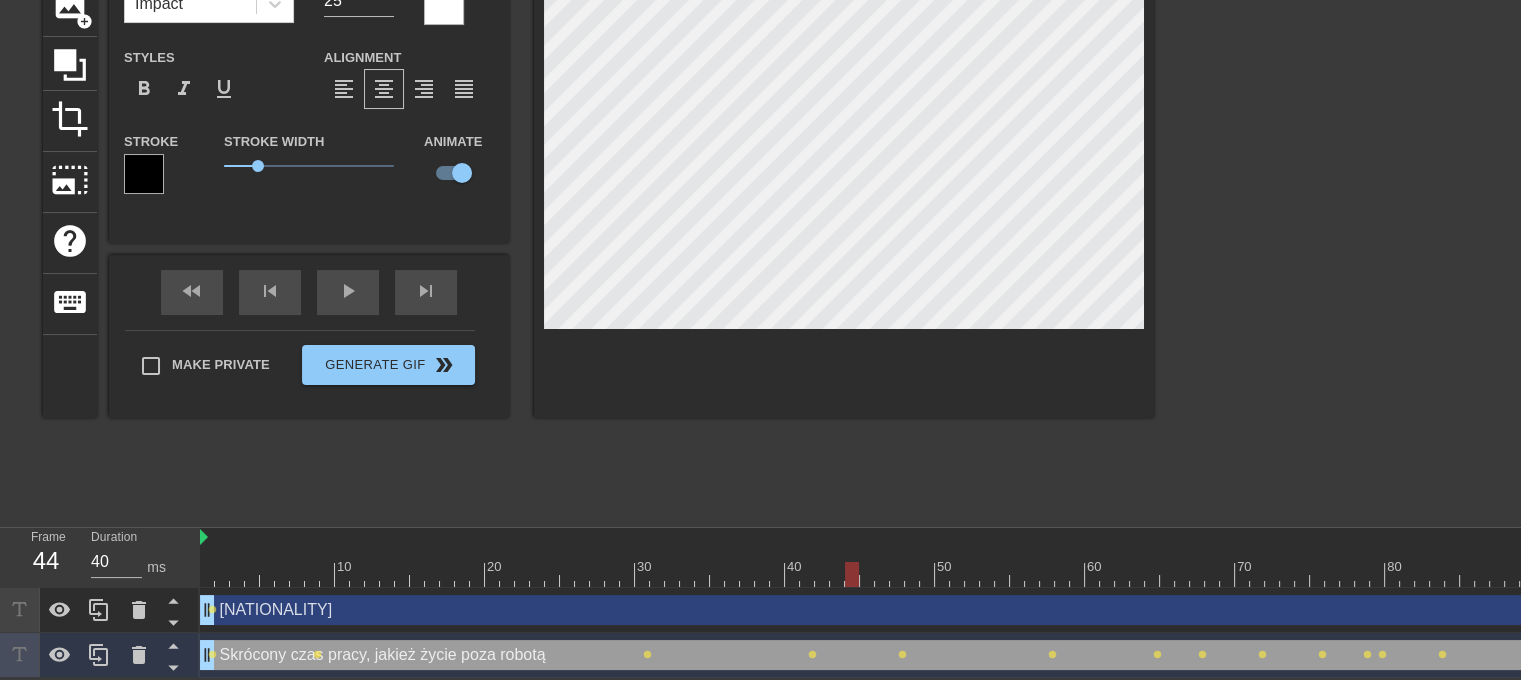 drag, startPoint x: 312, startPoint y: 558, endPoint x: 853, endPoint y: 519, distance: 542.40393 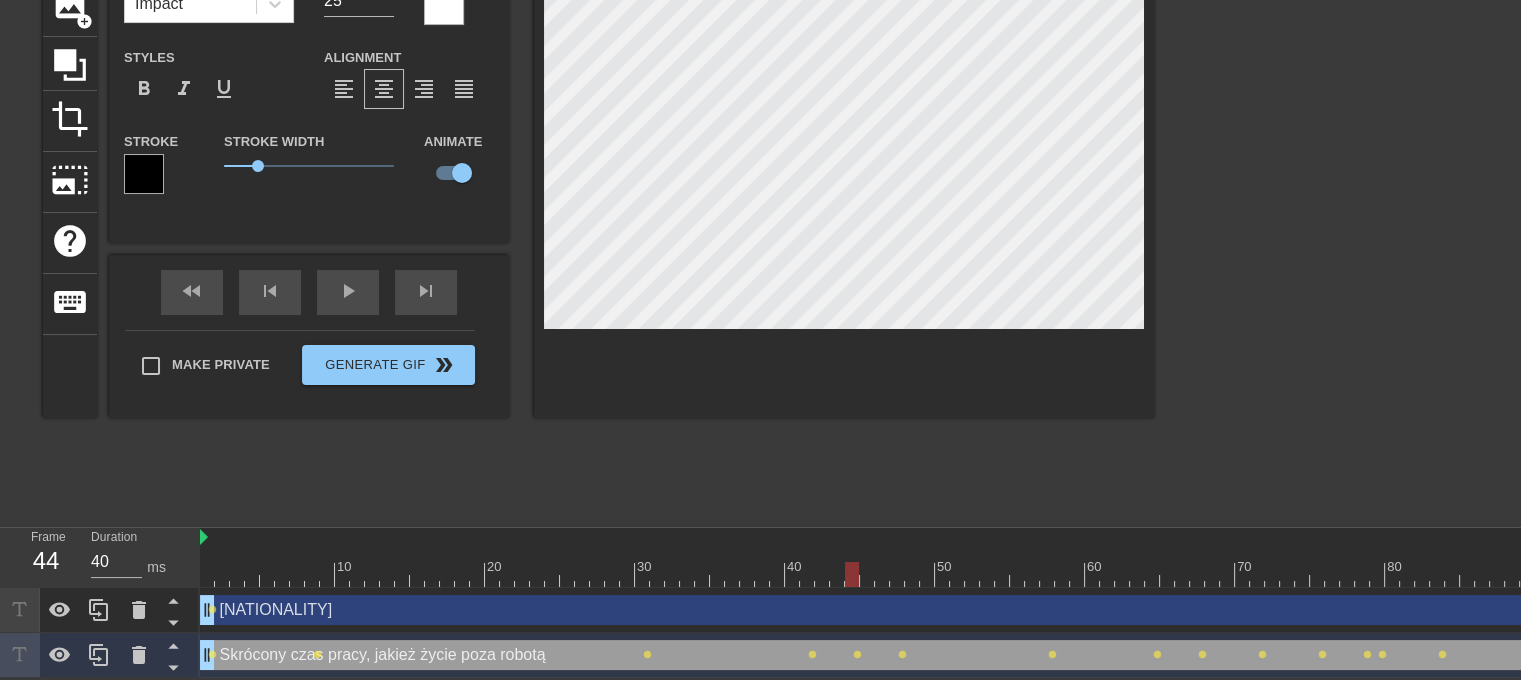click at bounding box center (844, 166) 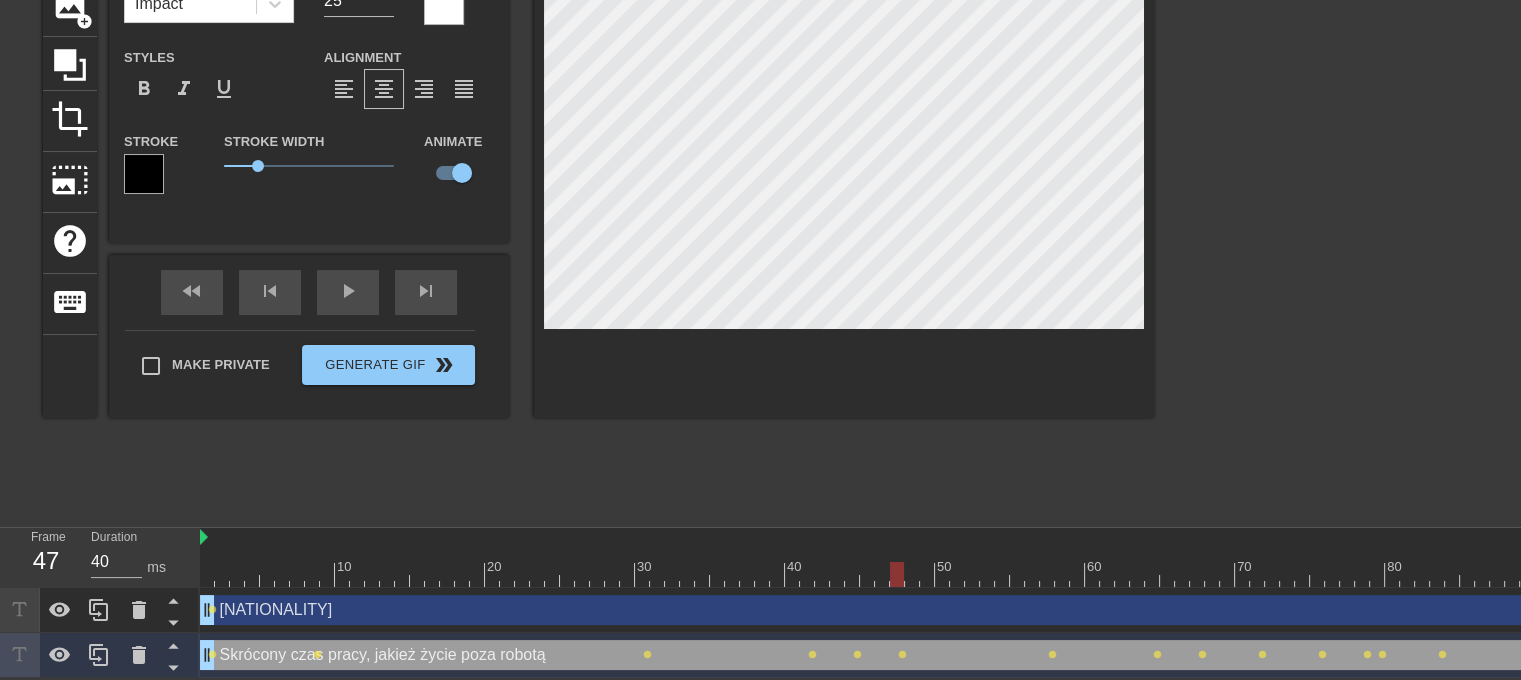 drag, startPoint x: 849, startPoint y: 556, endPoint x: 895, endPoint y: 548, distance: 46.69047 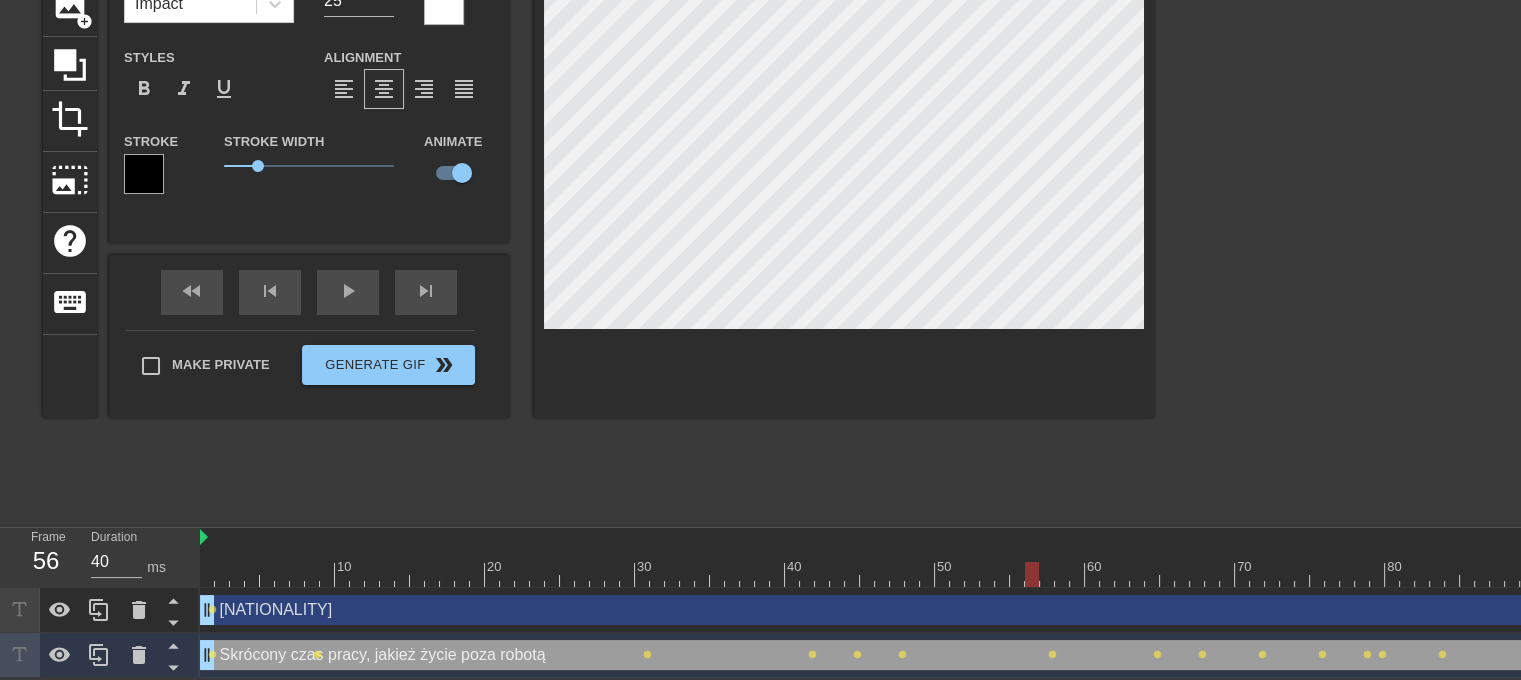drag, startPoint x: 898, startPoint y: 557, endPoint x: 1033, endPoint y: 531, distance: 137.48091 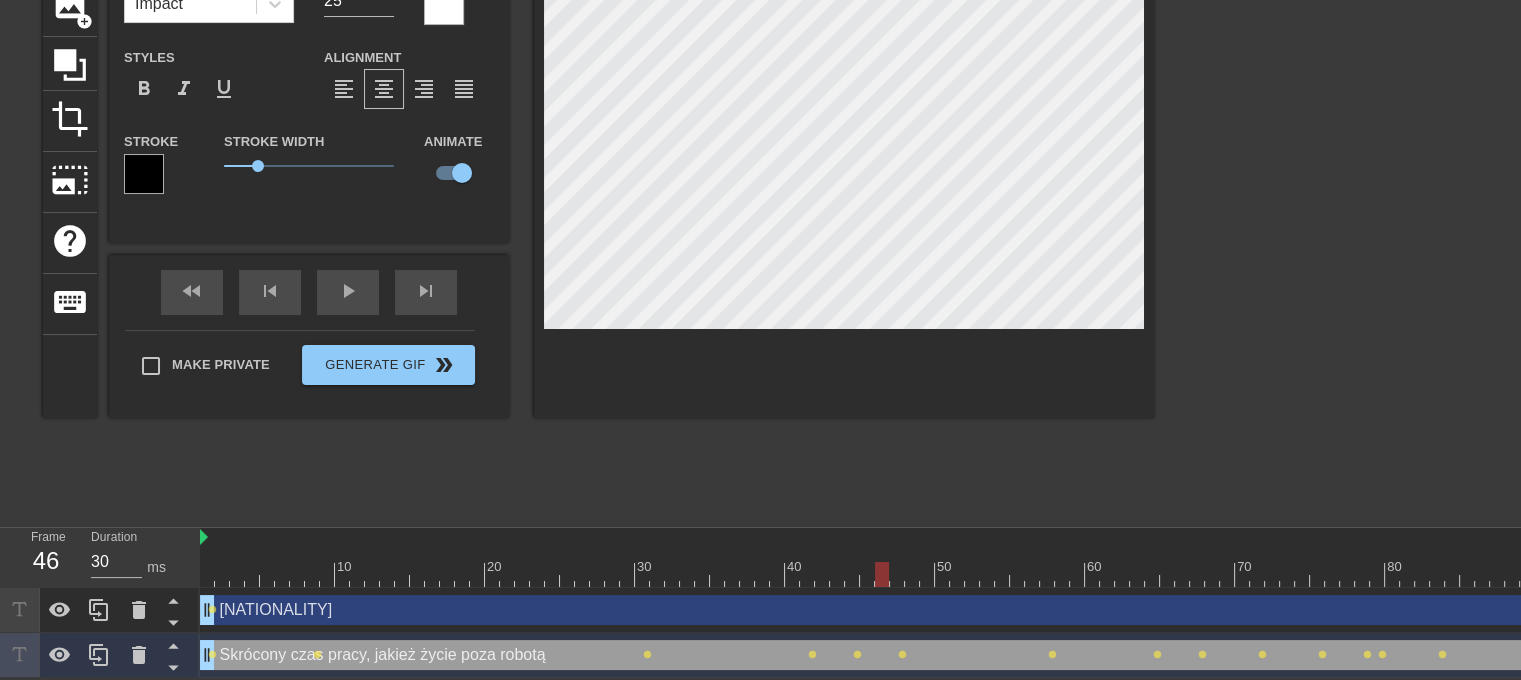 drag, startPoint x: 1028, startPoint y: 556, endPoint x: 882, endPoint y: 546, distance: 146.34207 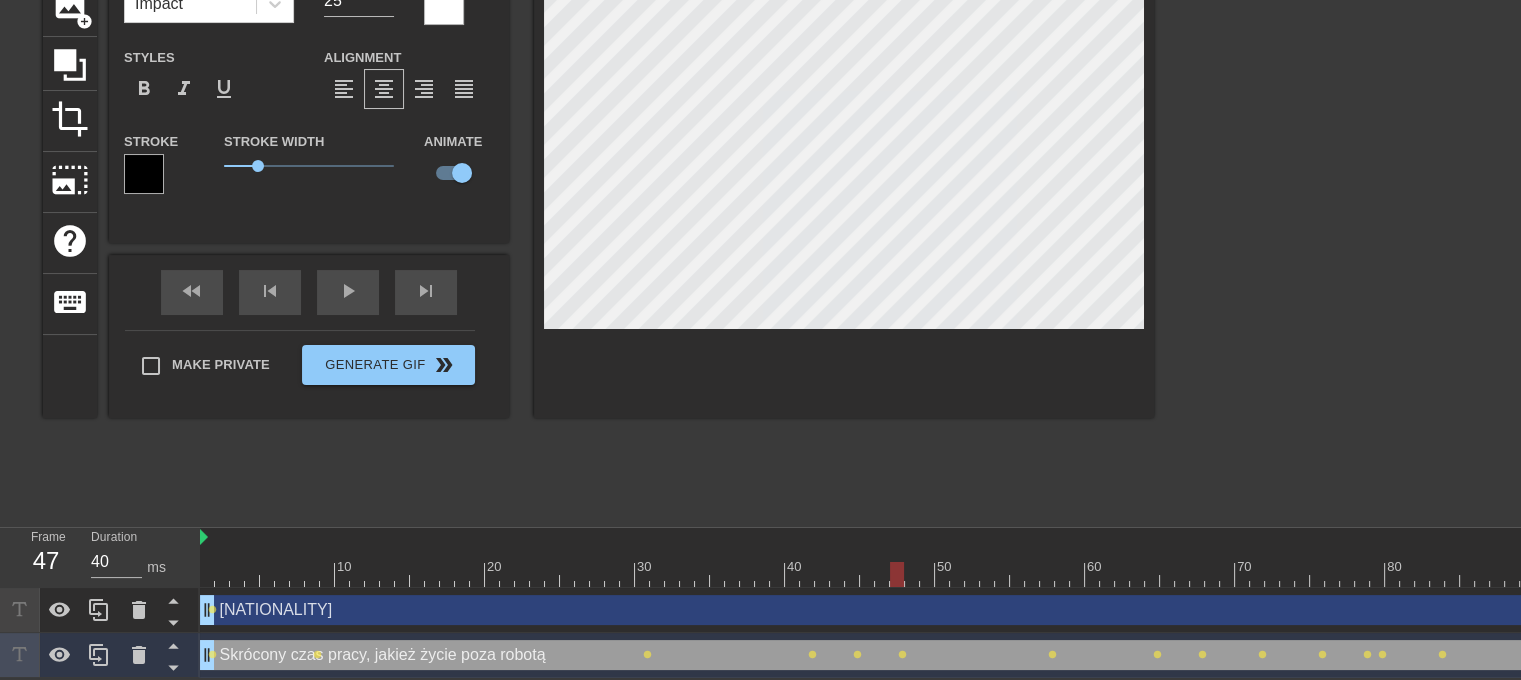 drag, startPoint x: 880, startPoint y: 556, endPoint x: 890, endPoint y: 555, distance: 10.049875 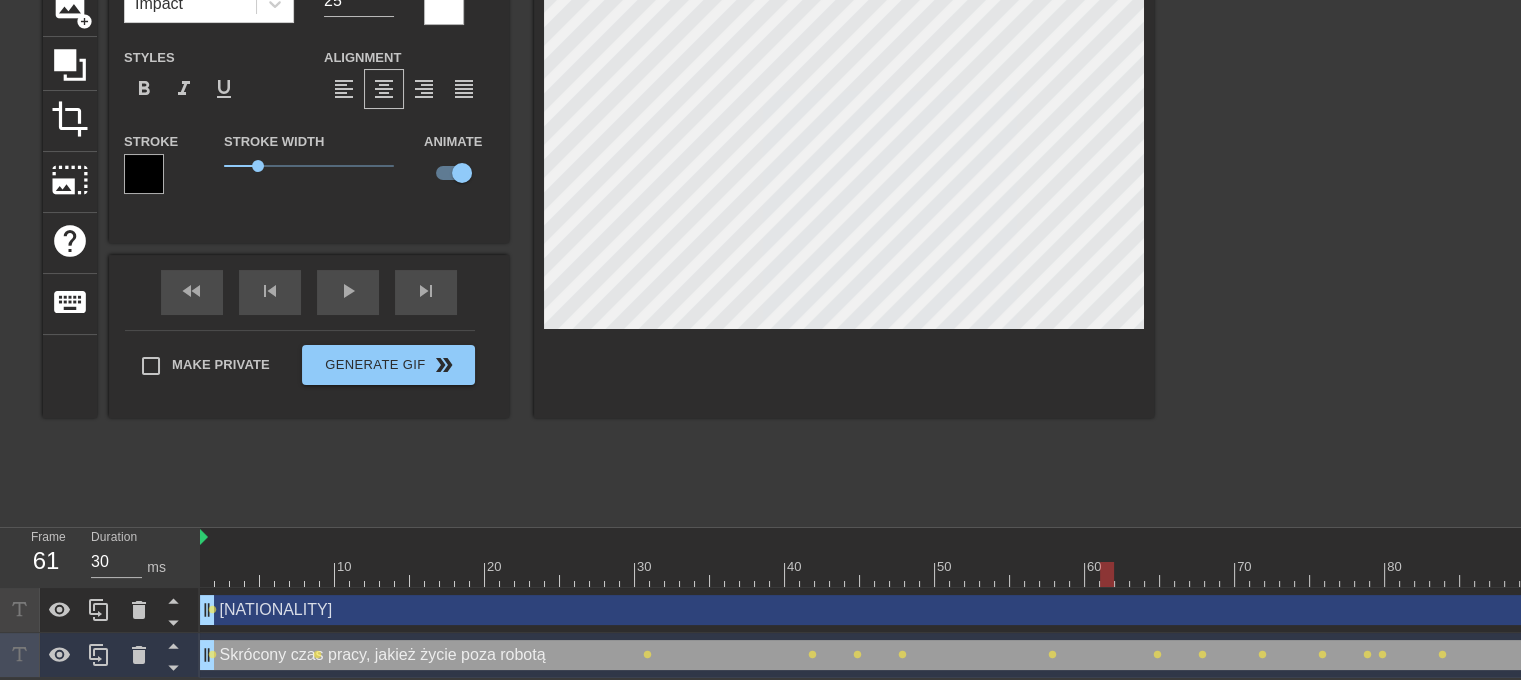 drag, startPoint x: 899, startPoint y: 557, endPoint x: 1109, endPoint y: 501, distance: 217.33844 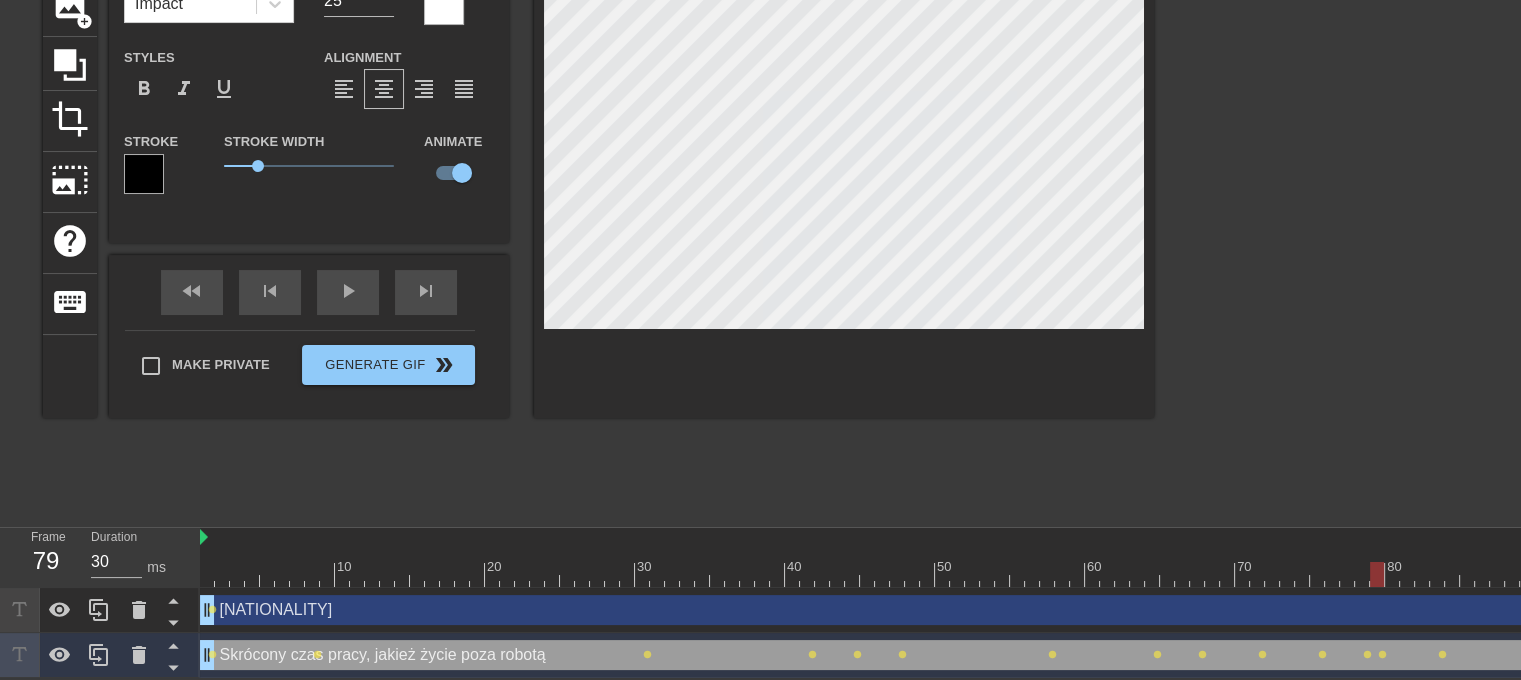 drag, startPoint x: 1112, startPoint y: 559, endPoint x: 1376, endPoint y: 441, distance: 289.17123 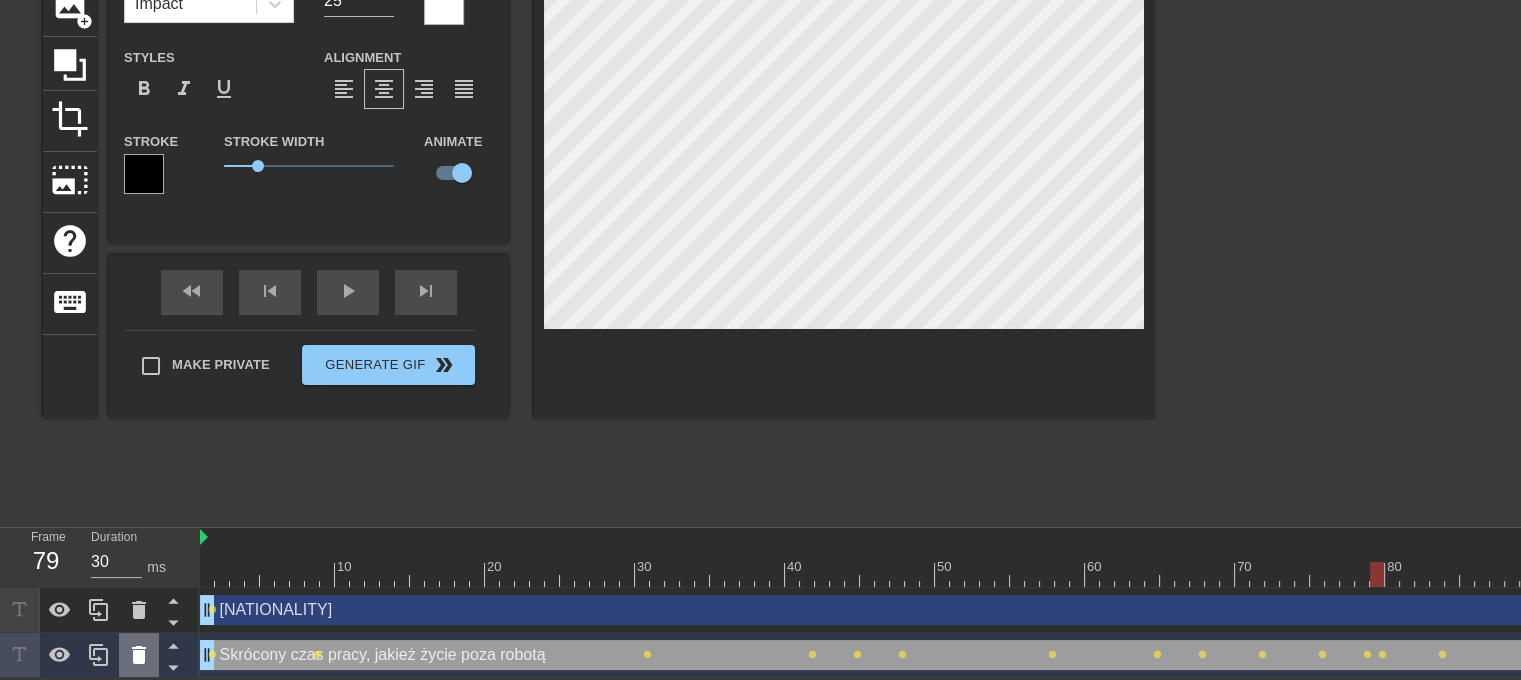 click 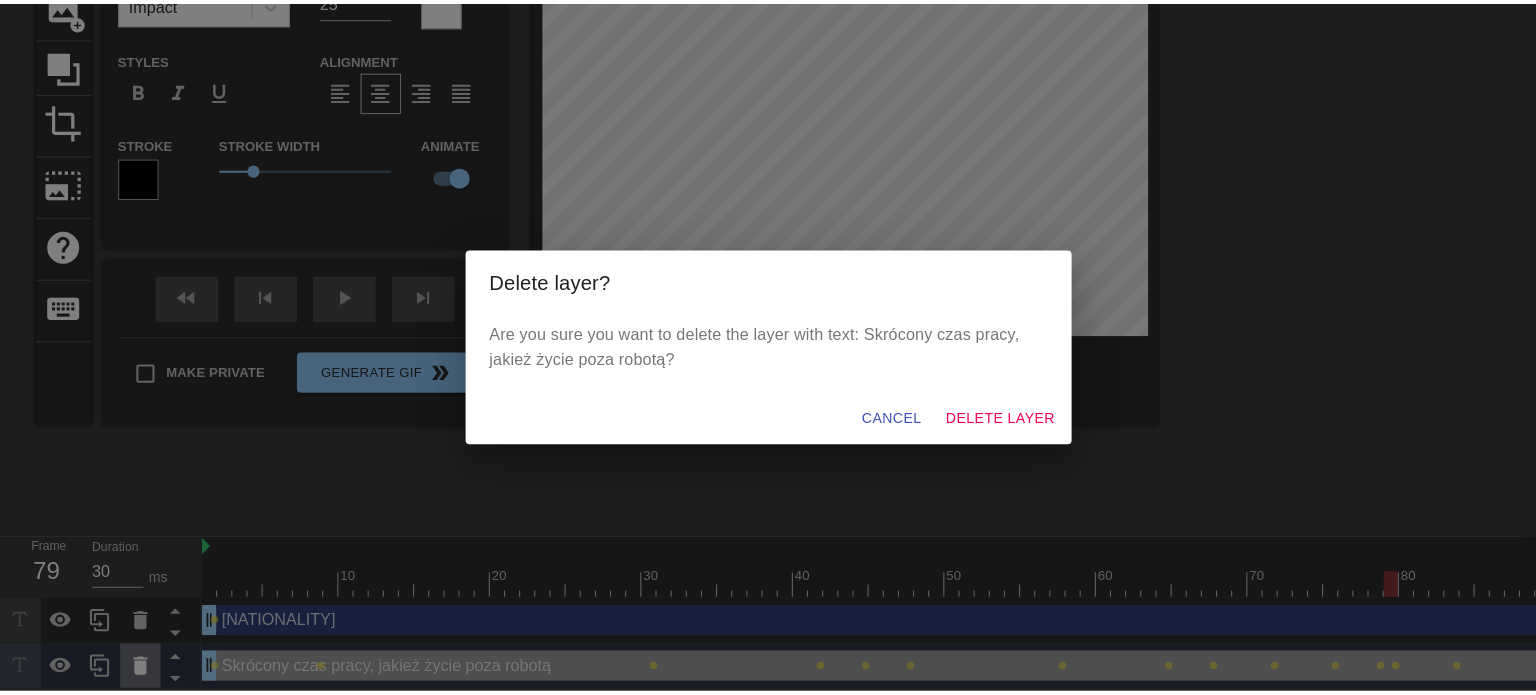 scroll, scrollTop: 161, scrollLeft: 0, axis: vertical 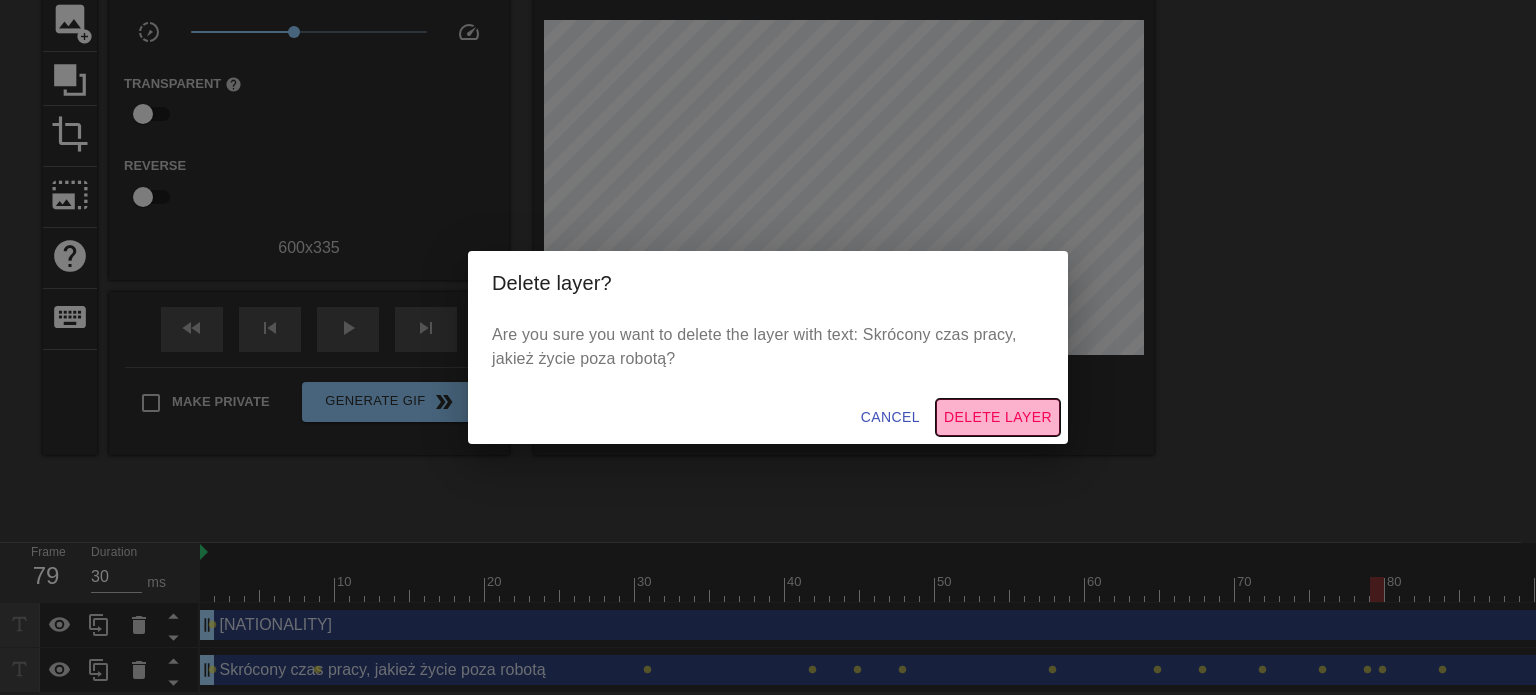 click on "Delete Layer" at bounding box center [998, 417] 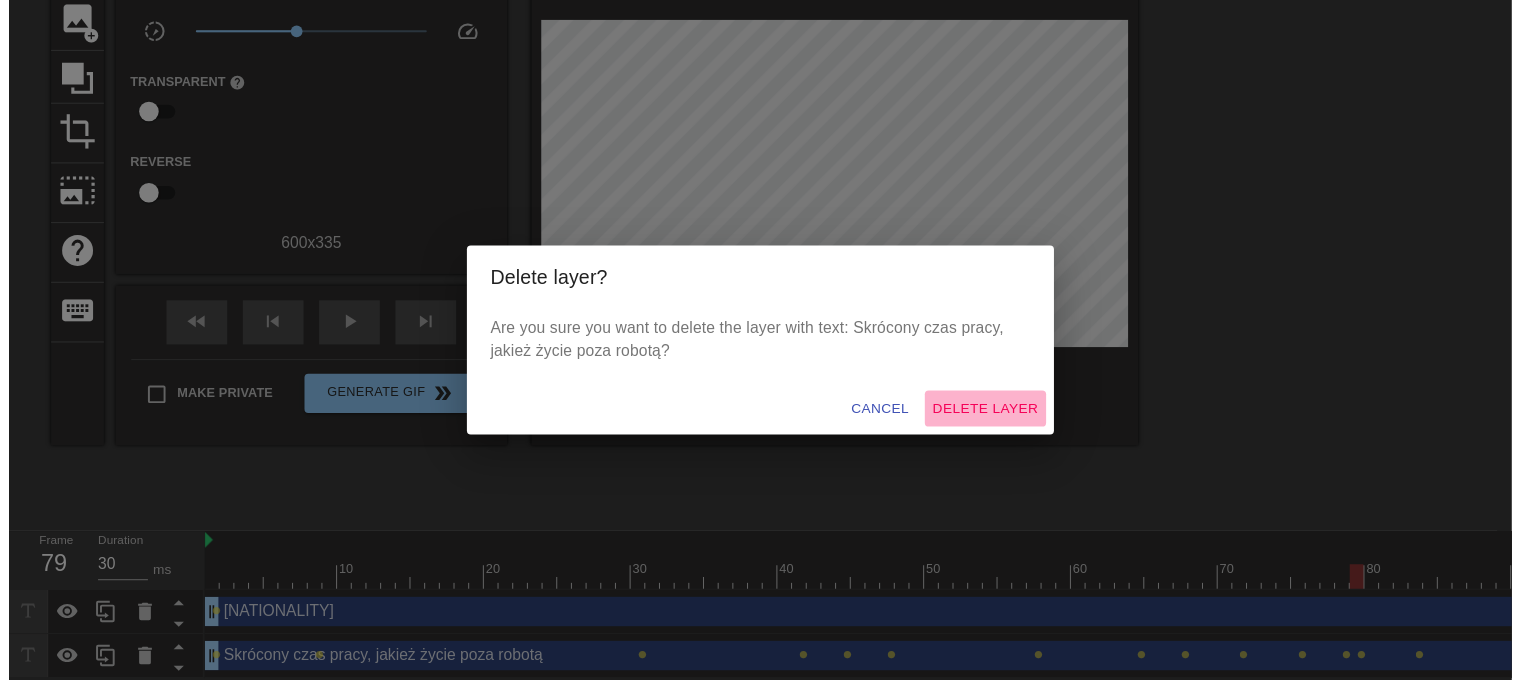 scroll, scrollTop: 132, scrollLeft: 0, axis: vertical 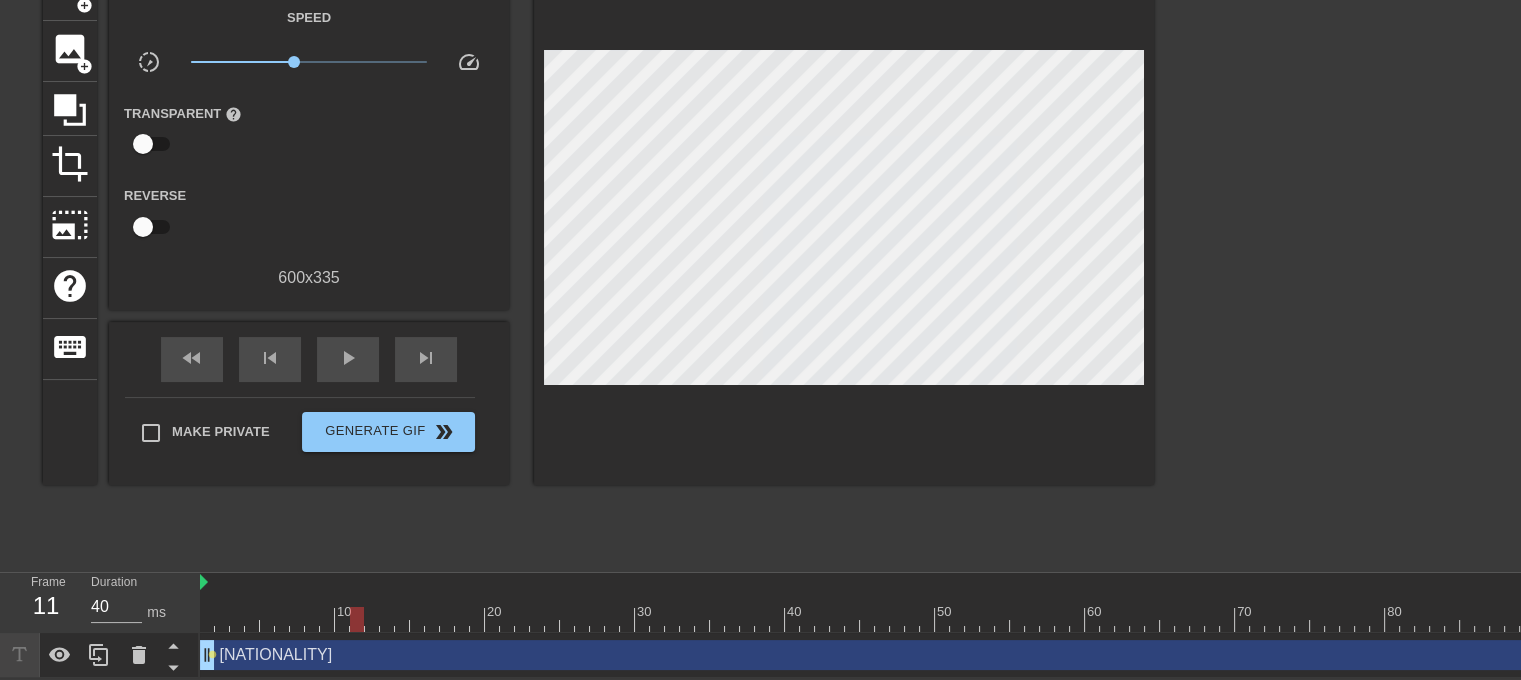 type on "30" 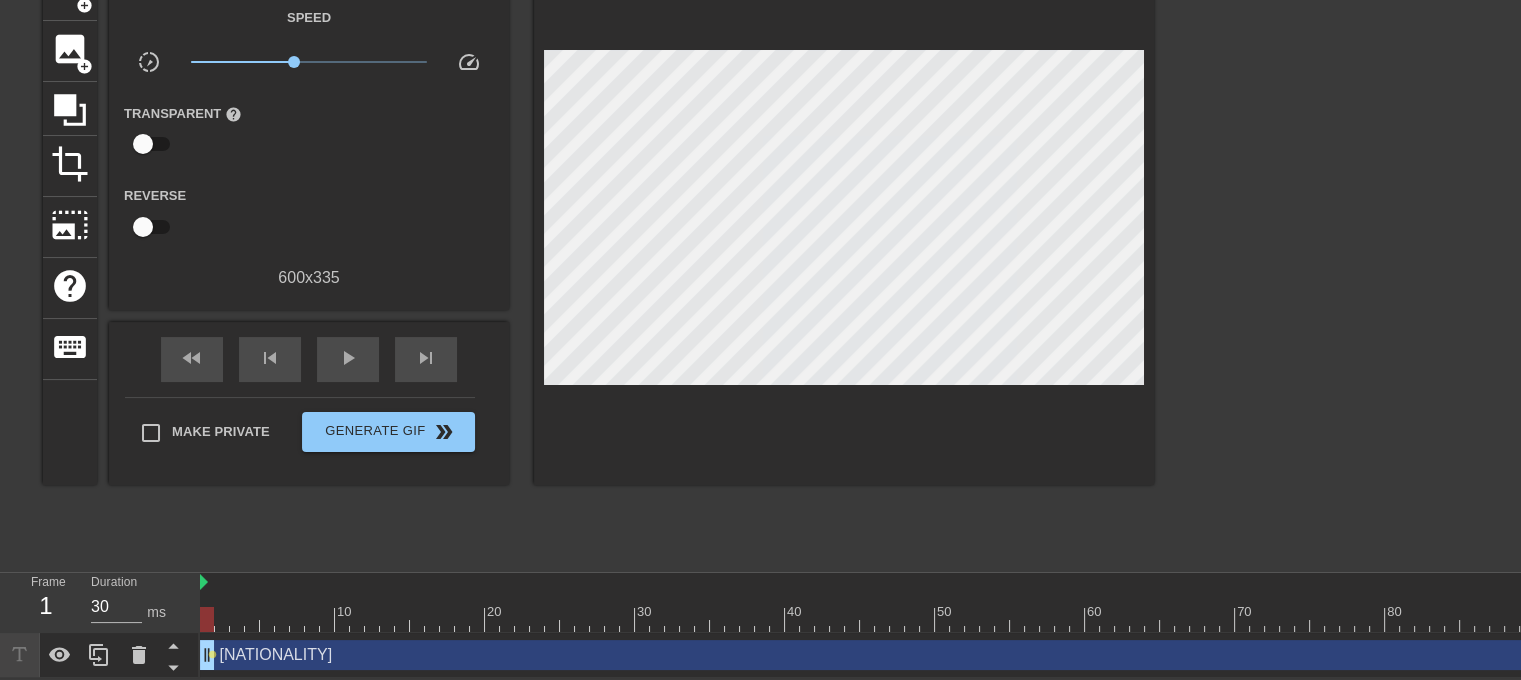drag, startPoint x: 1378, startPoint y: 610, endPoint x: 182, endPoint y: 543, distance: 1197.8752 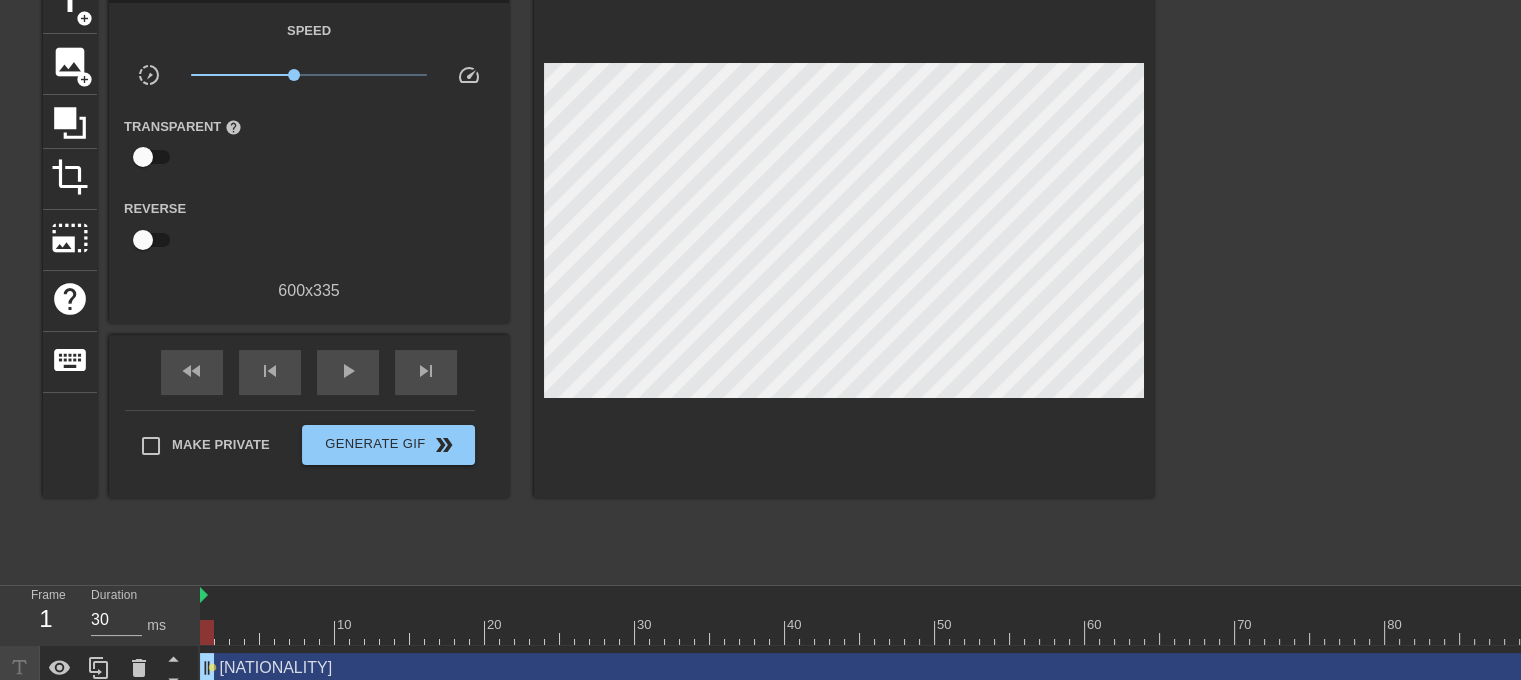 scroll, scrollTop: 132, scrollLeft: 0, axis: vertical 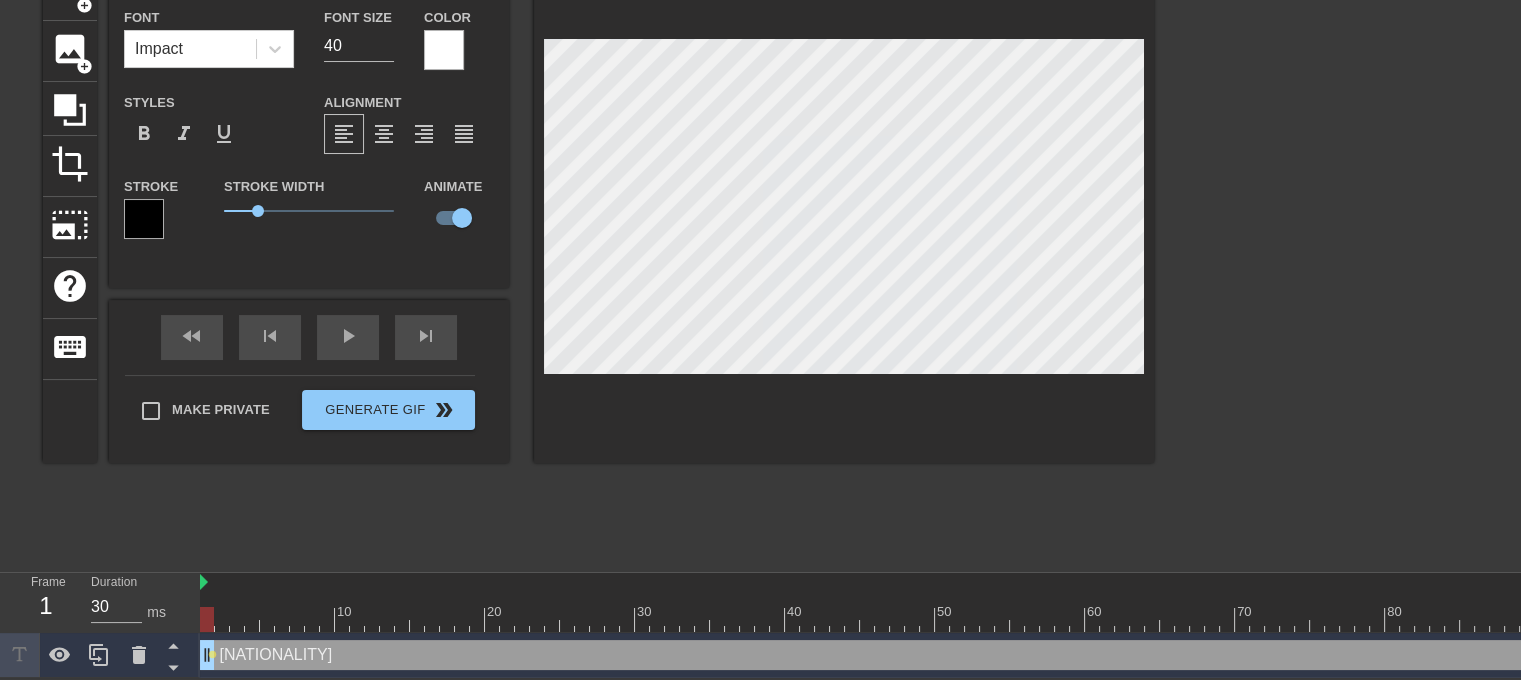 type on "A" 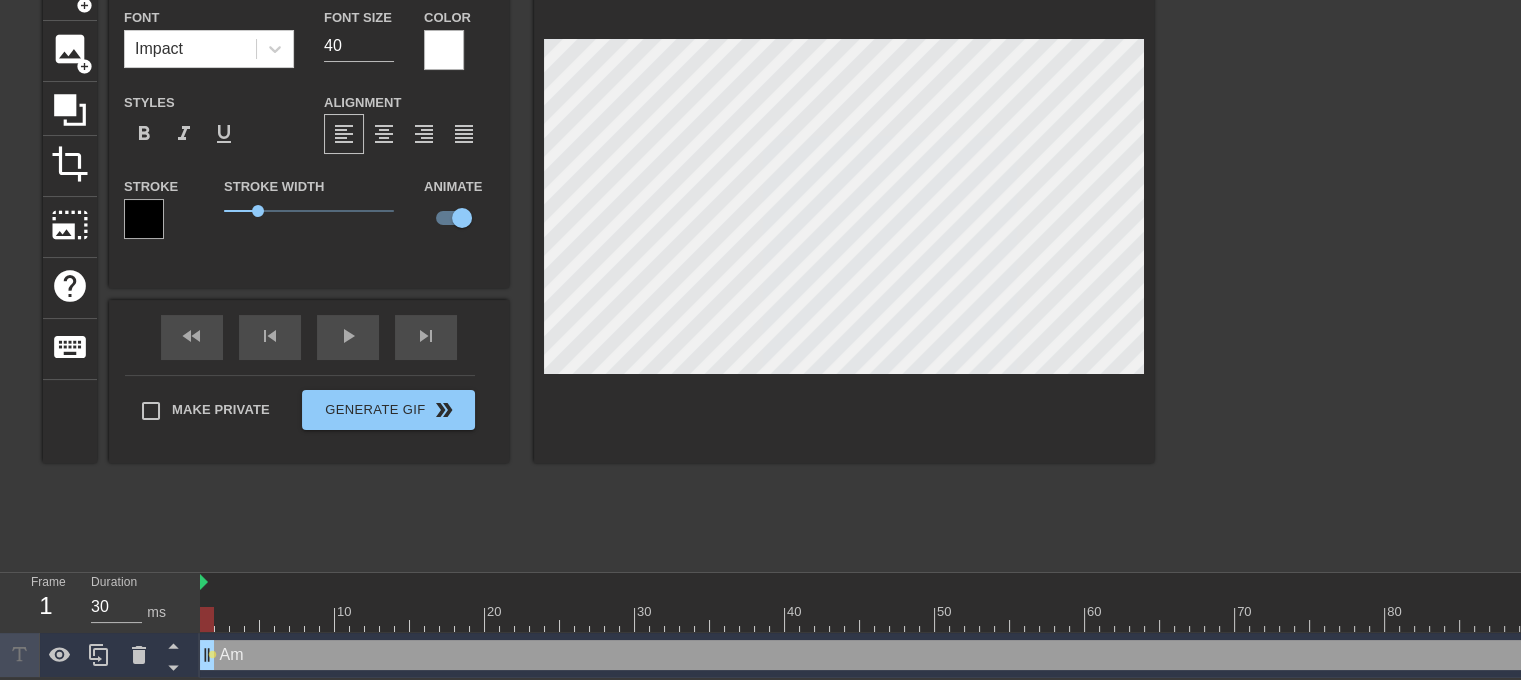 type on "[COUNTRY]" 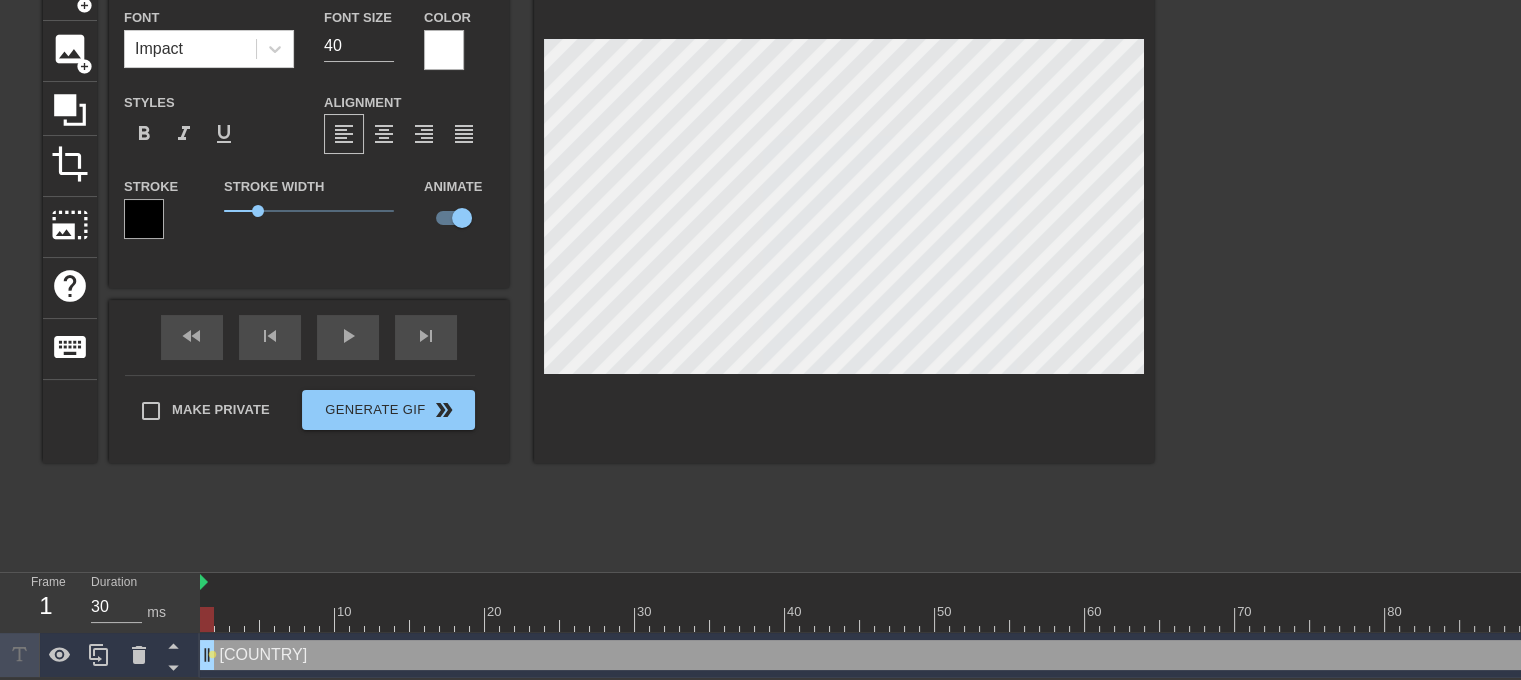 type on "[COUNTRY]" 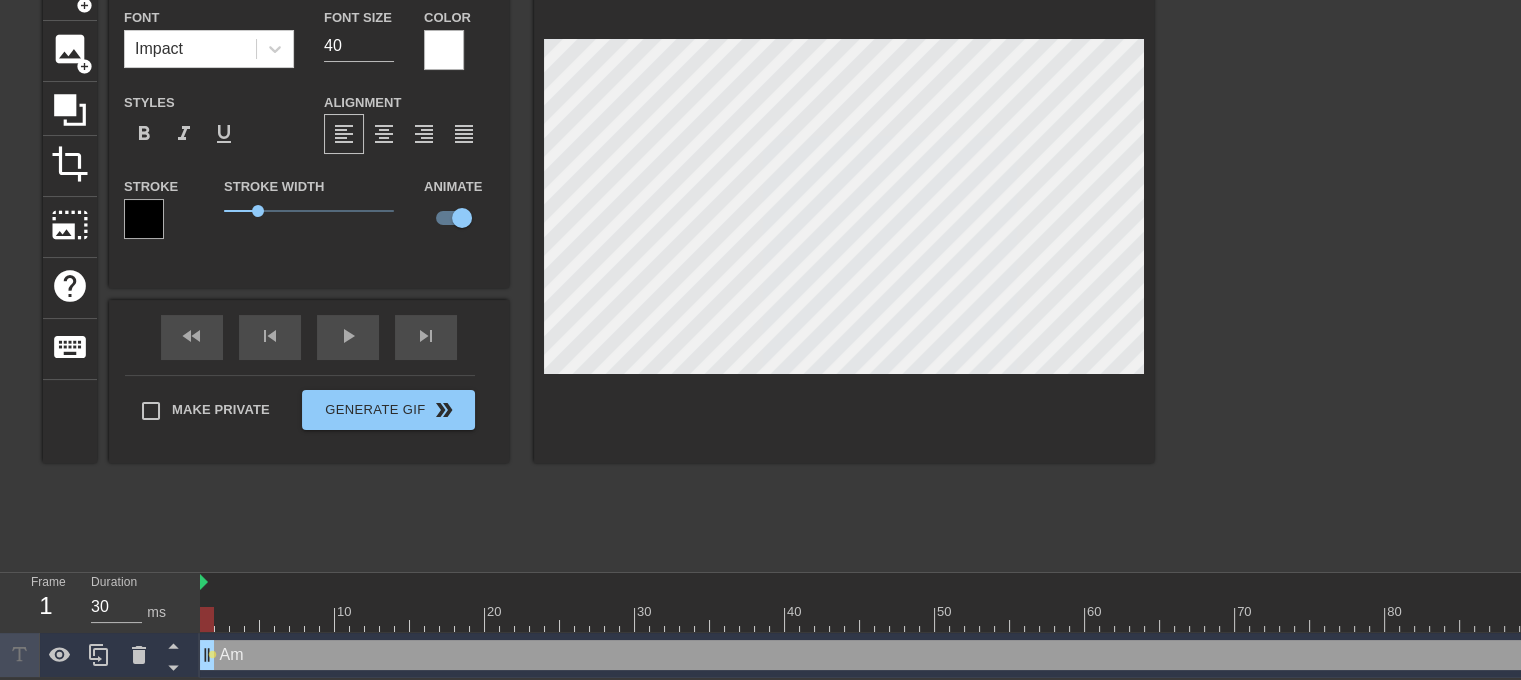type on "A" 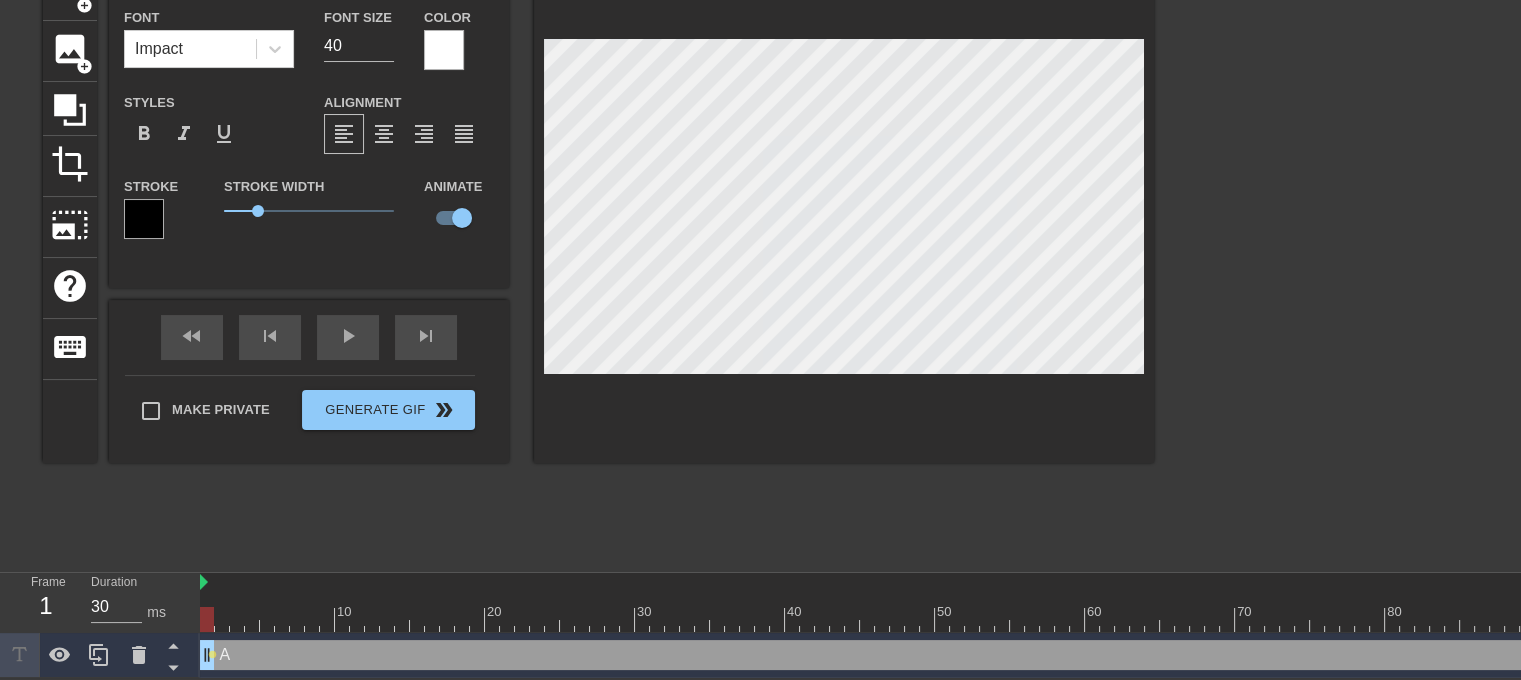 type on "[NATIONALITY]" 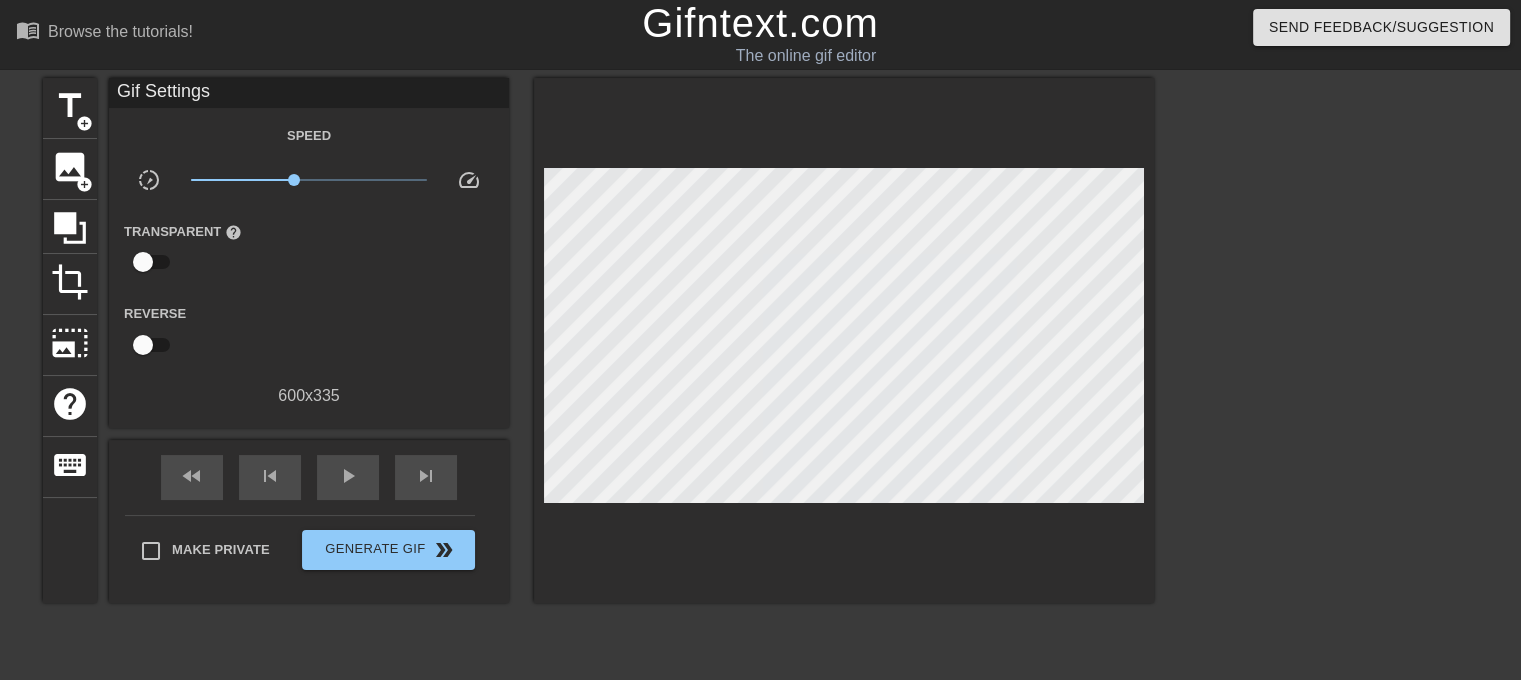 scroll, scrollTop: 0, scrollLeft: 0, axis: both 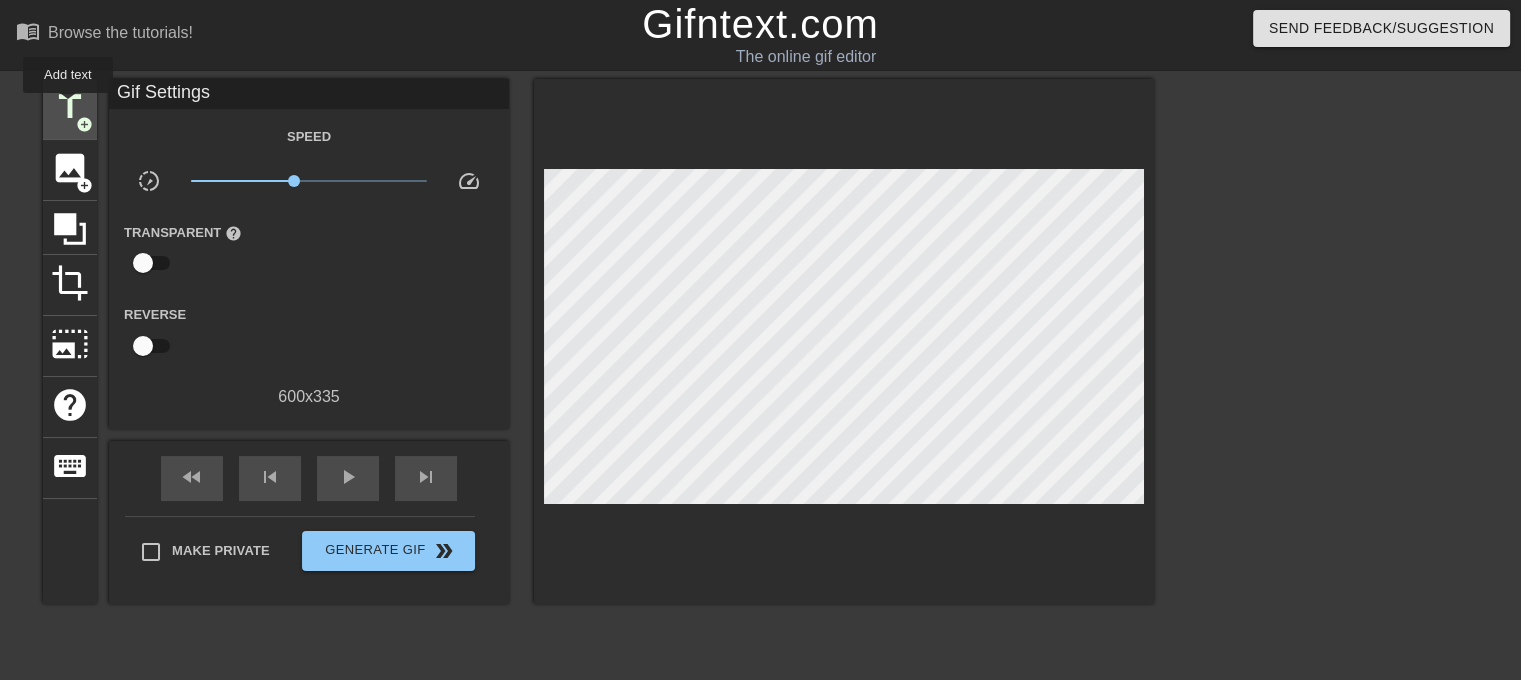 click on "title" at bounding box center (70, 107) 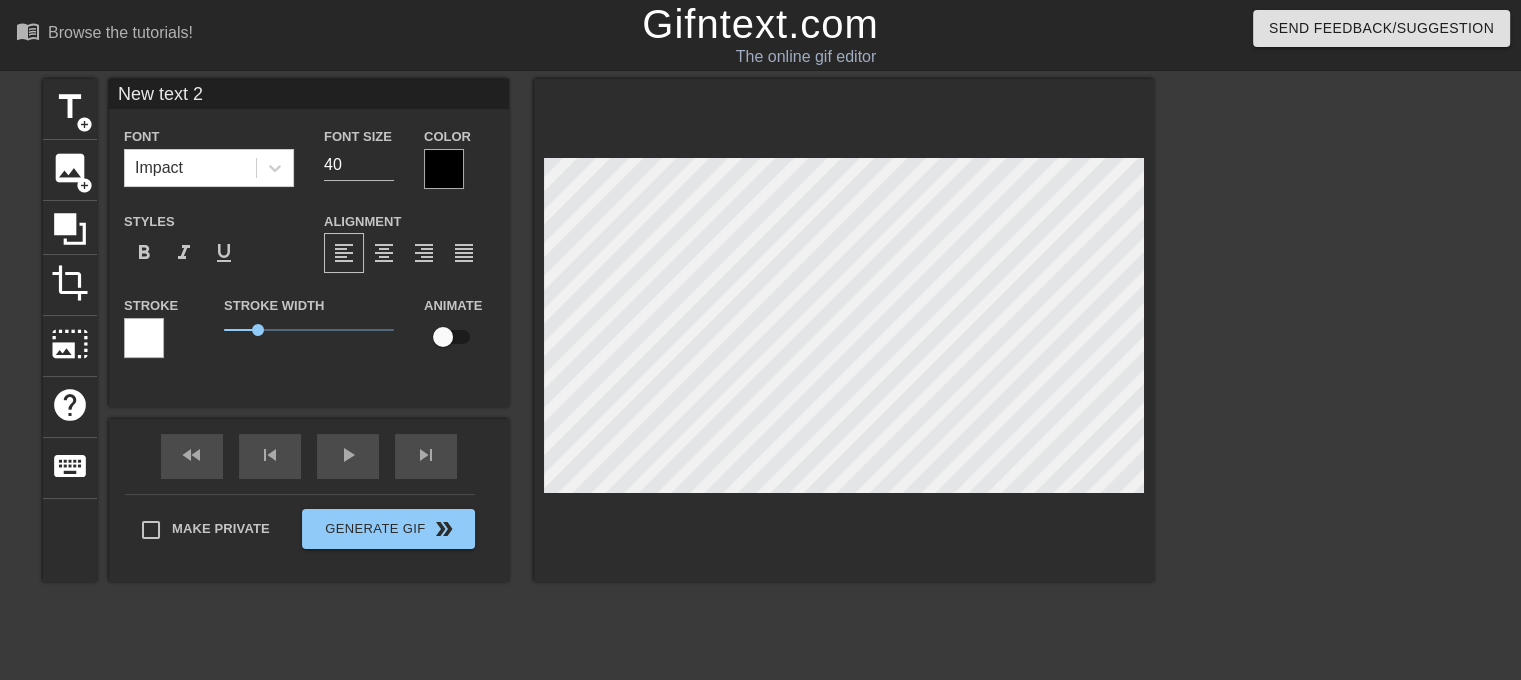 scroll, scrollTop: 2, scrollLeft: 4, axis: both 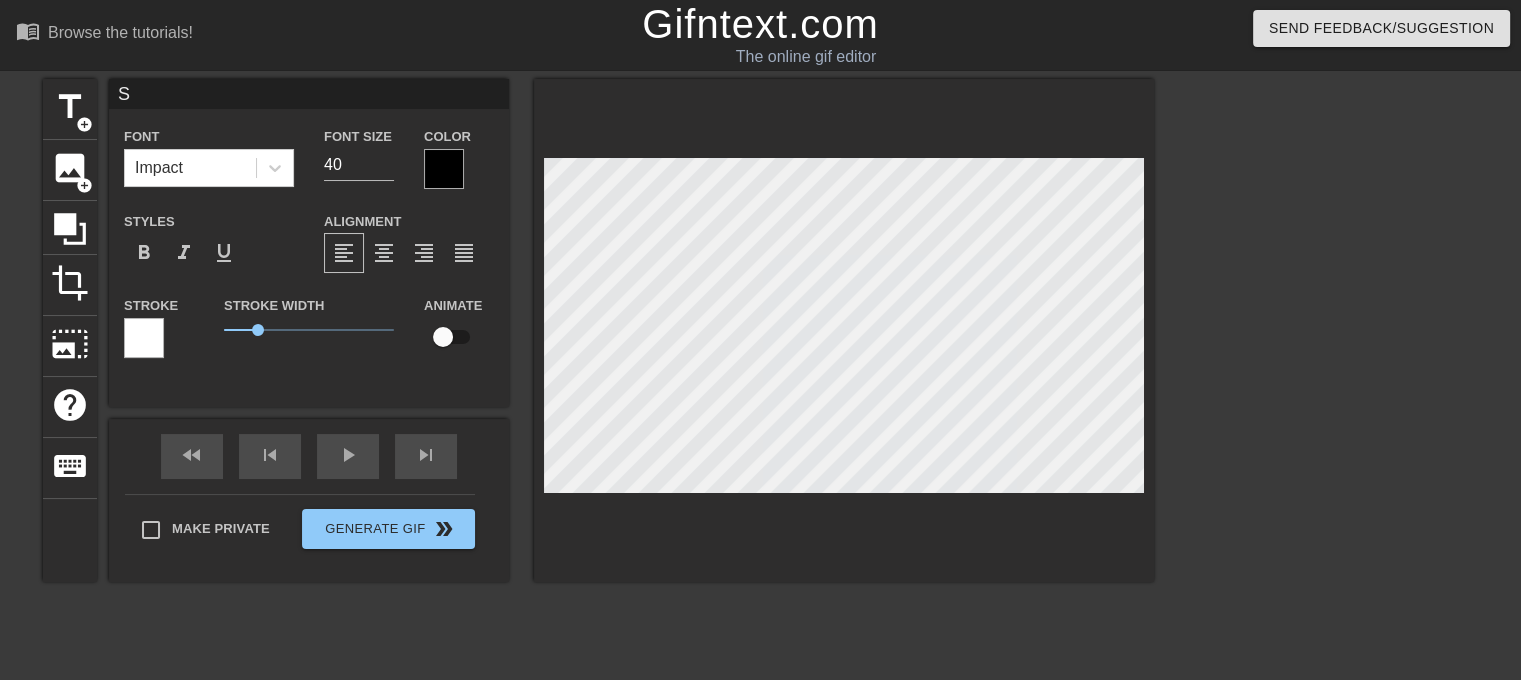type on "Sk" 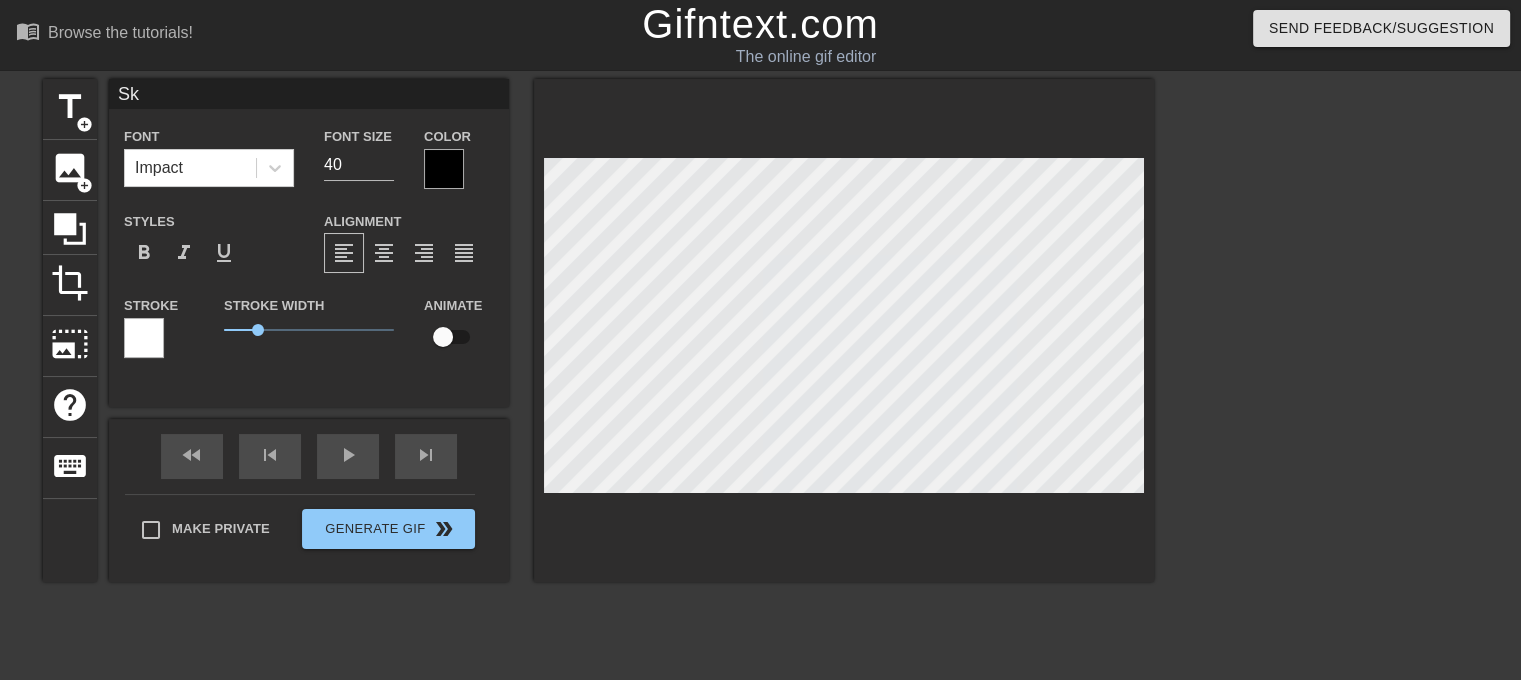 type on "Skr" 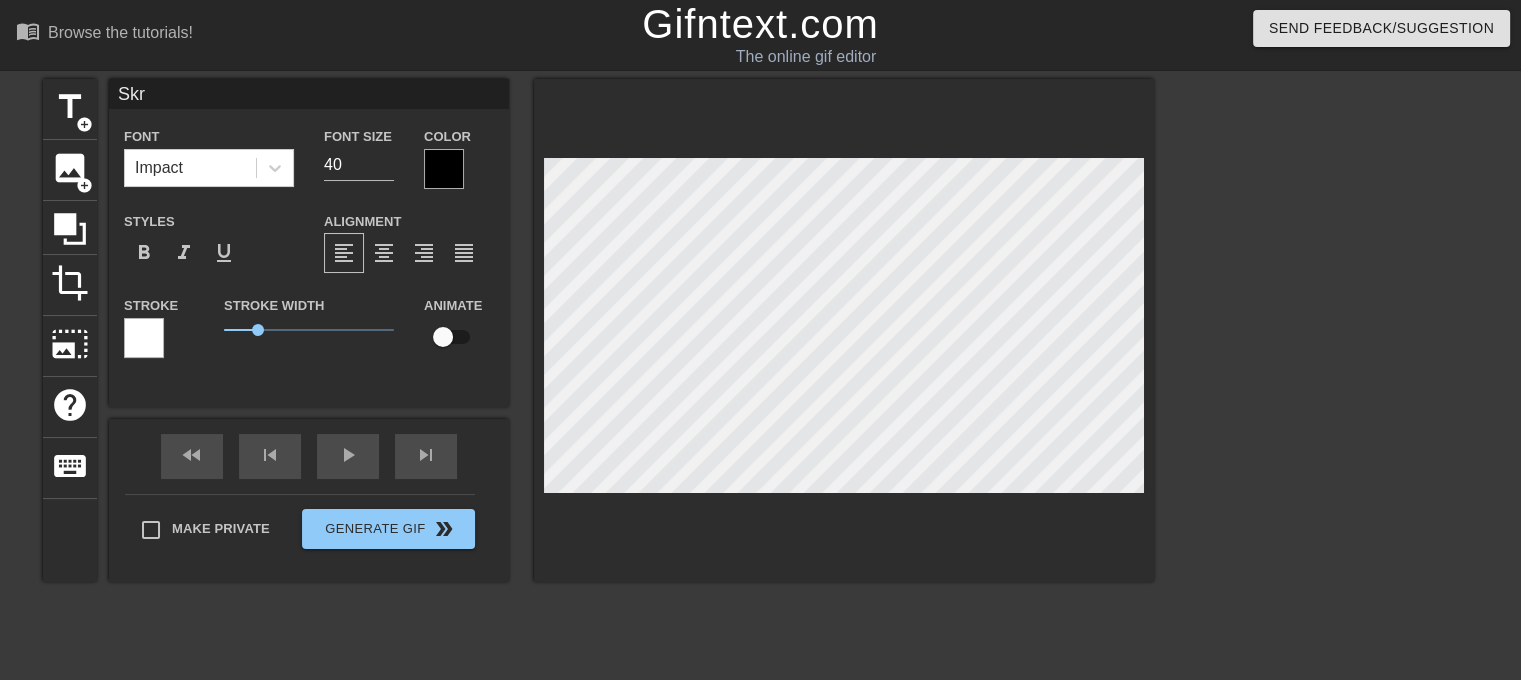 type on "Skró" 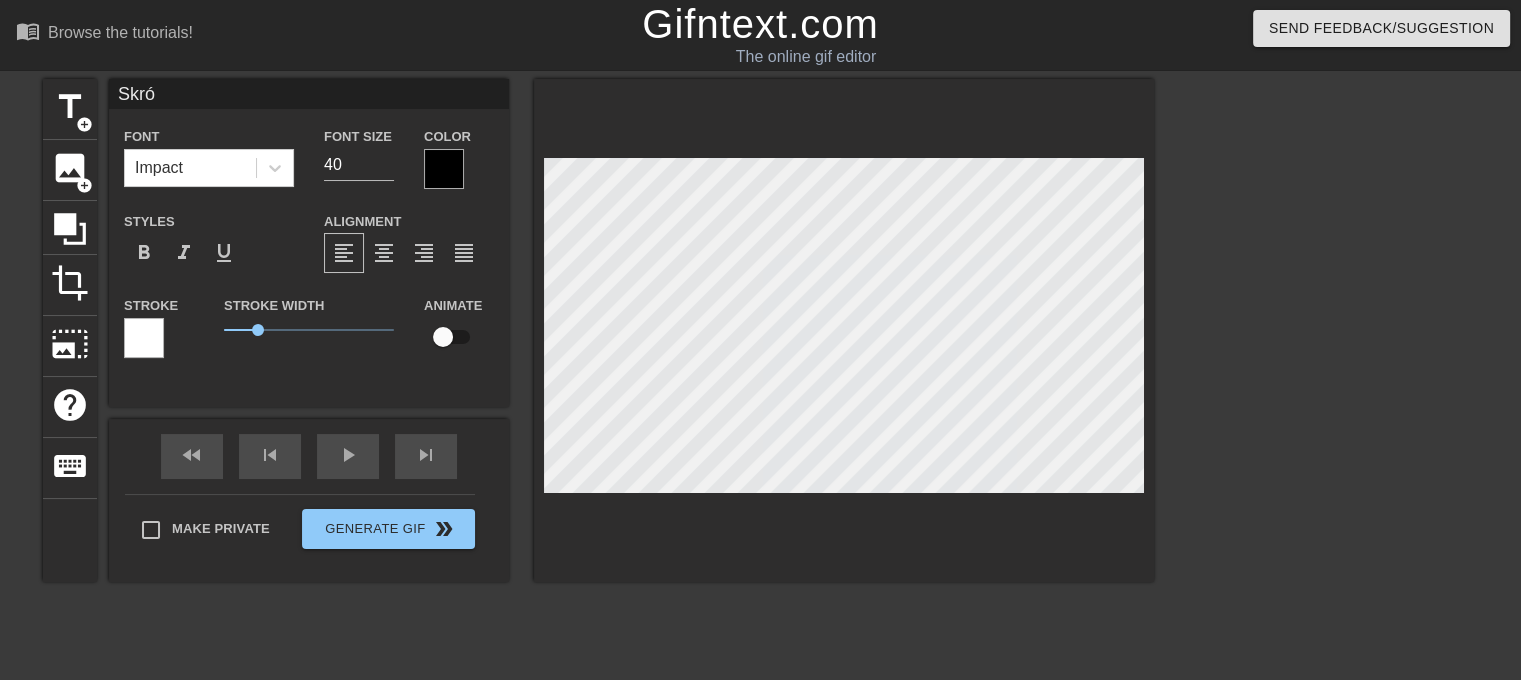 type on "Skróc" 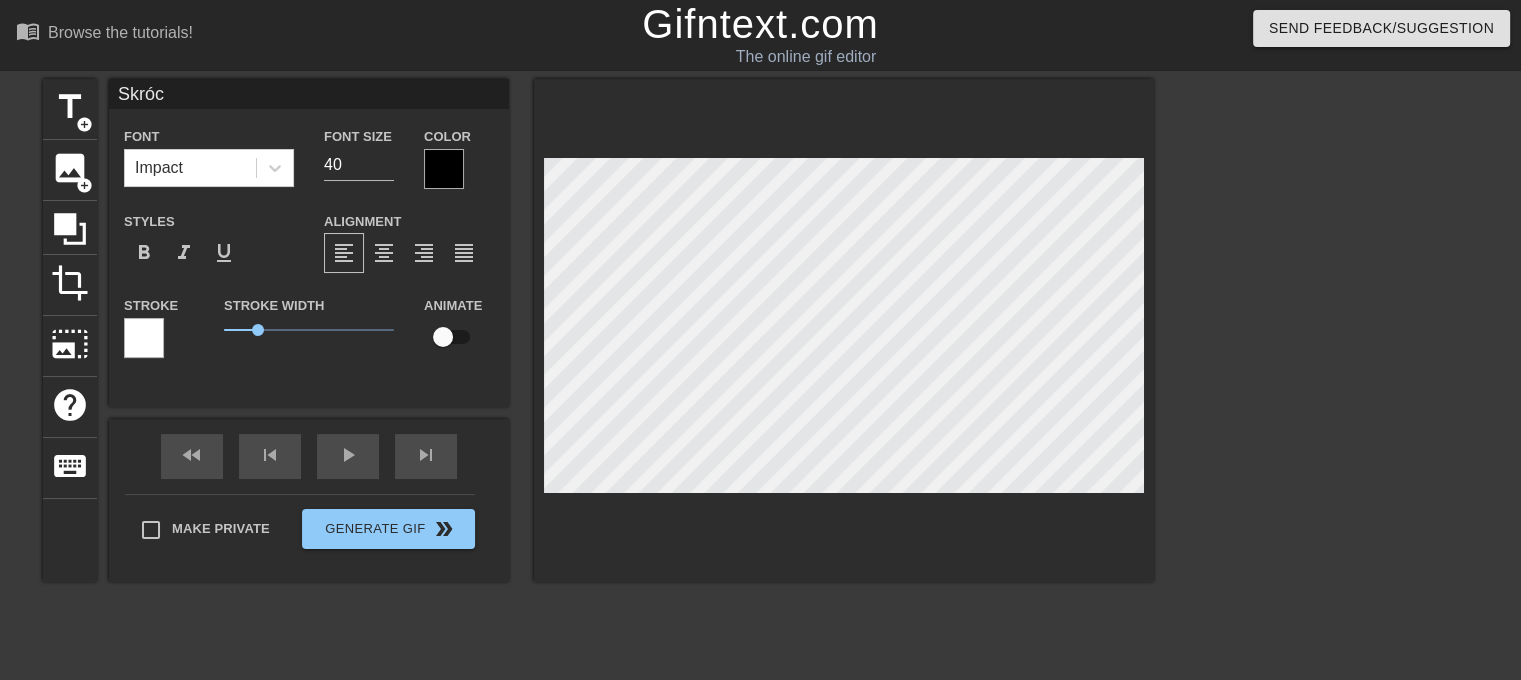 type on "Skróco" 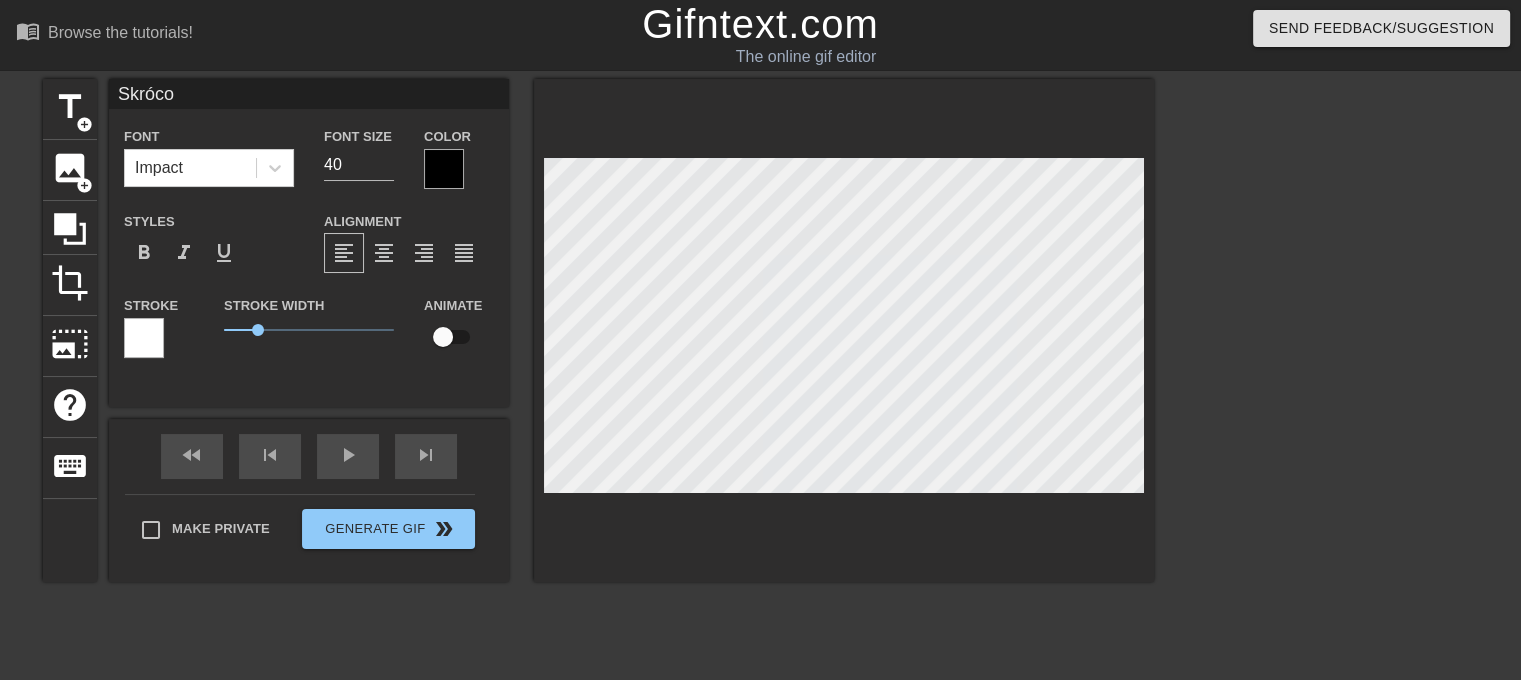 type on "Skrócon" 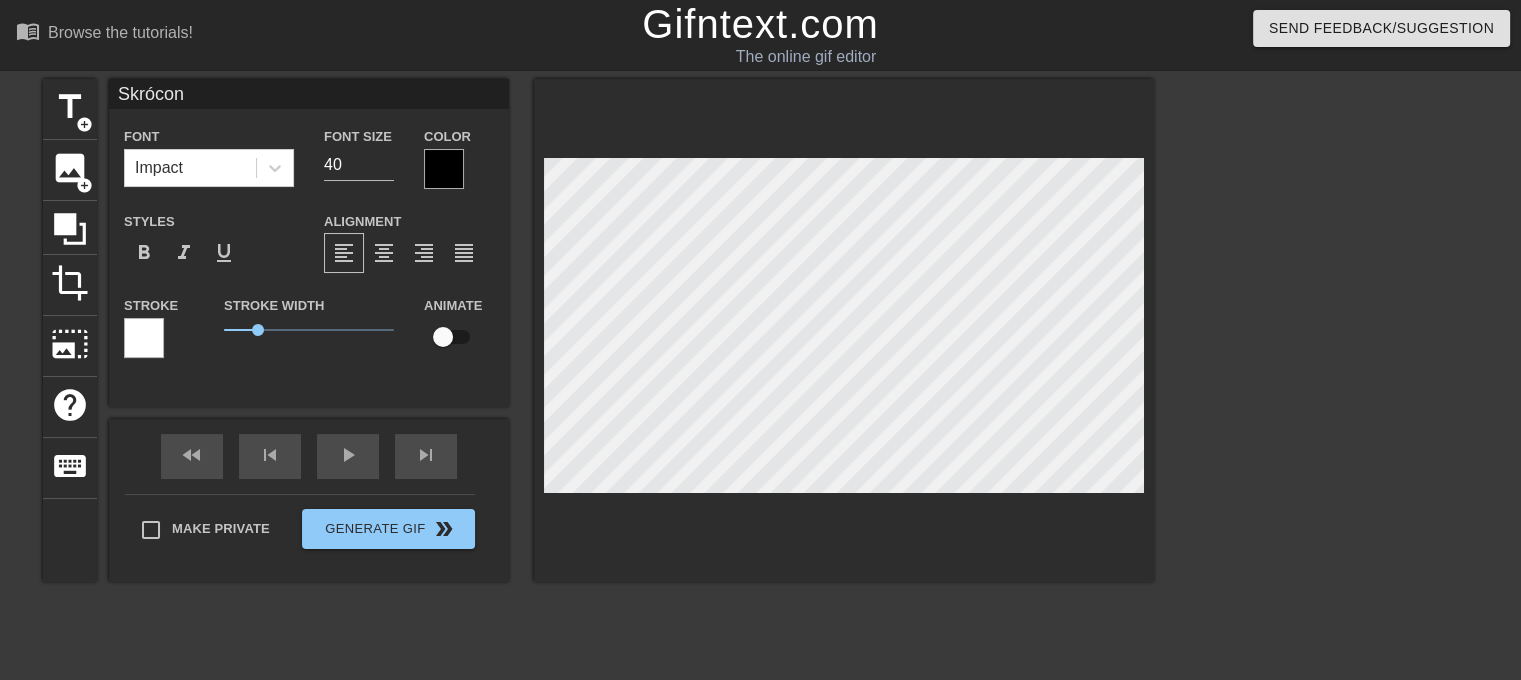 type on "Skrócony" 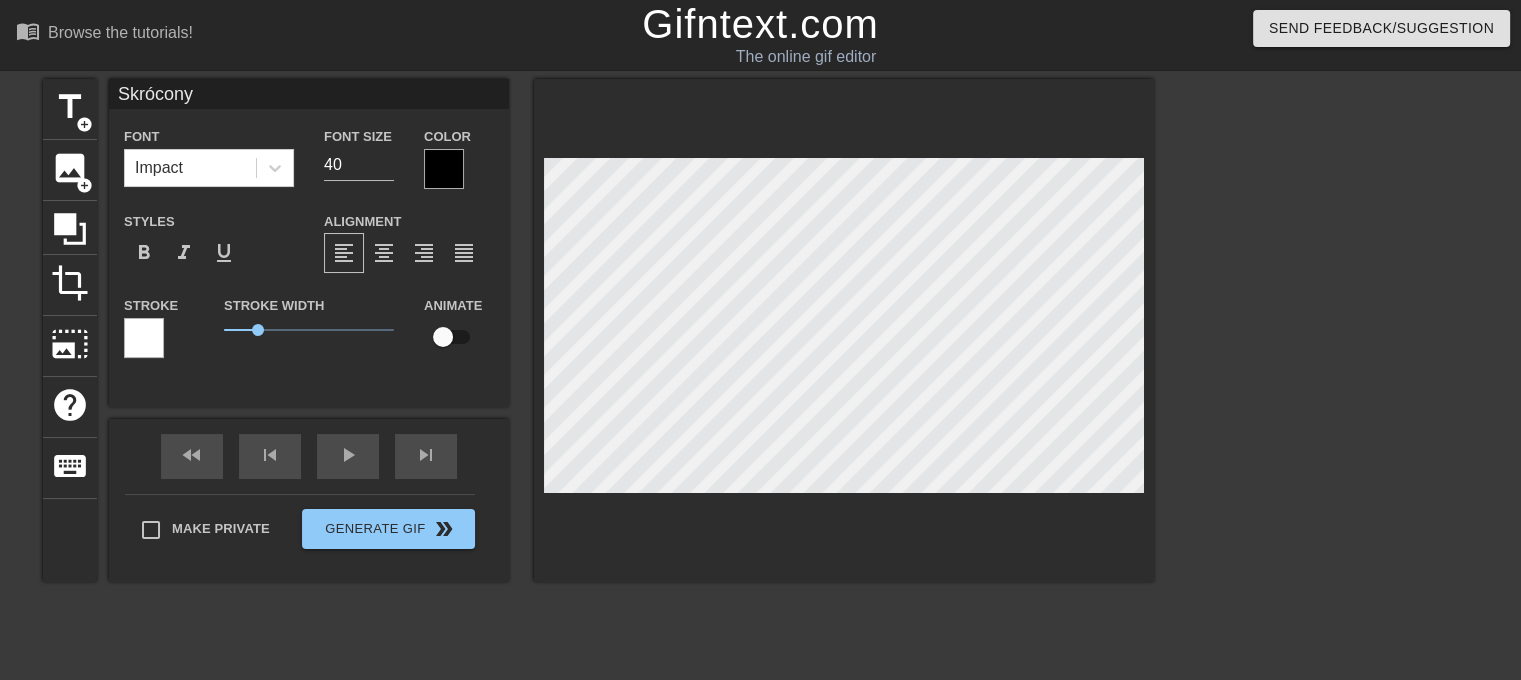 type on "Skrócony" 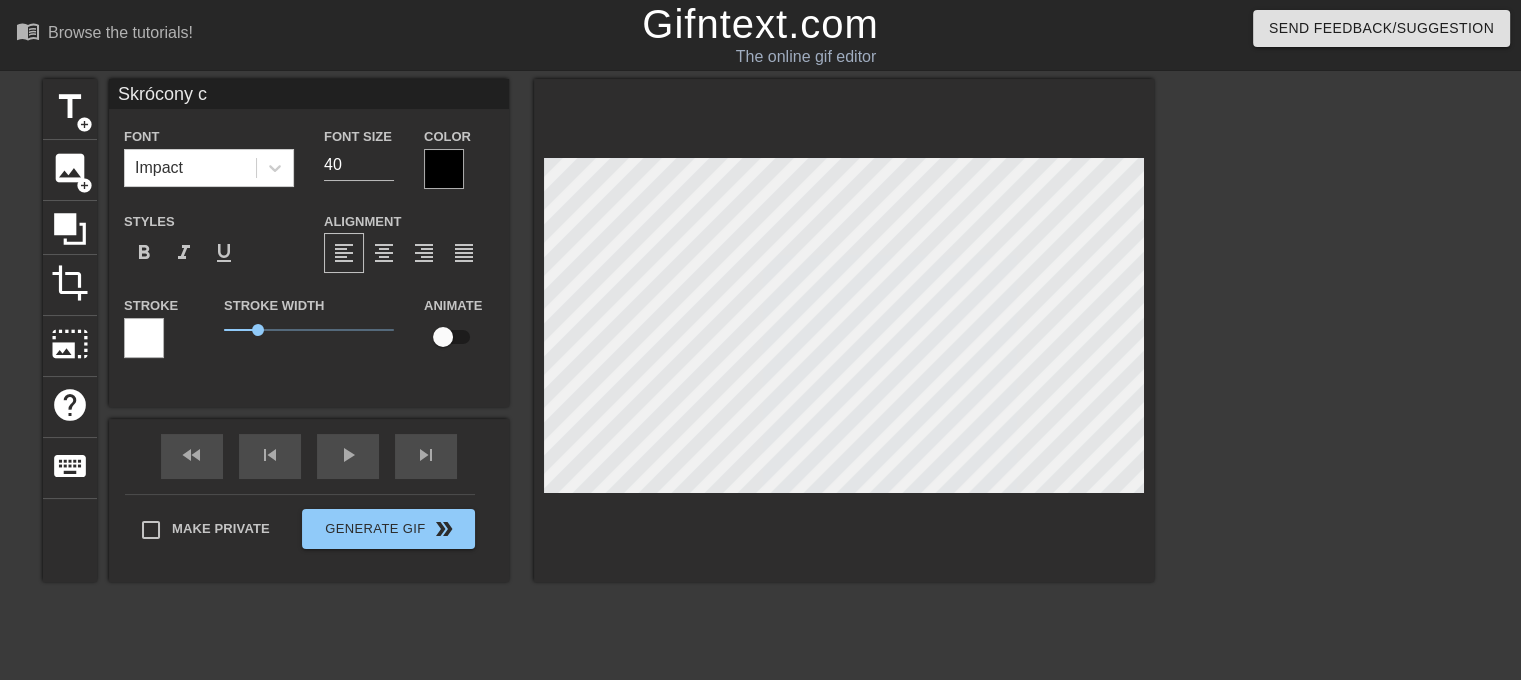 type on "Skrócony cz" 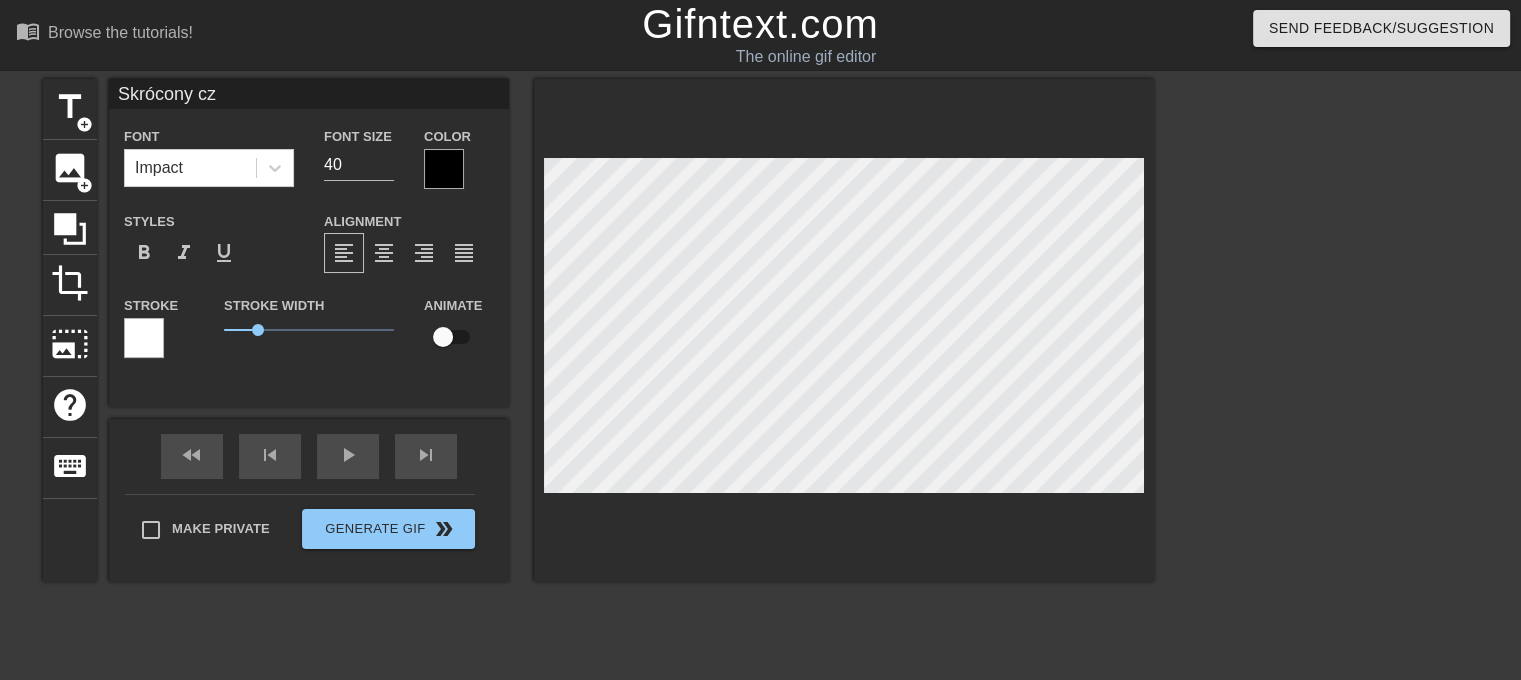 type on "Skrócony cza" 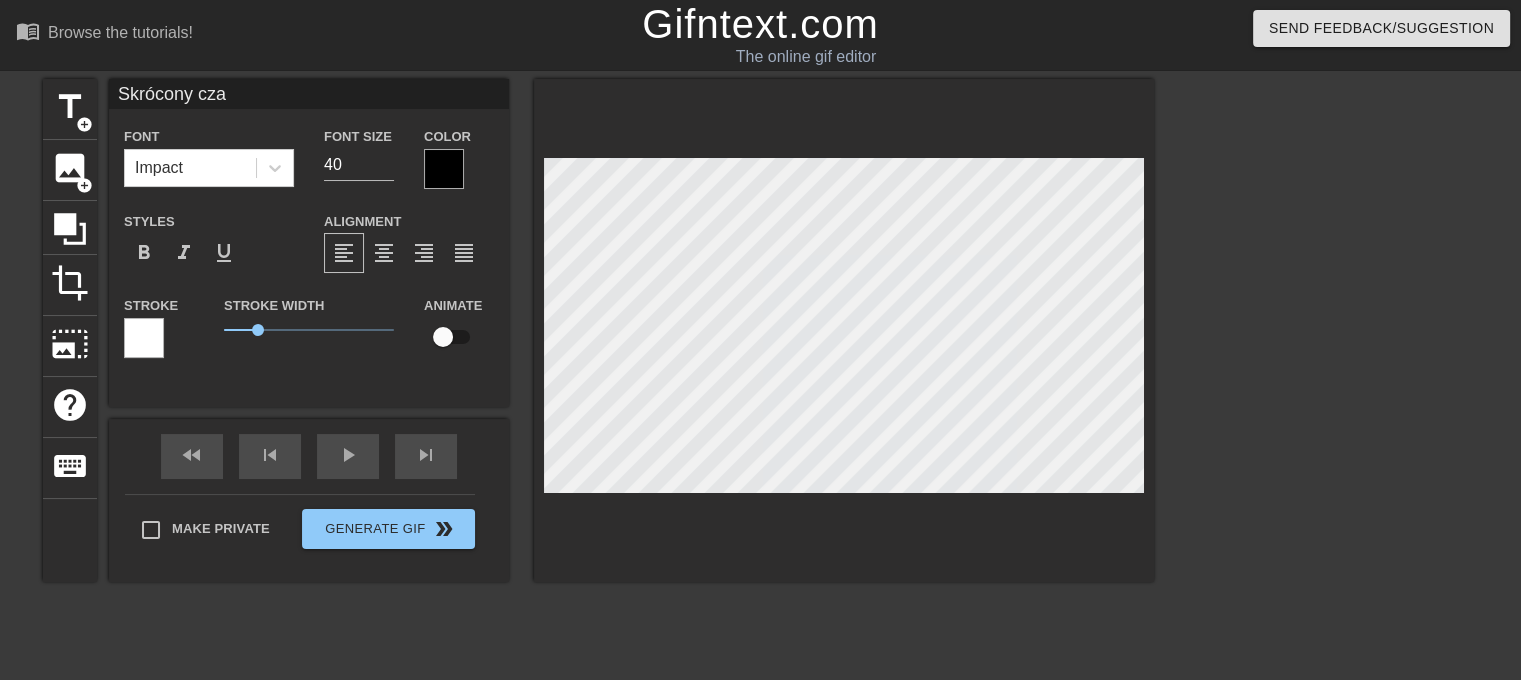 type on "Skrócony czas" 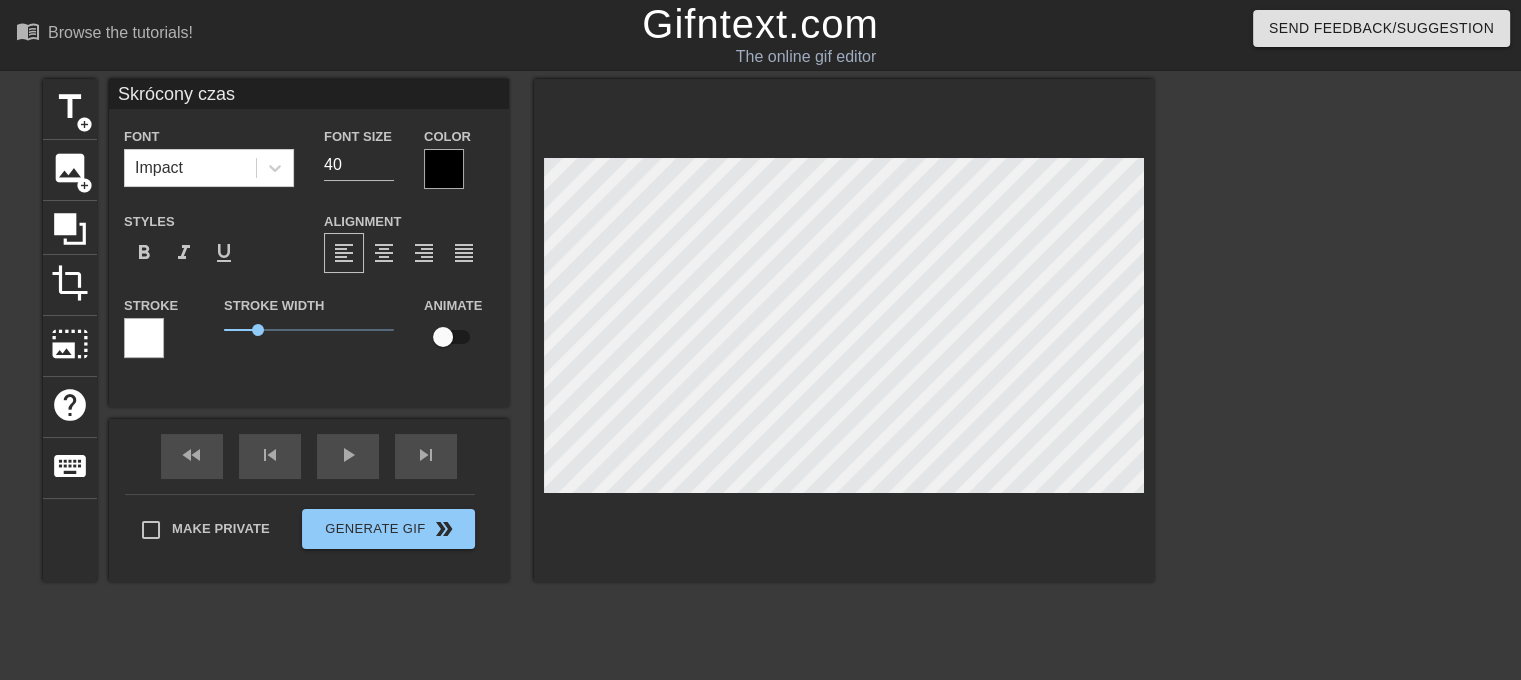 type on "Skrócony czas" 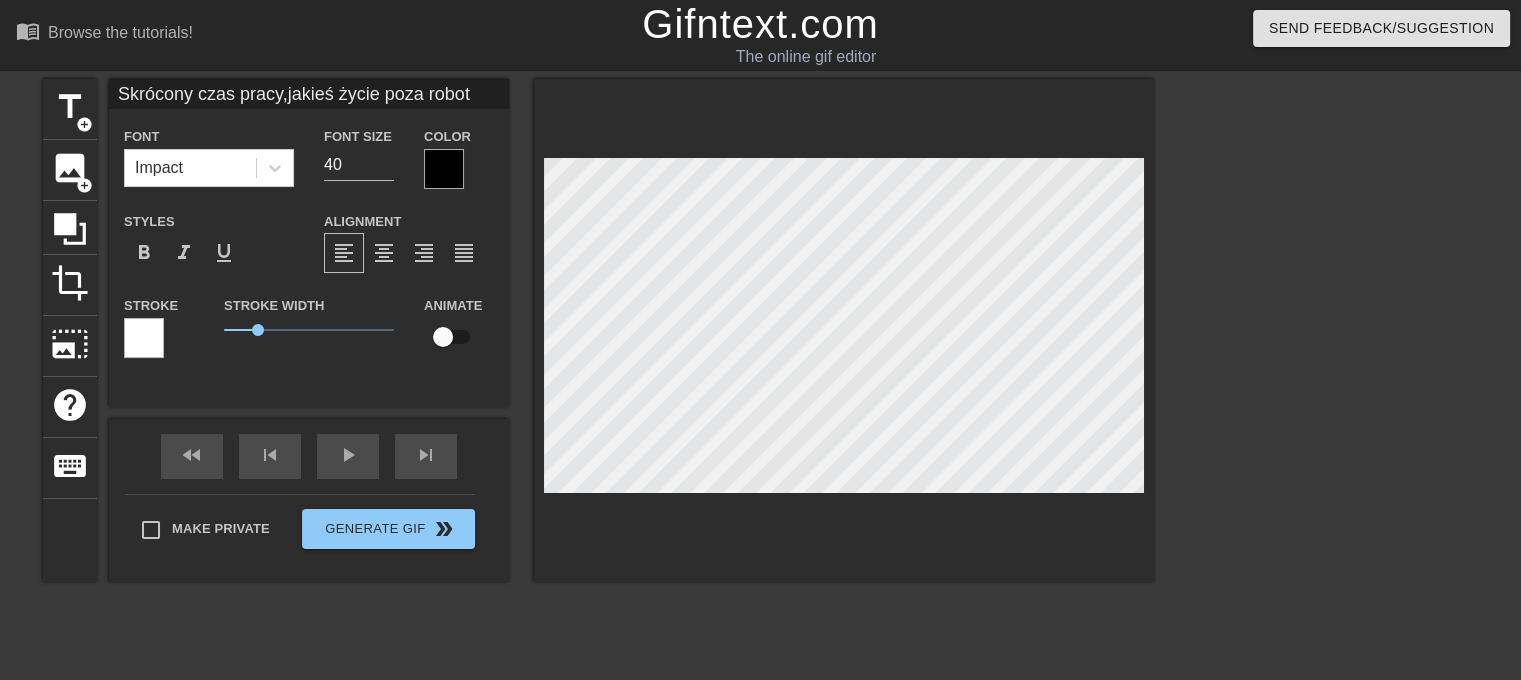 scroll, scrollTop: 4, scrollLeft: 10, axis: both 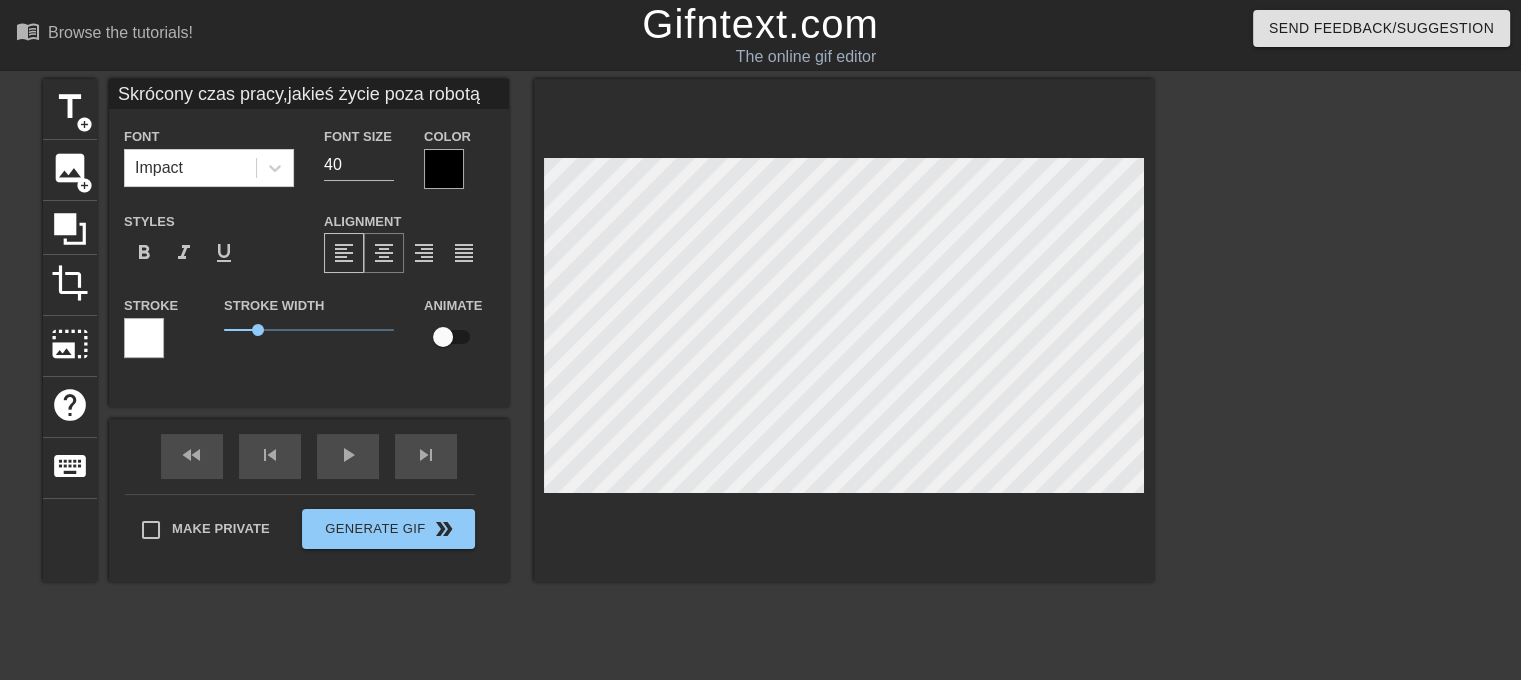 click on "format_align_center" at bounding box center (384, 253) 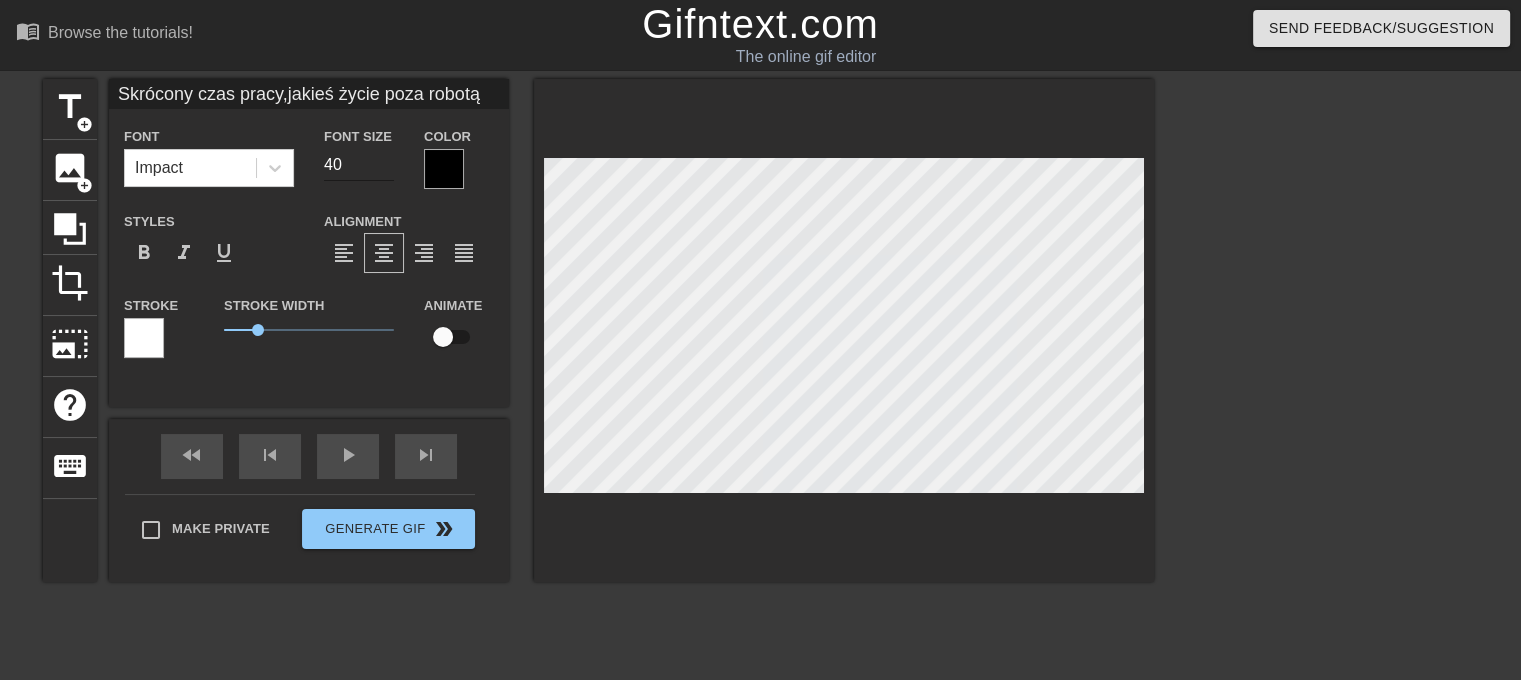 click on "40" at bounding box center (359, 165) 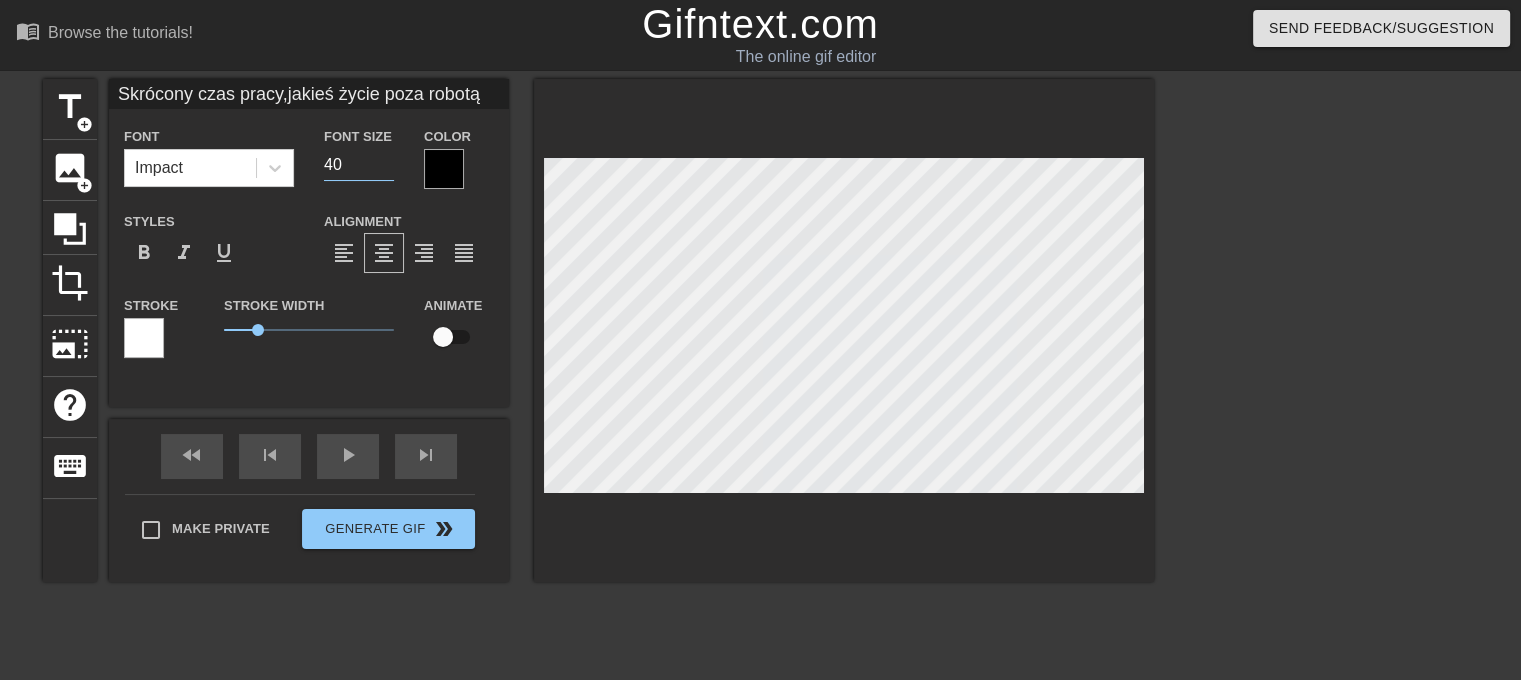 drag, startPoint x: 347, startPoint y: 163, endPoint x: 306, endPoint y: 159, distance: 41.19466 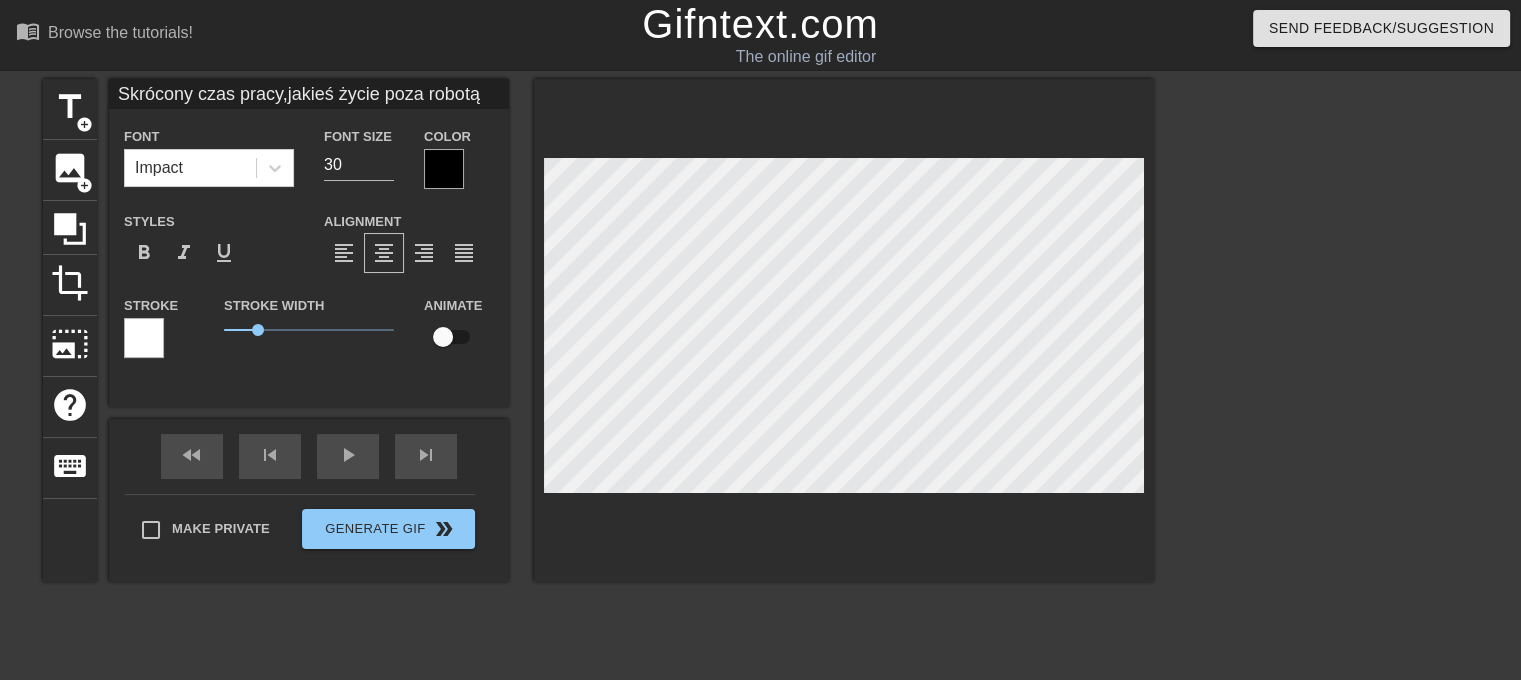 click at bounding box center [444, 169] 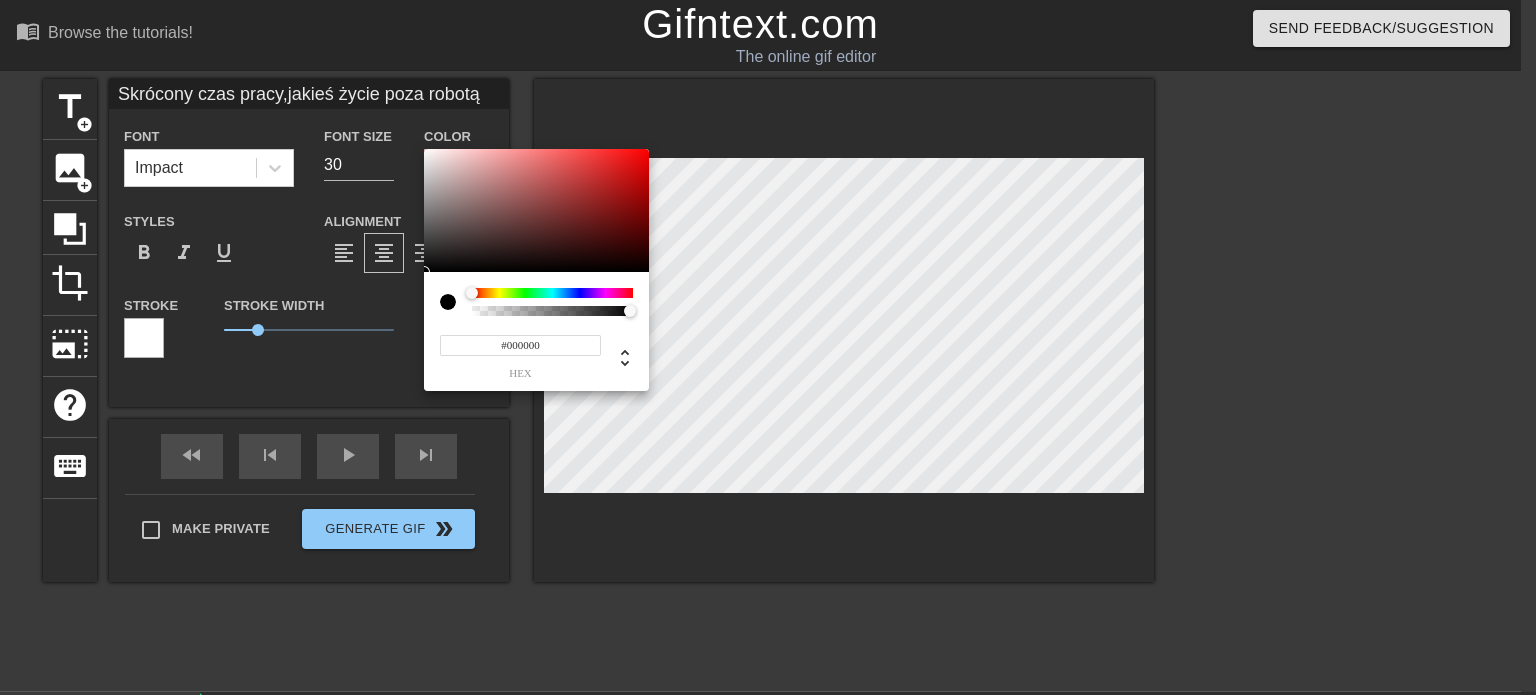 drag, startPoint x: 541, startPoint y: 342, endPoint x: 508, endPoint y: 335, distance: 33.734257 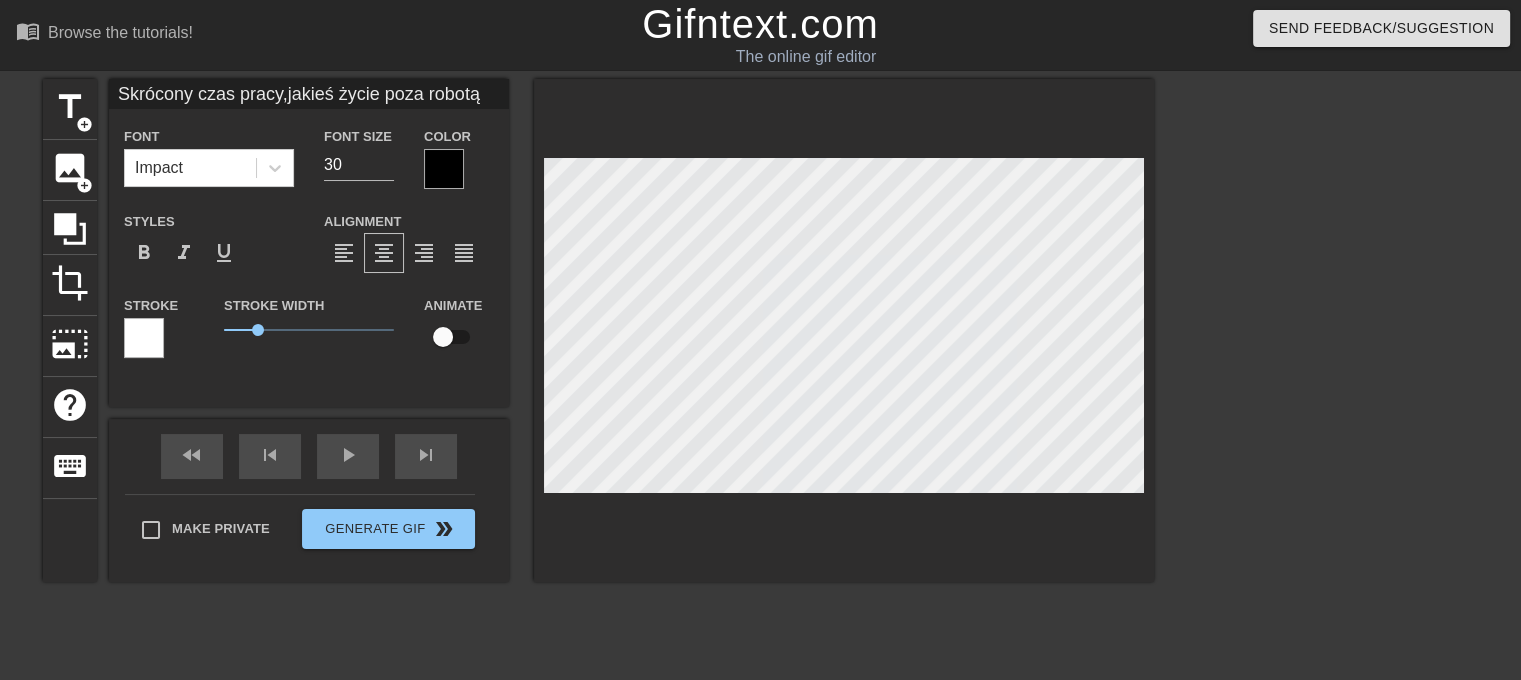 scroll, scrollTop: 2, scrollLeft: 2, axis: both 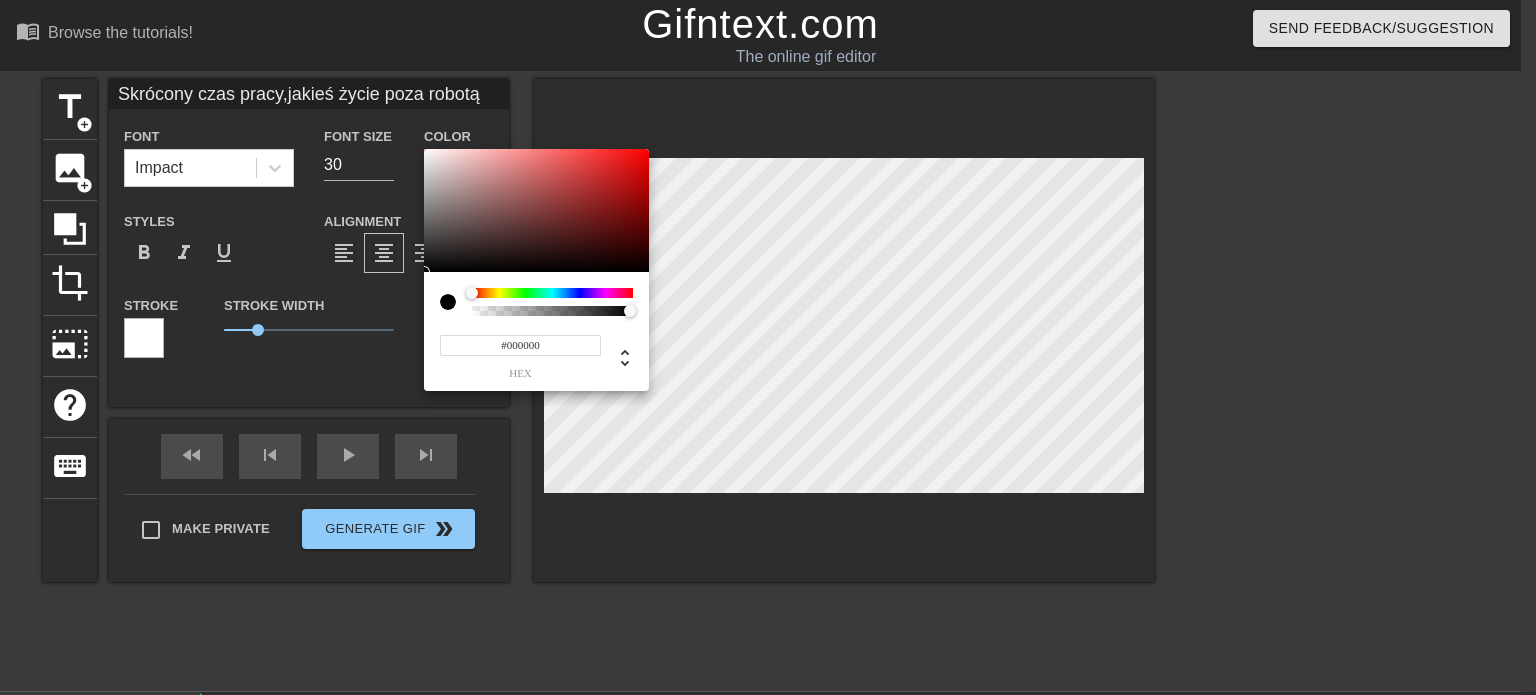 drag, startPoint x: 540, startPoint y: 341, endPoint x: 507, endPoint y: 337, distance: 33.24154 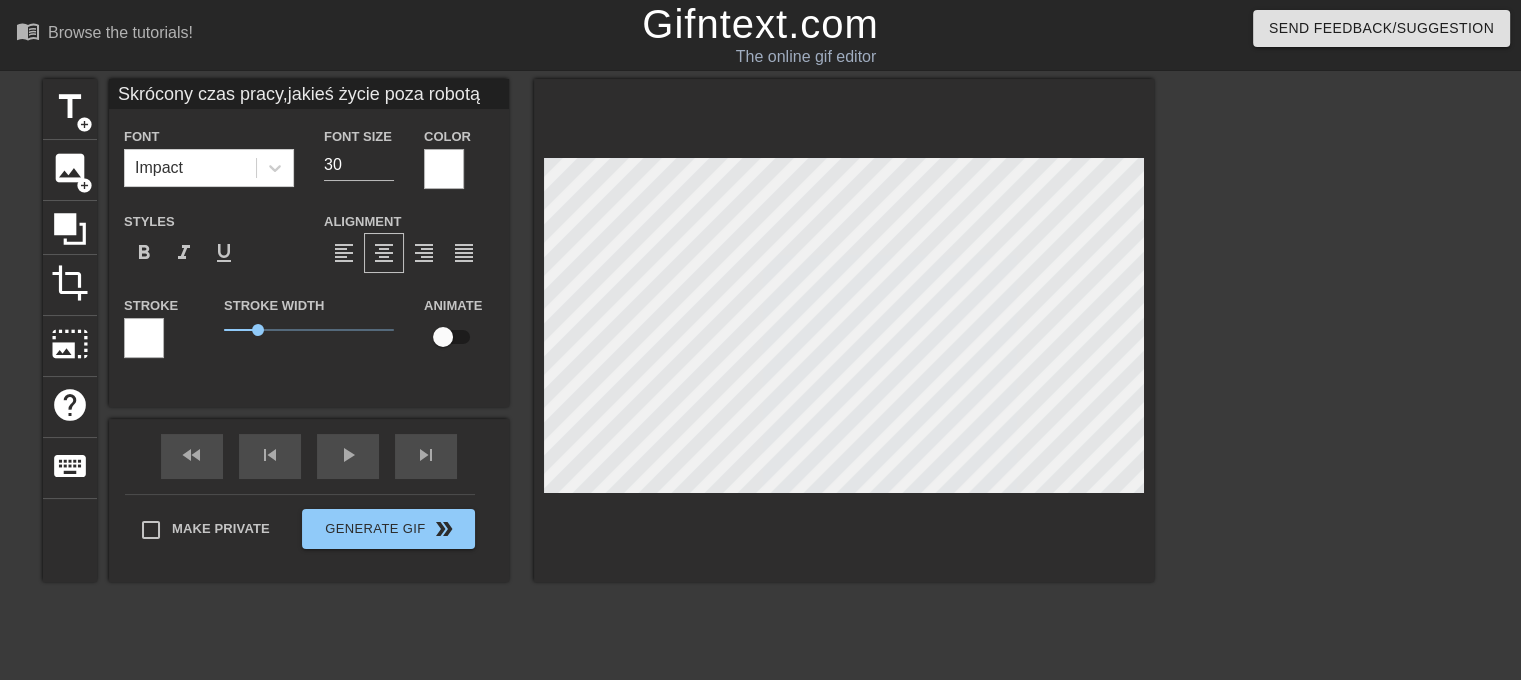 scroll, scrollTop: 2, scrollLeft: 2, axis: both 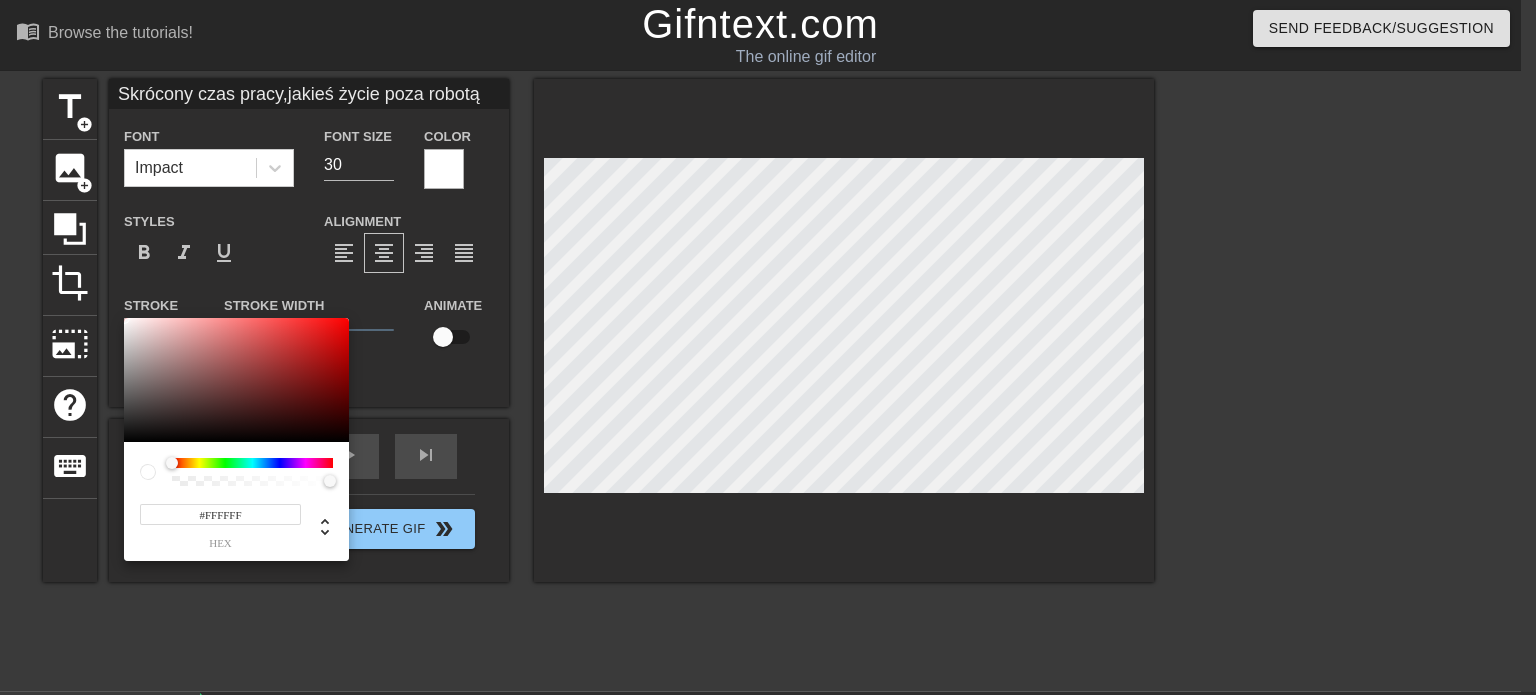 drag, startPoint x: 256, startPoint y: 513, endPoint x: 206, endPoint y: 507, distance: 50.358715 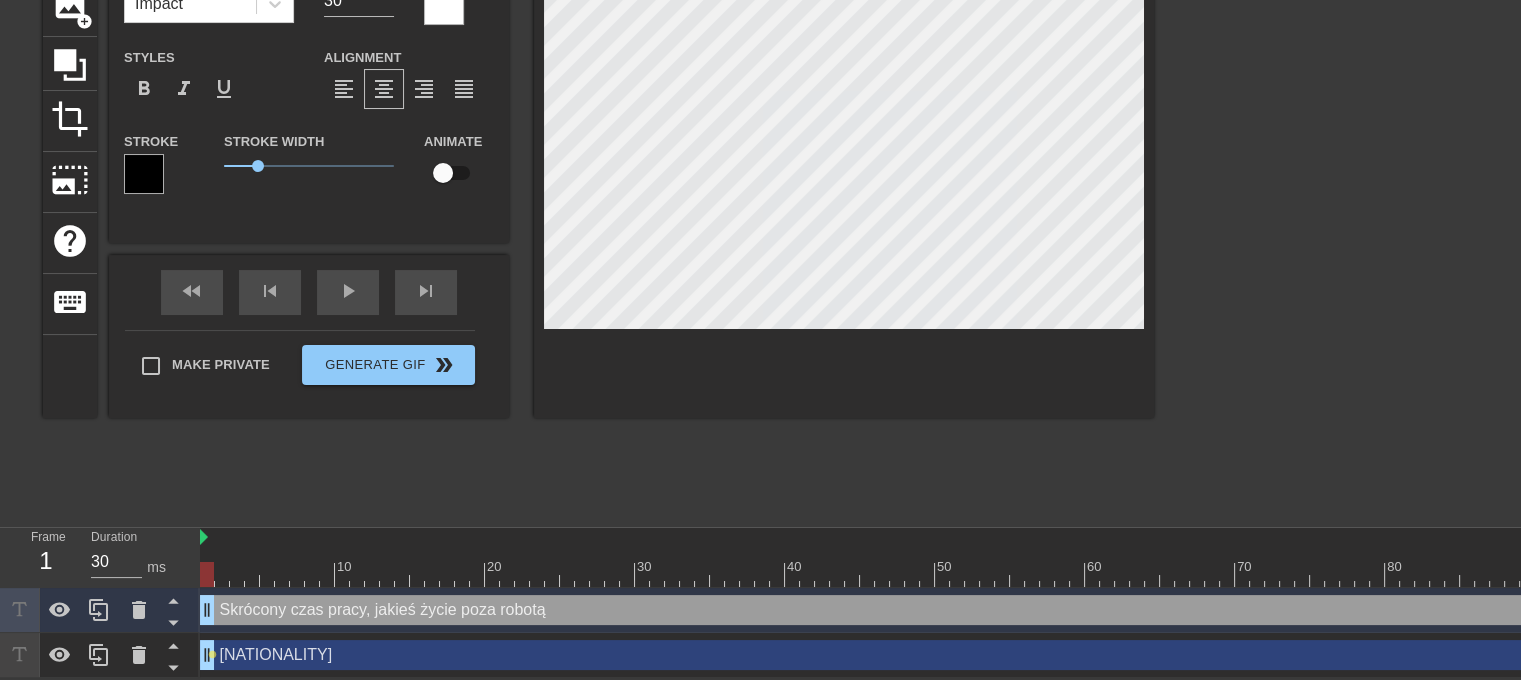 scroll, scrollTop: 176, scrollLeft: 0, axis: vertical 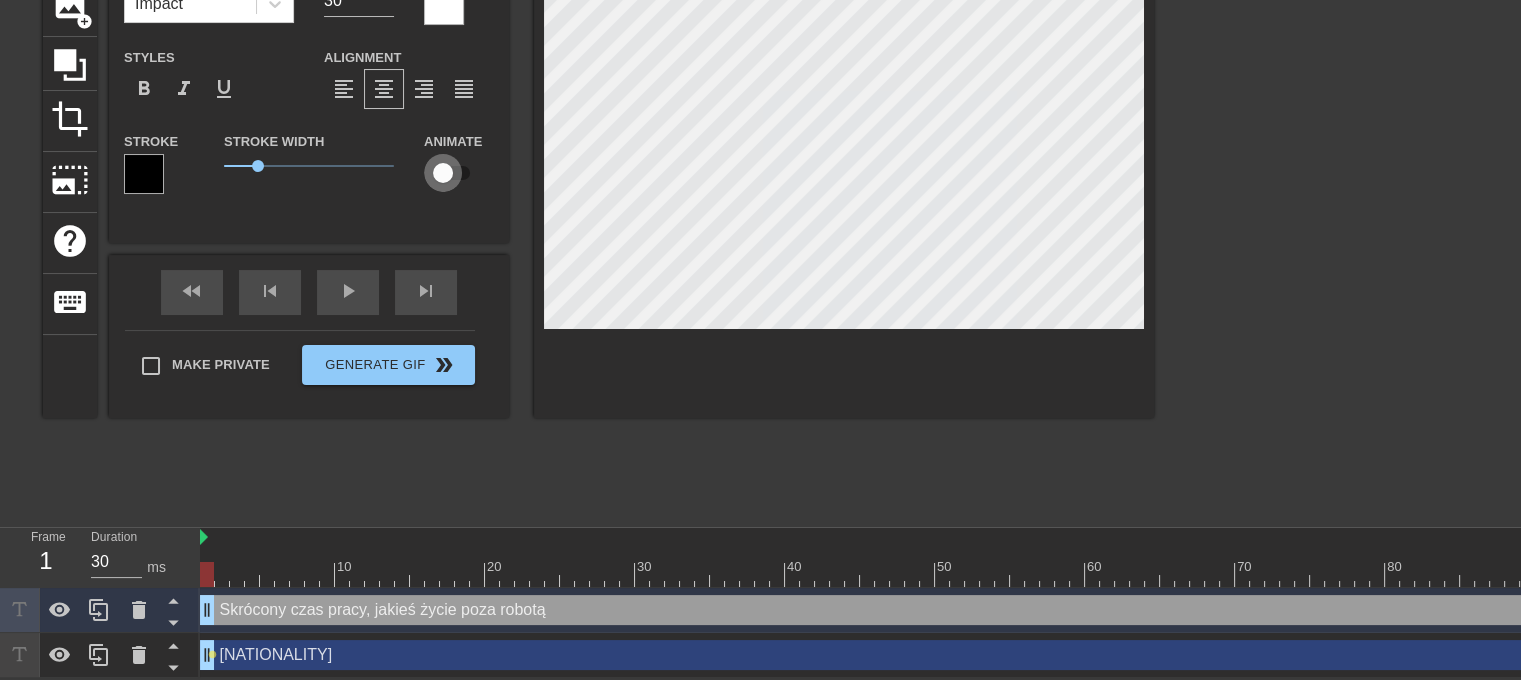 click at bounding box center [443, 173] 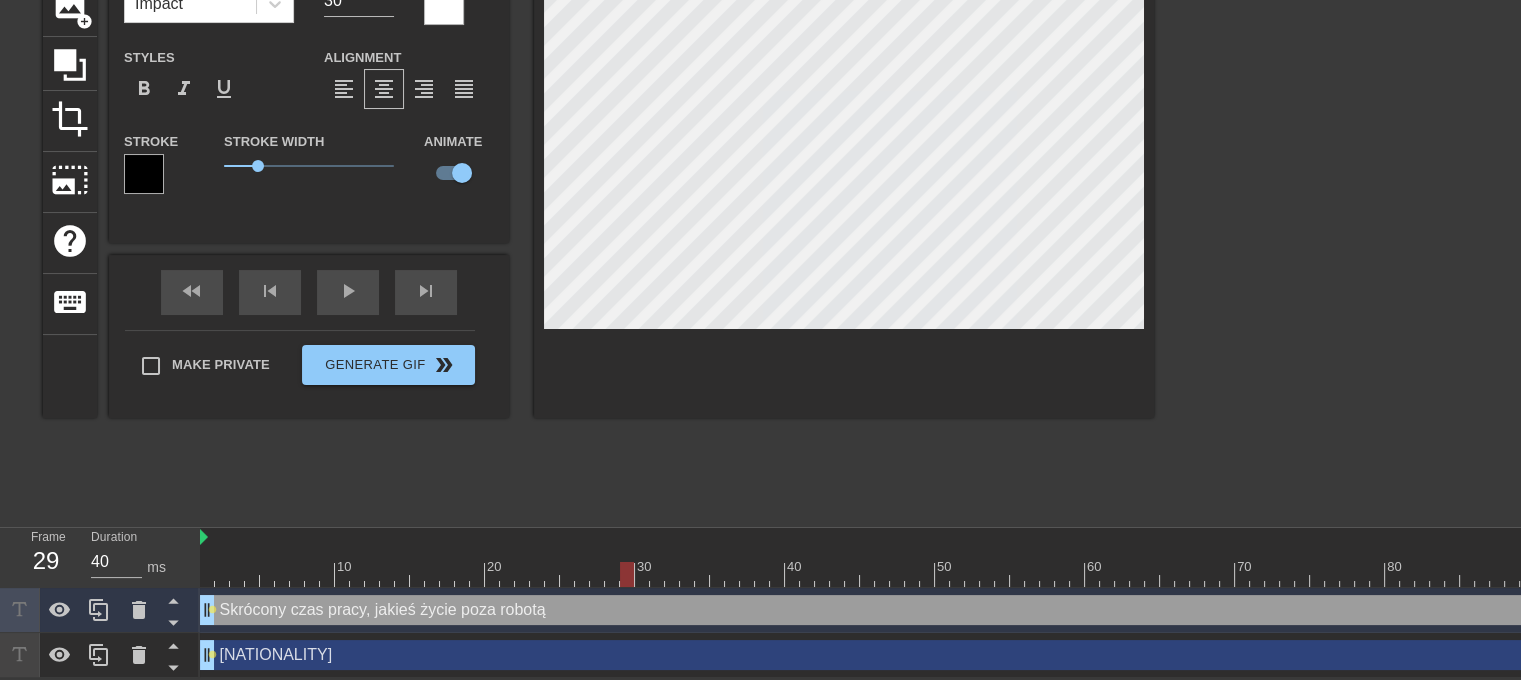drag, startPoint x: 208, startPoint y: 558, endPoint x: 624, endPoint y: 585, distance: 416.87527 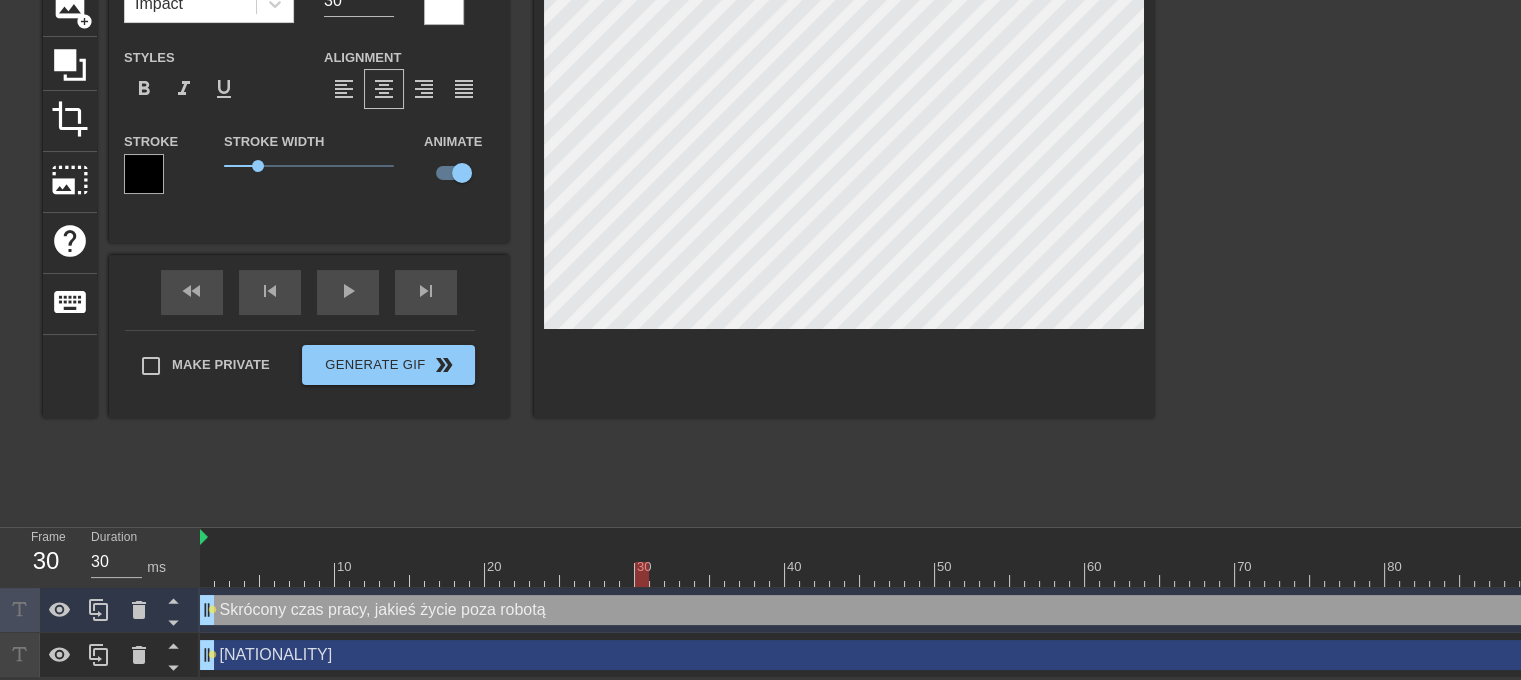 drag, startPoint x: 629, startPoint y: 568, endPoint x: 644, endPoint y: 567, distance: 15.033297 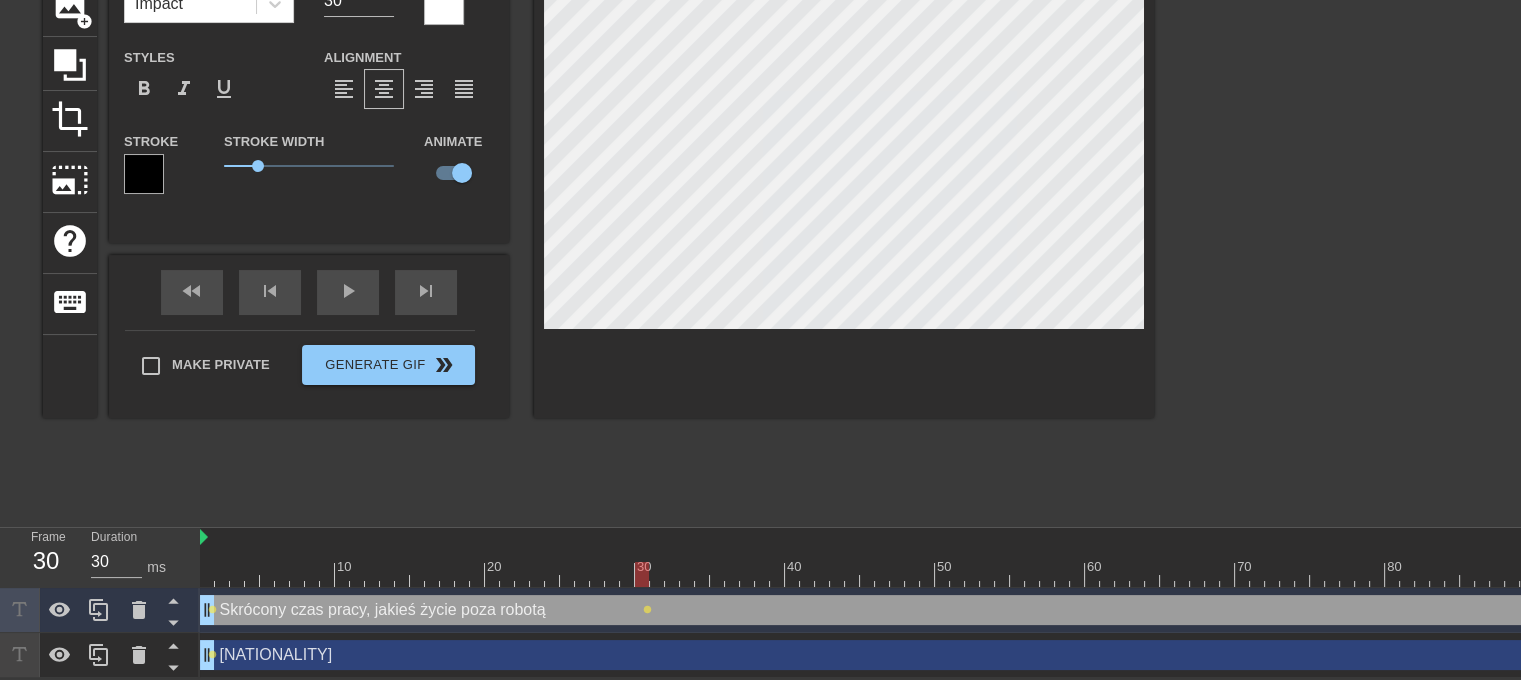 click on "title add_circle image add_circle crop photo_size_select_large help keyboard Skrócony czas pracy,jakieś życie poza robotą Font Impact Font Size 30 Color Styles format_bold format_italic format_underline Alignment format_align_left format_align_center format_align_right format_align_justify Stroke Stroke Width 1 Animate fast_rewind skip_previous play_arrow skip_next Make Private GenerateGif double_arrow" at bounding box center [598, 215] 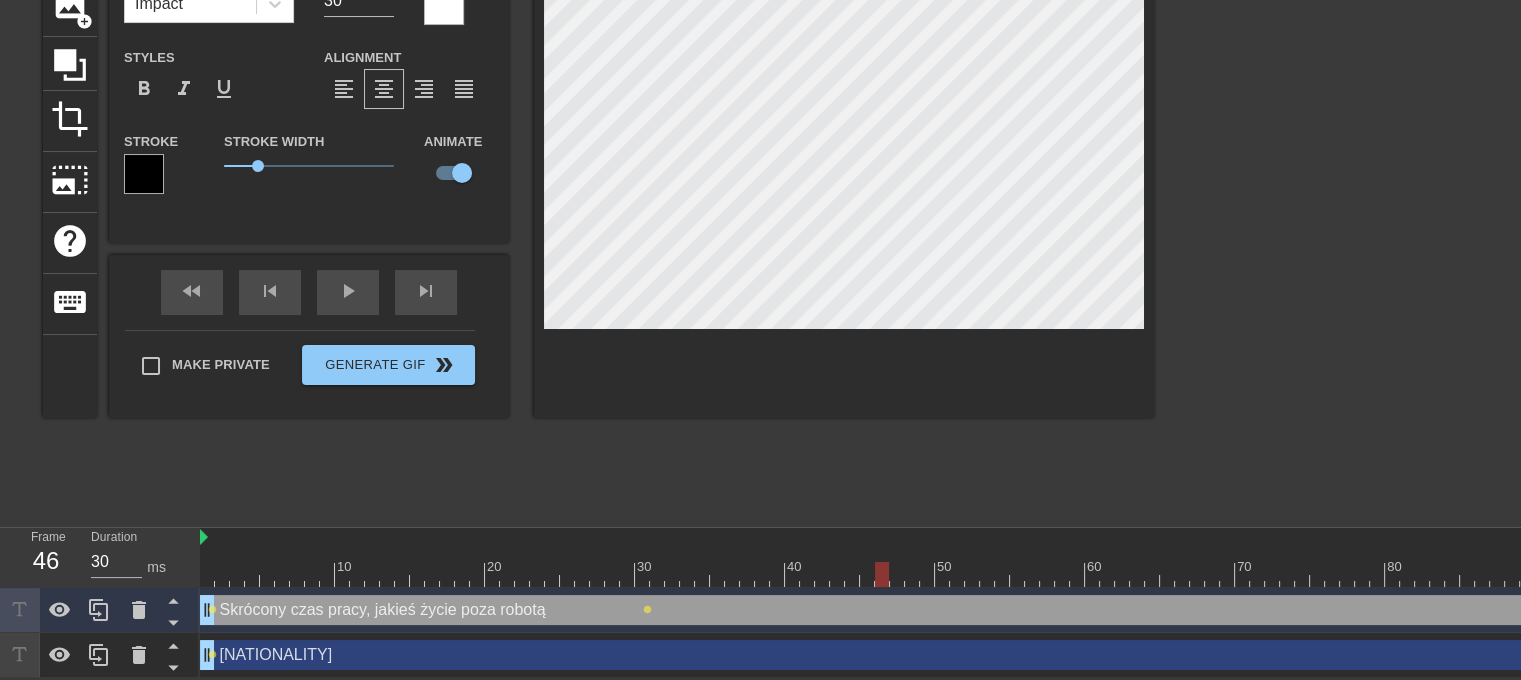 drag, startPoint x: 642, startPoint y: 562, endPoint x: 858, endPoint y: 483, distance: 229.99348 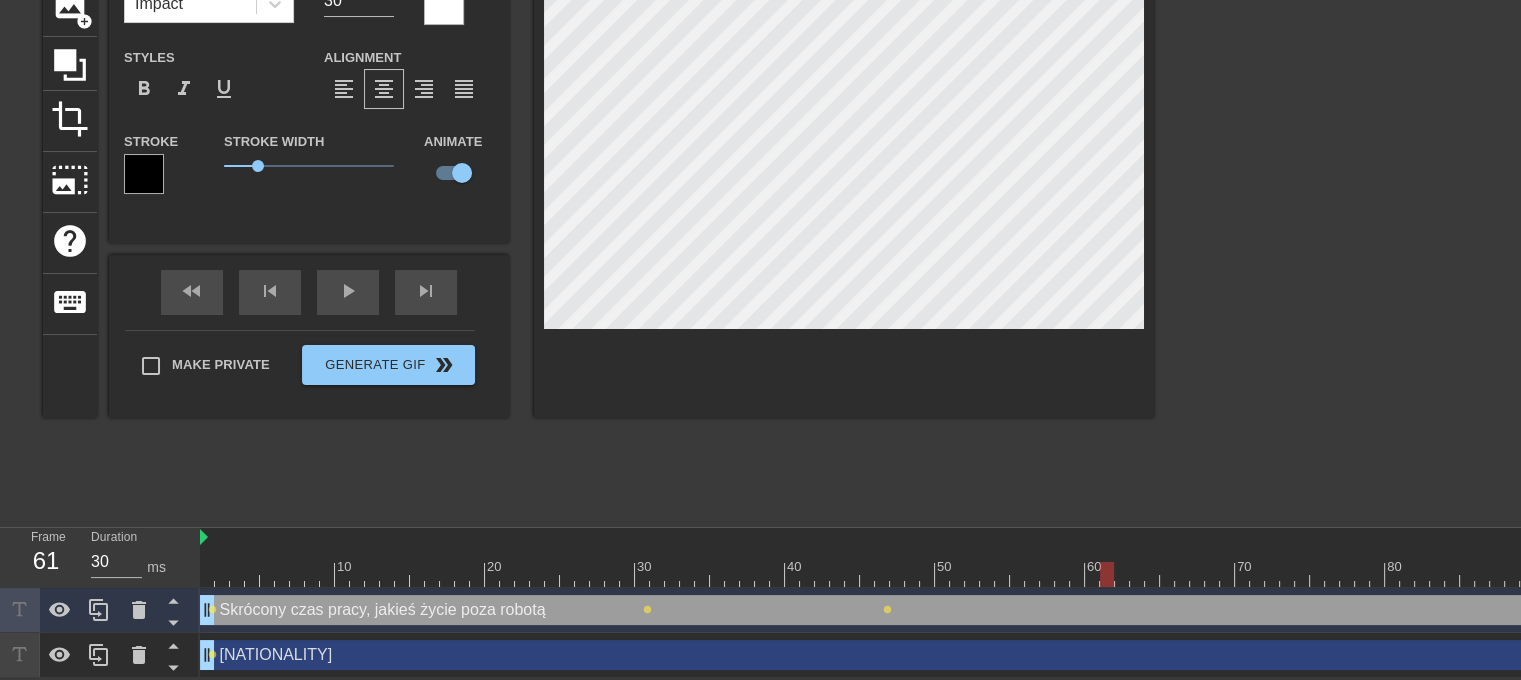 drag, startPoint x: 884, startPoint y: 559, endPoint x: 1101, endPoint y: 537, distance: 218.11235 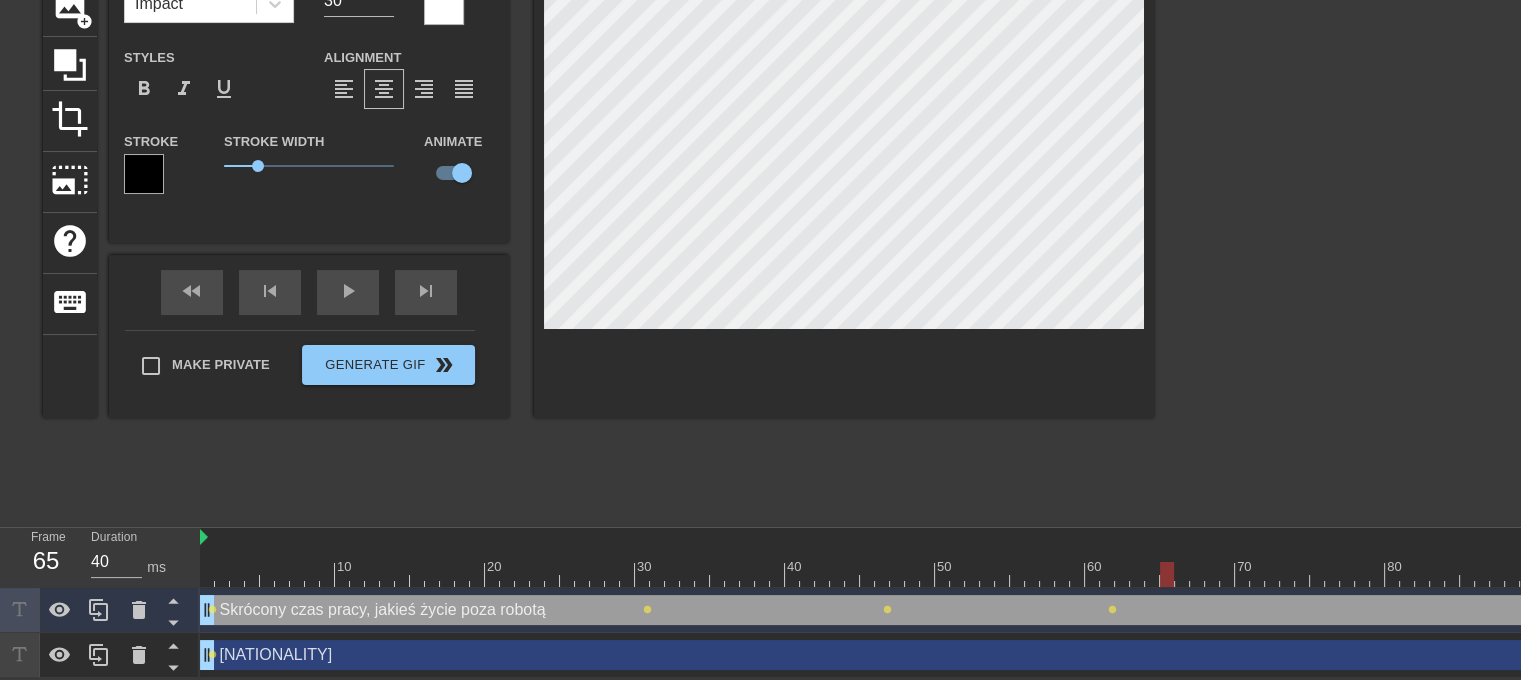 drag, startPoint x: 1120, startPoint y: 561, endPoint x: 1170, endPoint y: 559, distance: 50.039986 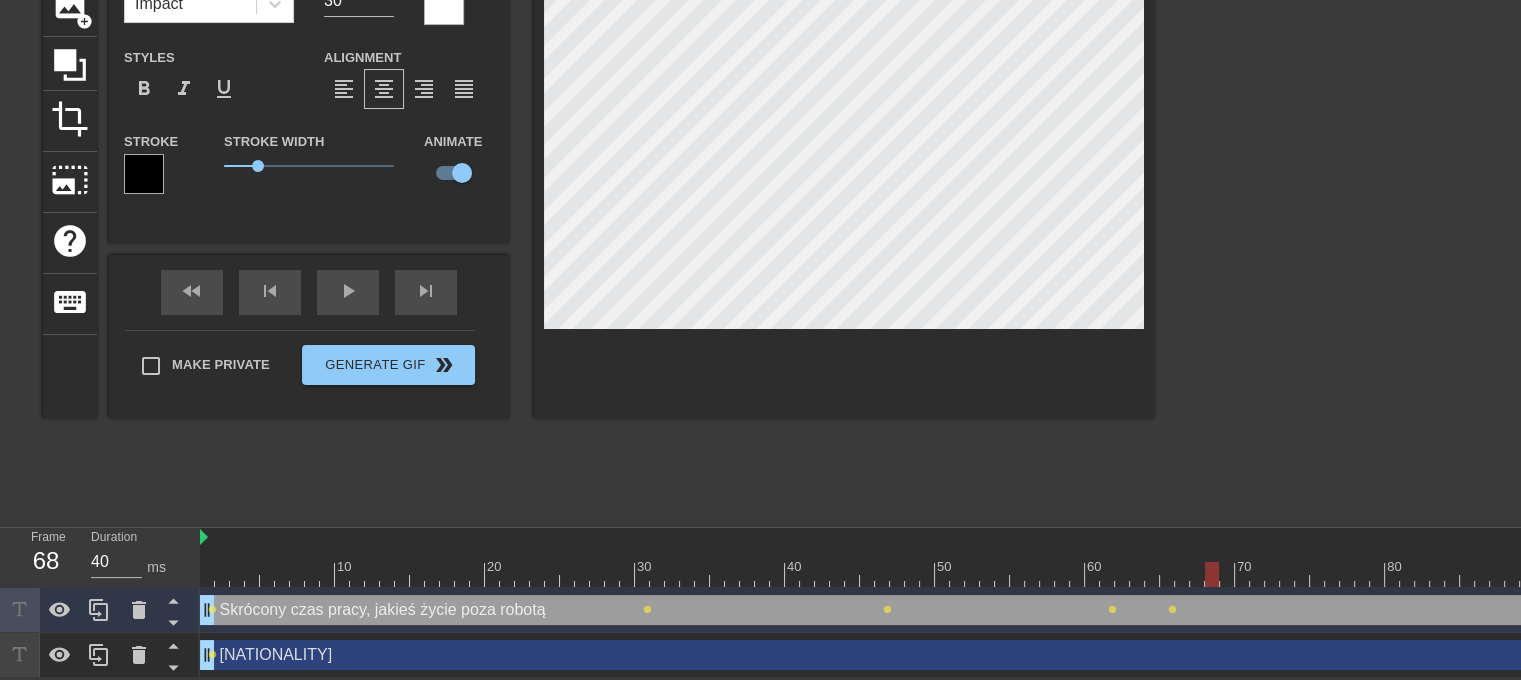 drag, startPoint x: 1164, startPoint y: 563, endPoint x: 923, endPoint y: 439, distance: 271.0295 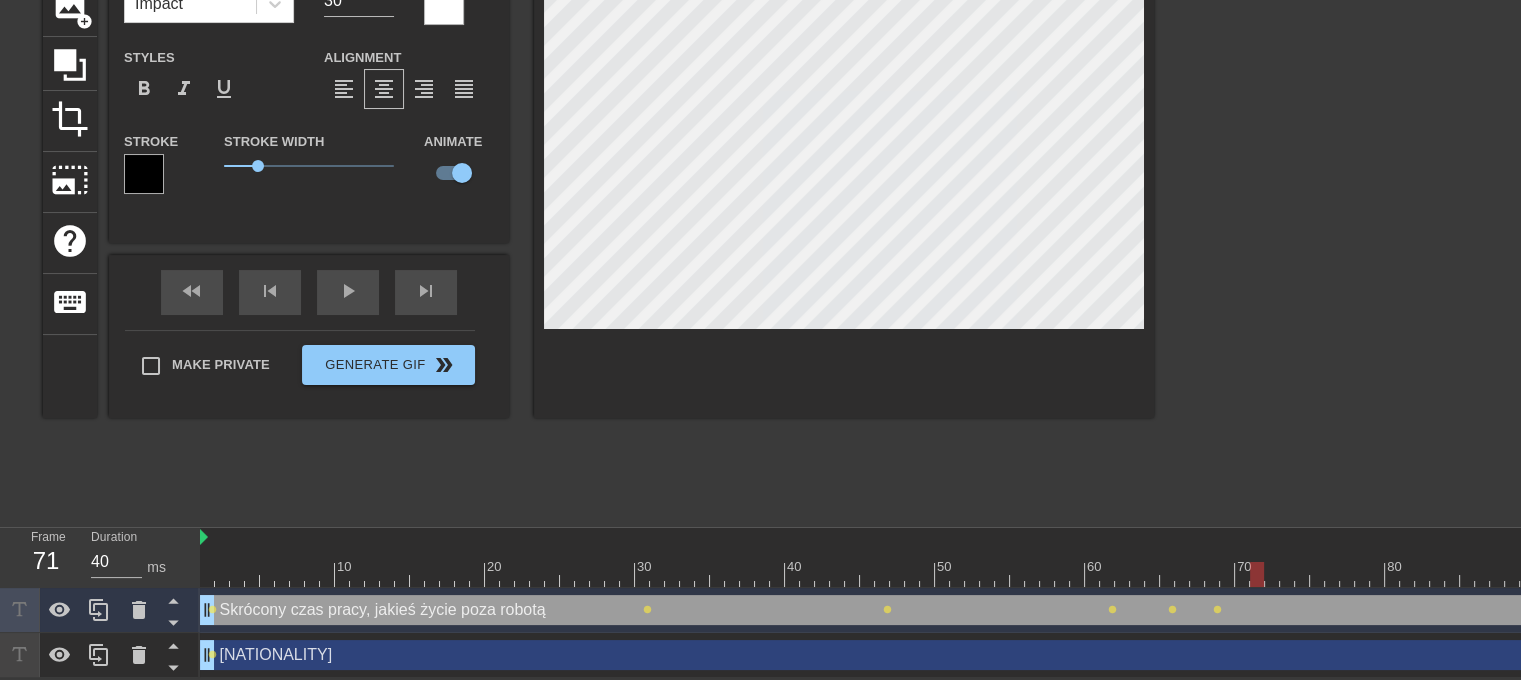 drag, startPoint x: 1212, startPoint y: 563, endPoint x: 1258, endPoint y: 550, distance: 47.801674 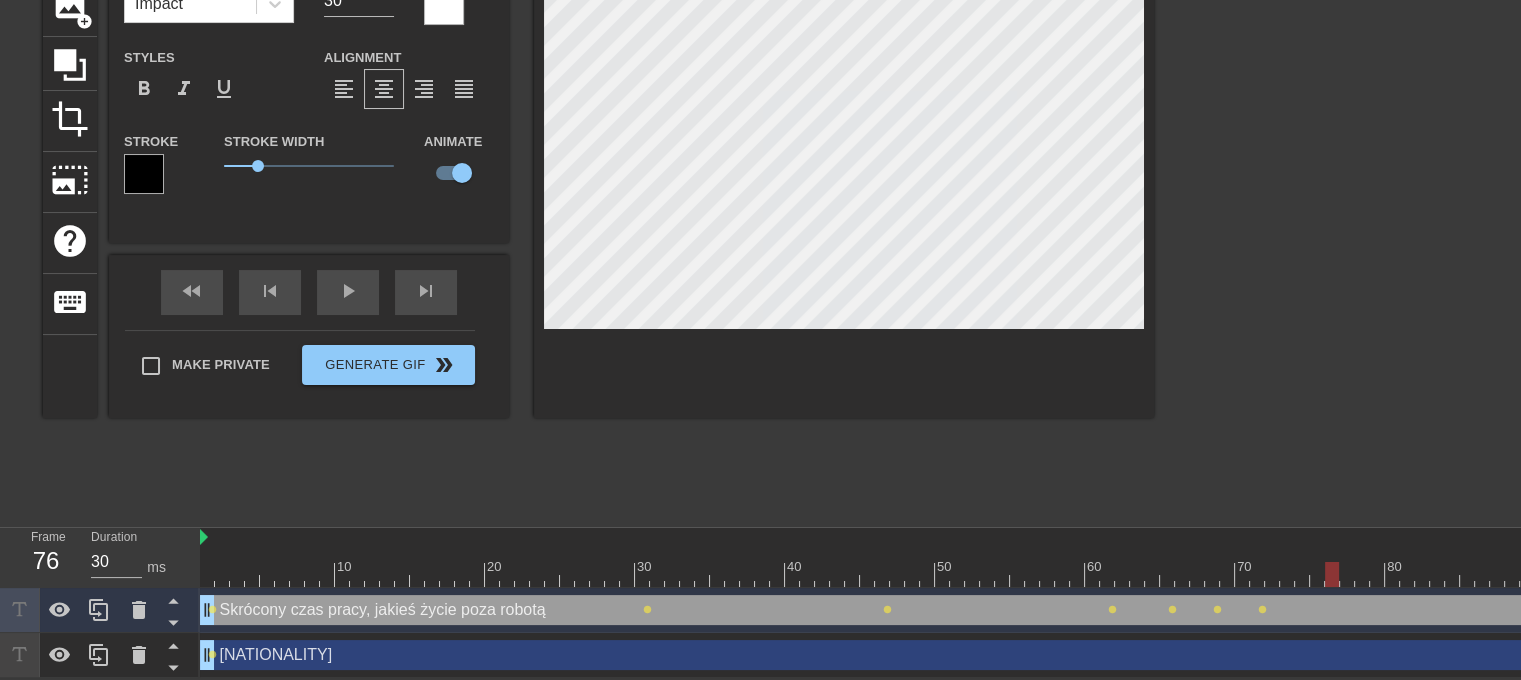drag, startPoint x: 1256, startPoint y: 559, endPoint x: 1334, endPoint y: 542, distance: 79.83107 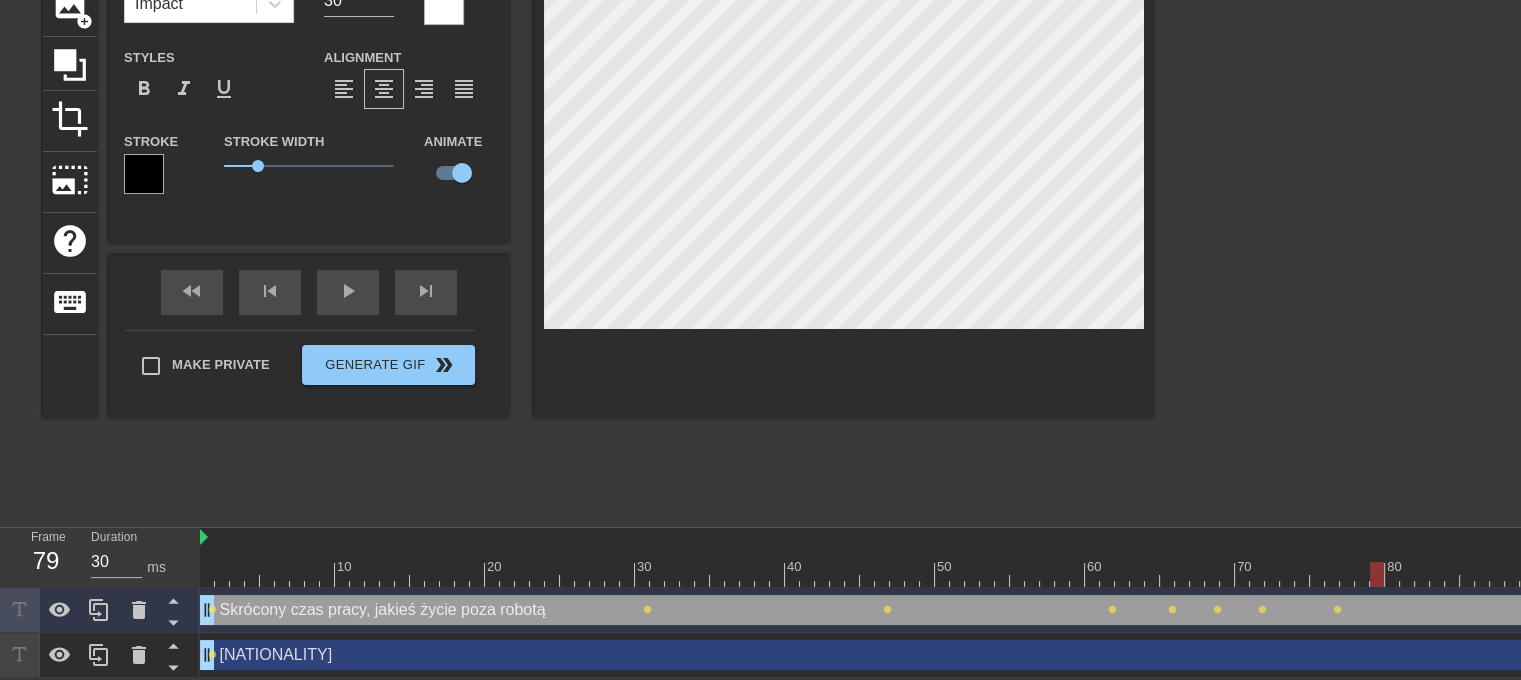 drag, startPoint x: 1335, startPoint y: 561, endPoint x: 1380, endPoint y: 547, distance: 47.127487 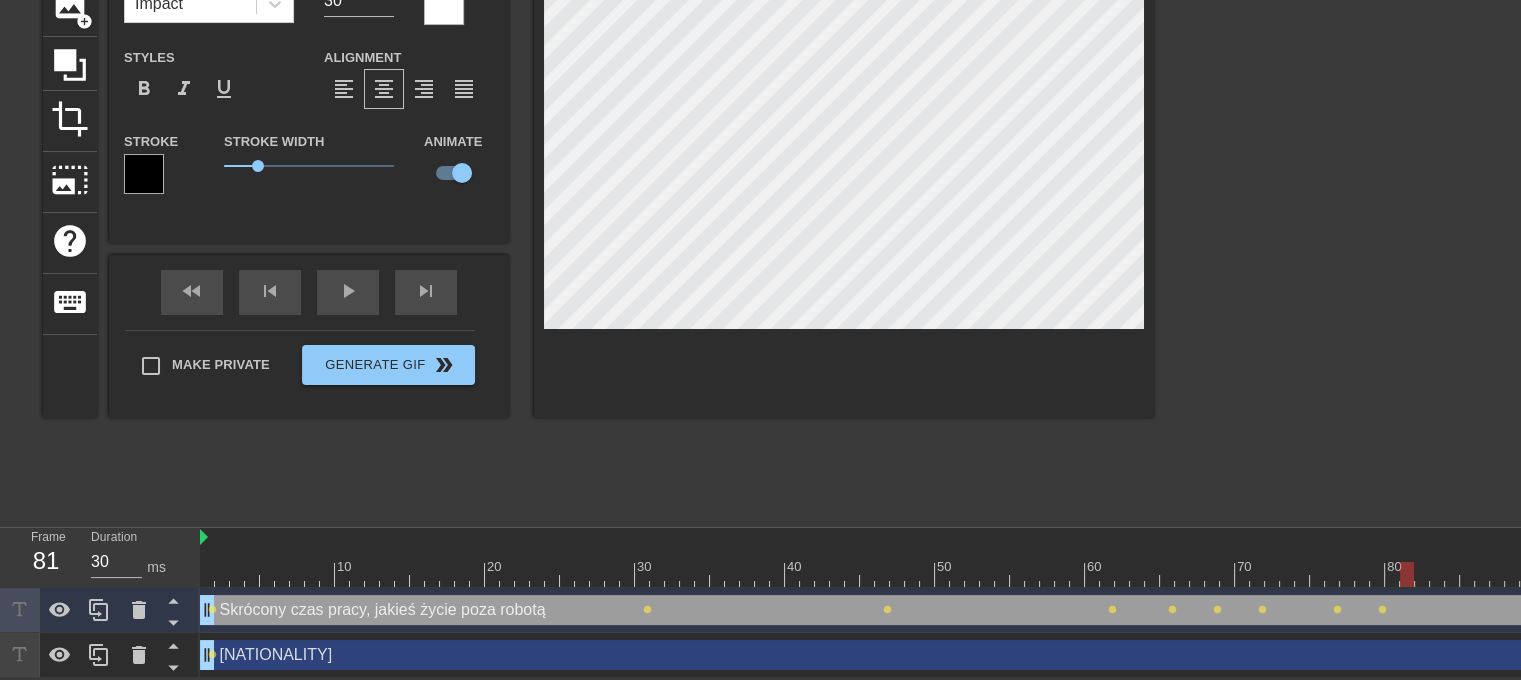 drag, startPoint x: 1376, startPoint y: 559, endPoint x: 1408, endPoint y: 551, distance: 32.984844 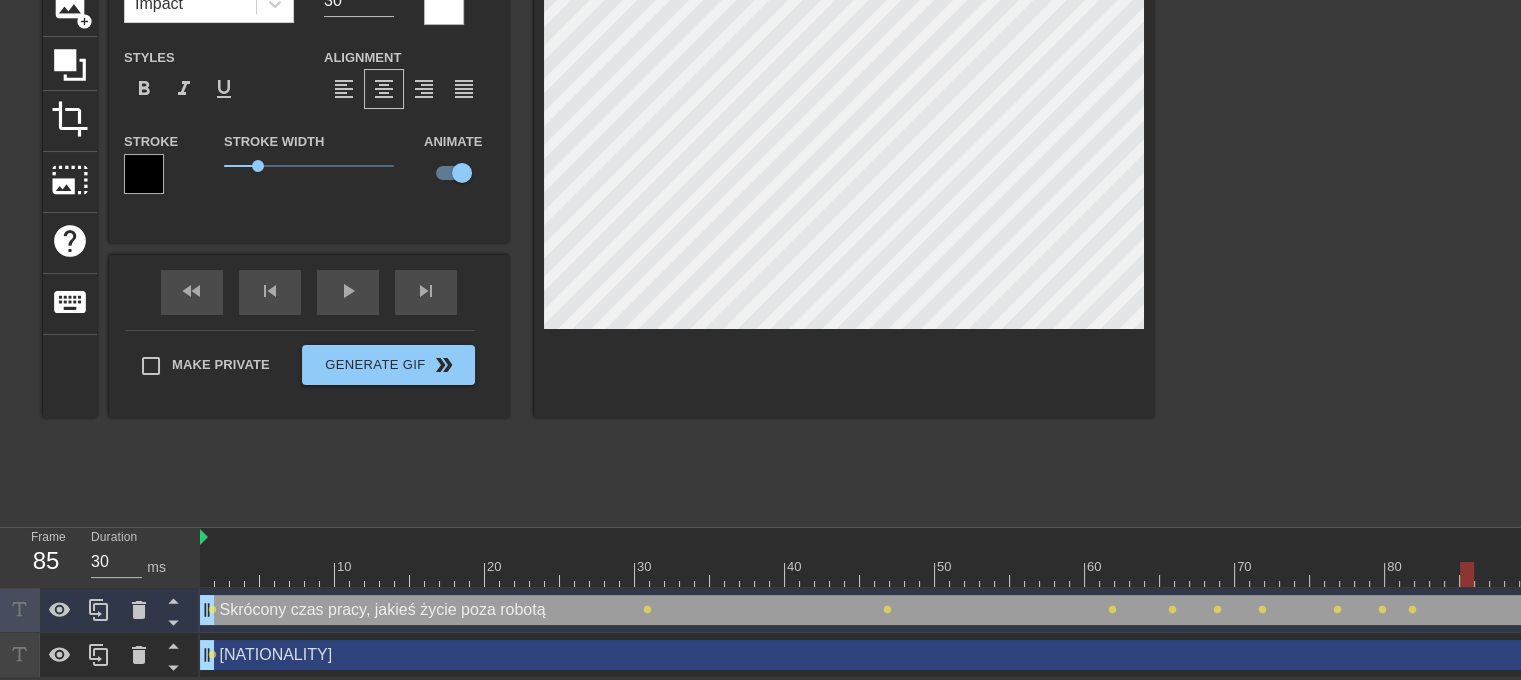 drag, startPoint x: 1411, startPoint y: 562, endPoint x: 1474, endPoint y: 559, distance: 63.07139 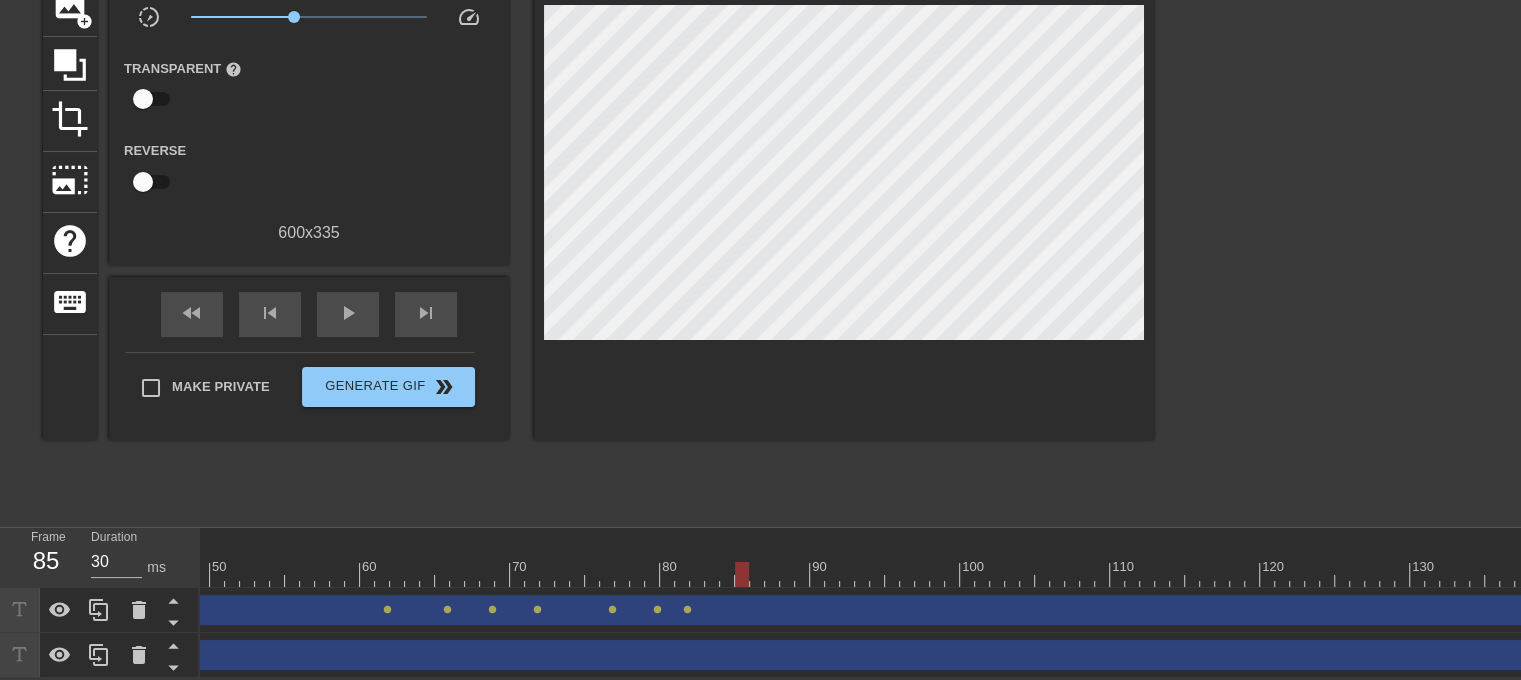 scroll, scrollTop: 0, scrollLeft: 750, axis: horizontal 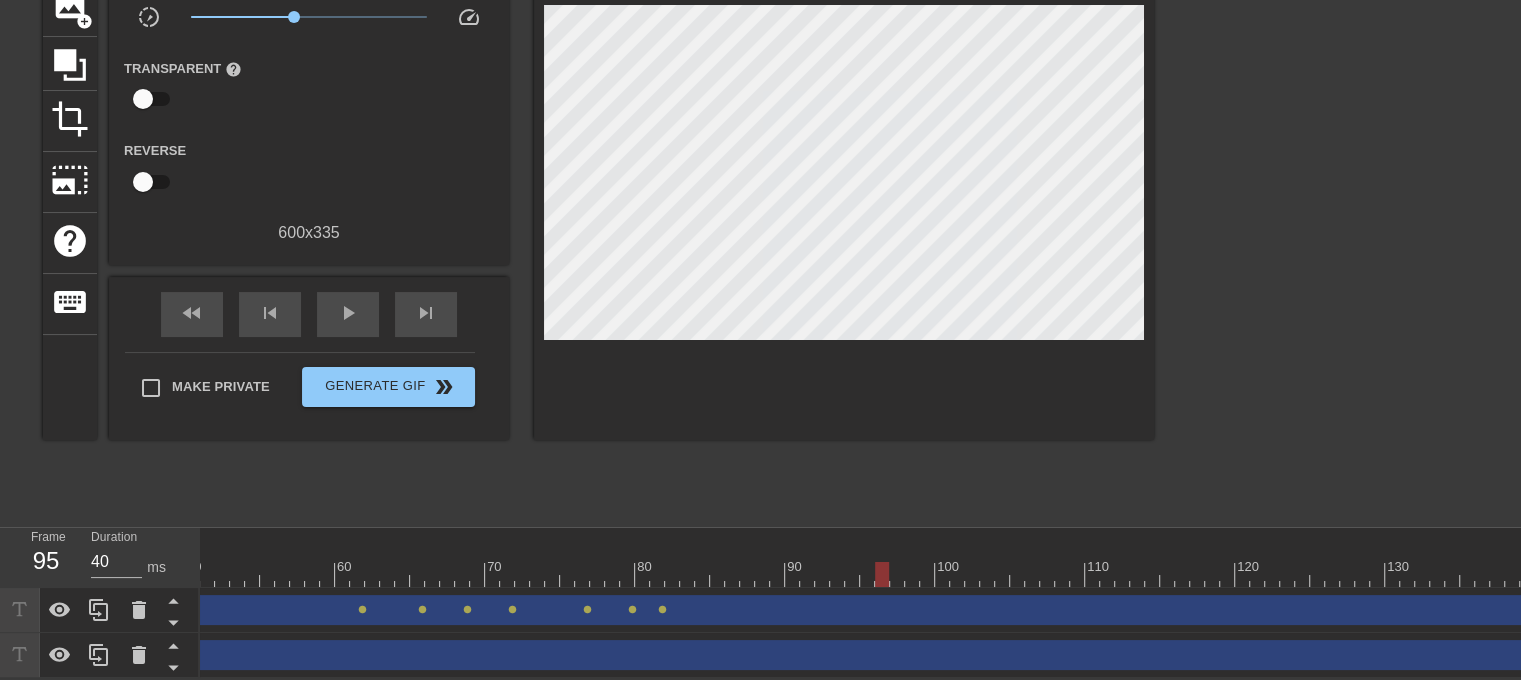 drag, startPoint x: 720, startPoint y: 560, endPoint x: 868, endPoint y: 570, distance: 148.33745 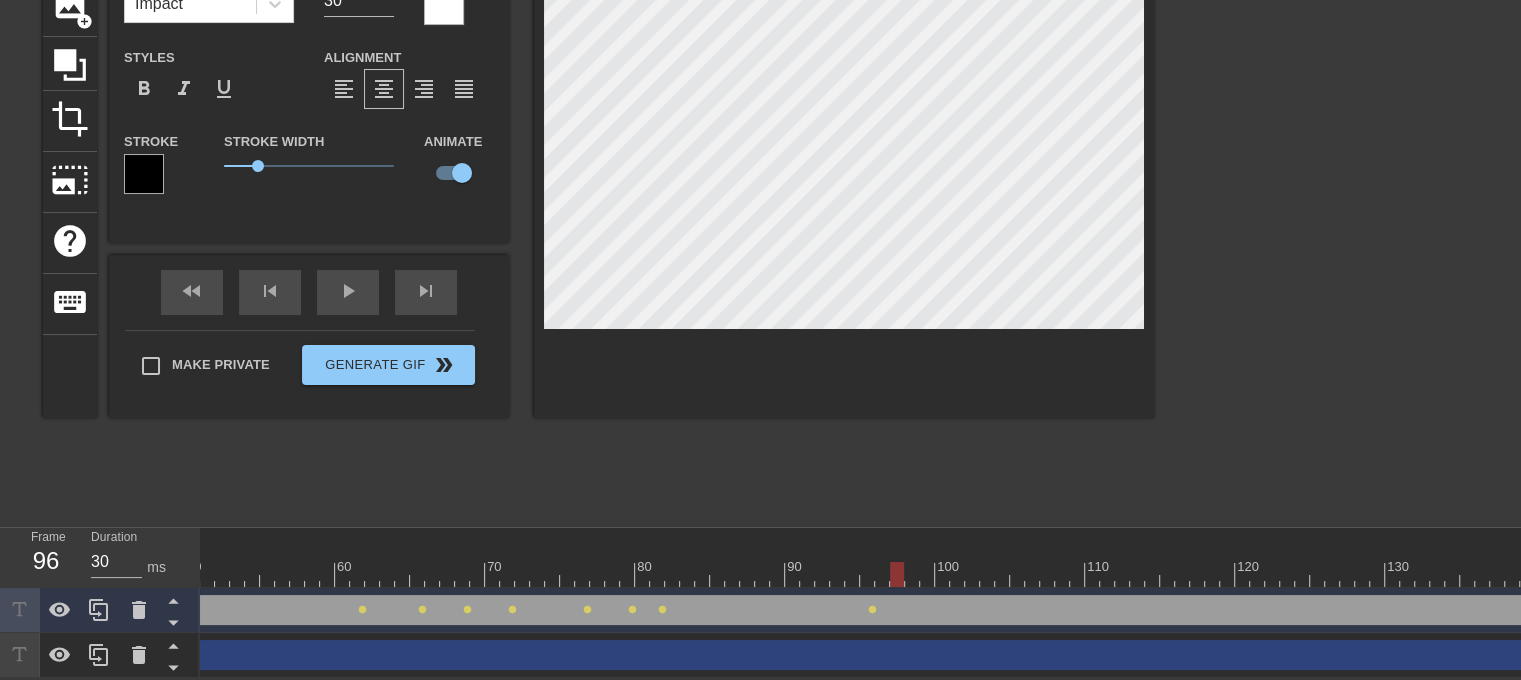 drag, startPoint x: 868, startPoint y: 561, endPoint x: 875, endPoint y: 547, distance: 15.652476 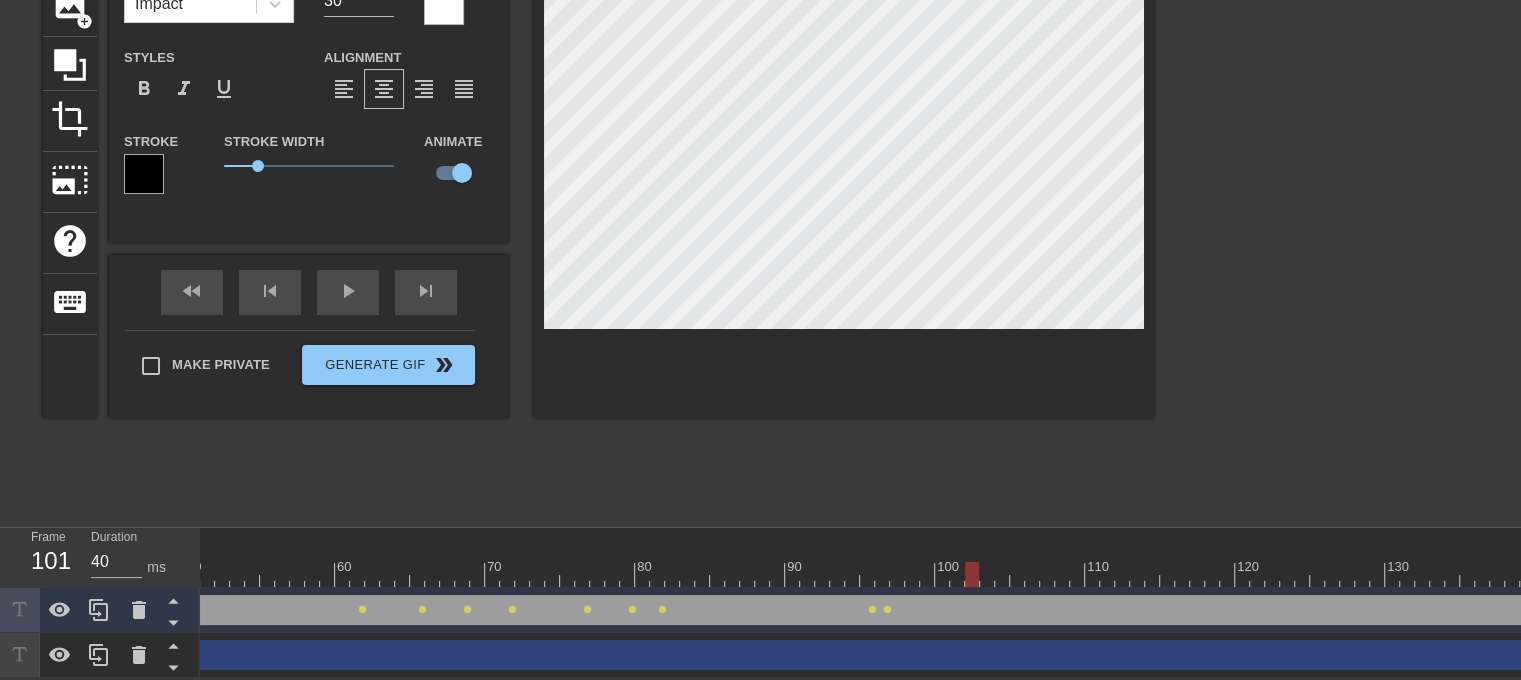 drag, startPoint x: 883, startPoint y: 566, endPoint x: 964, endPoint y: 563, distance: 81.055534 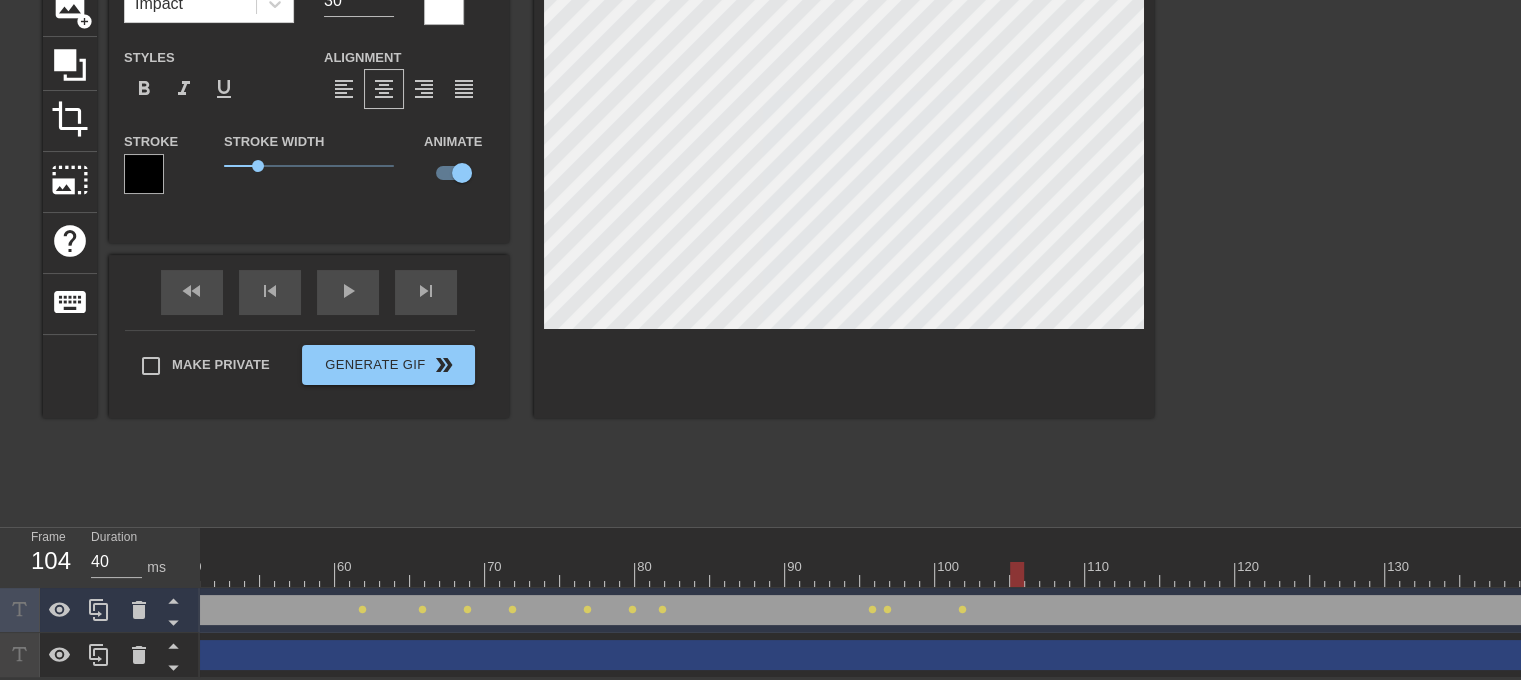 drag, startPoint x: 959, startPoint y: 562, endPoint x: 998, endPoint y: 562, distance: 39 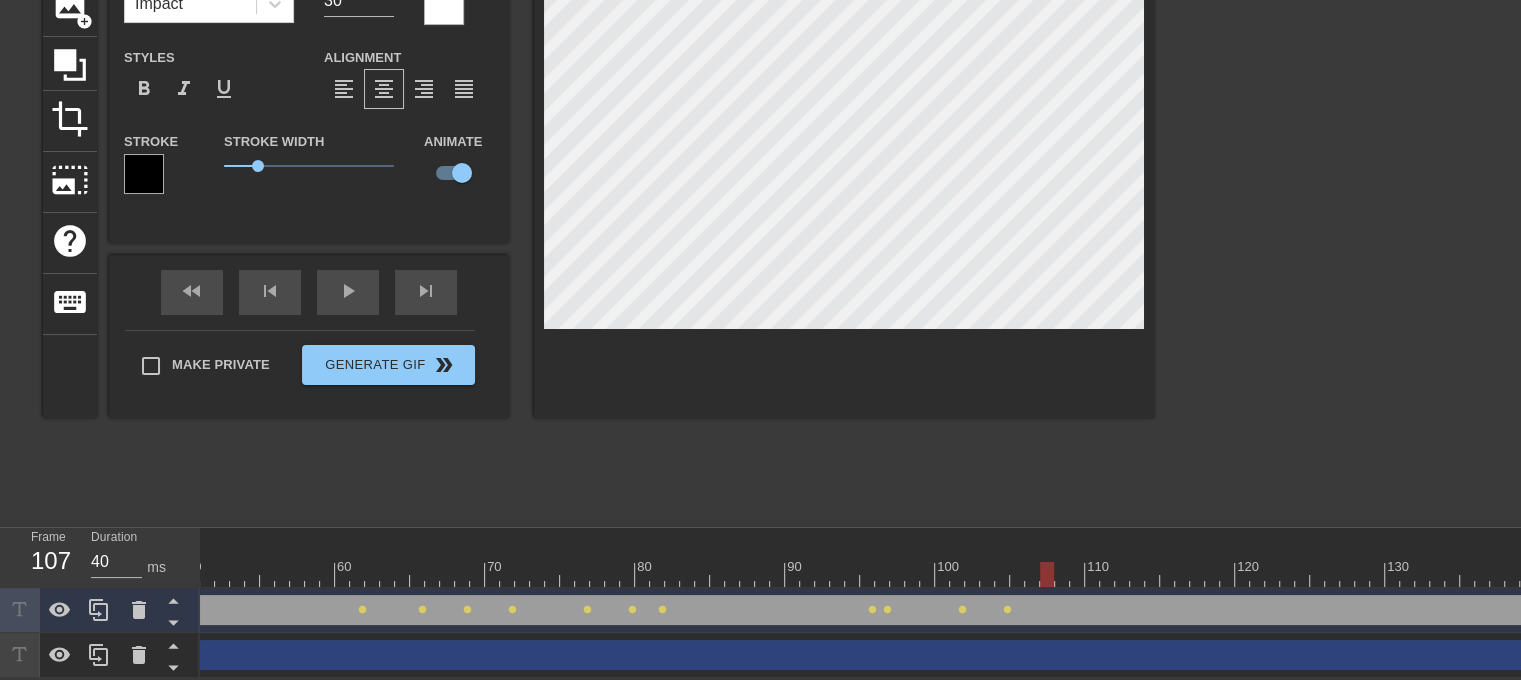 drag, startPoint x: 1002, startPoint y: 564, endPoint x: 1048, endPoint y: 562, distance: 46.043457 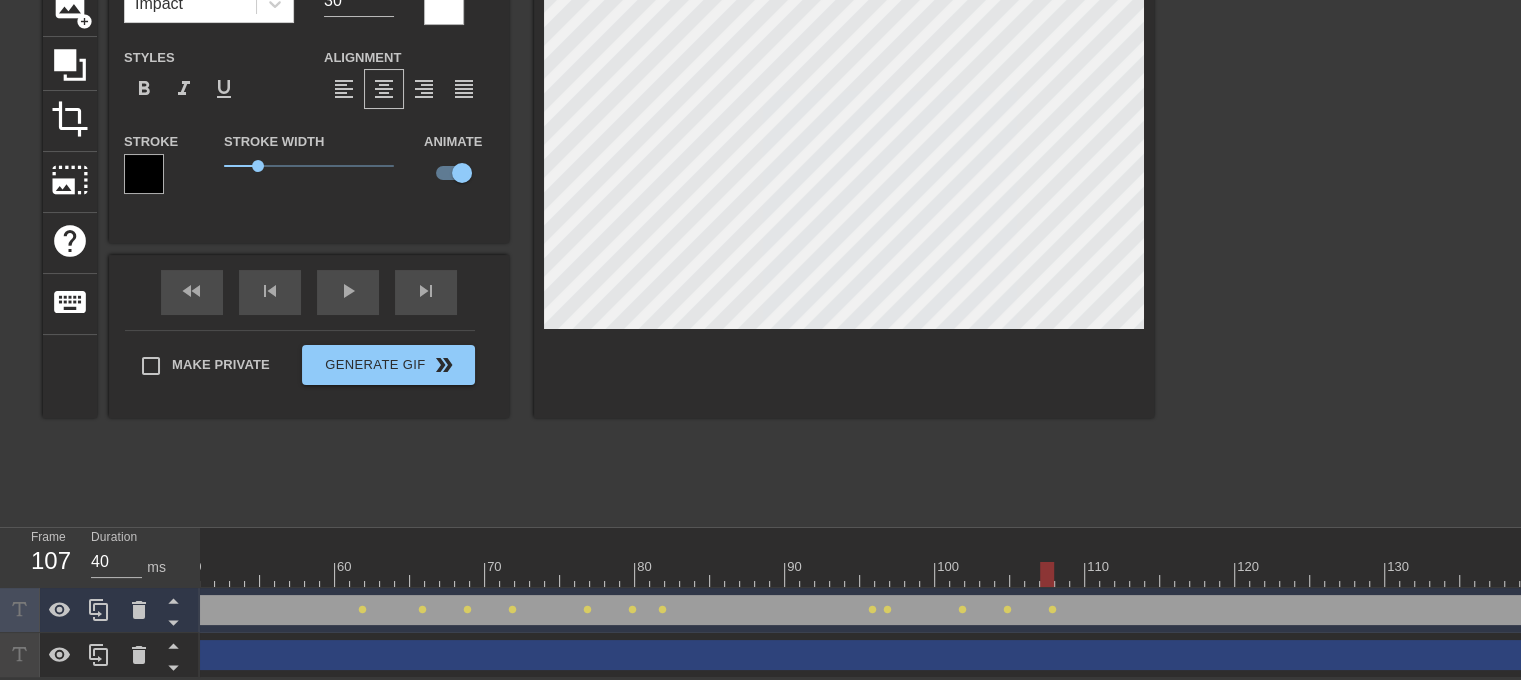 click at bounding box center (844, 166) 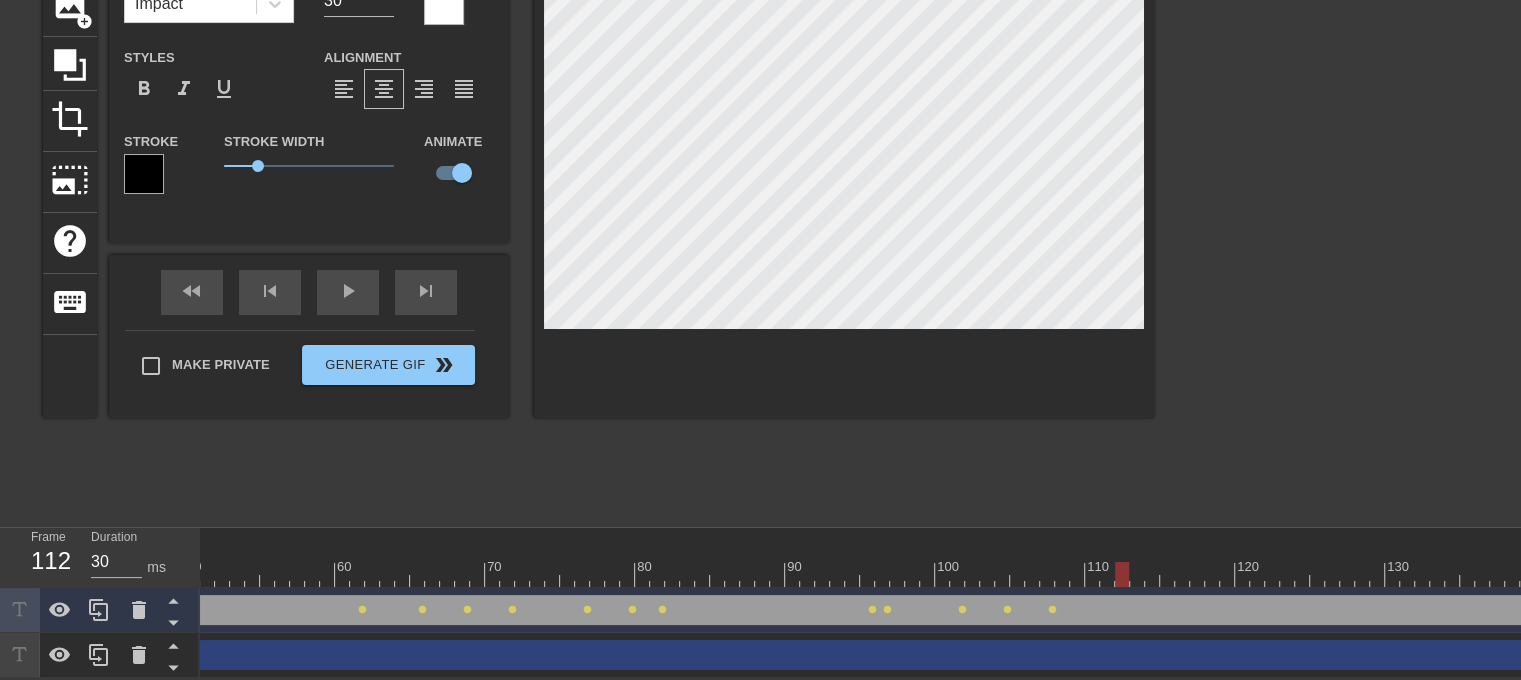 drag, startPoint x: 1049, startPoint y: 560, endPoint x: 1124, endPoint y: 563, distance: 75.059975 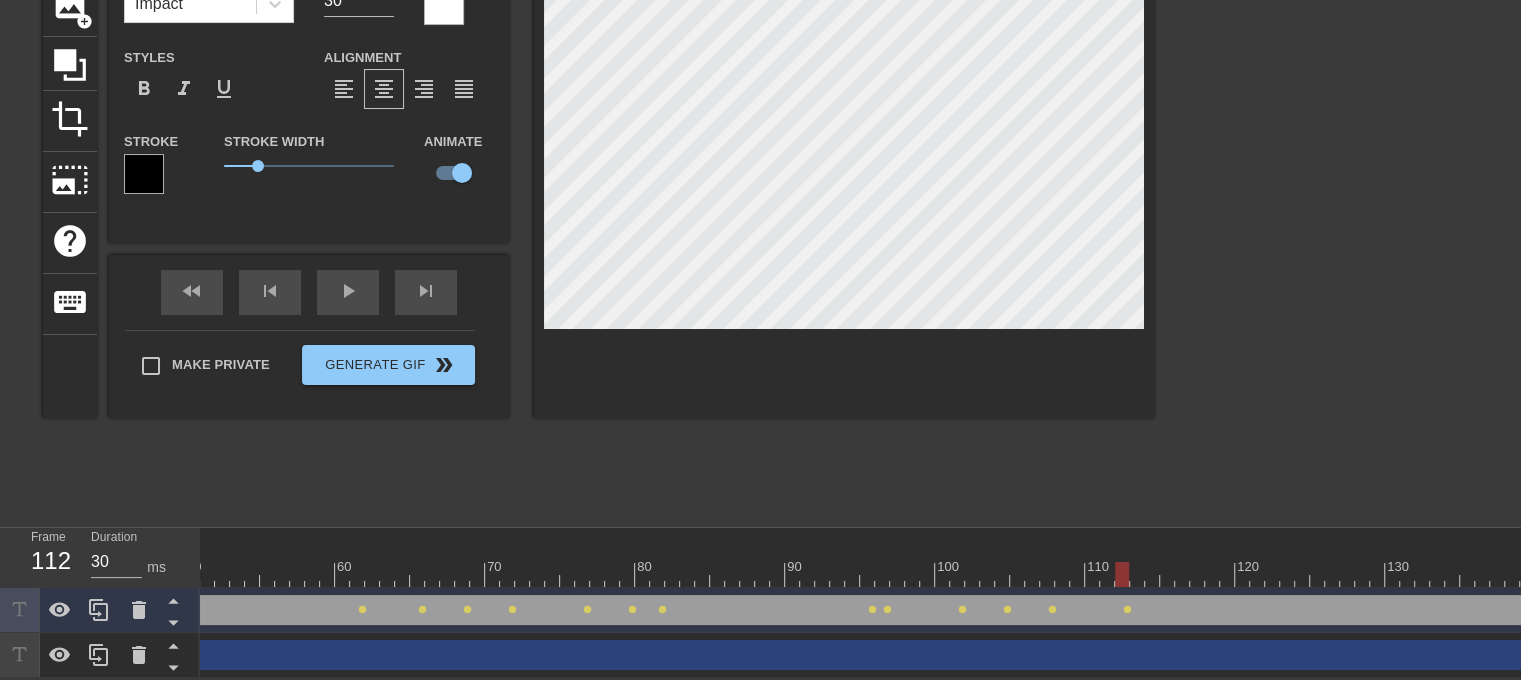 click at bounding box center [844, 166] 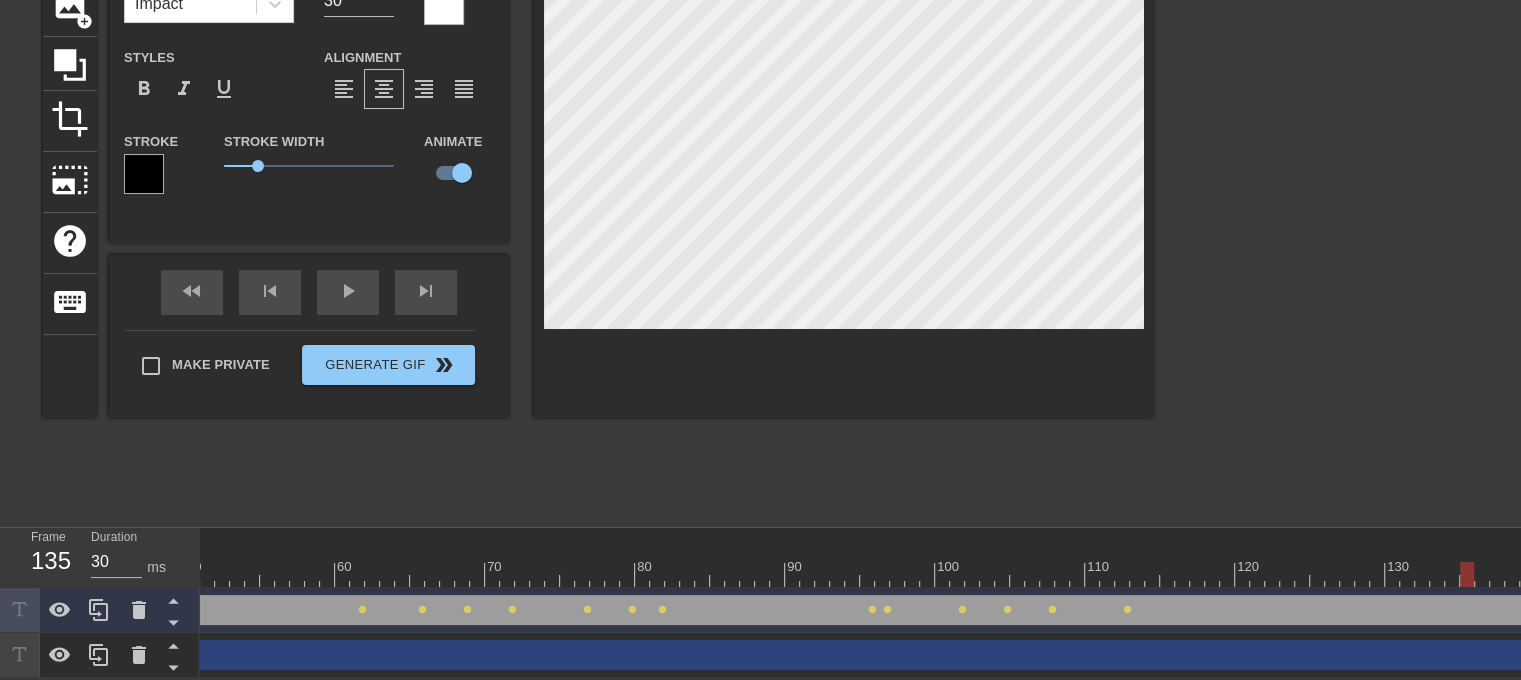 drag, startPoint x: 1135, startPoint y: 565, endPoint x: 1459, endPoint y: 567, distance: 324.00616 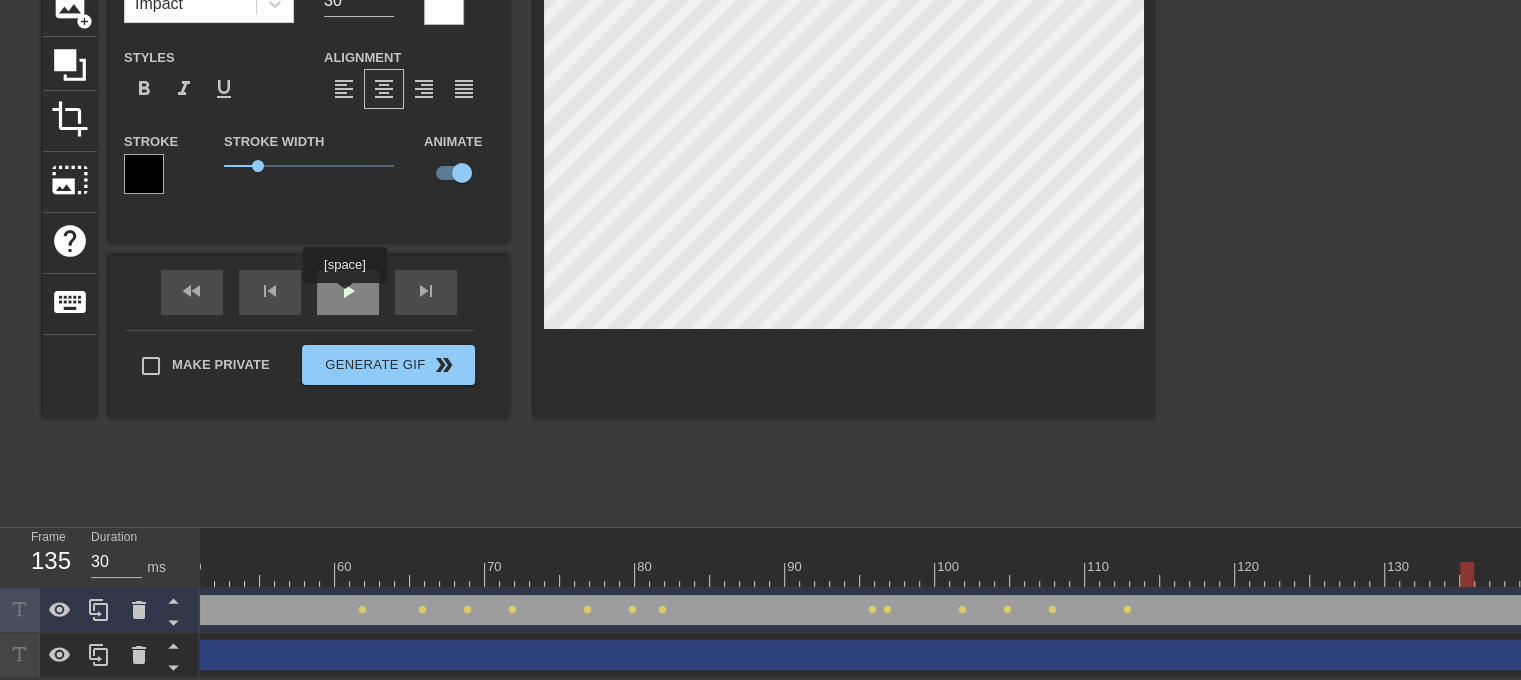 click on "play_arrow" at bounding box center [348, 292] 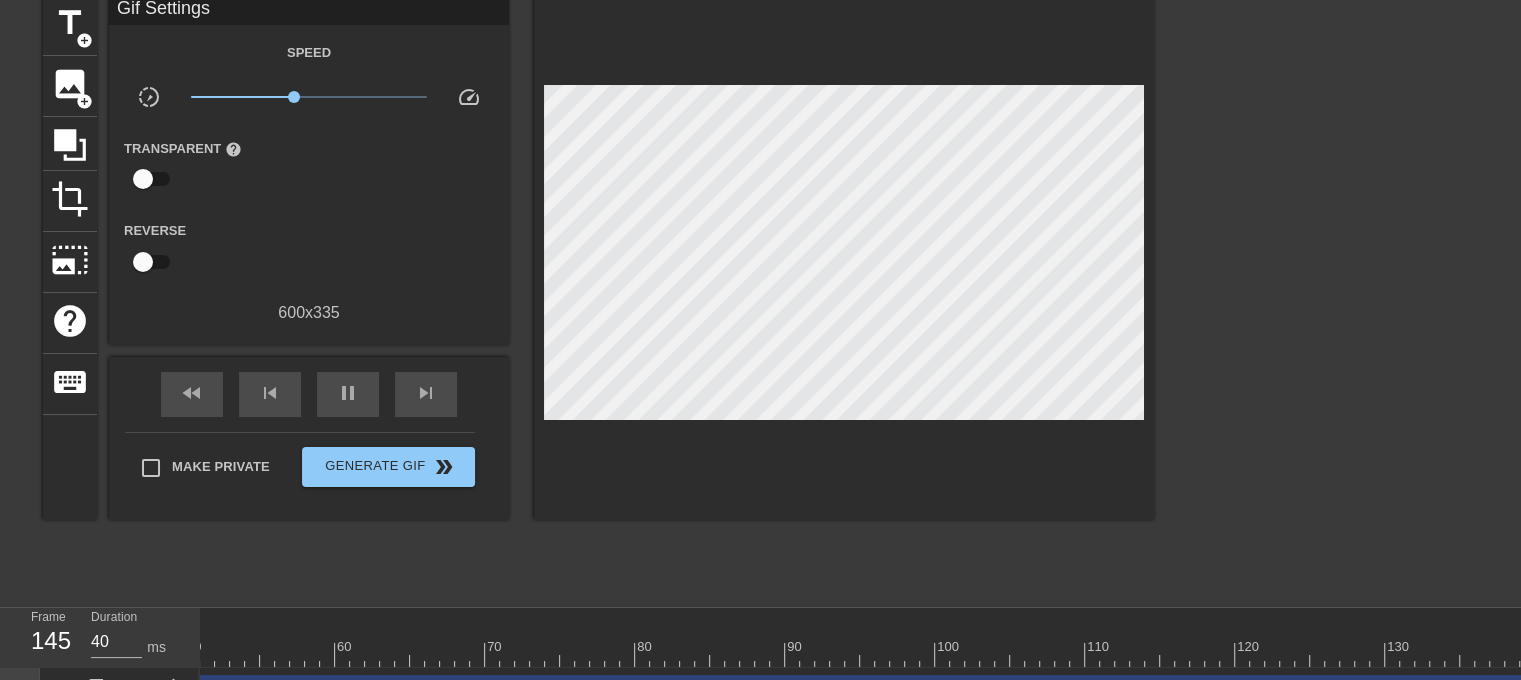 scroll, scrollTop: 76, scrollLeft: 0, axis: vertical 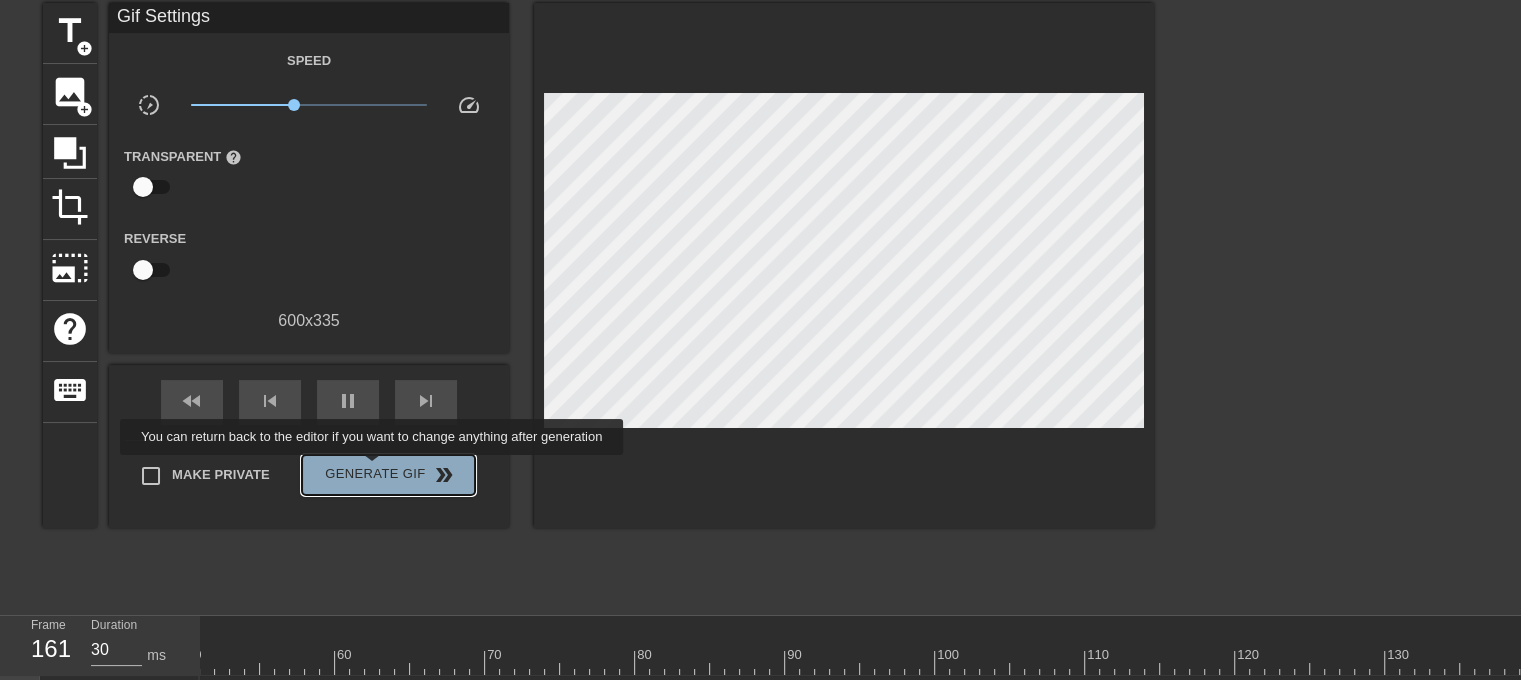 click on "Generate Gif double_arrow" at bounding box center [388, 475] 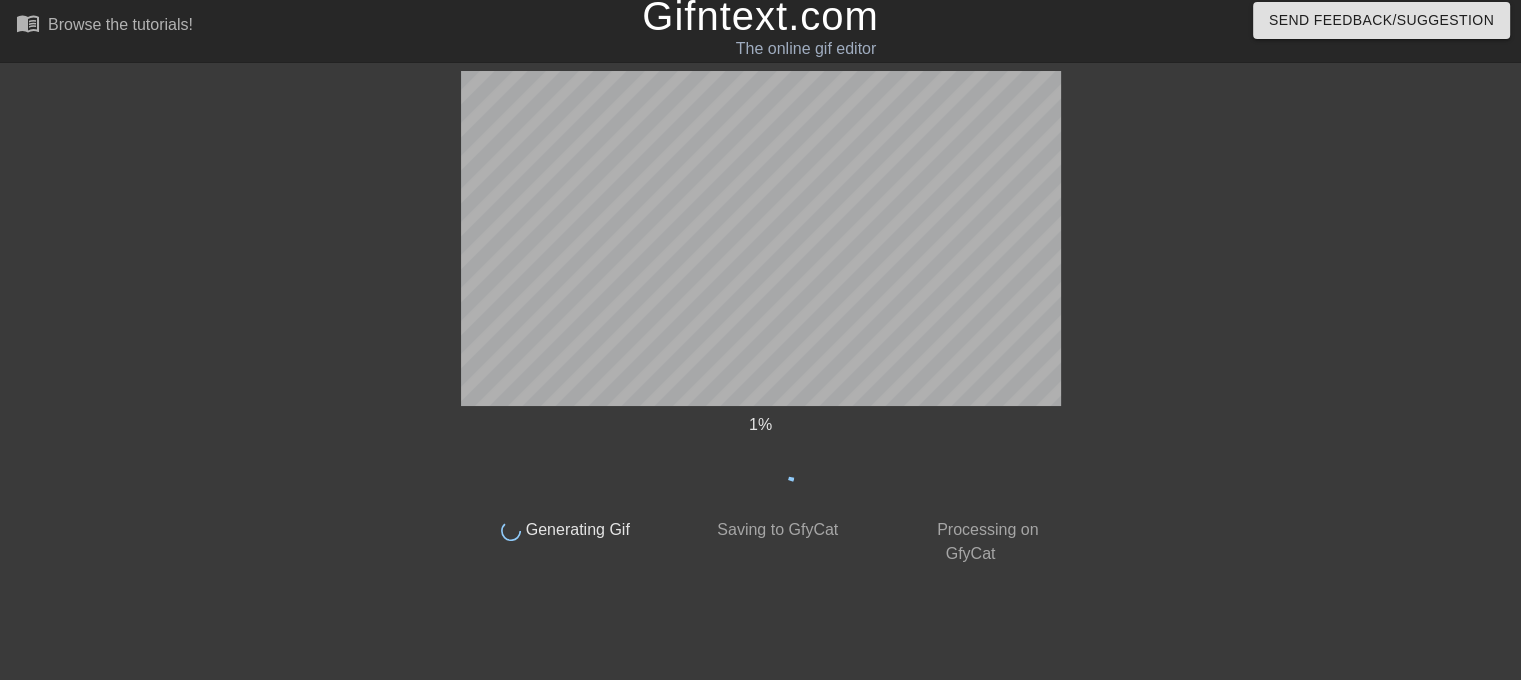 scroll, scrollTop: 8, scrollLeft: 0, axis: vertical 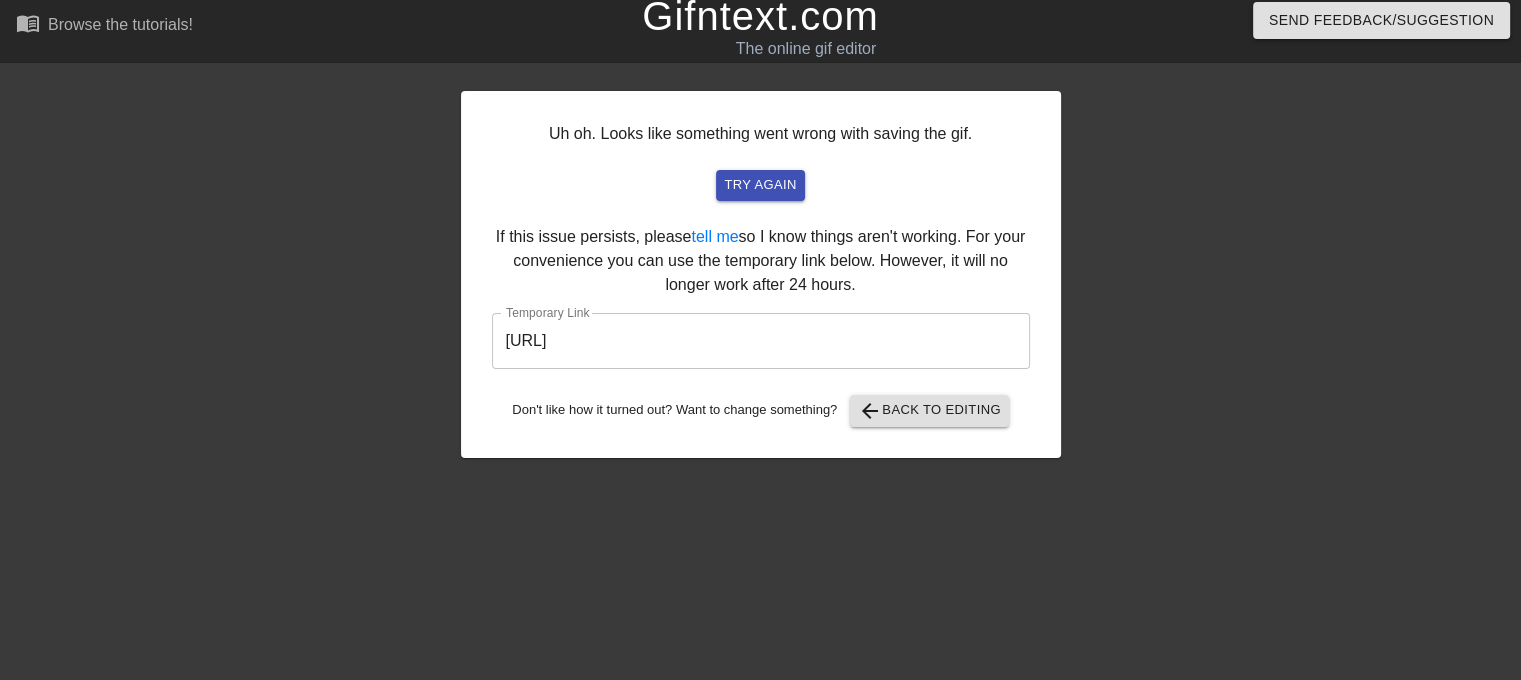click on "[URL]" at bounding box center (761, 341) 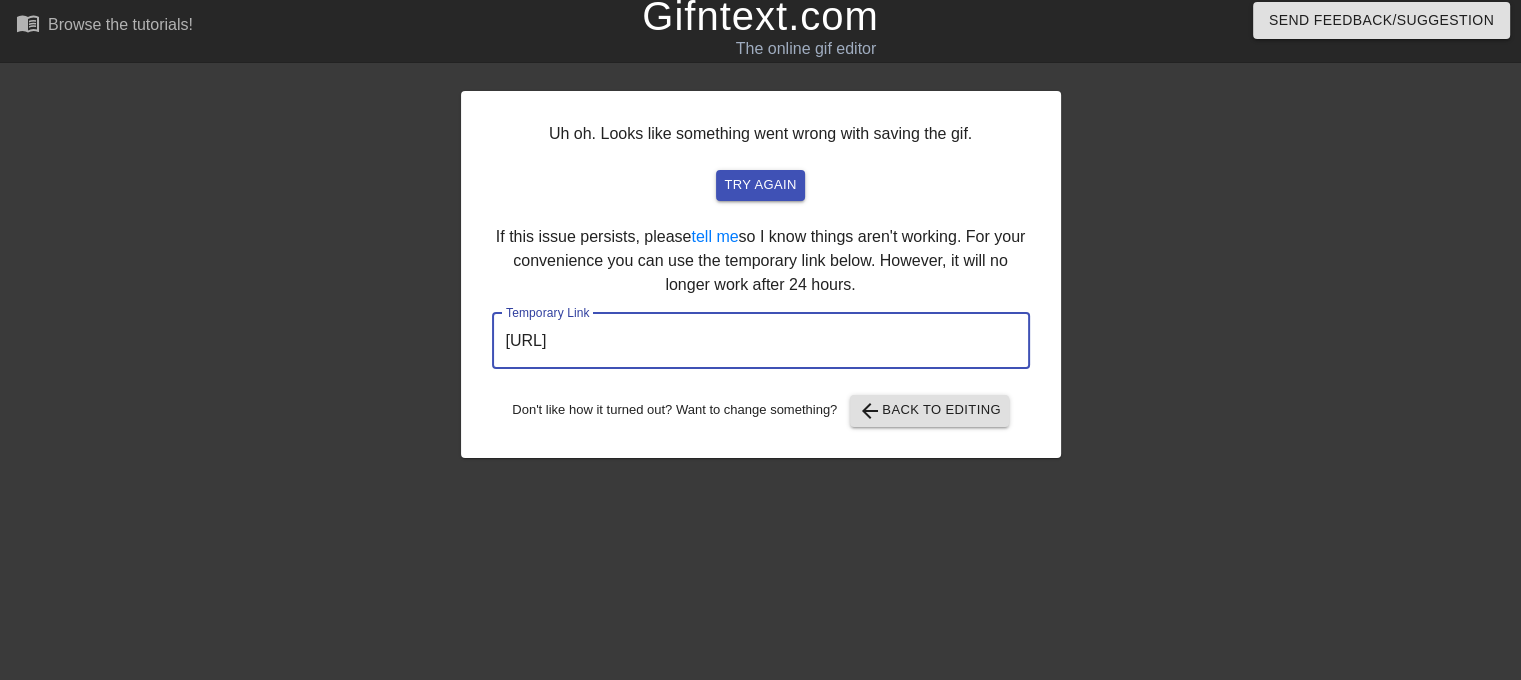 click on "[URL]" at bounding box center [761, 341] 